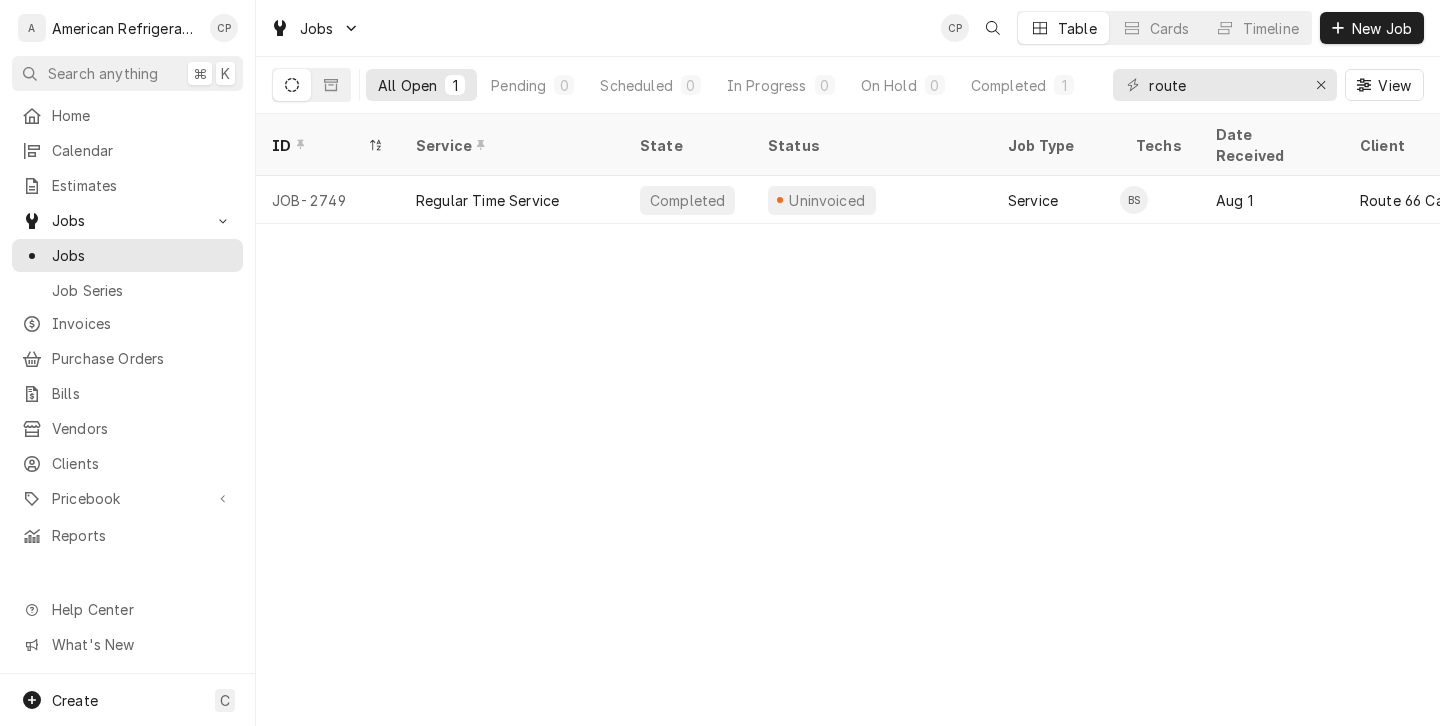 scroll, scrollTop: 0, scrollLeft: 0, axis: both 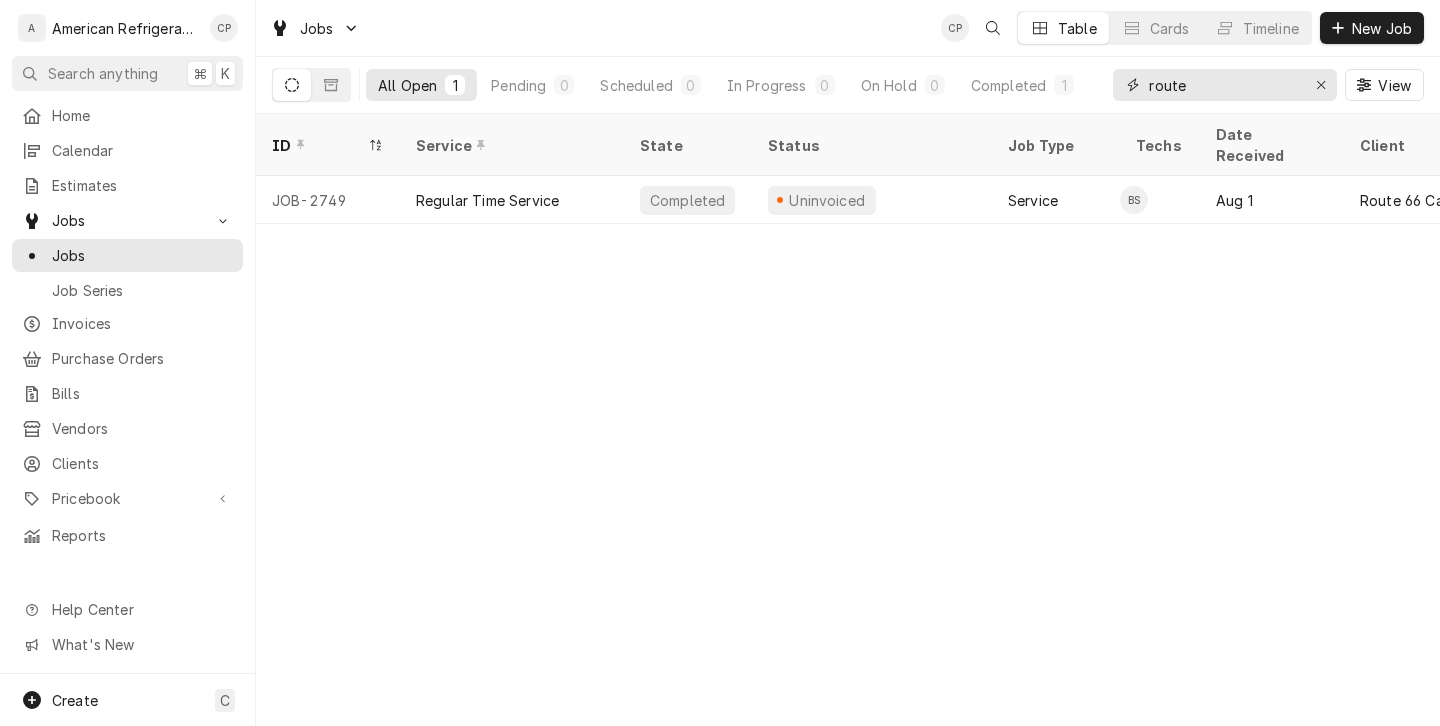 click on "route" at bounding box center (1224, 85) 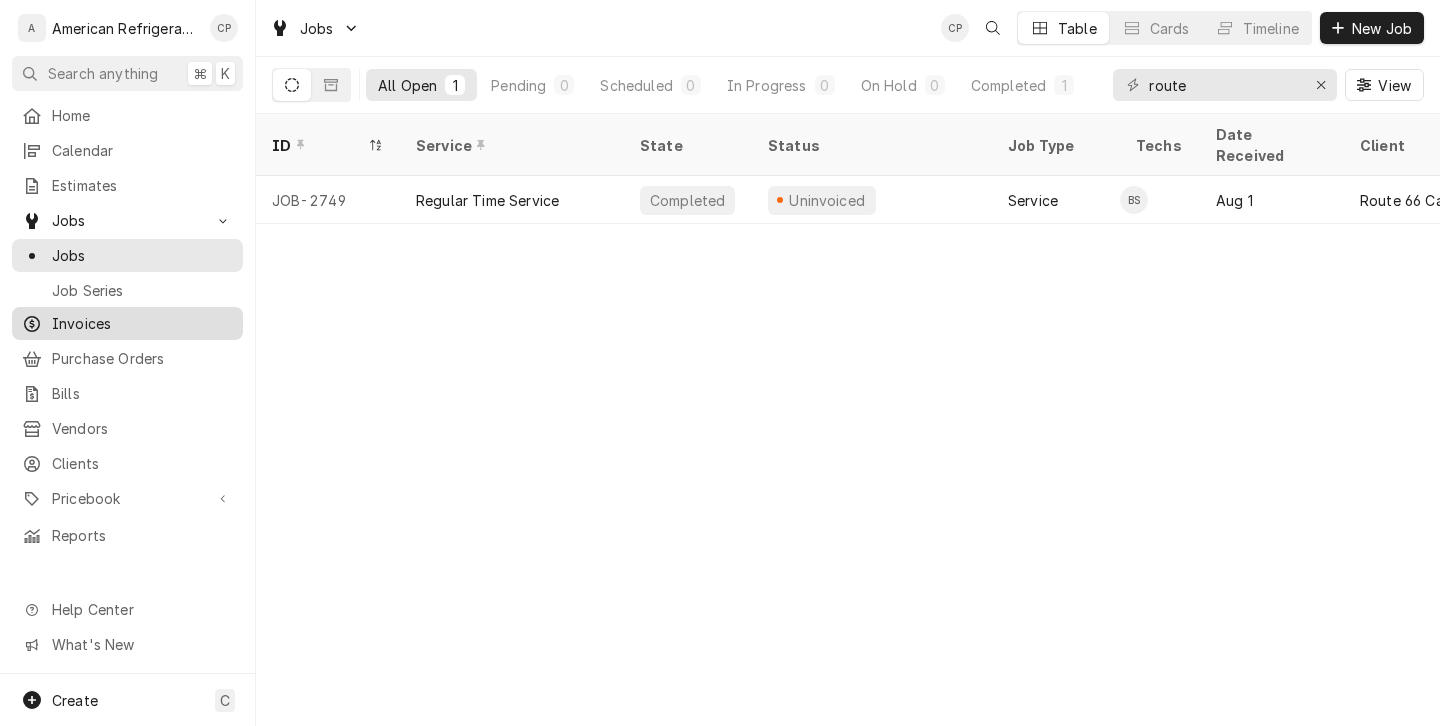 click on "Invoices" at bounding box center (142, 323) 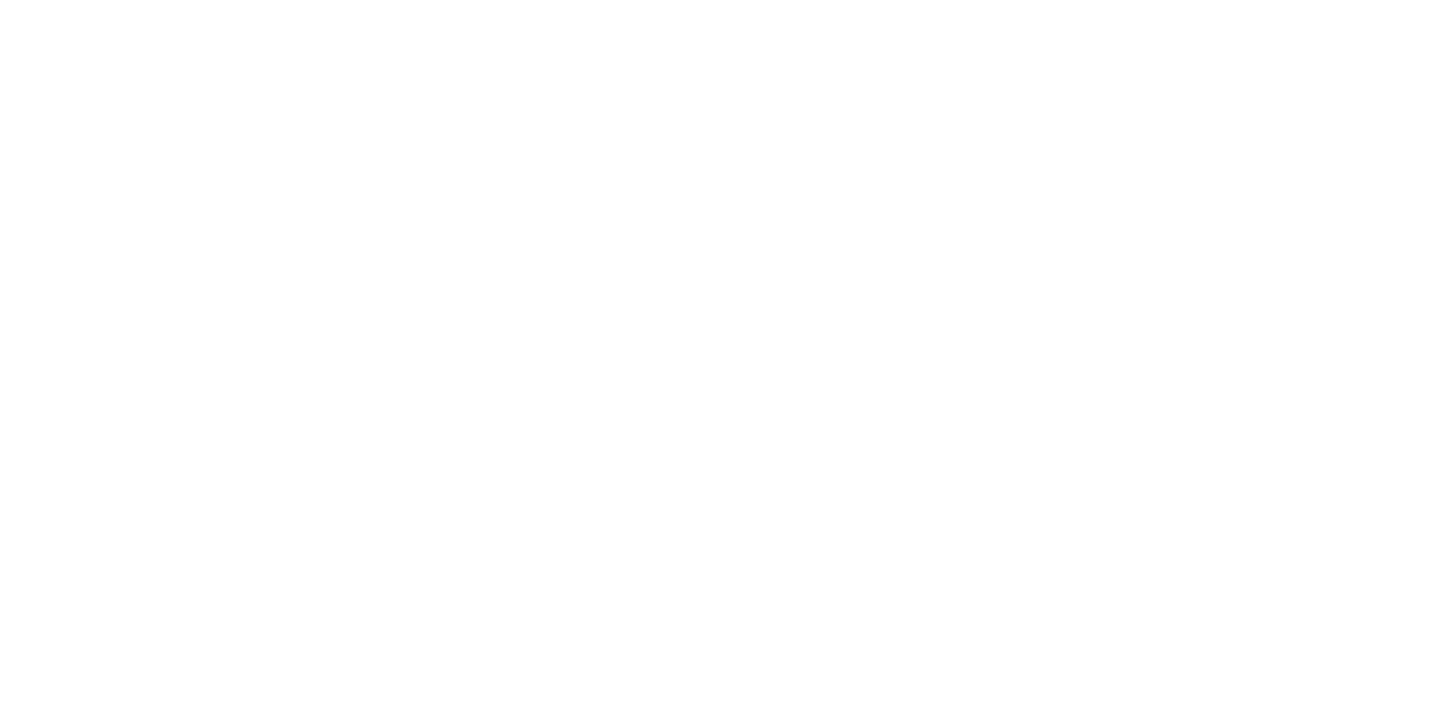 scroll, scrollTop: 0, scrollLeft: 0, axis: both 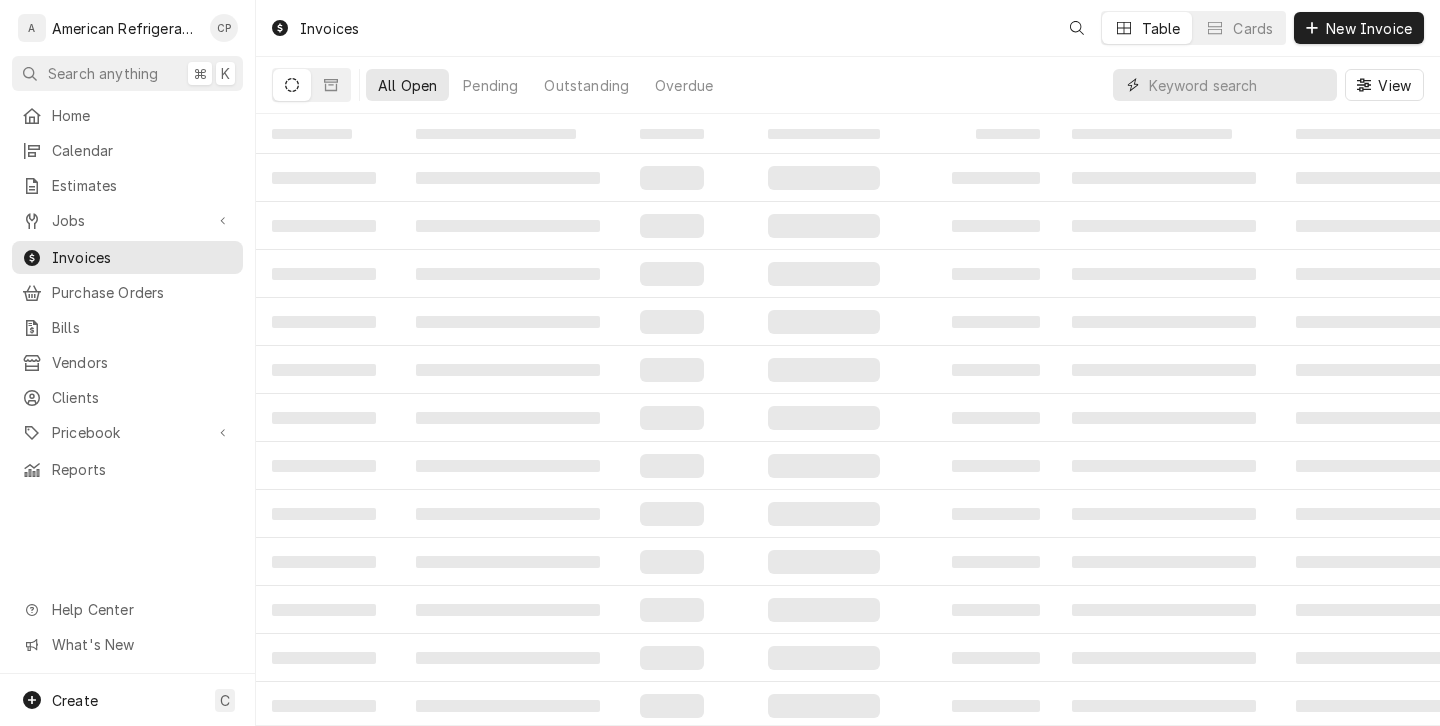 click at bounding box center (1238, 85) 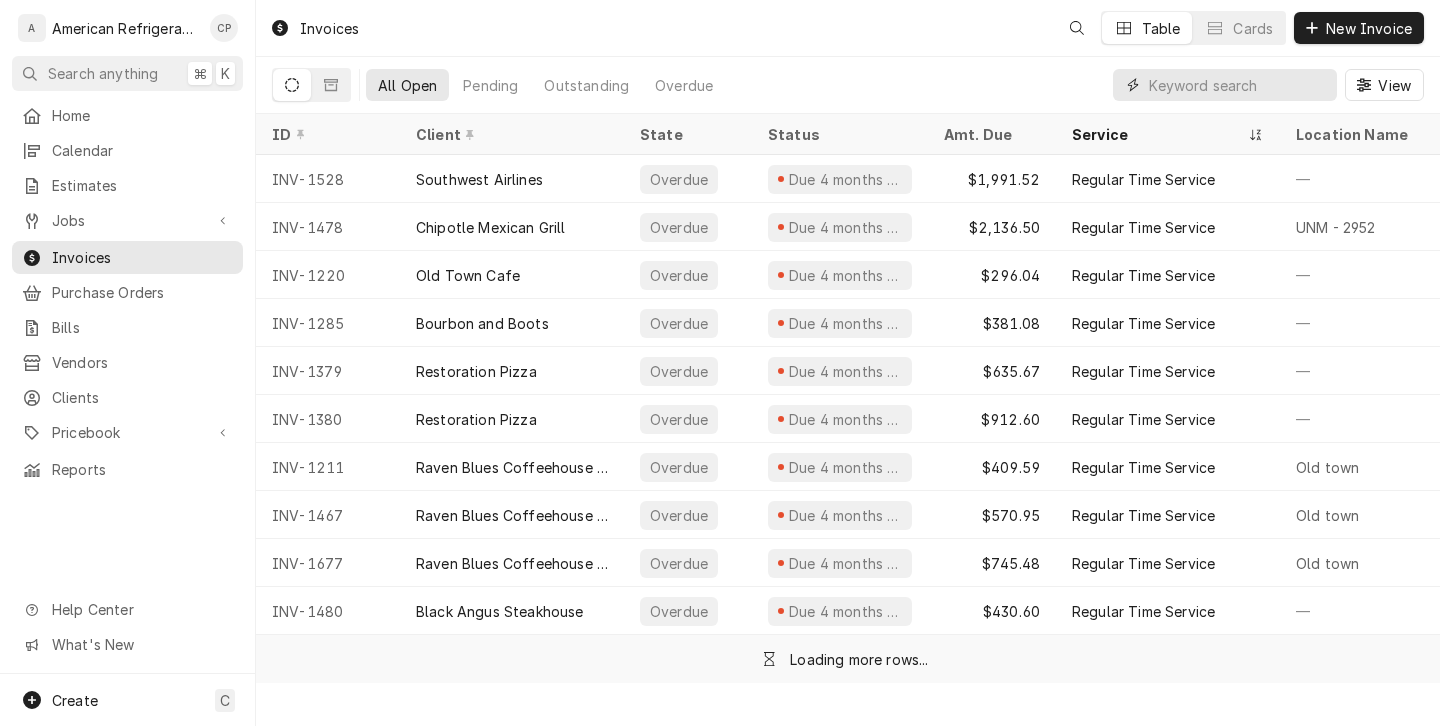 click at bounding box center (1238, 85) 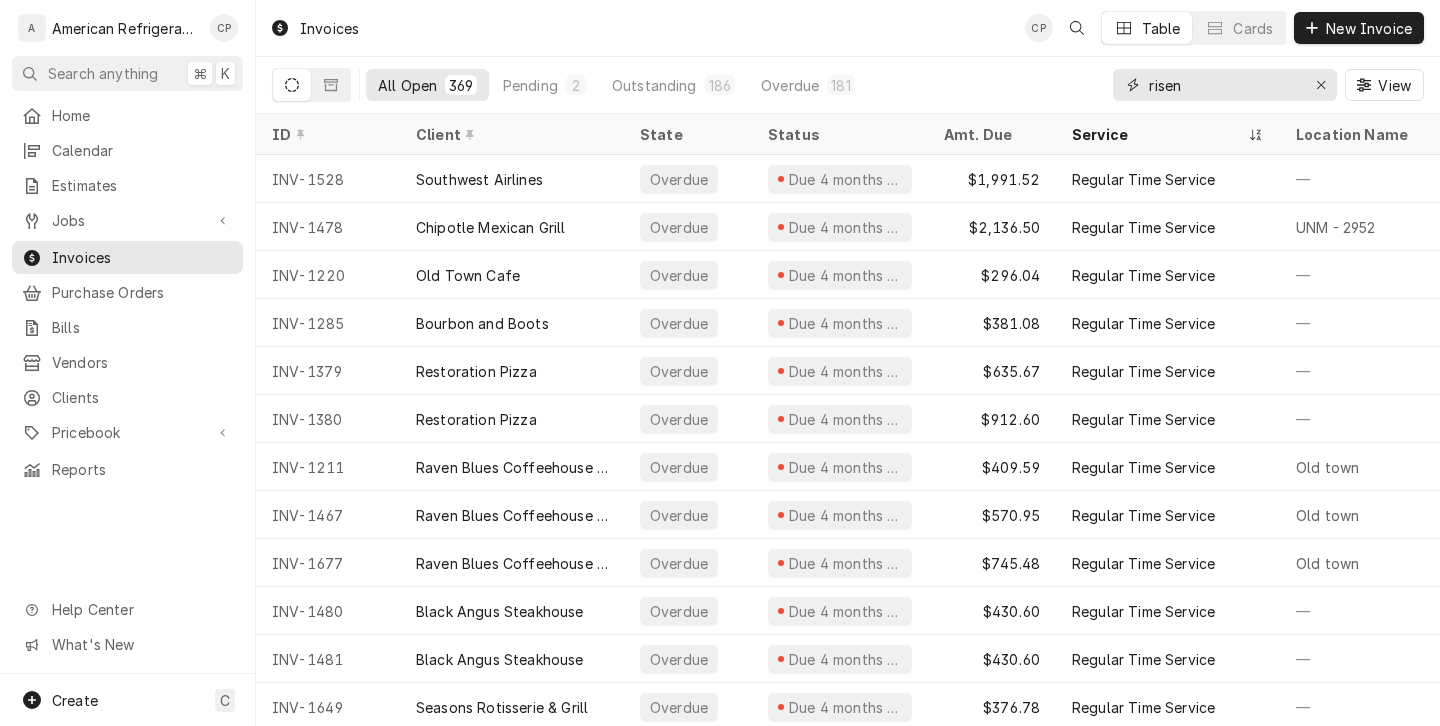 type on "risen" 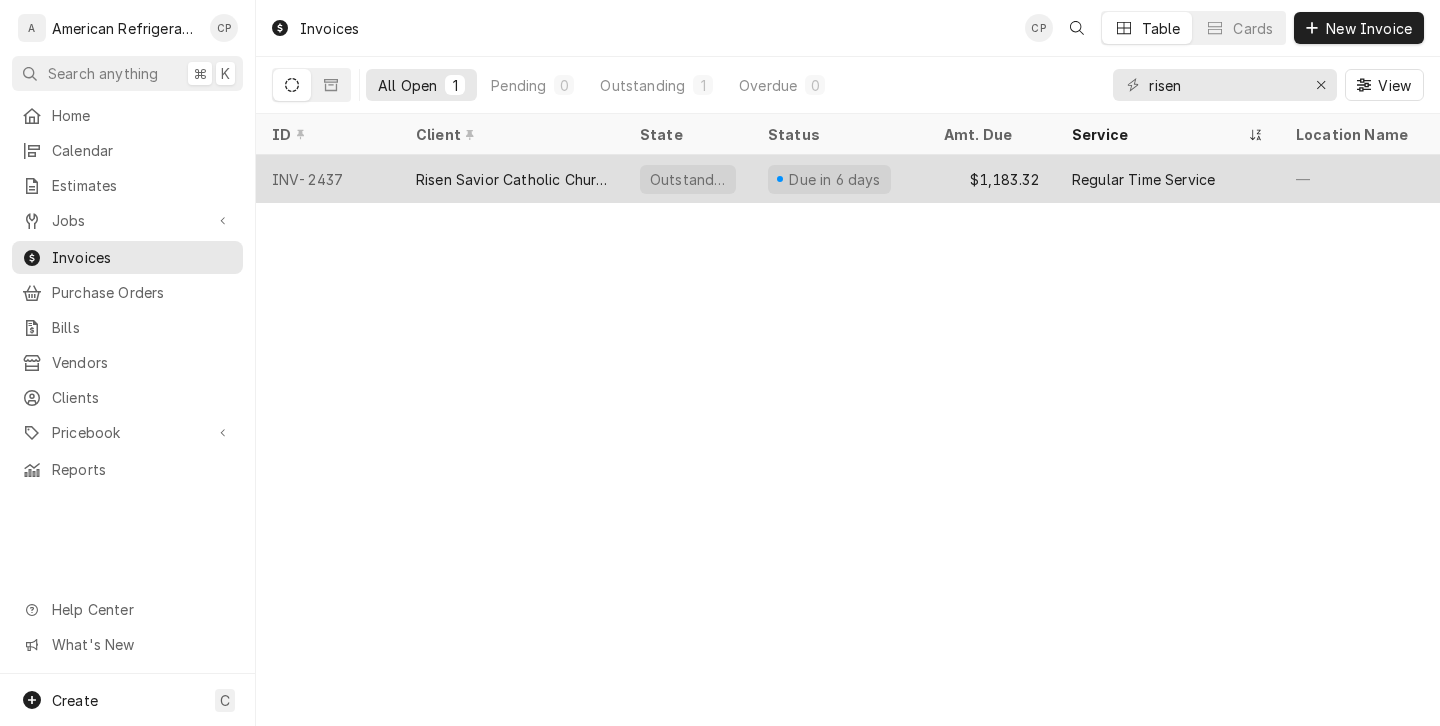 click on "Risen Savior Catholic Church" at bounding box center [512, 179] 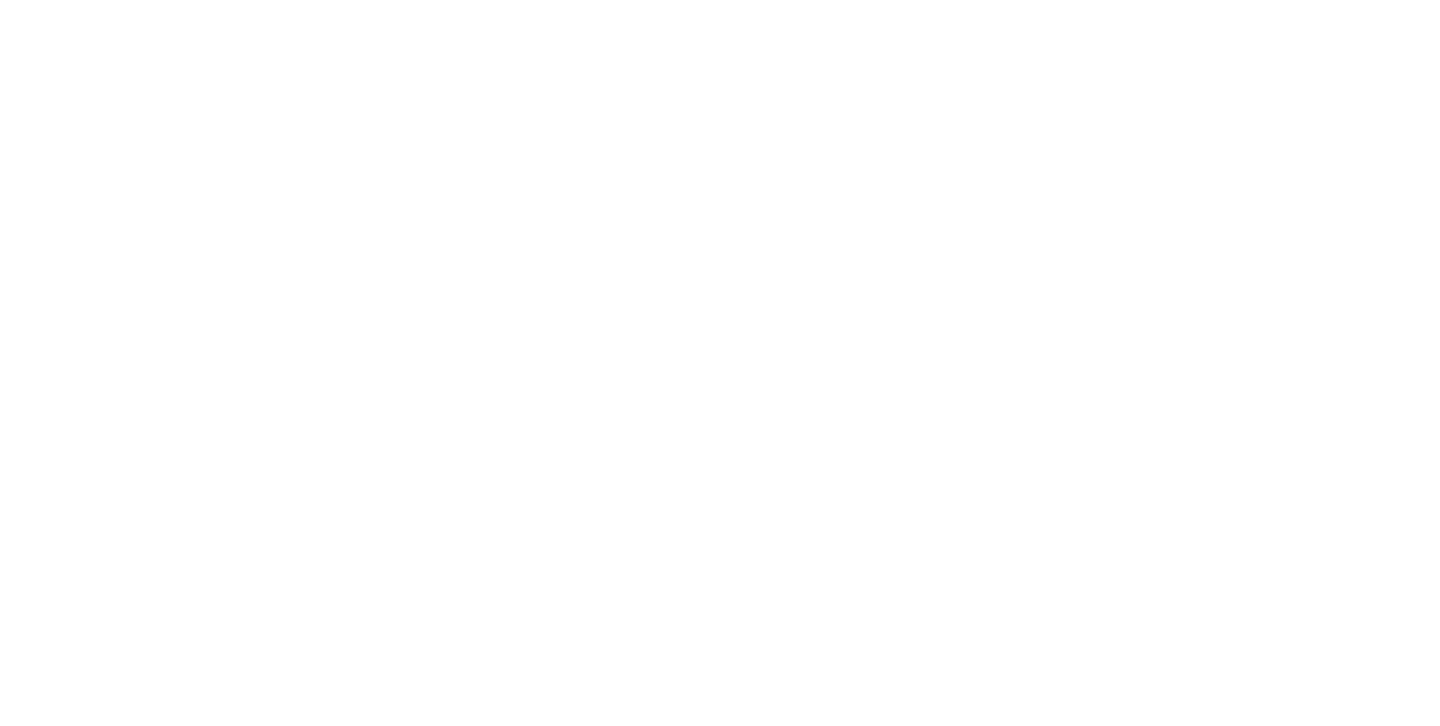 scroll, scrollTop: 0, scrollLeft: 0, axis: both 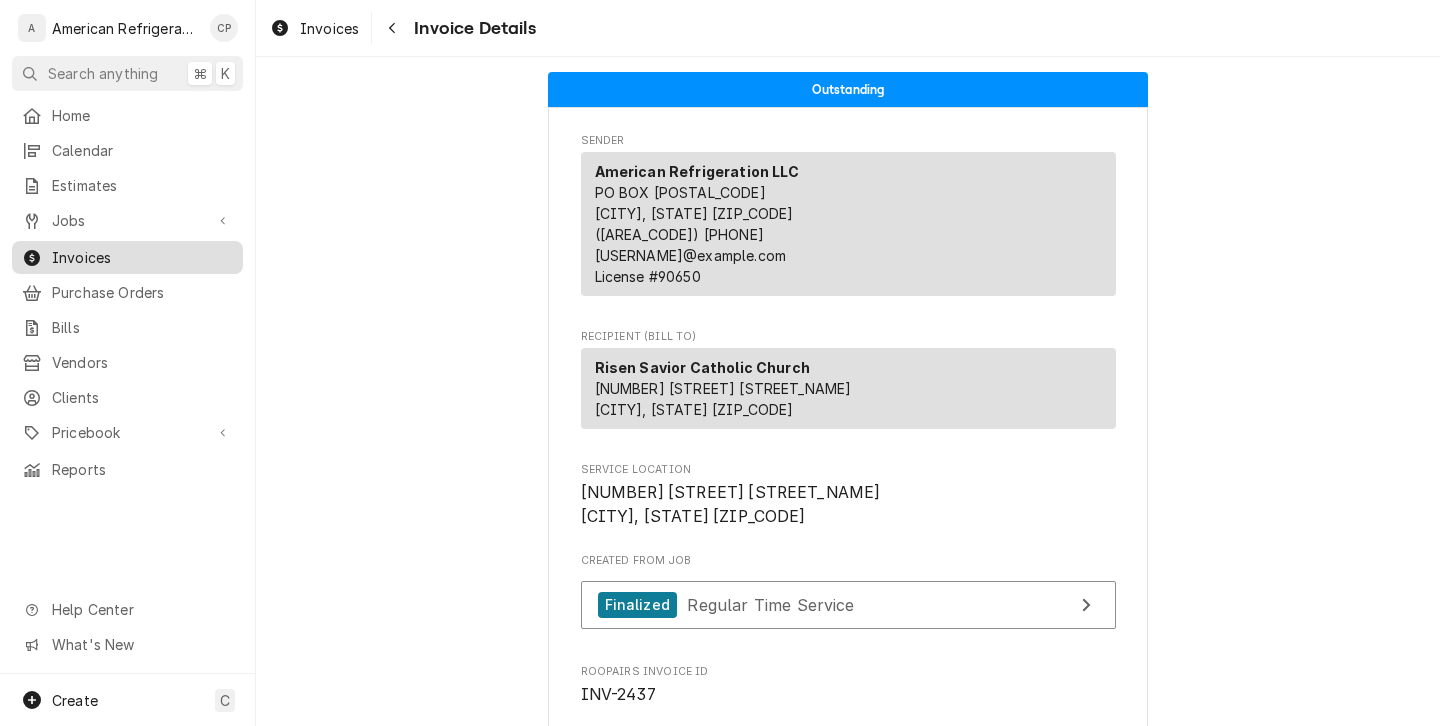 click on "Invoices" at bounding box center [142, 257] 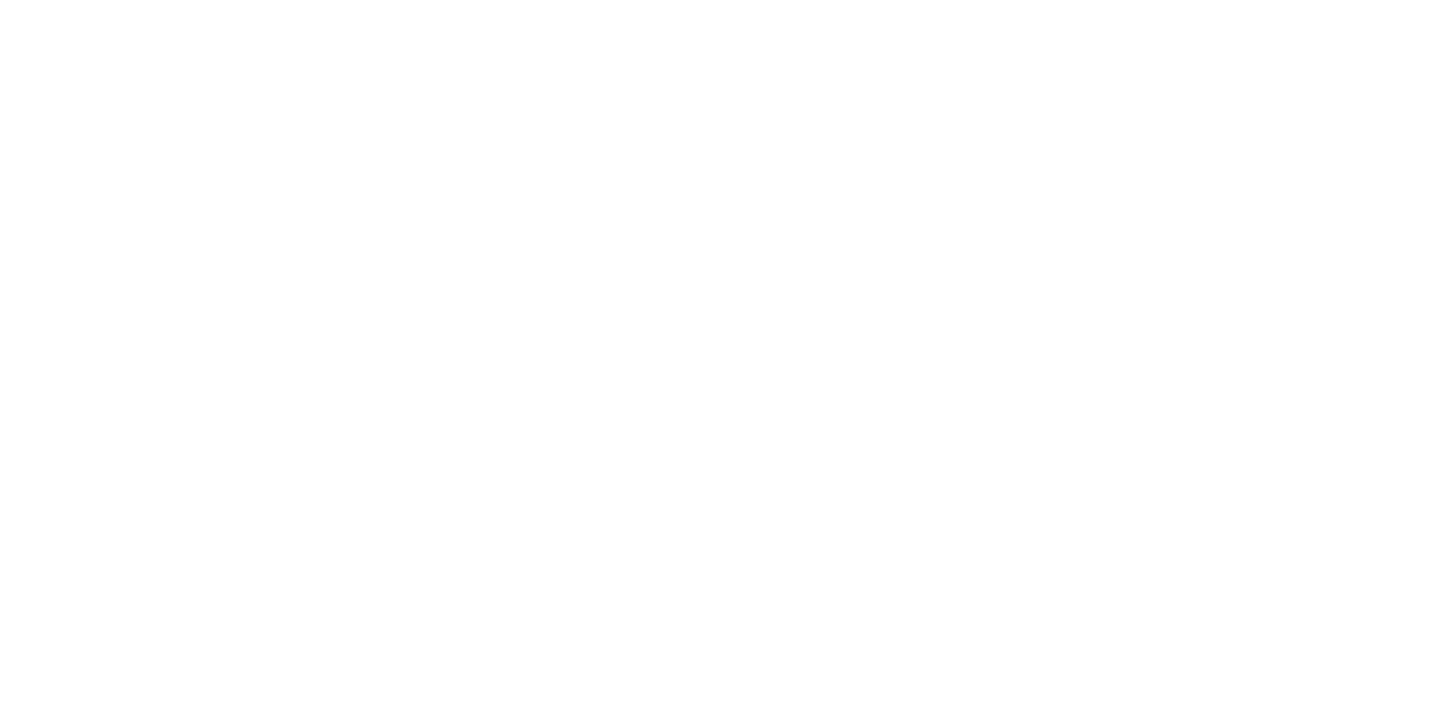 scroll, scrollTop: 0, scrollLeft: 0, axis: both 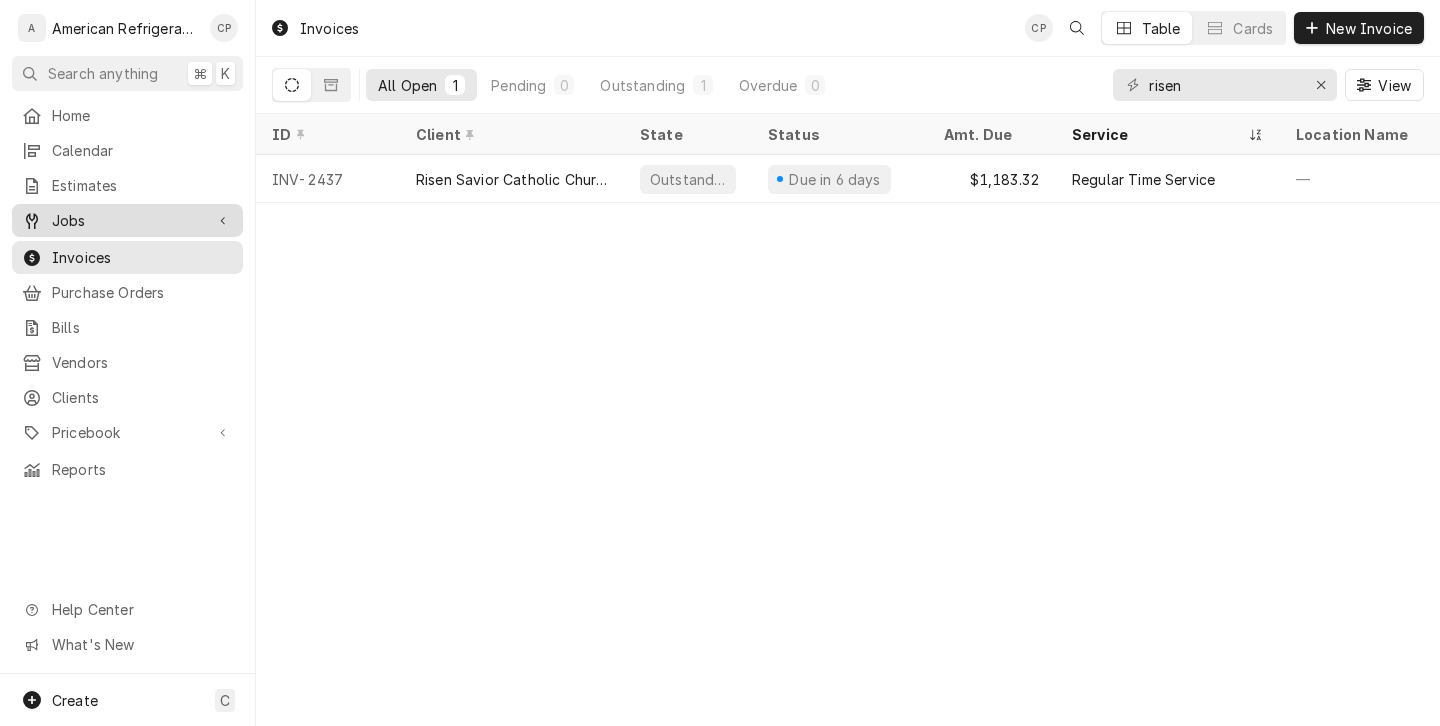 click on "Jobs" at bounding box center [127, 220] 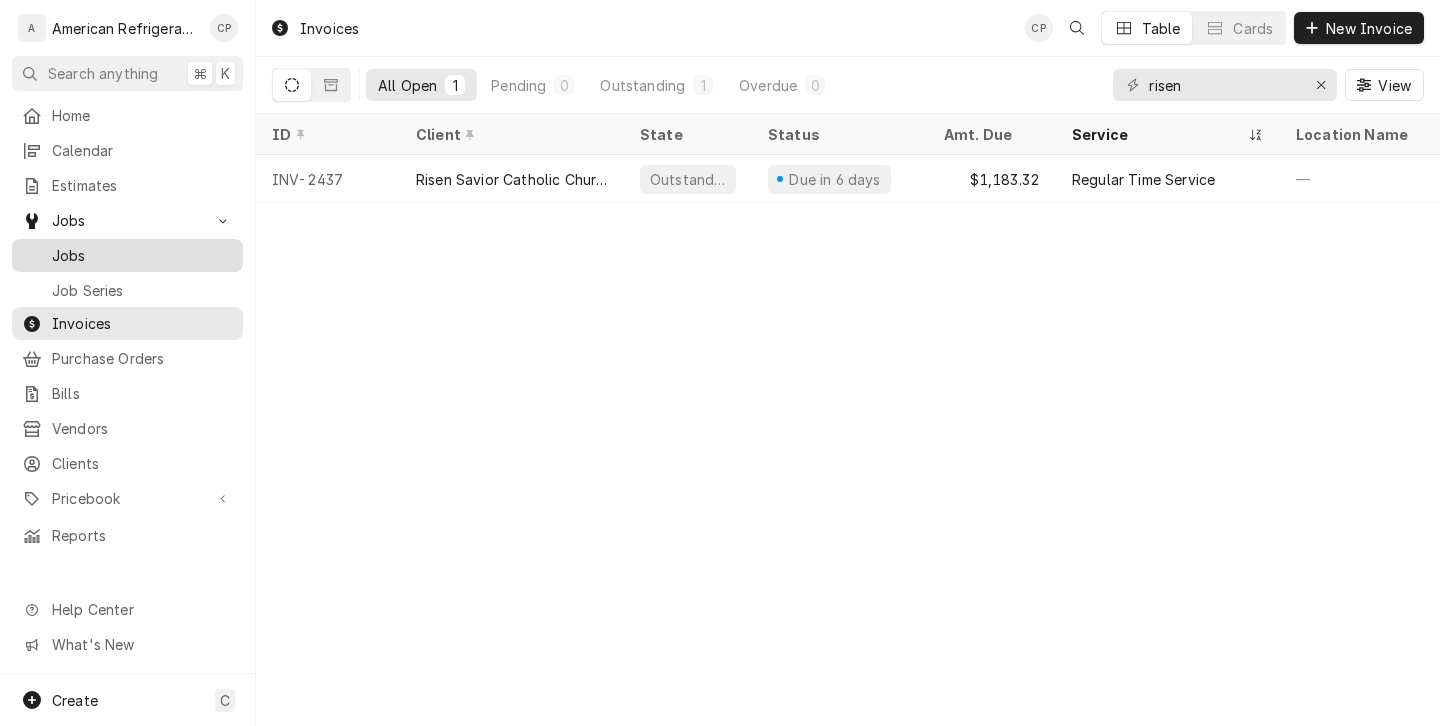 click on "Jobs" at bounding box center [127, 255] 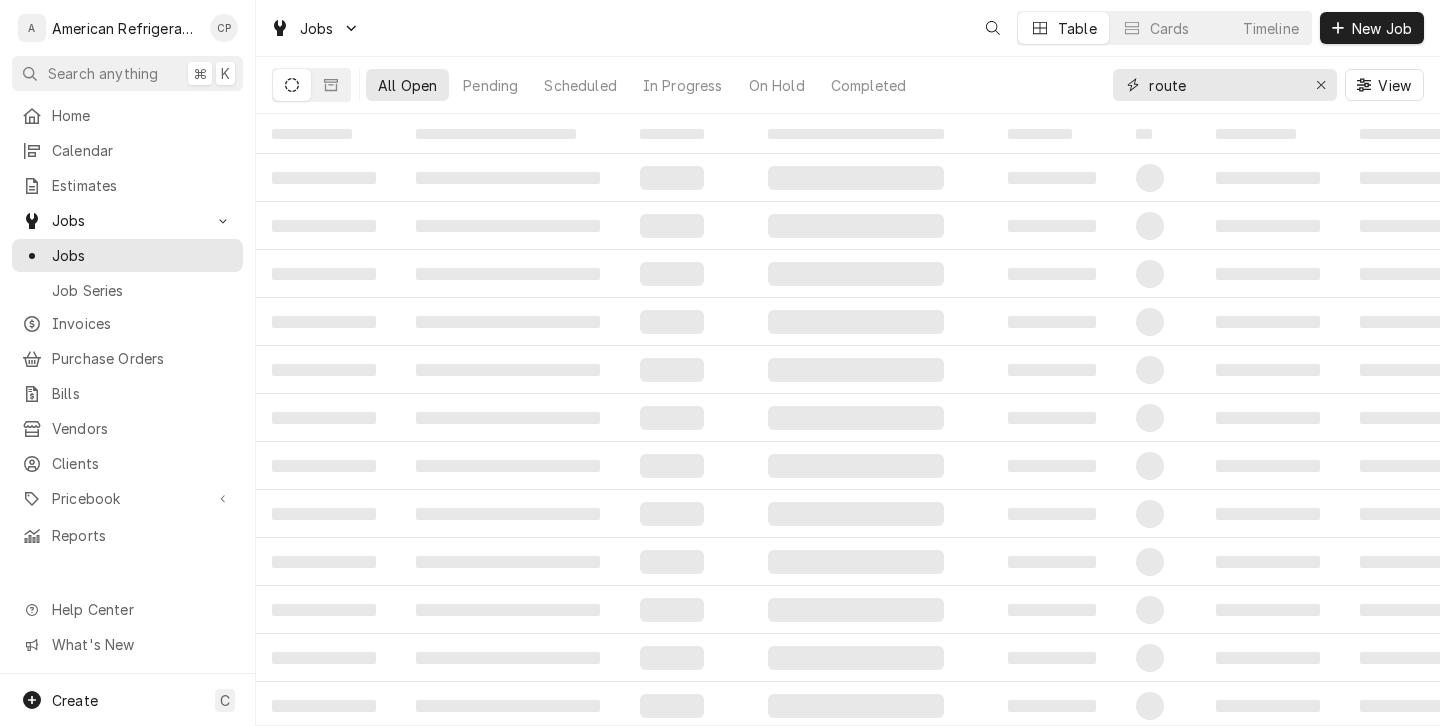 click on "route" at bounding box center [1224, 85] 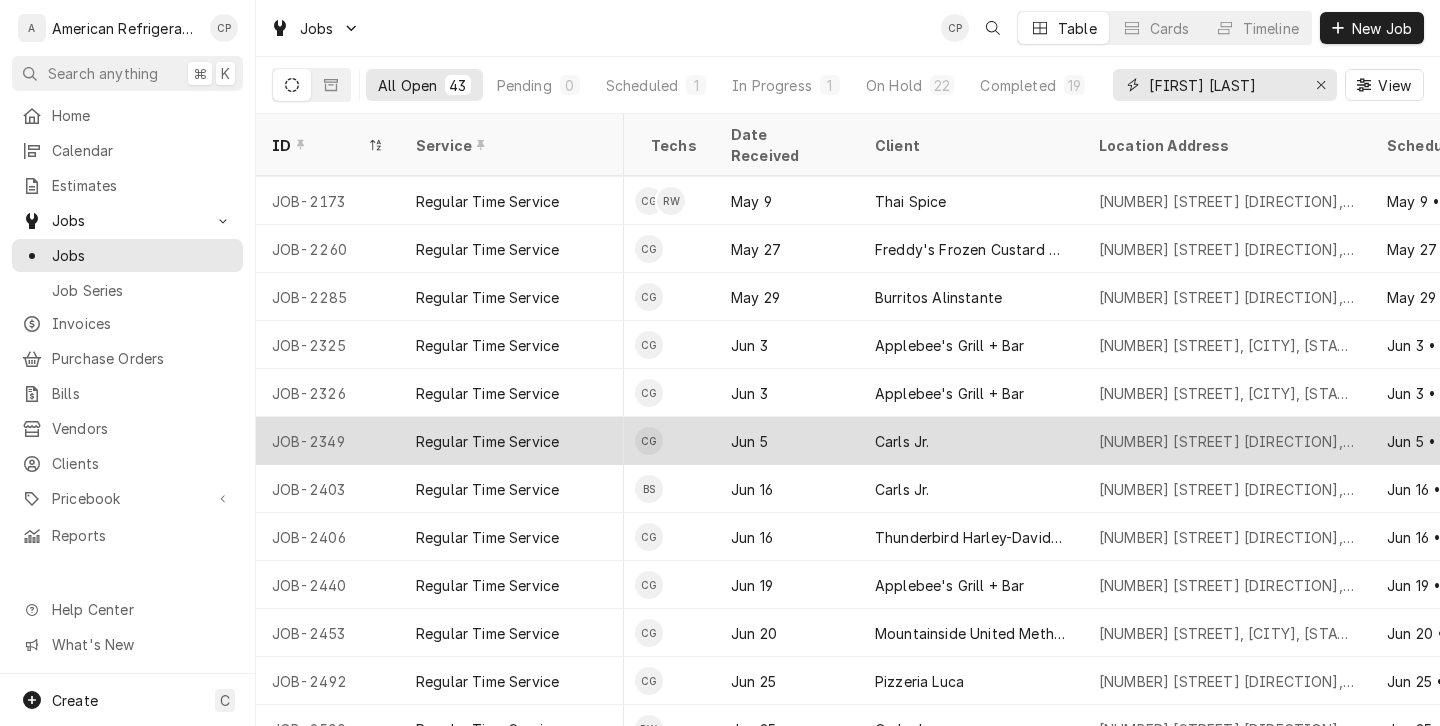 scroll, scrollTop: 191, scrollLeft: 497, axis: both 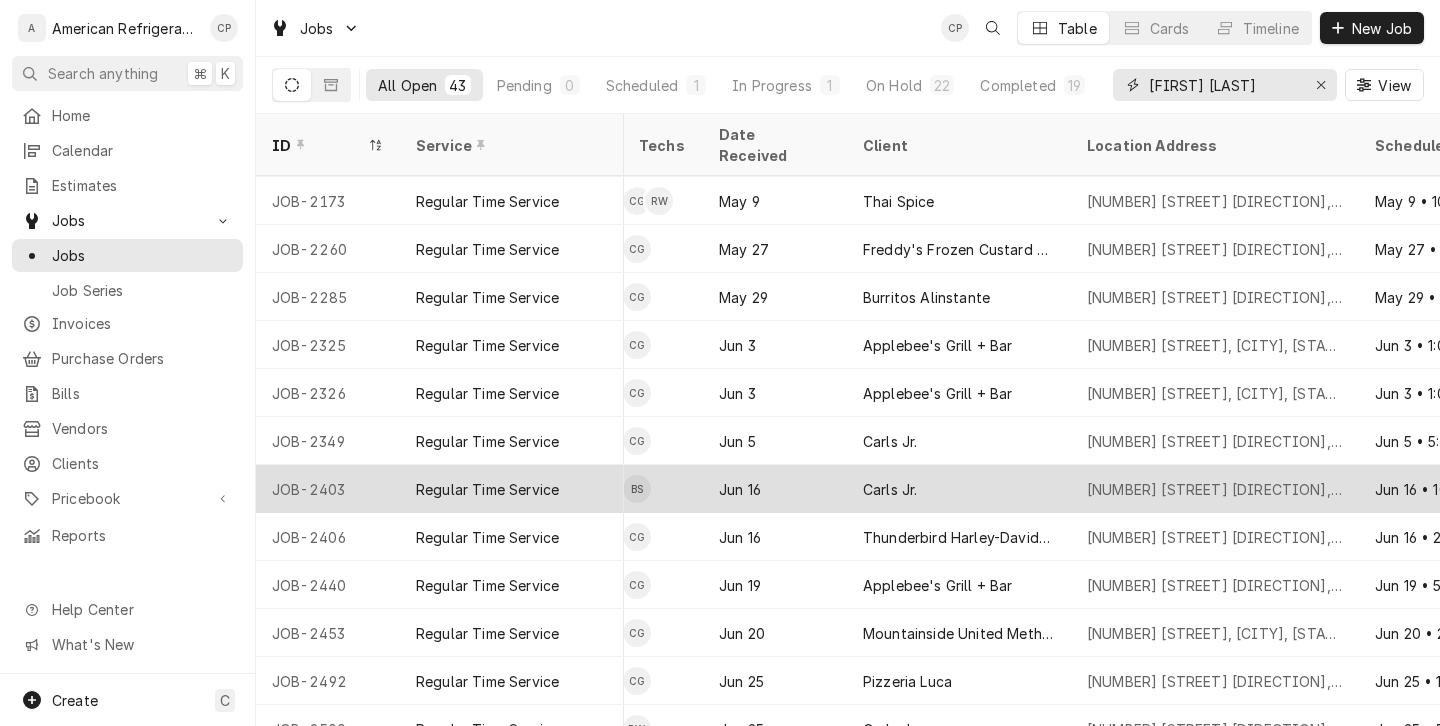 type on "carl los" 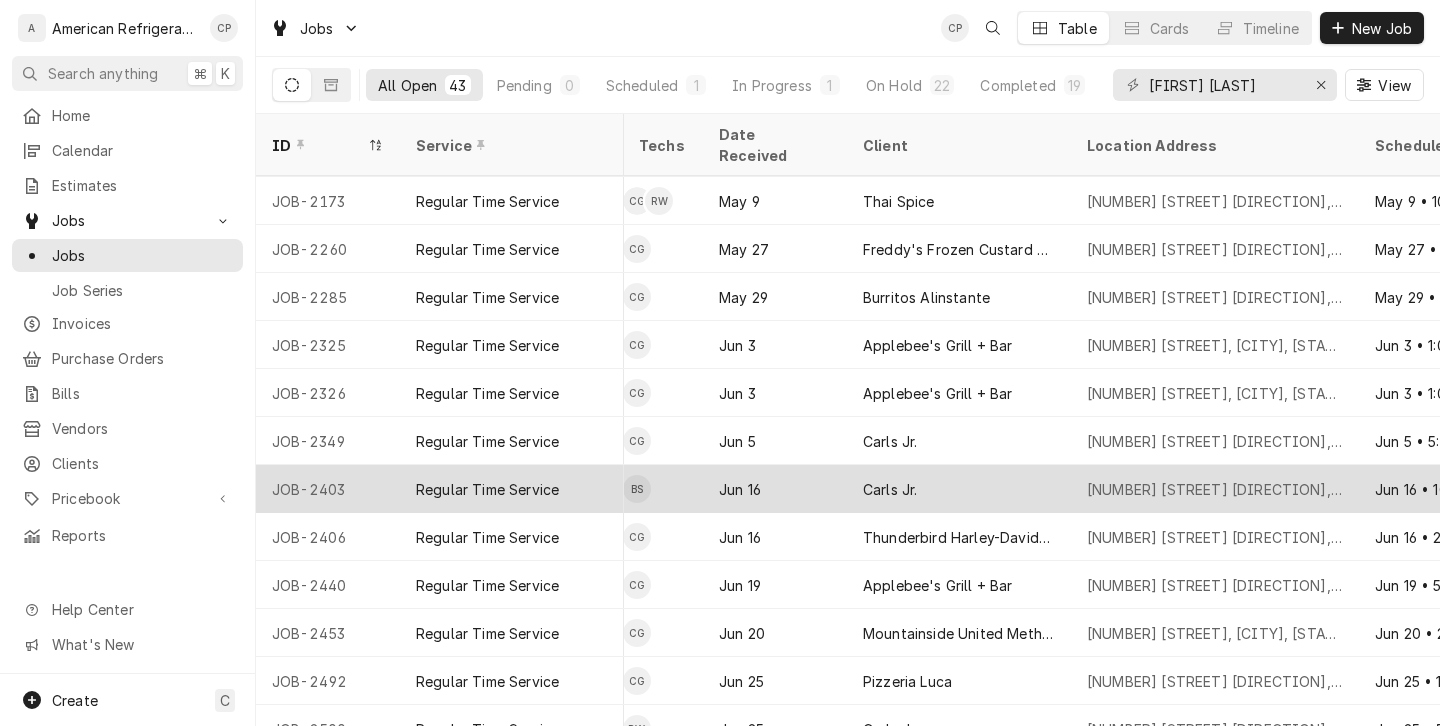 click on "BS" at bounding box center (663, 489) 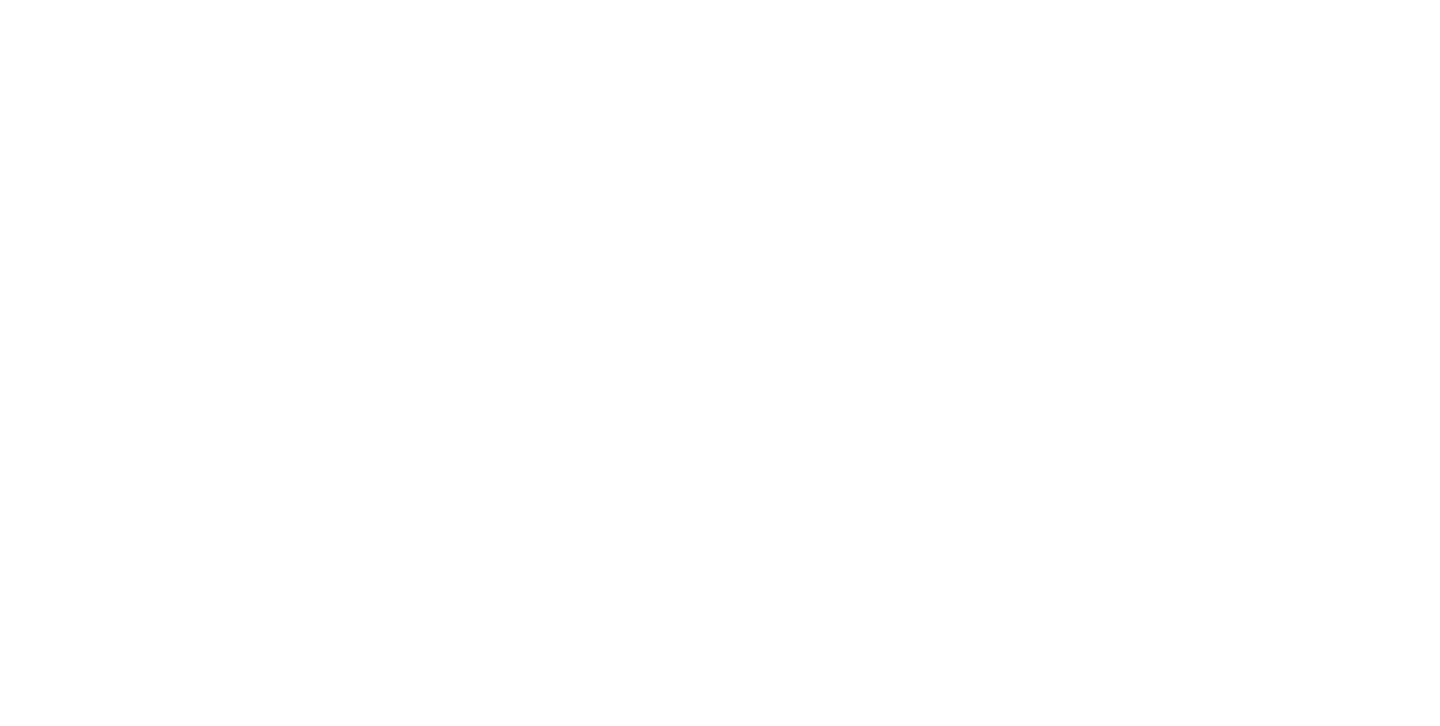 scroll, scrollTop: 0, scrollLeft: 0, axis: both 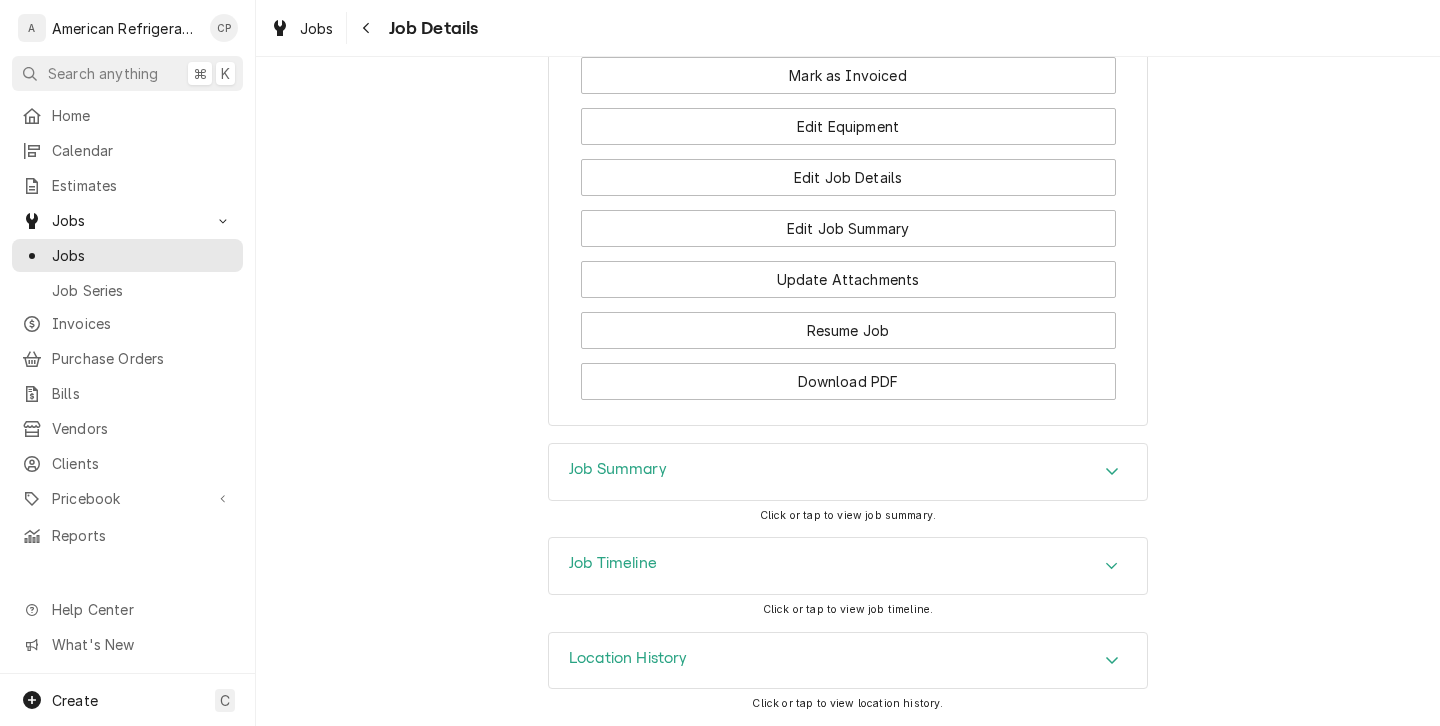 click on "Location History" at bounding box center (628, 658) 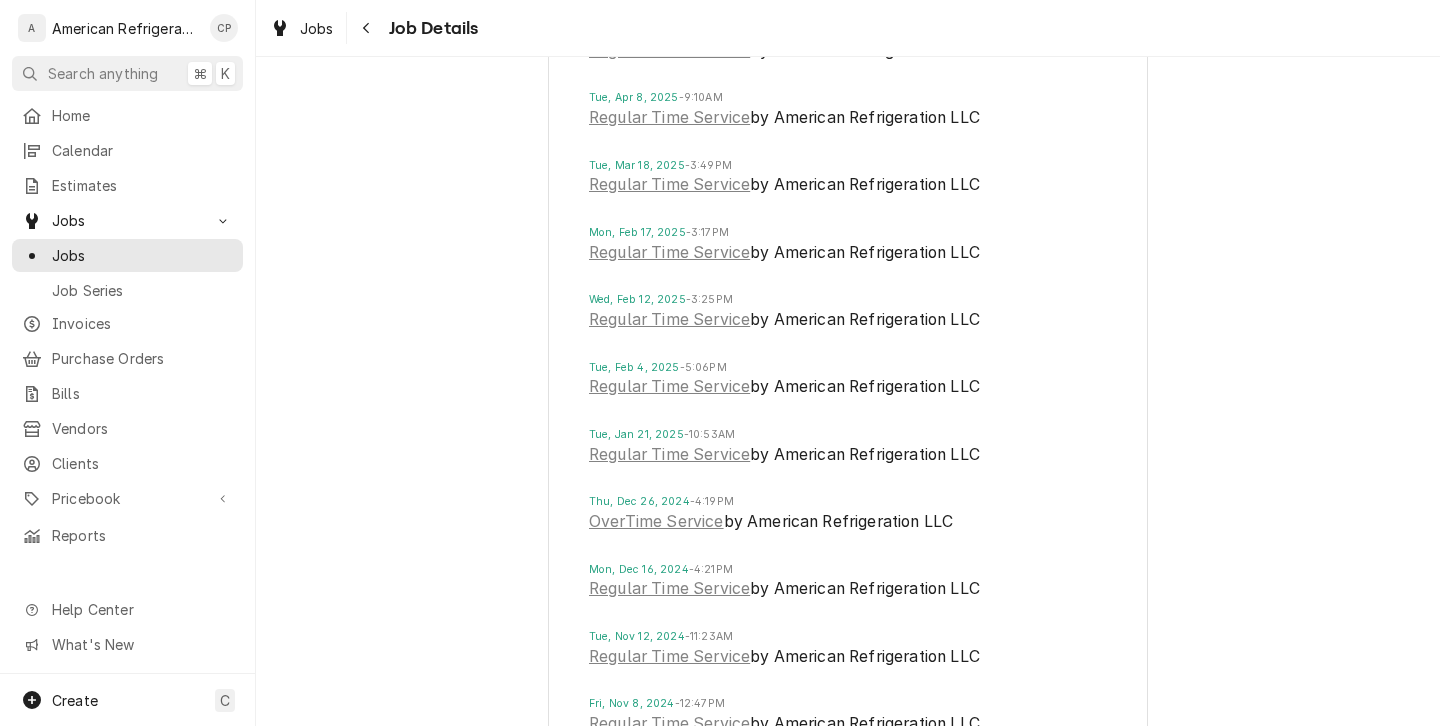 scroll, scrollTop: 2553, scrollLeft: 0, axis: vertical 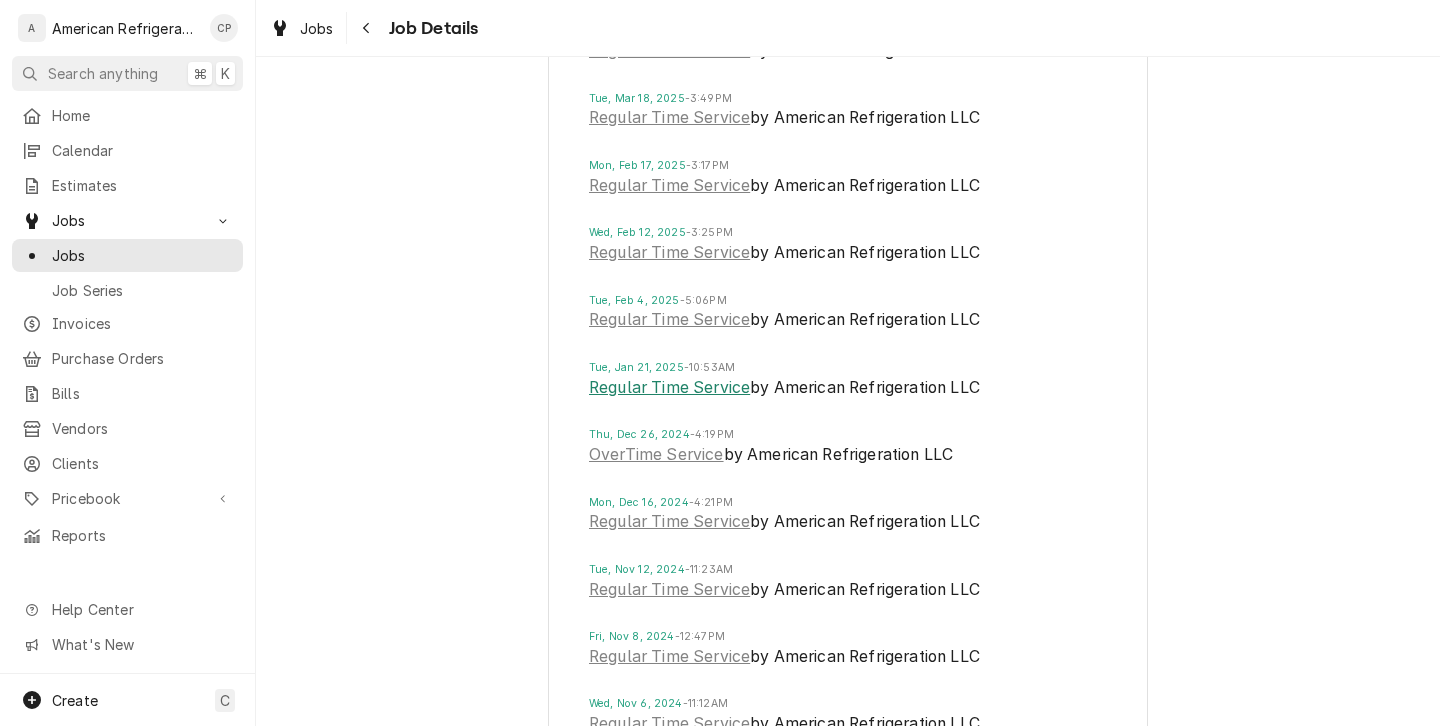 click on "Regular Time Service" at bounding box center [669, 388] 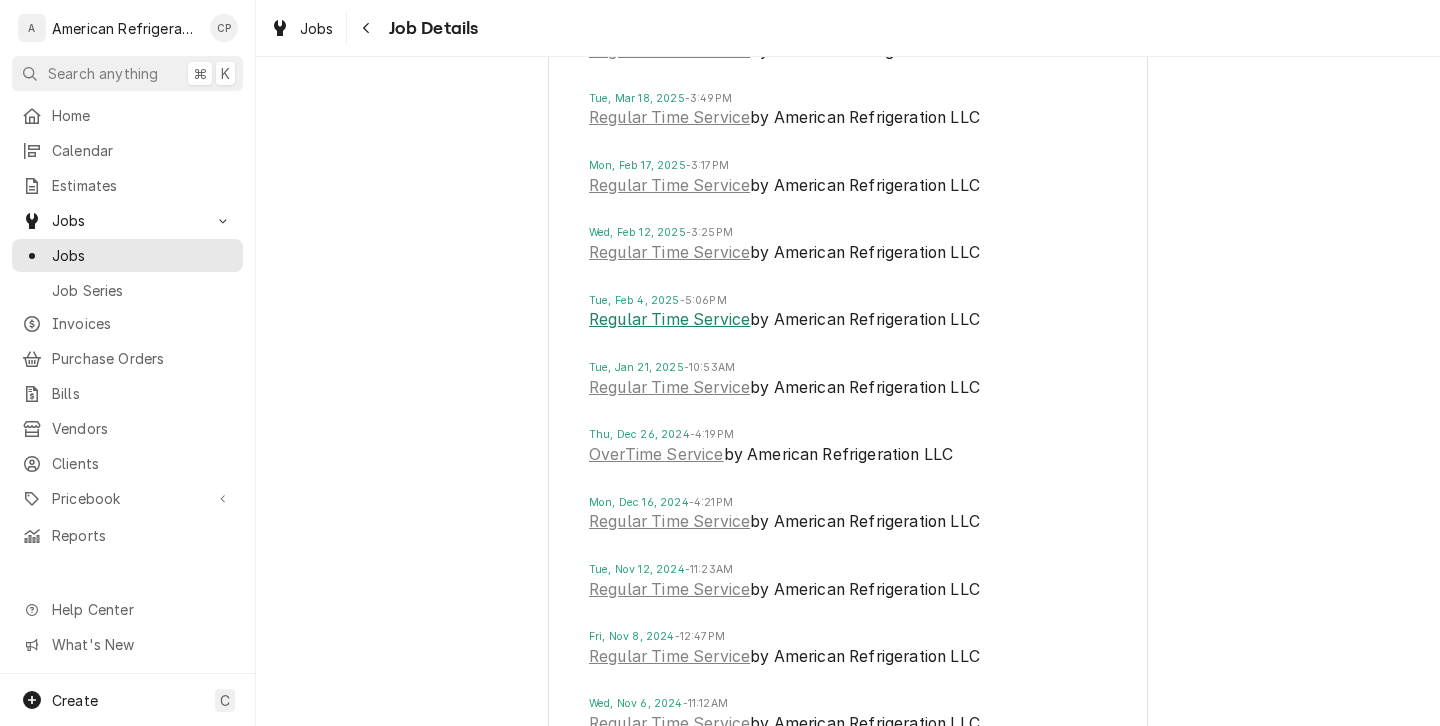 click on "Regular Time Service" at bounding box center (669, 320) 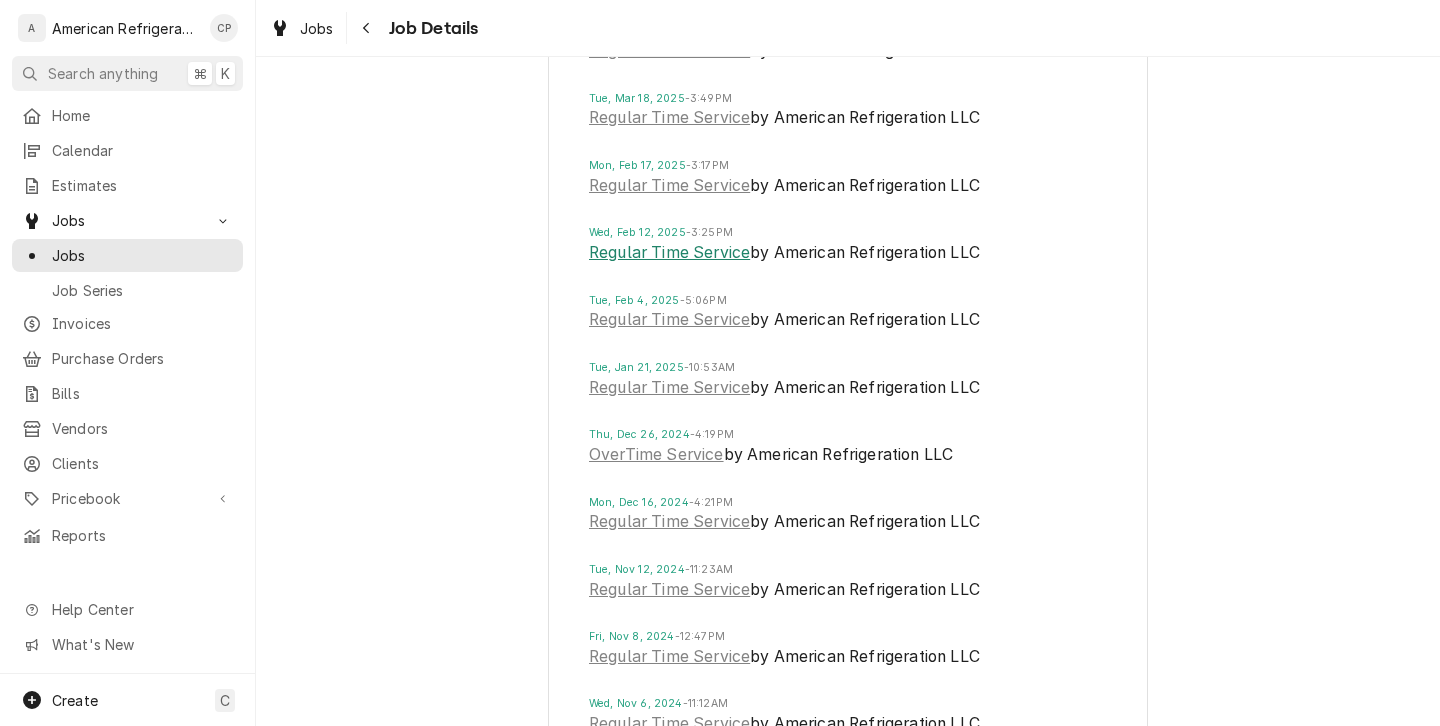 click on "Regular Time Service" at bounding box center [669, 253] 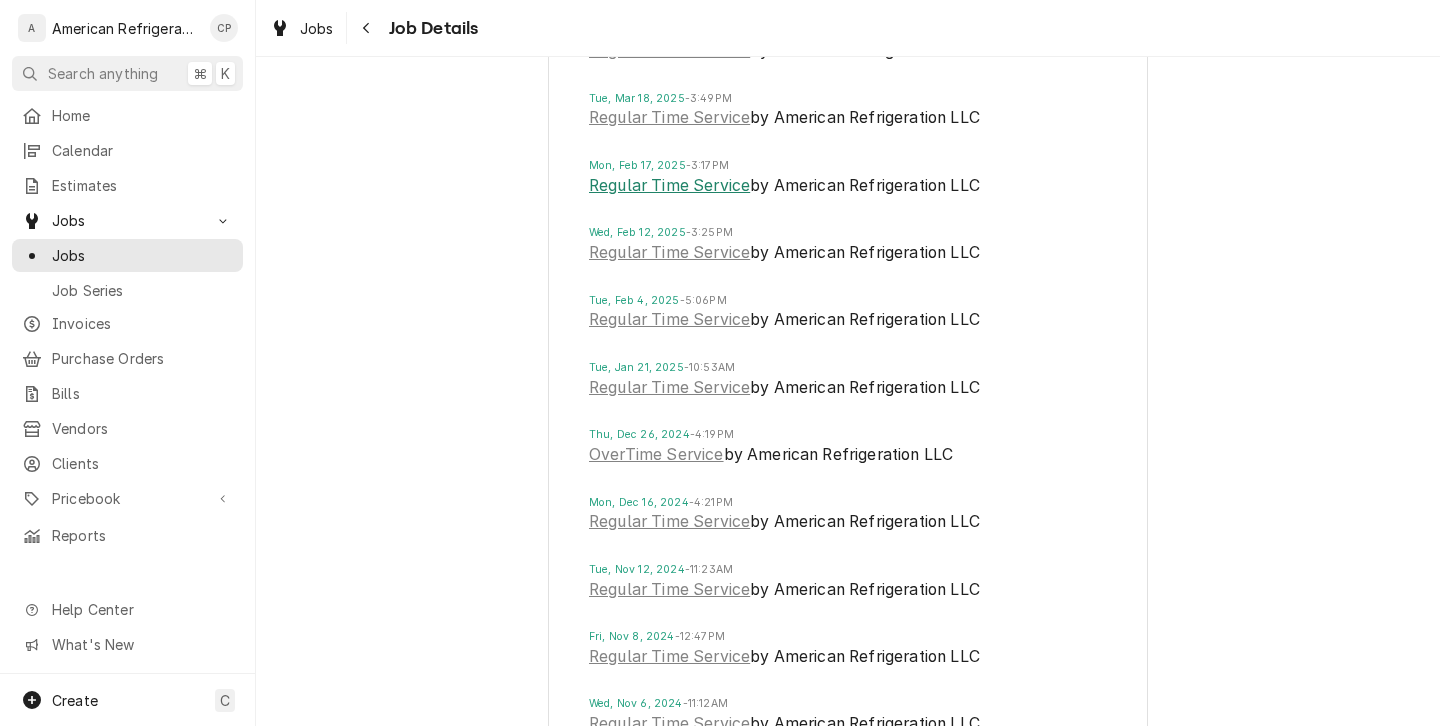 click on "Regular Time Service" at bounding box center (669, 186) 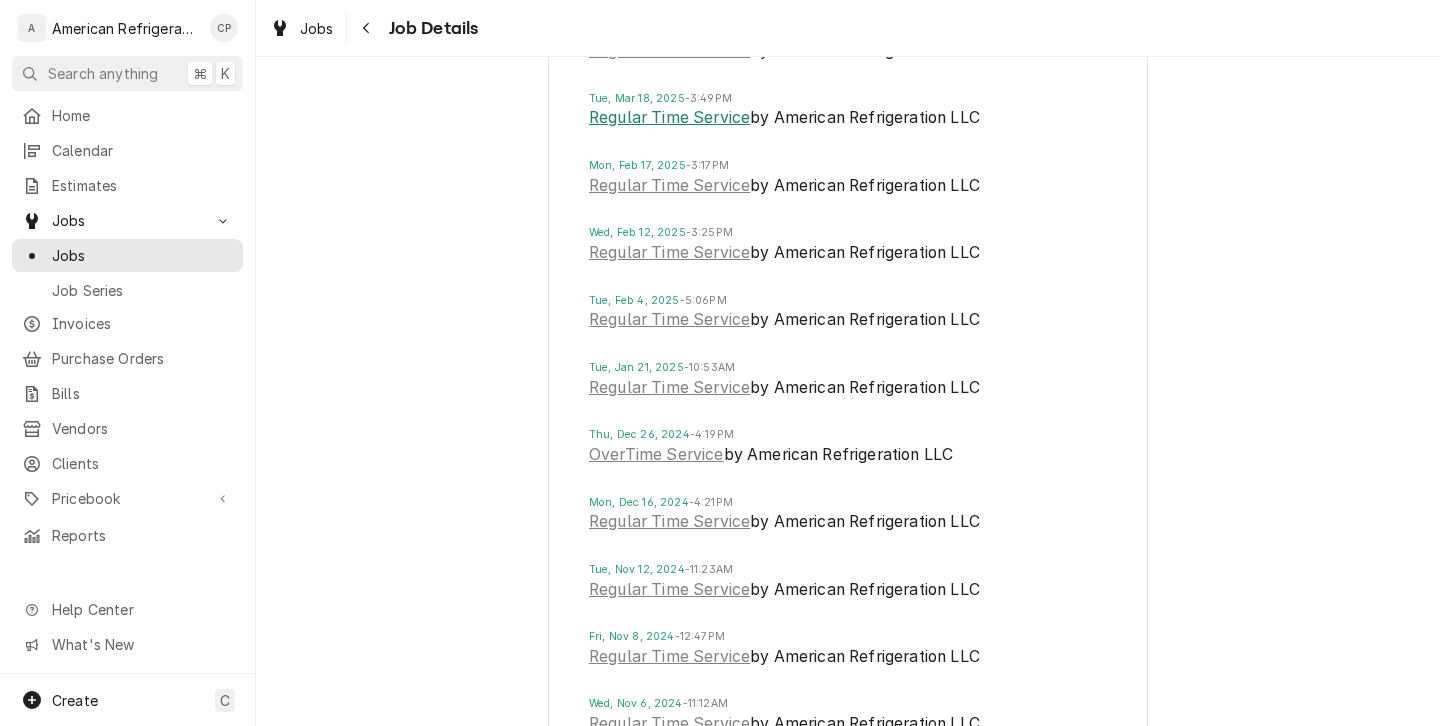 click on "Regular Time Service" at bounding box center [669, 118] 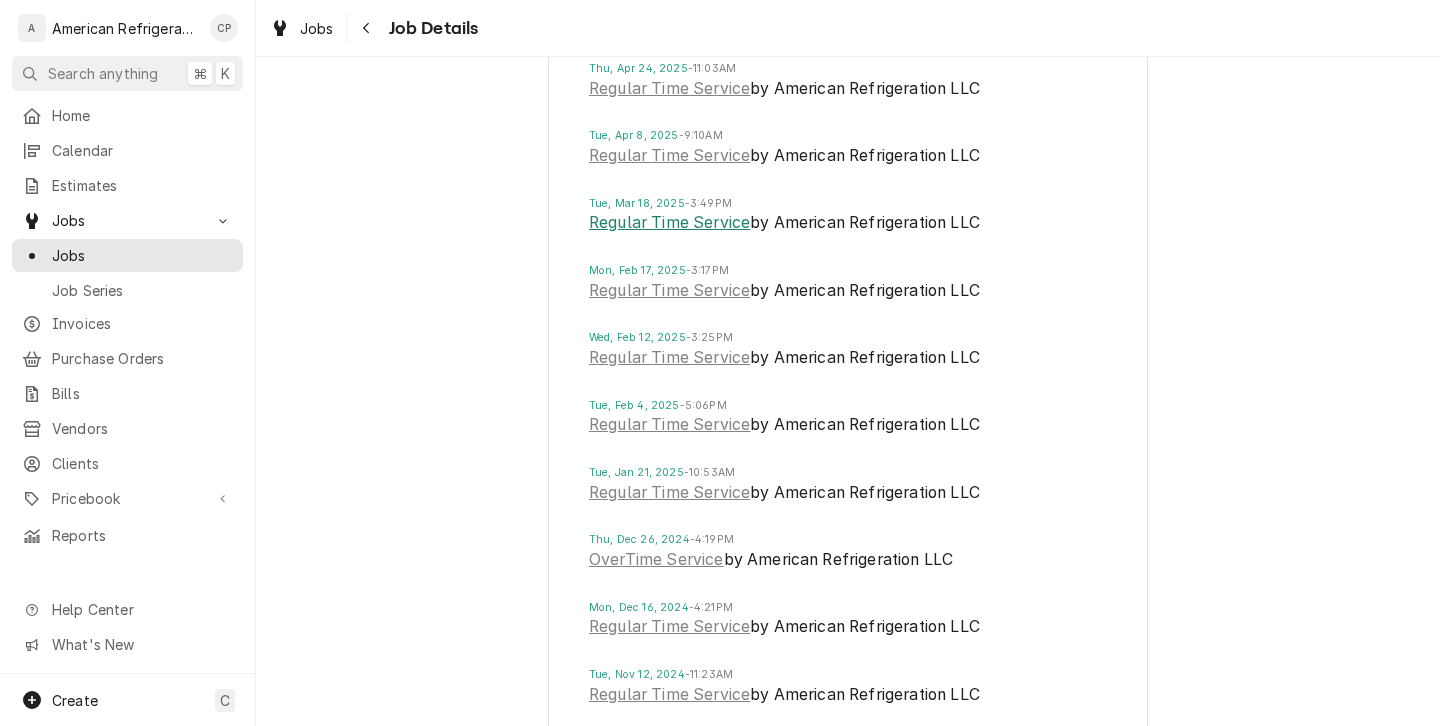 scroll, scrollTop: 2439, scrollLeft: 0, axis: vertical 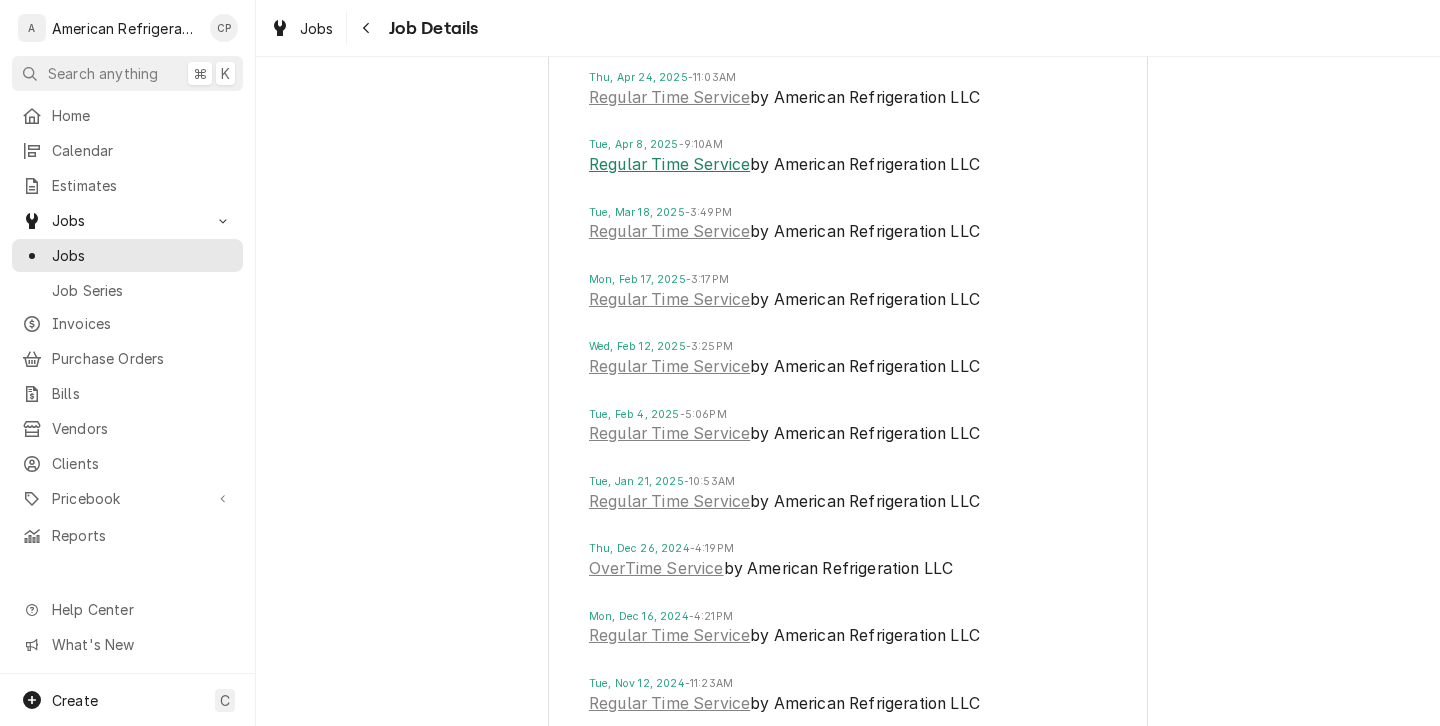 click on "Regular Time Service" at bounding box center [669, 165] 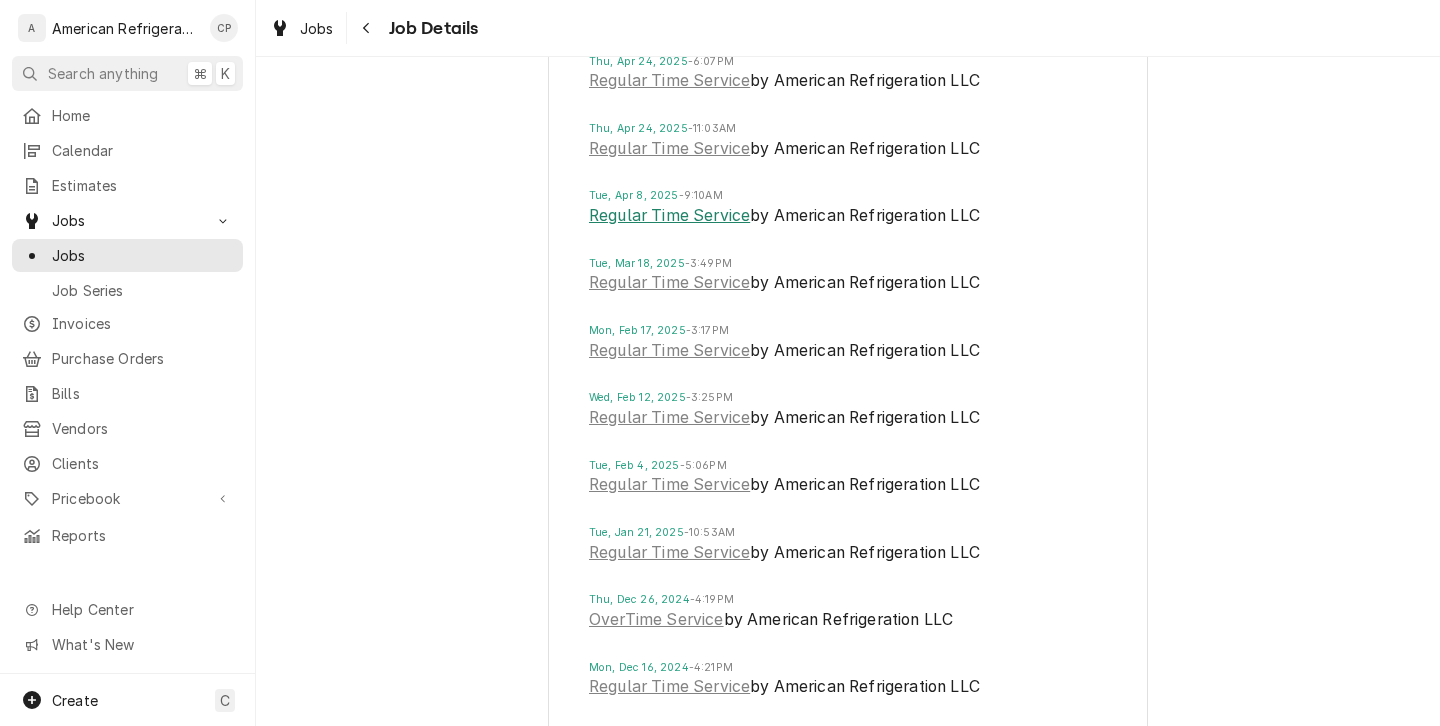 scroll, scrollTop: 2373, scrollLeft: 0, axis: vertical 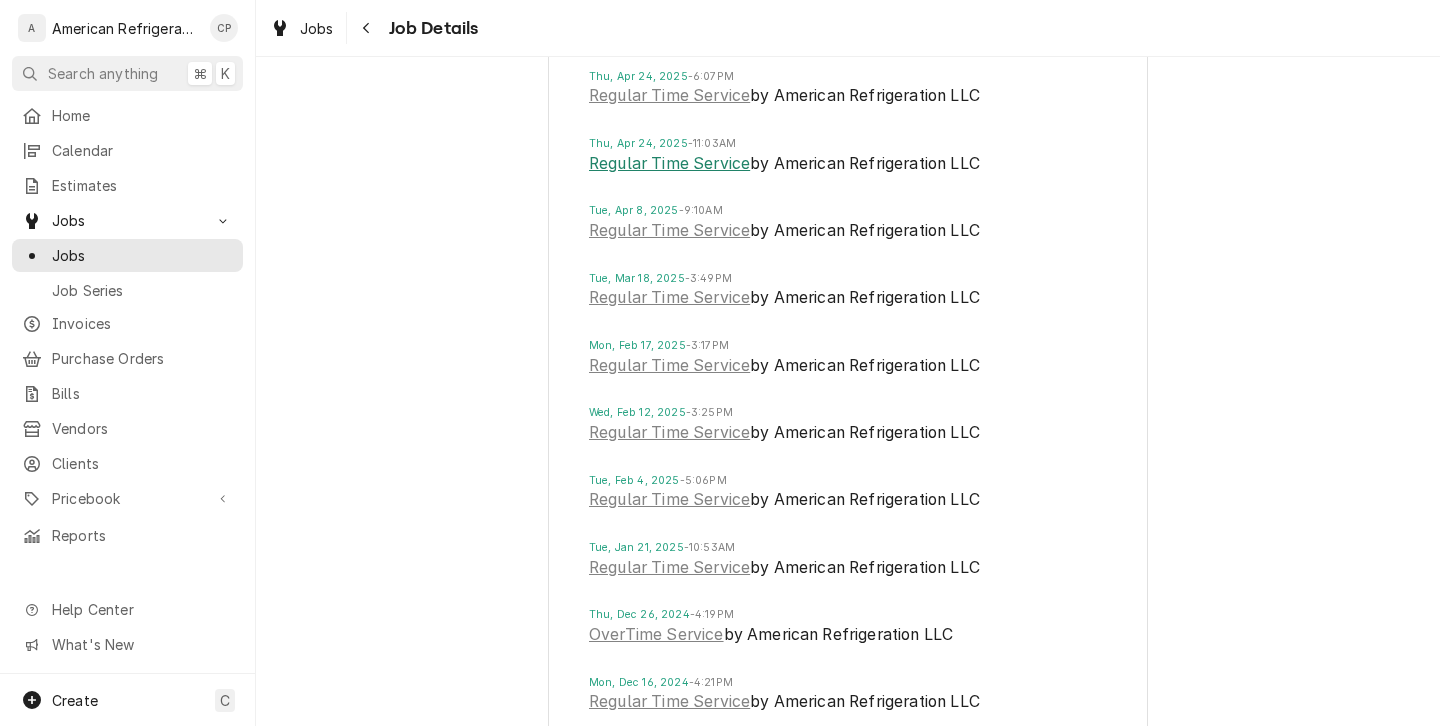 click on "Regular Time Service" at bounding box center (669, 164) 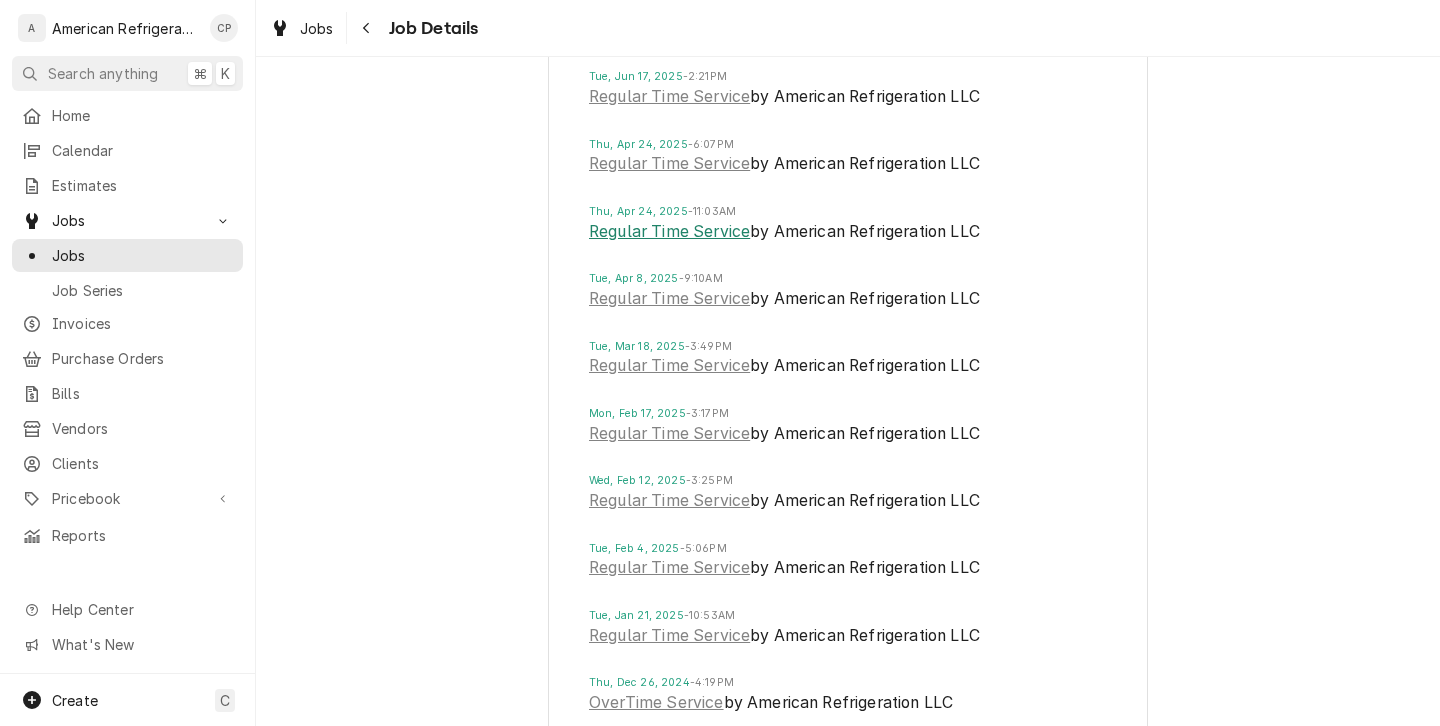 scroll, scrollTop: 2289, scrollLeft: 0, axis: vertical 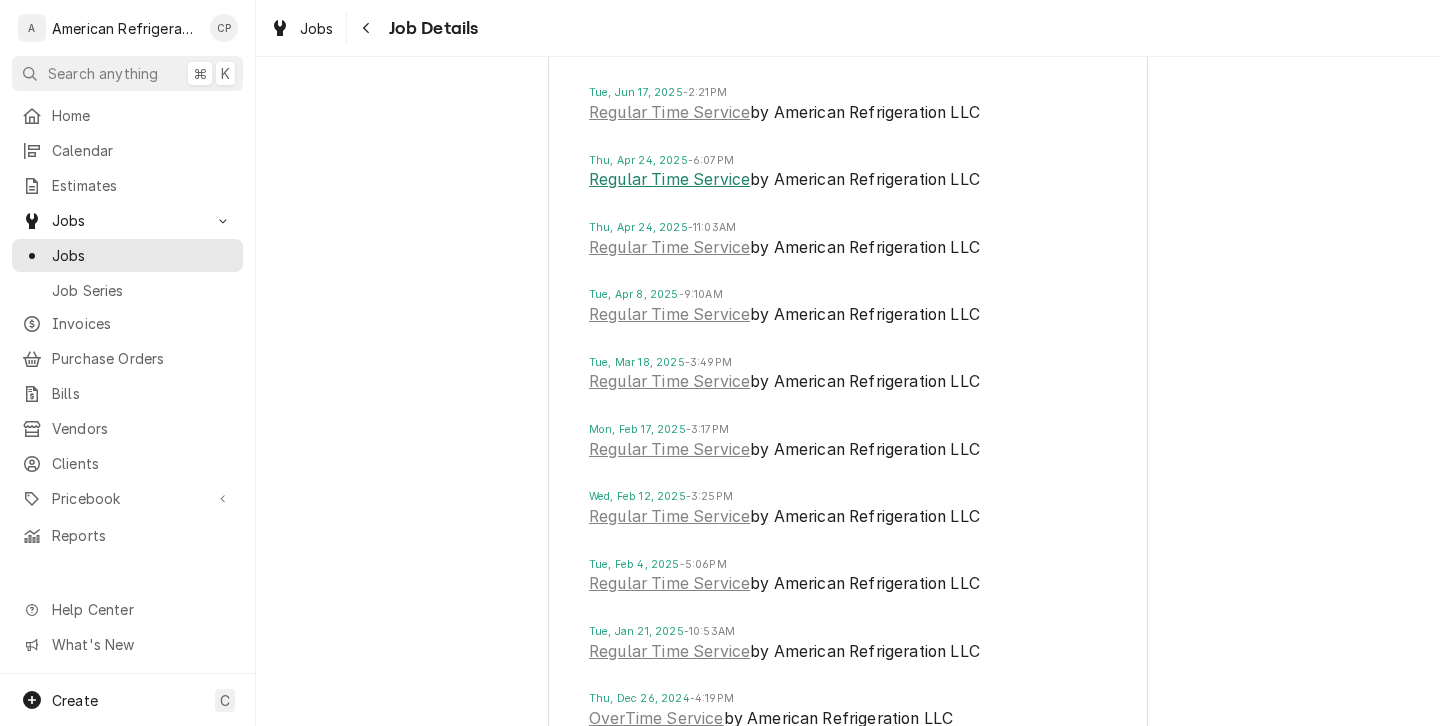 click on "Regular Time Service" at bounding box center [669, 180] 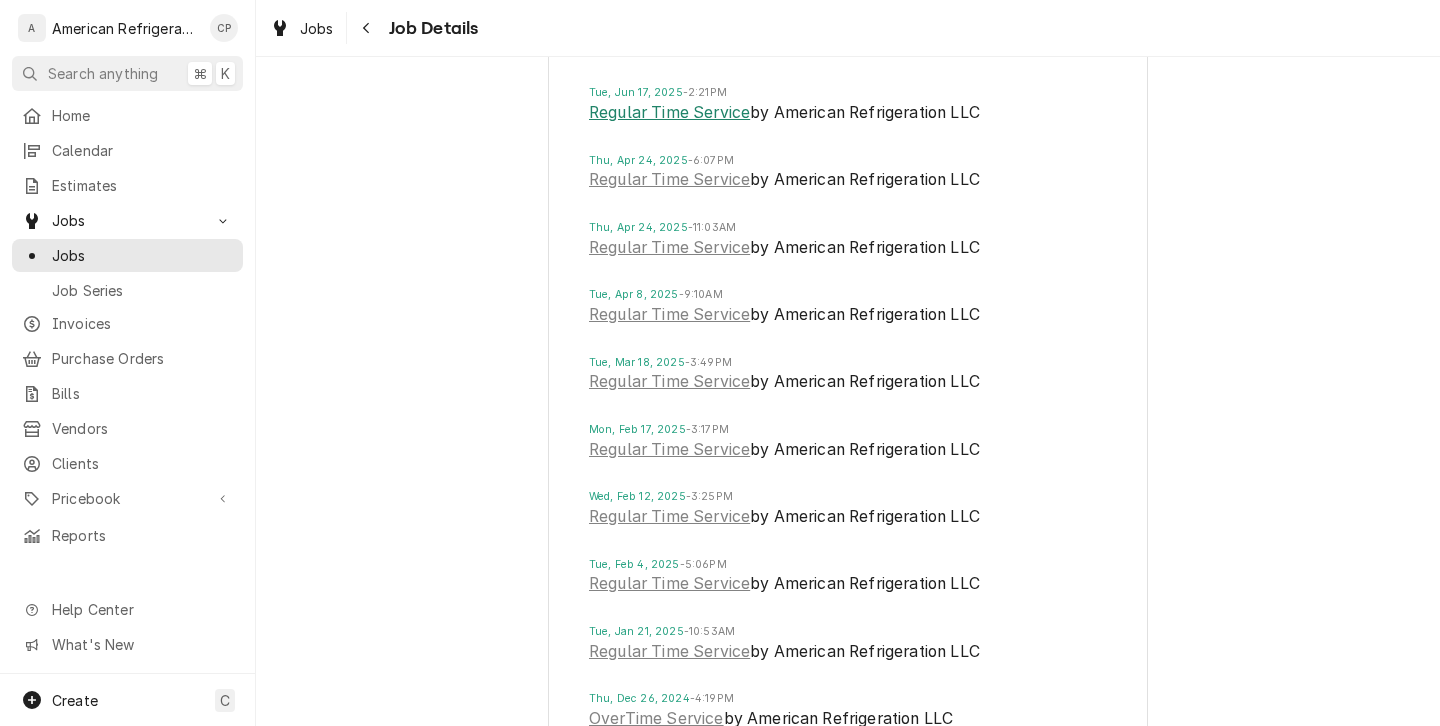 click on "Regular Time Service" at bounding box center [669, 113] 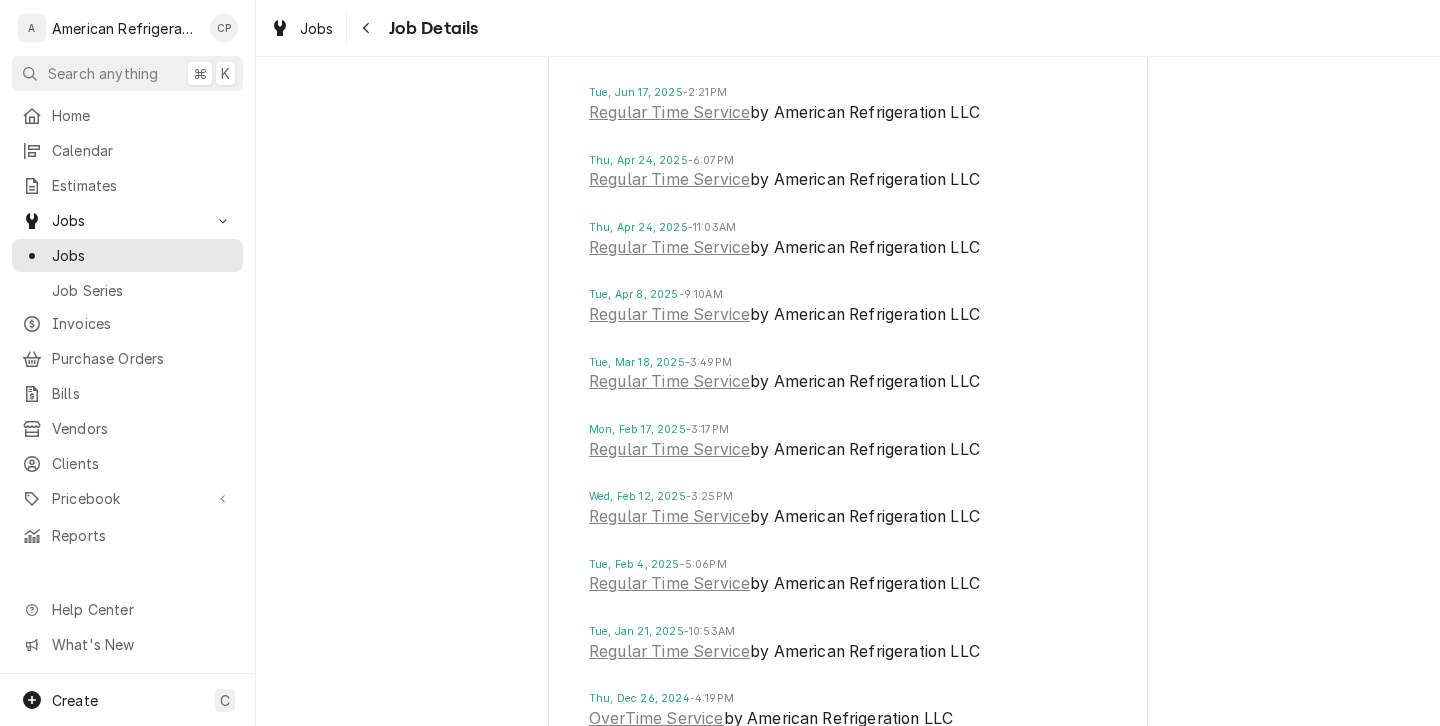 click on "Location History Fri, Aug 1, 2025  -  4:00PM Regular Time Service  by American Refrigeration LLC Thu, Jul 31, 2025  -  3:29PM Regular Time Service  by American Refrigeration LLC Wed, Jun 25, 2025  -  4:26PM Regular Time Service  by American Refrigeration LLC Tue, Jun 17, 2025  -  2:21PM Regular Time Service  by American Refrigeration LLC Thu, Apr 24, 2025  -  6:07PM Regular Time Service  by American Refrigeration LLC Thu, Apr 24, 2025  -  11:03AM Regular Time Service  by American Refrigeration LLC Tue, Apr 8, 2025  -  9:10AM Regular Time Service  by American Refrigeration LLC Tue, Mar 18, 2025  -  3:49PM Regular Time Service  by American Refrigeration LLC Mon, Feb 17, 2025  -  3:17PM Regular Time Service  by American Refrigeration LLC Wed, Feb 12, 2025  -  3:25PM Regular Time Service  by American Refrigeration LLC Tue, Feb 4, 2025  -  5:06PM Regular Time Service  by American Refrigeration LLC Tue, Jan 21, 2025  -  10:53AM Regular Time Service  by American Refrigeration LLC Thu, Dec 26, 2024  -  4:19PM  -   -" at bounding box center (848, 966) 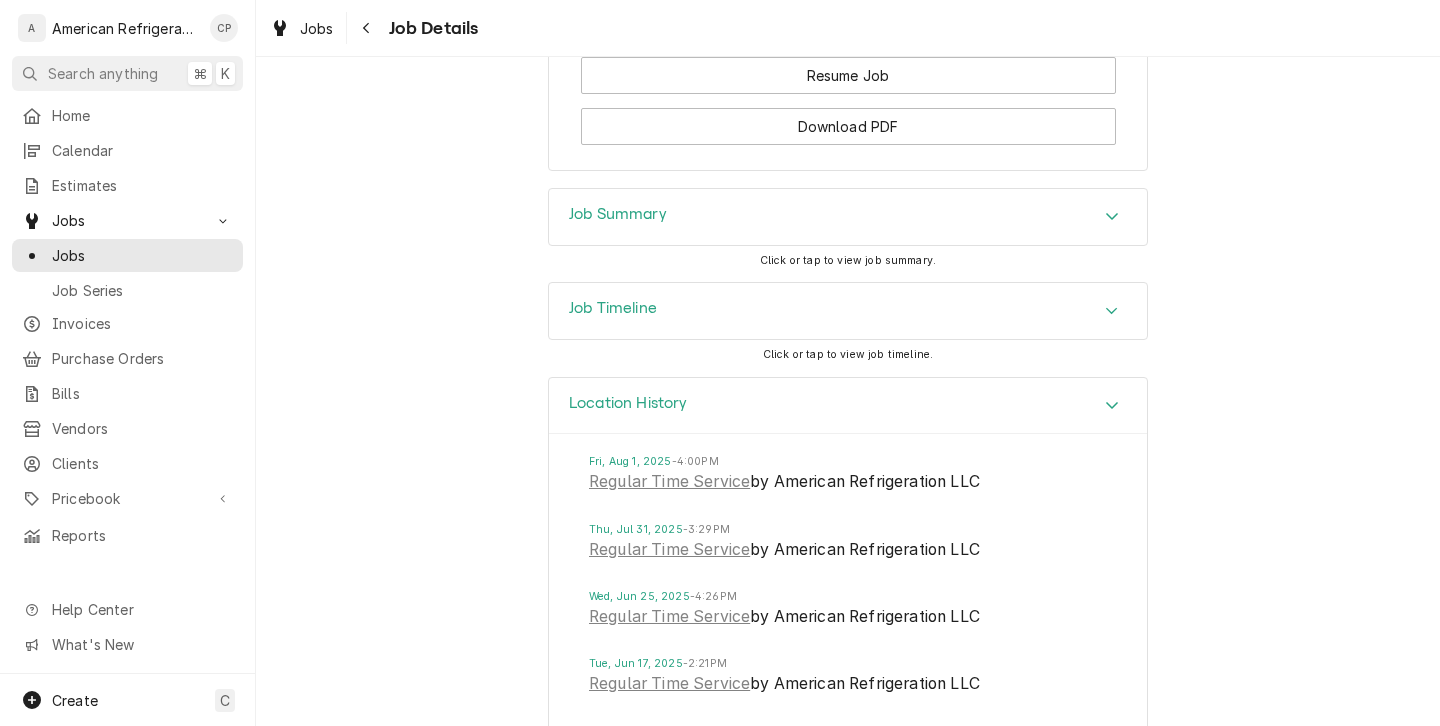 scroll, scrollTop: 0, scrollLeft: 0, axis: both 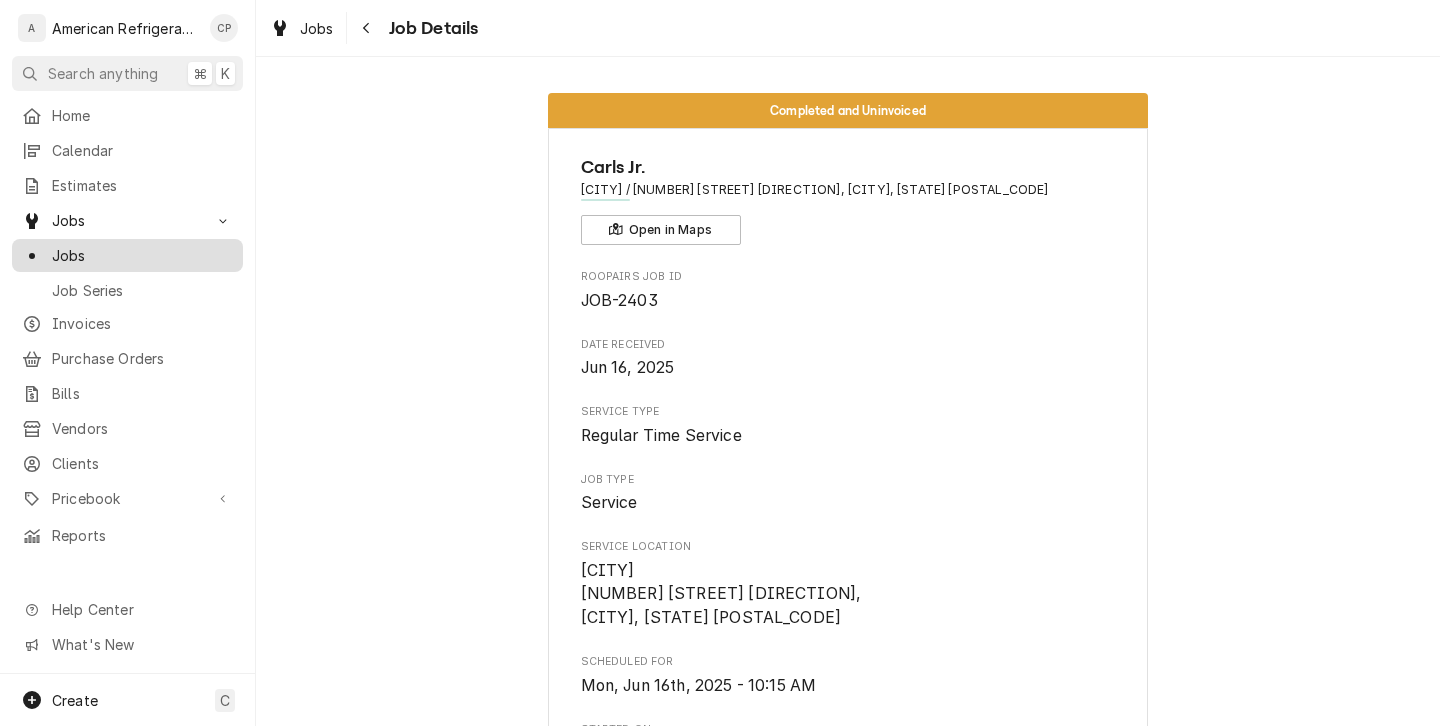 click on "Jobs" at bounding box center (142, 255) 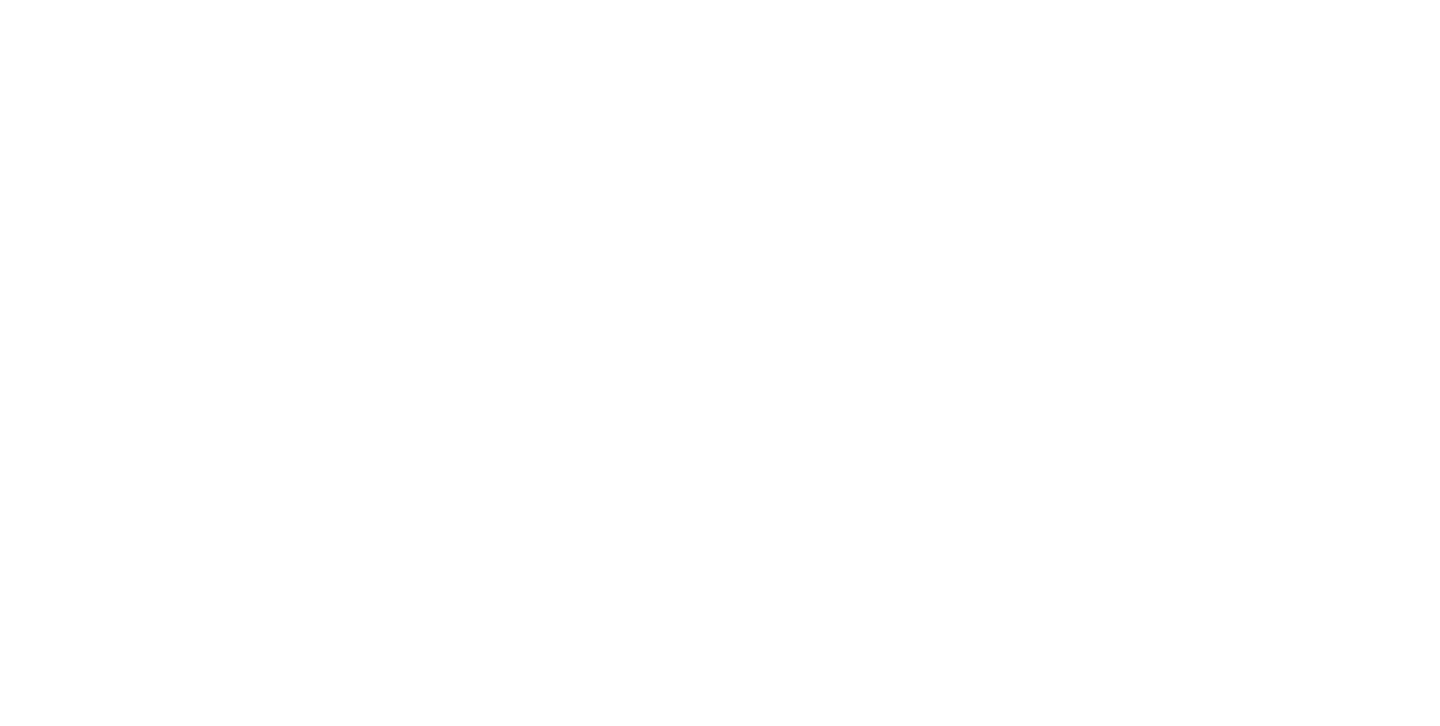 scroll, scrollTop: 0, scrollLeft: 0, axis: both 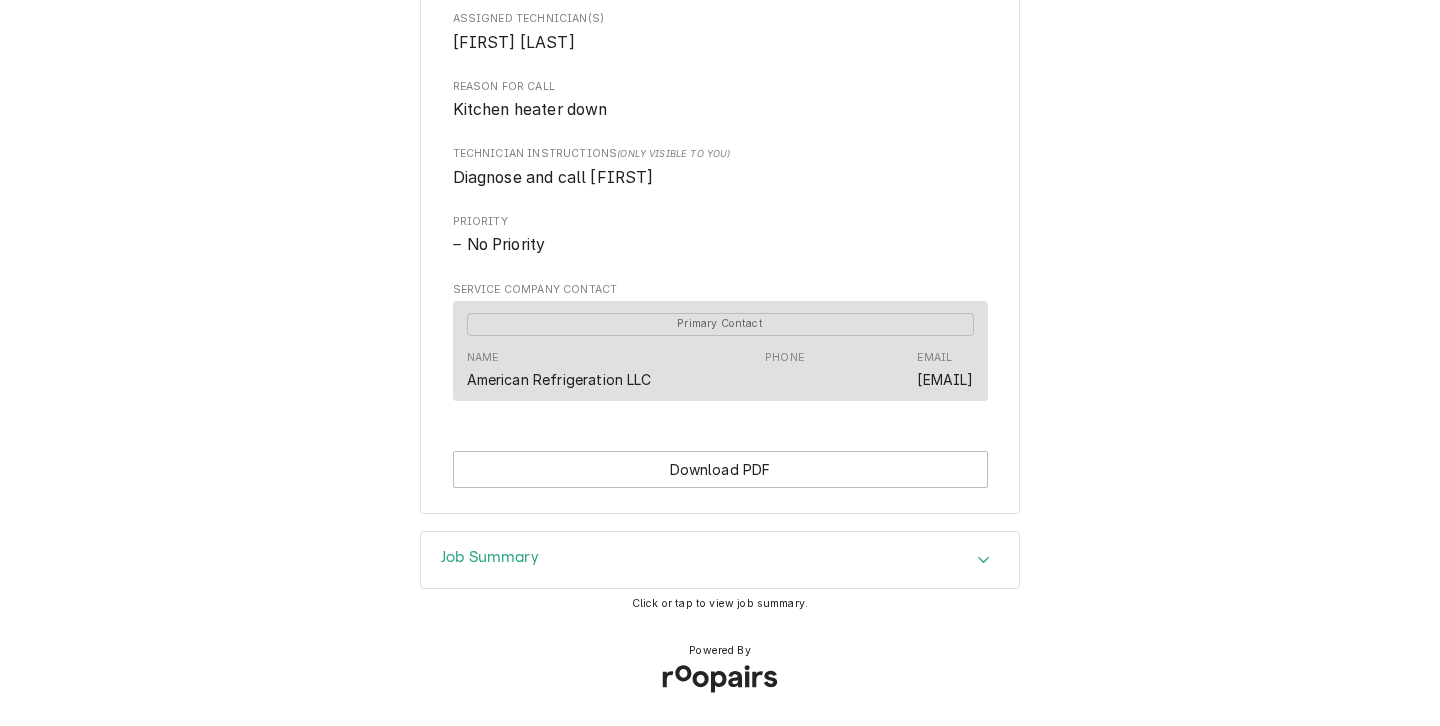 click on "Job Summary" at bounding box center [490, 557] 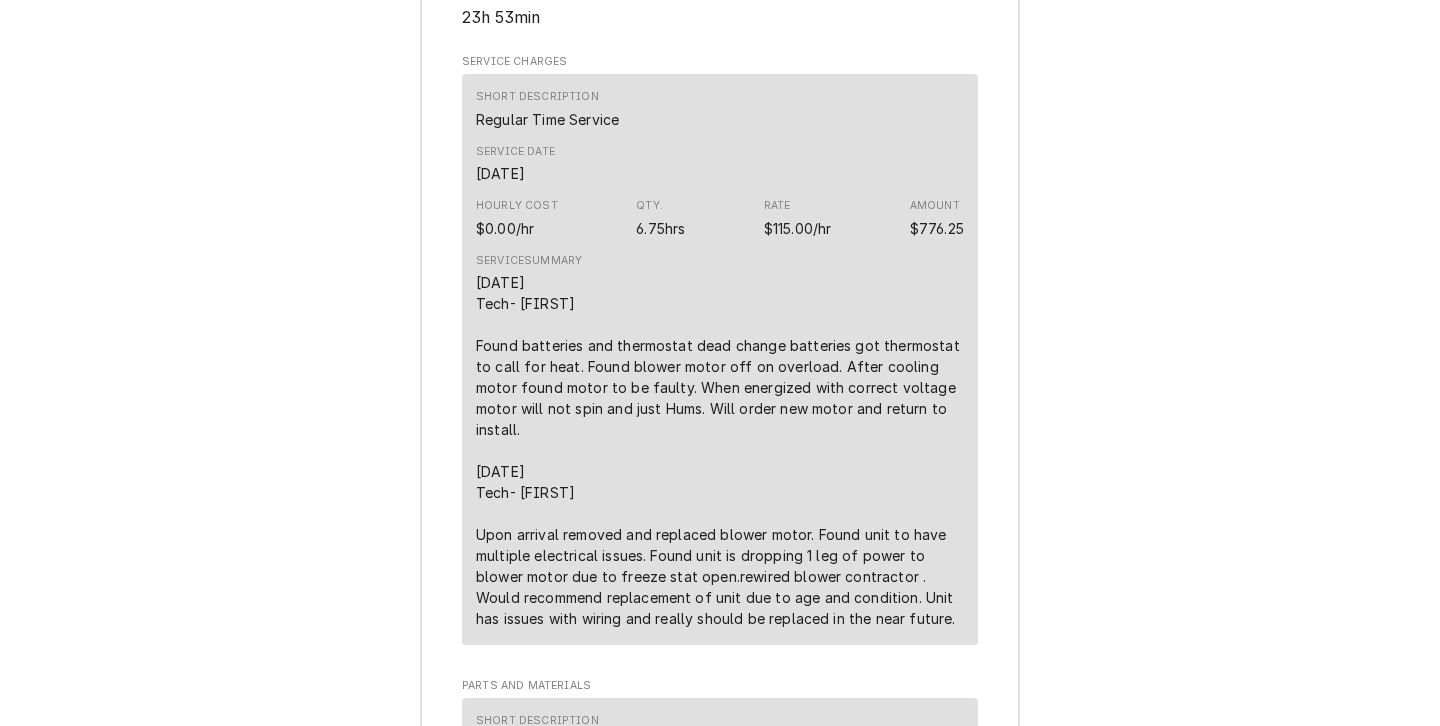 scroll, scrollTop: 1718, scrollLeft: 0, axis: vertical 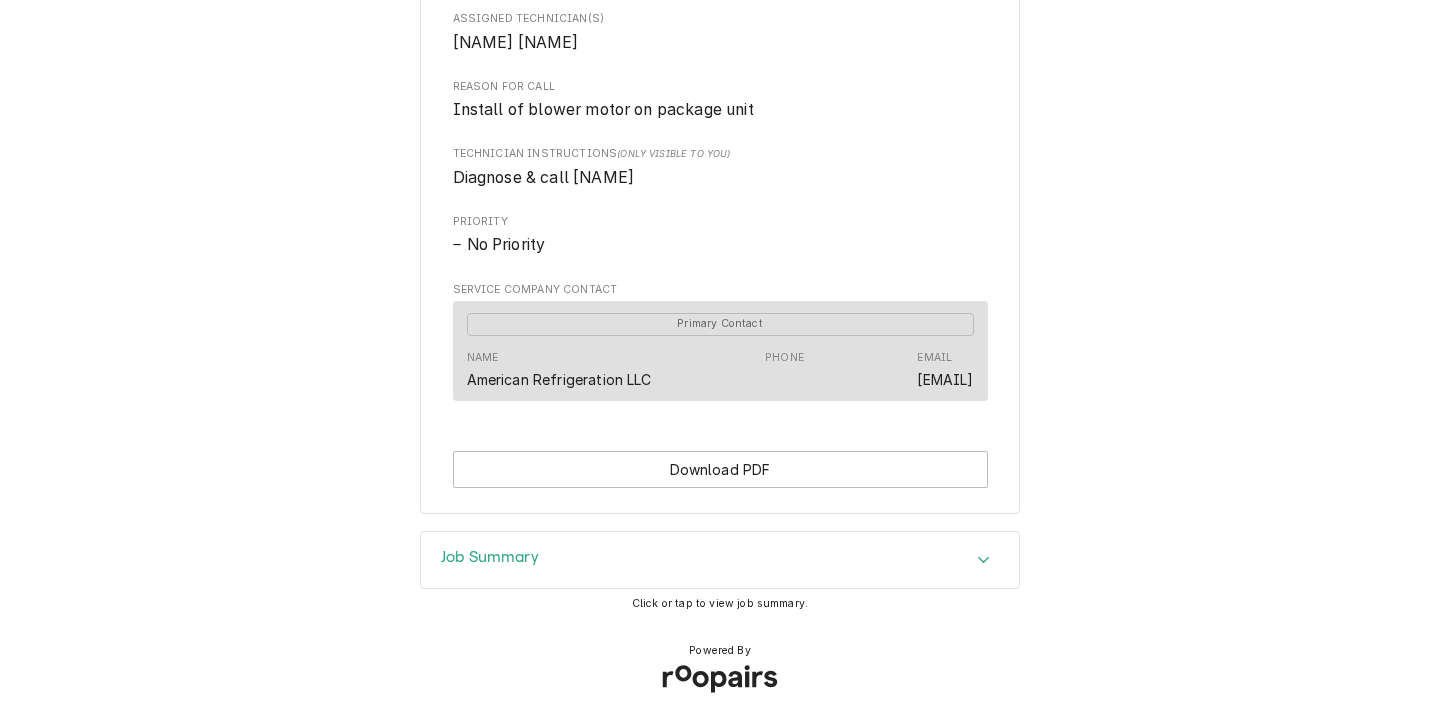 click on "Job Summary" at bounding box center [490, 557] 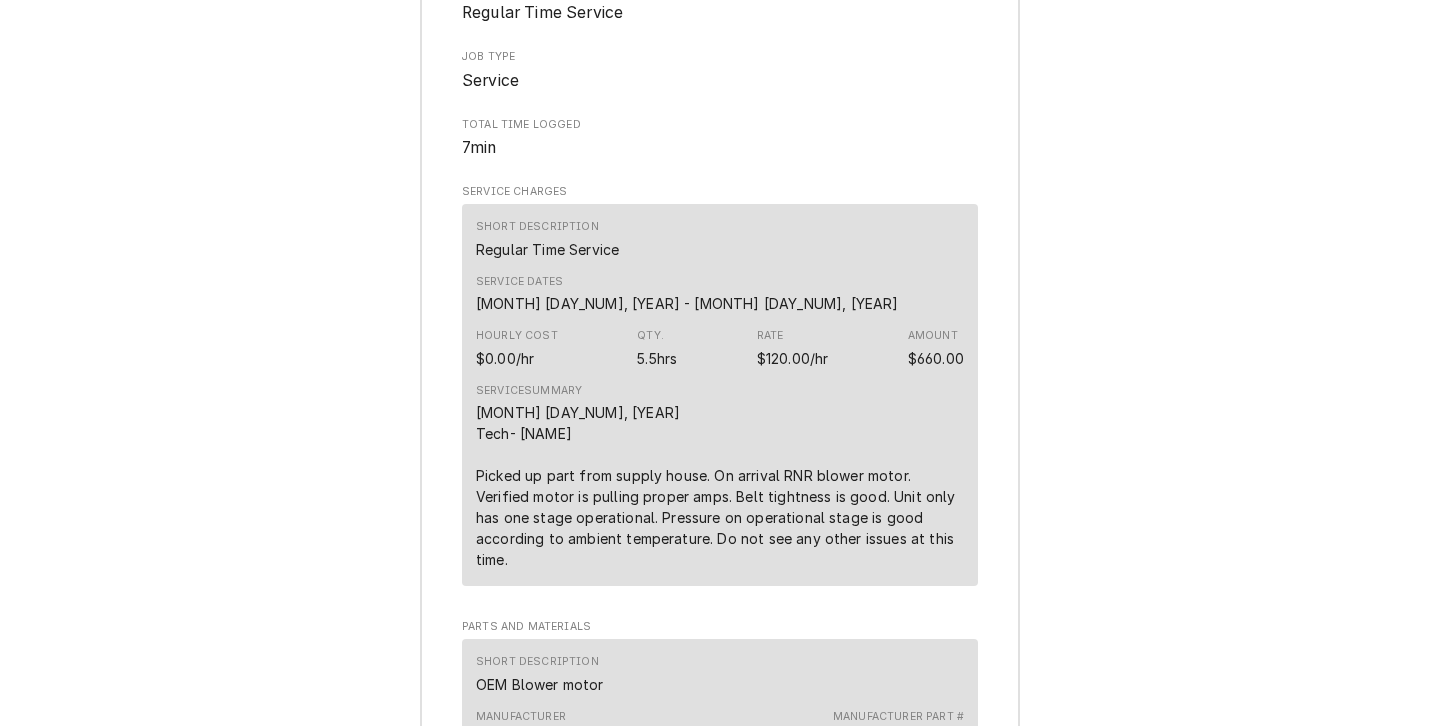 scroll, scrollTop: 1599, scrollLeft: 0, axis: vertical 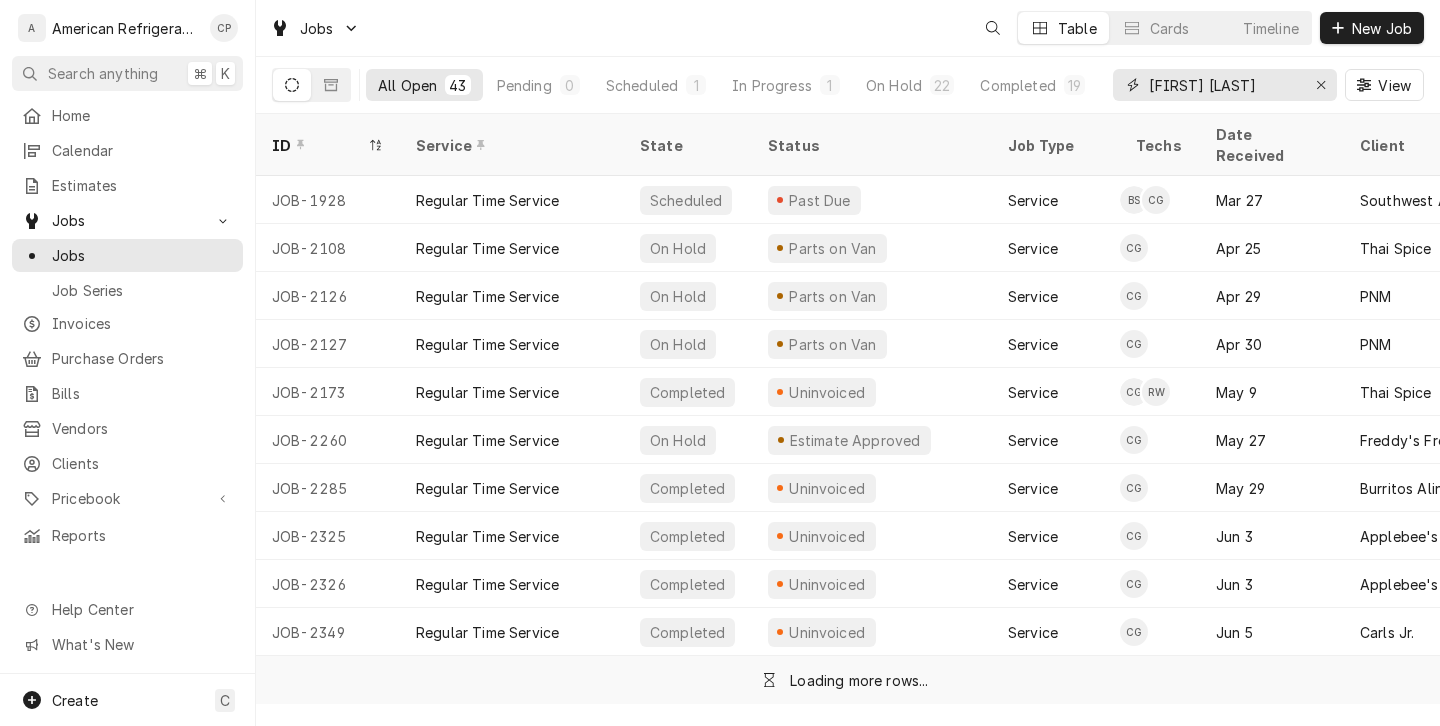 click on "[FIRST] [LAST]" at bounding box center (1224, 85) 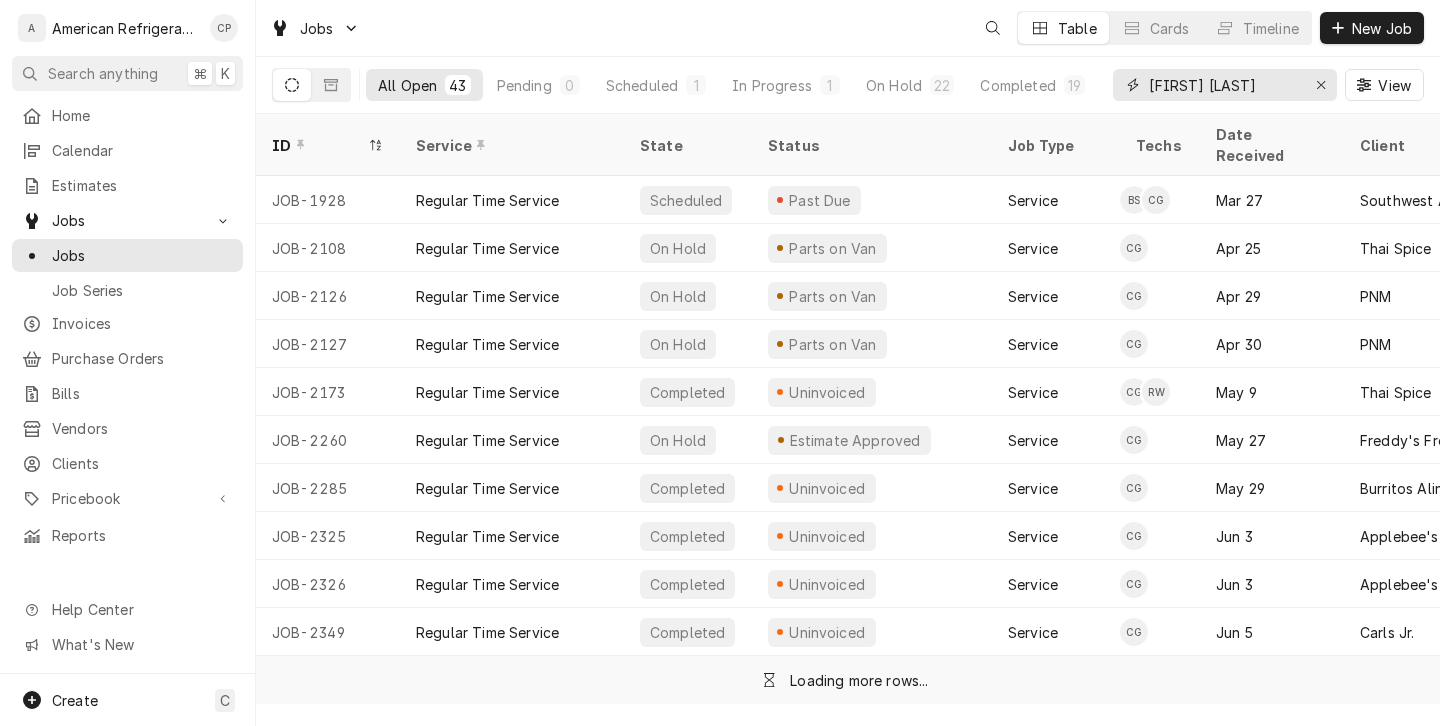 click on "carl los" at bounding box center [1224, 85] 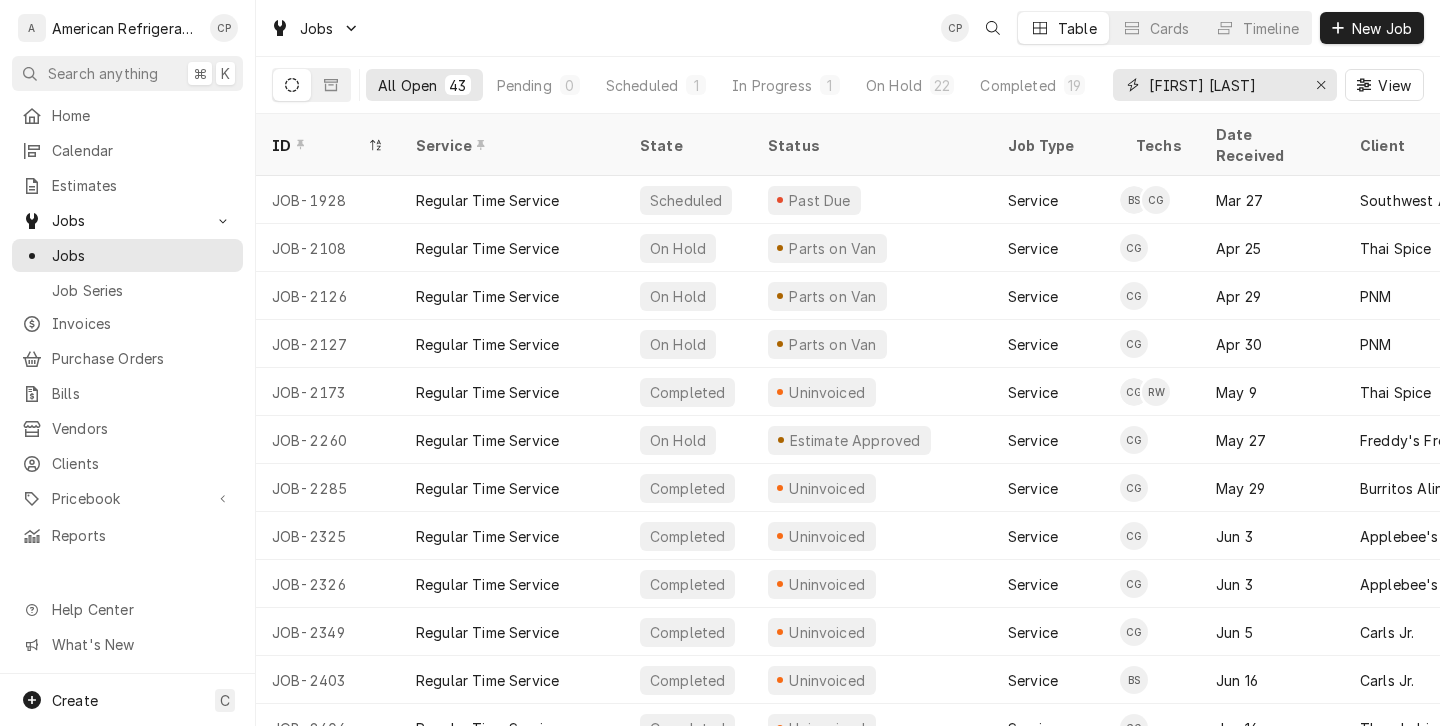 click on "carl los" at bounding box center (1224, 85) 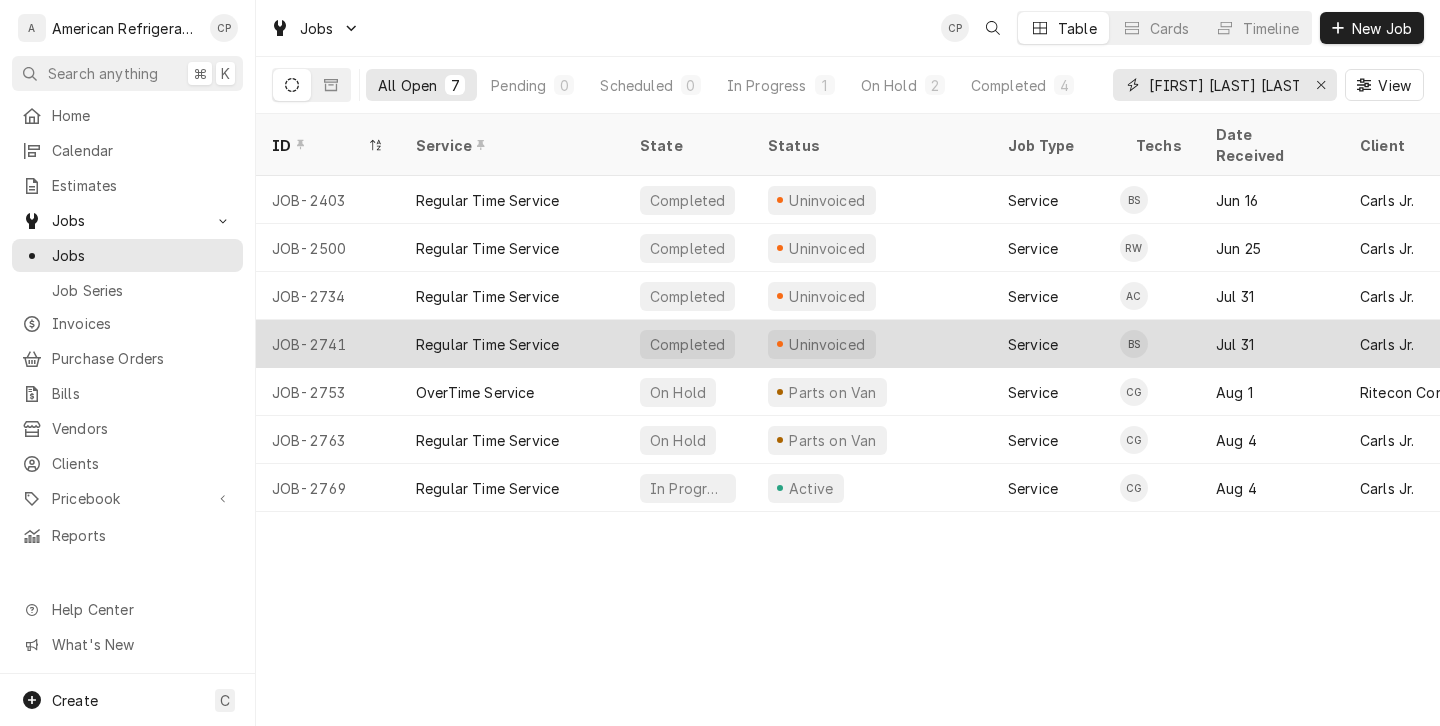 type on "carl los lunas" 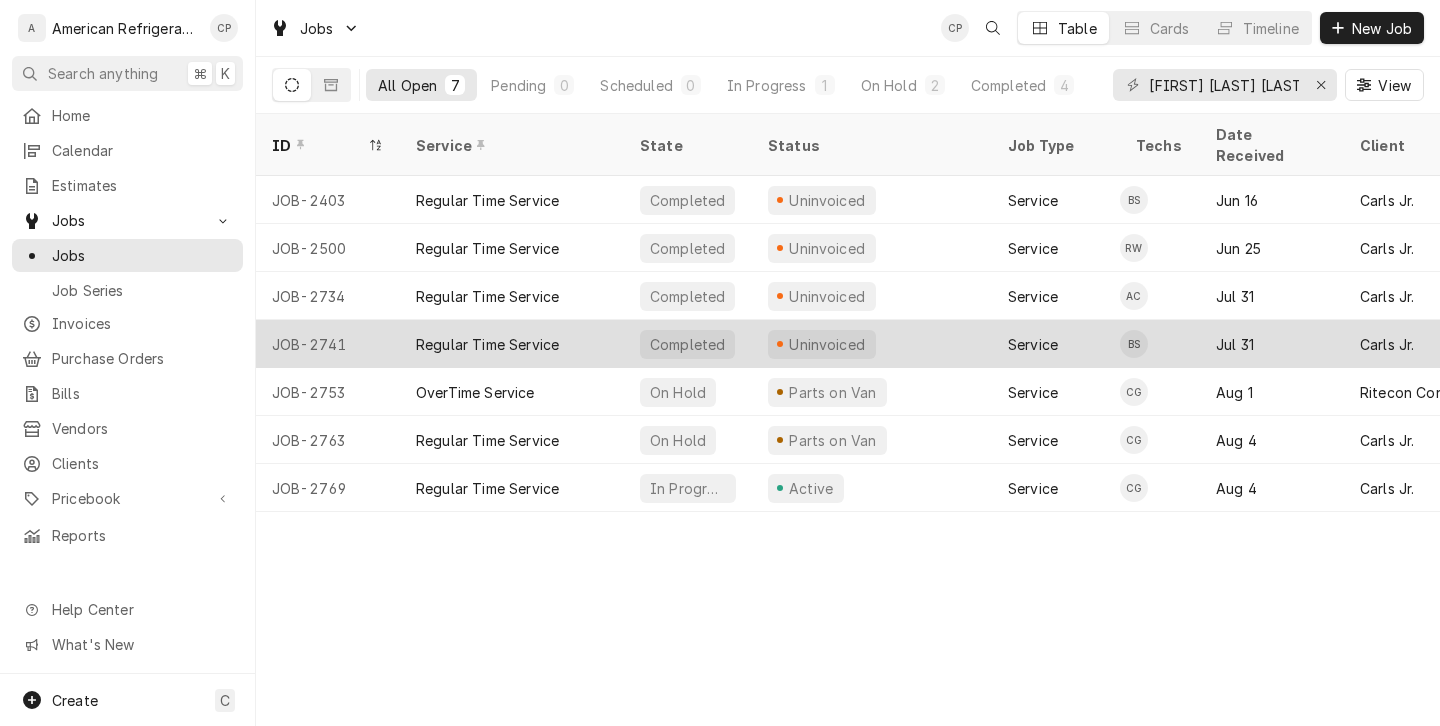 click on "Regular Time Service" at bounding box center (487, 344) 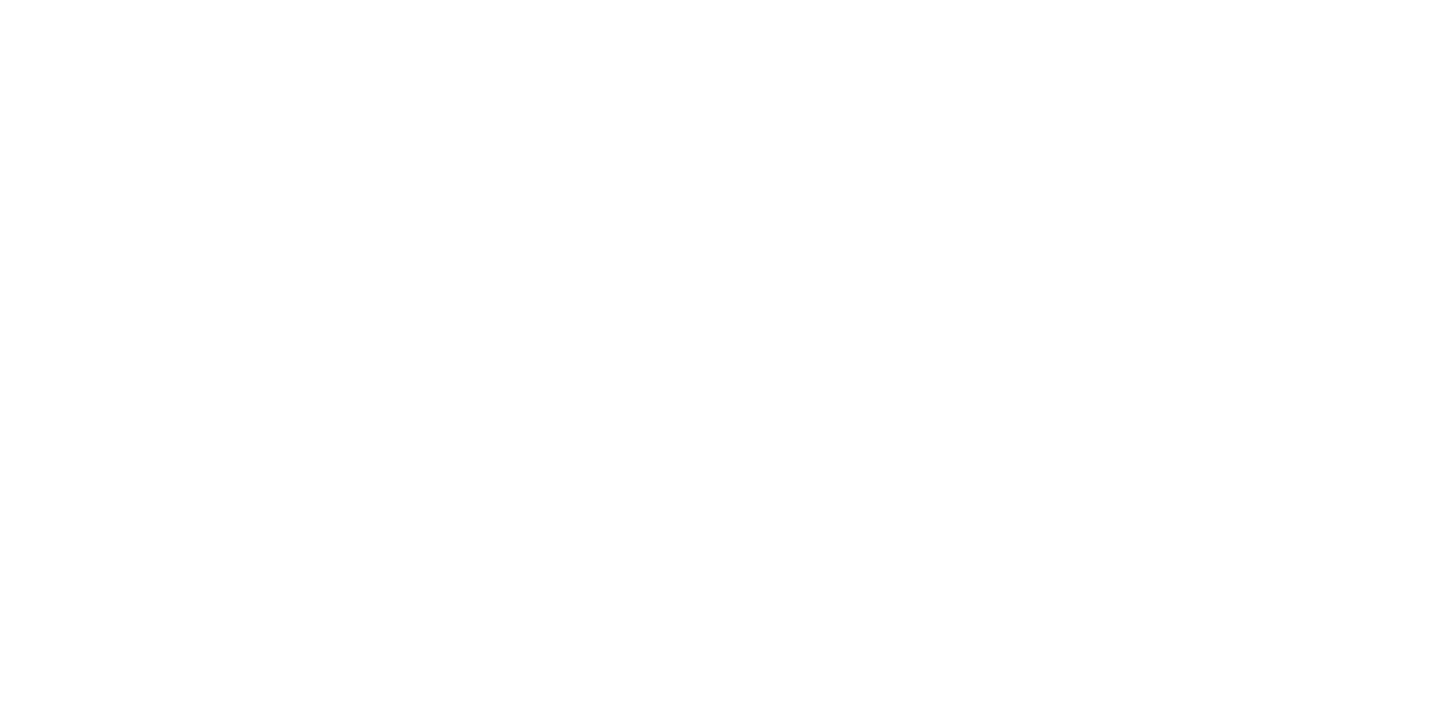 scroll, scrollTop: 0, scrollLeft: 0, axis: both 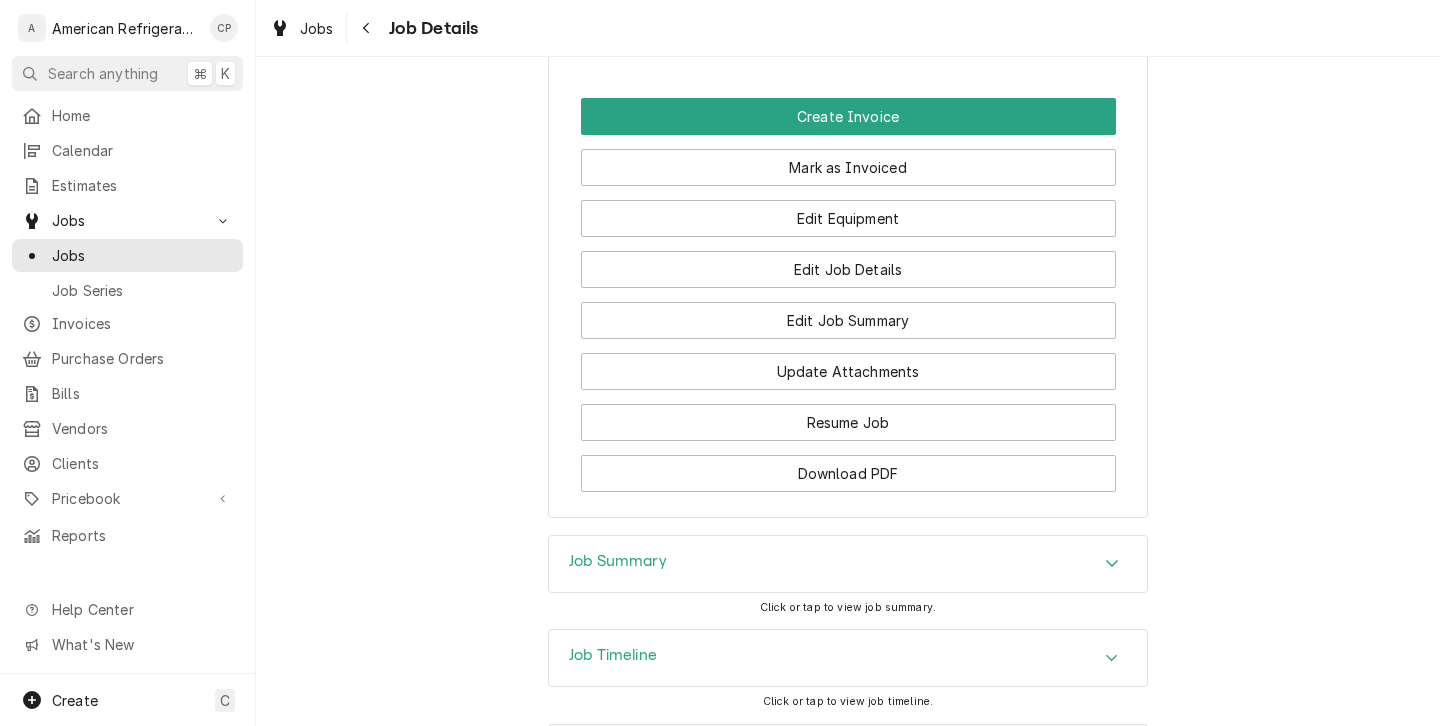 click on "Update Attachments" at bounding box center [848, 364] 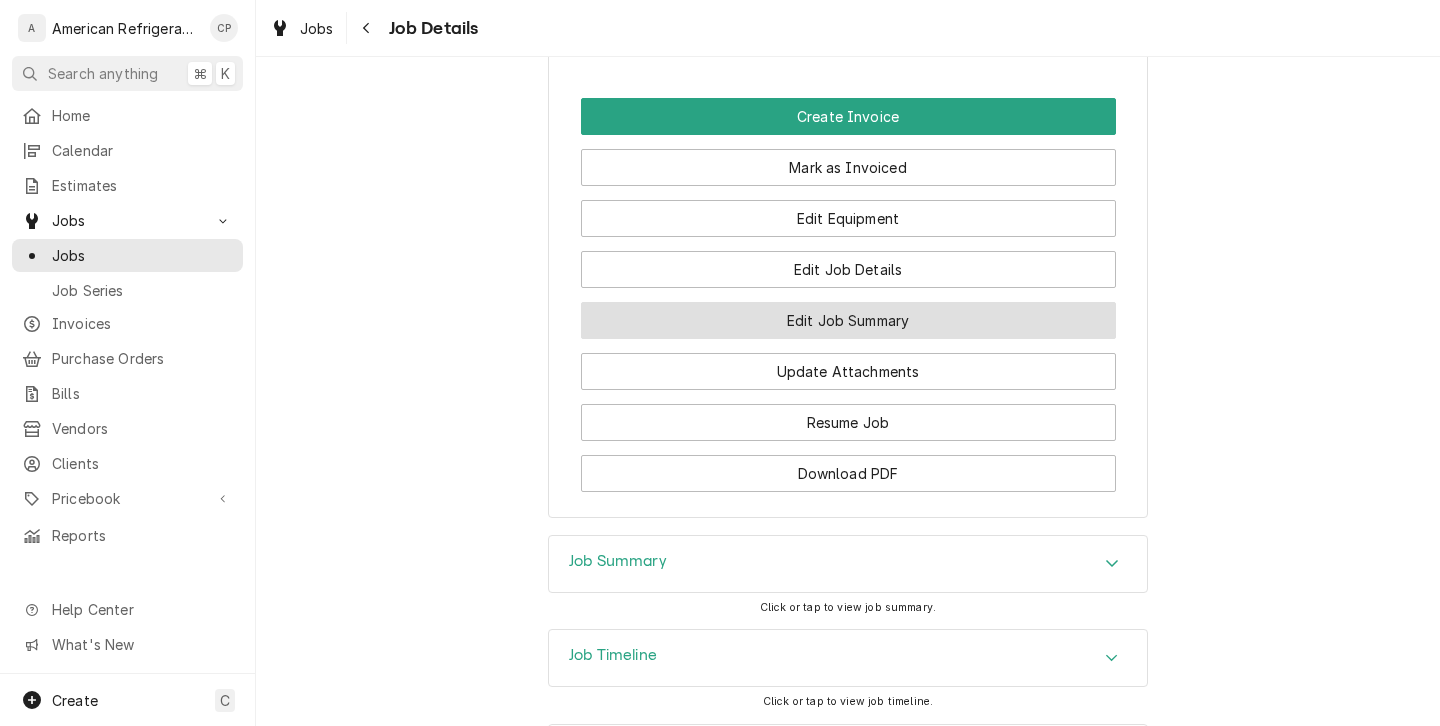 click on "Edit Job Summary" at bounding box center [848, 320] 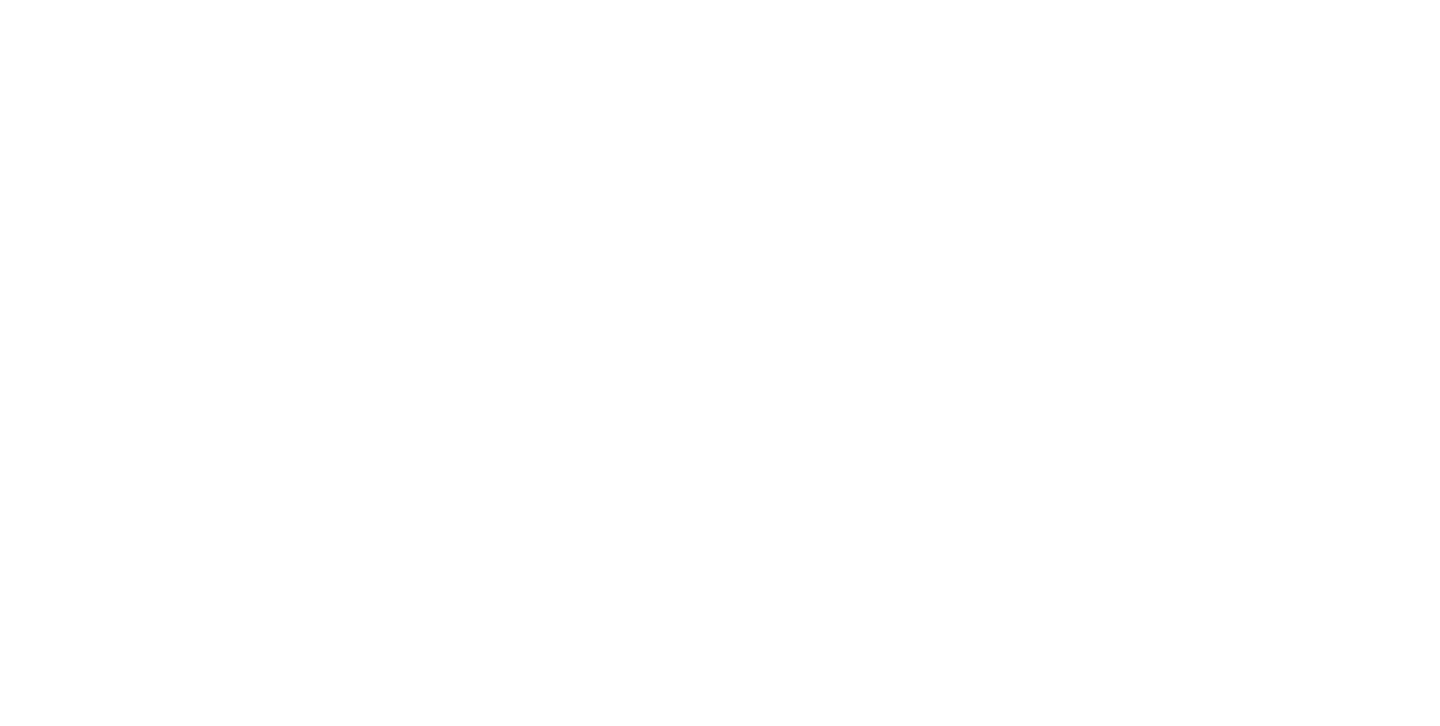 scroll, scrollTop: 0, scrollLeft: 0, axis: both 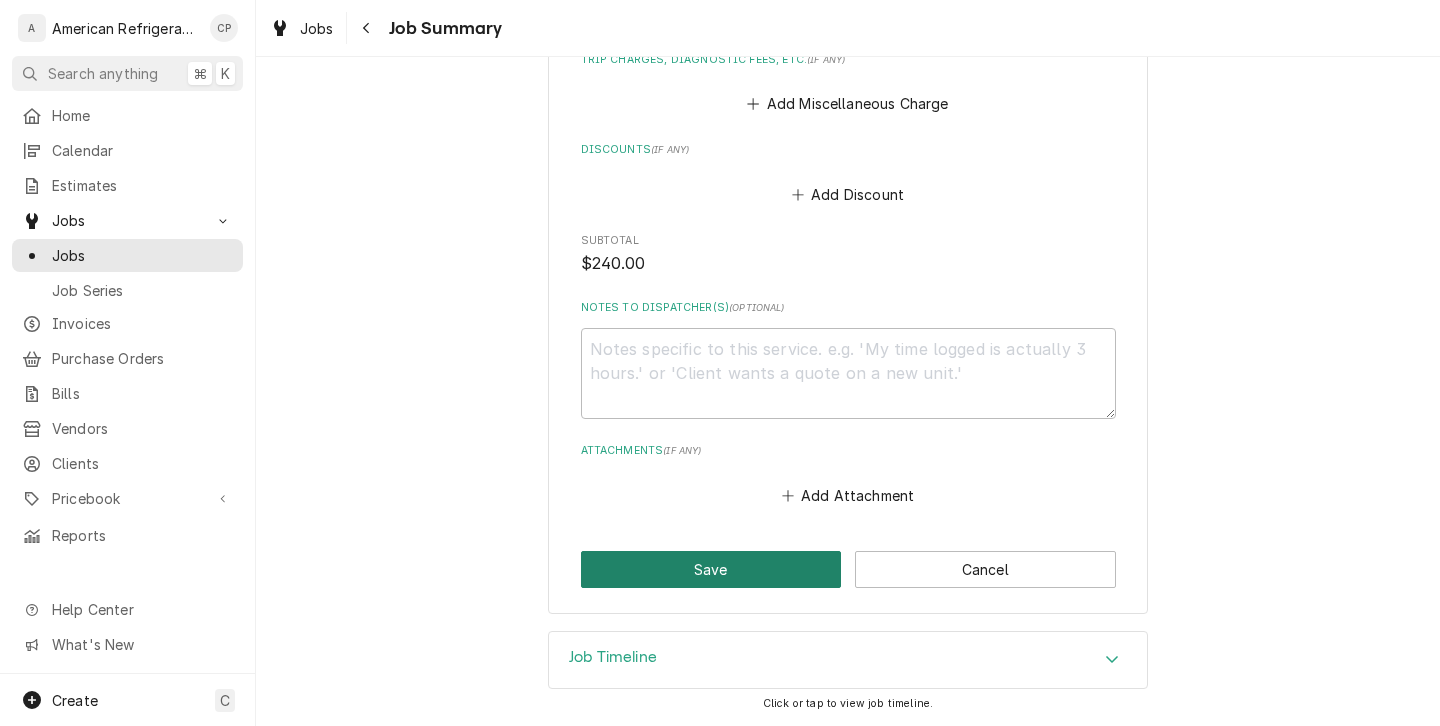click on "Save" at bounding box center [711, 569] 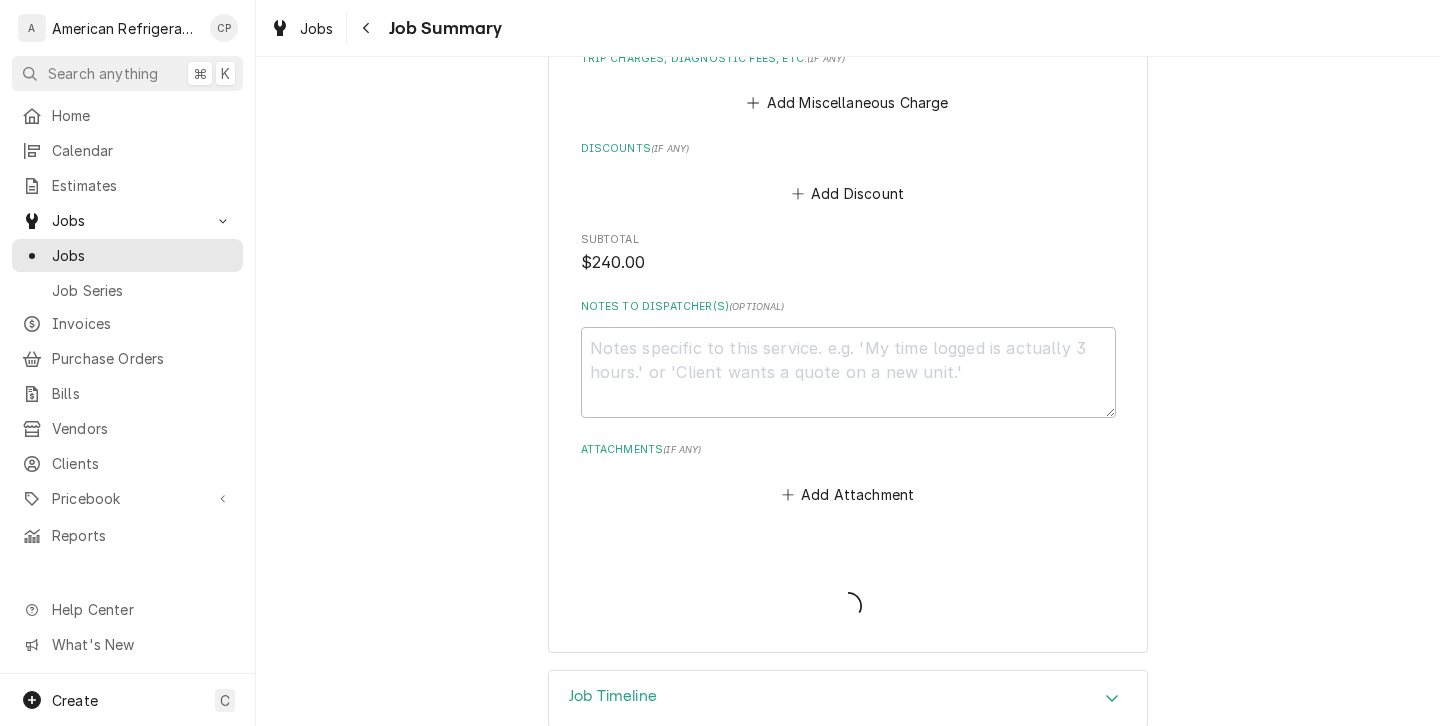 type on "x" 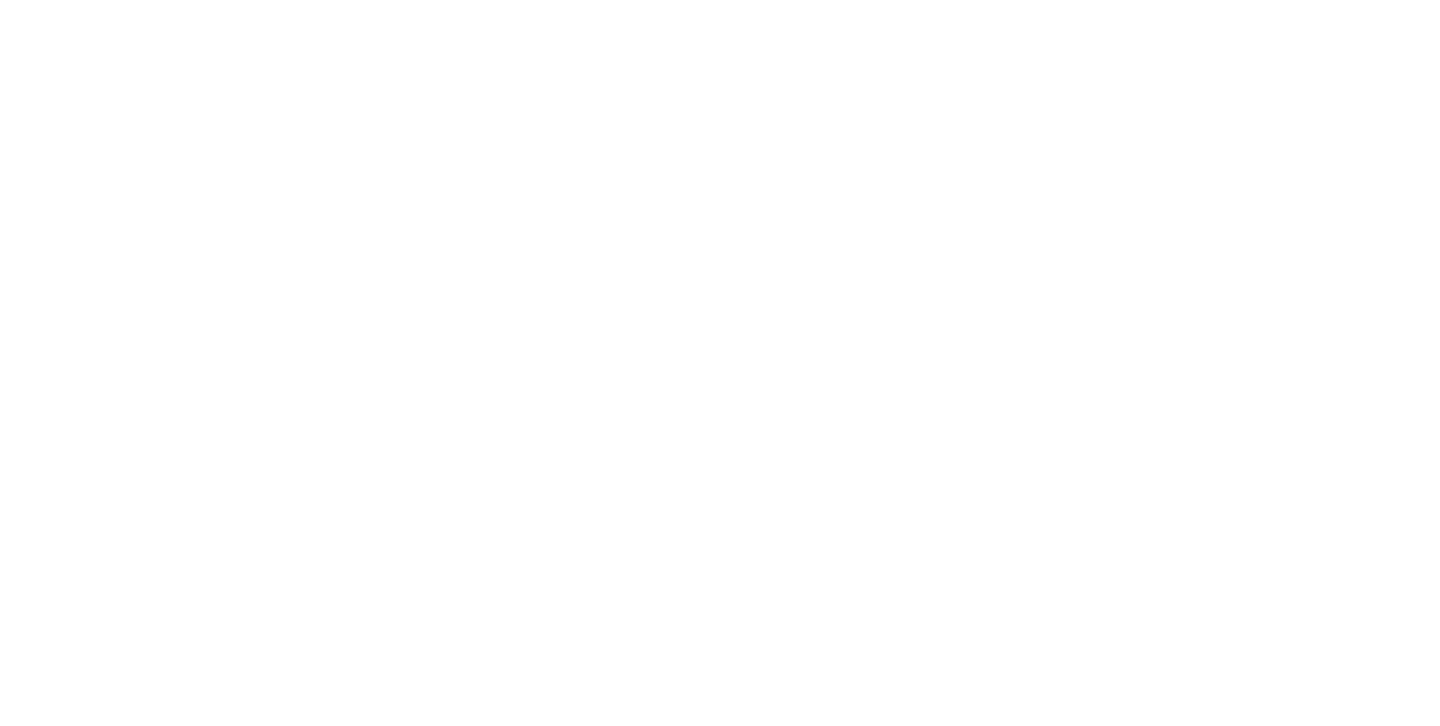 scroll, scrollTop: 0, scrollLeft: 0, axis: both 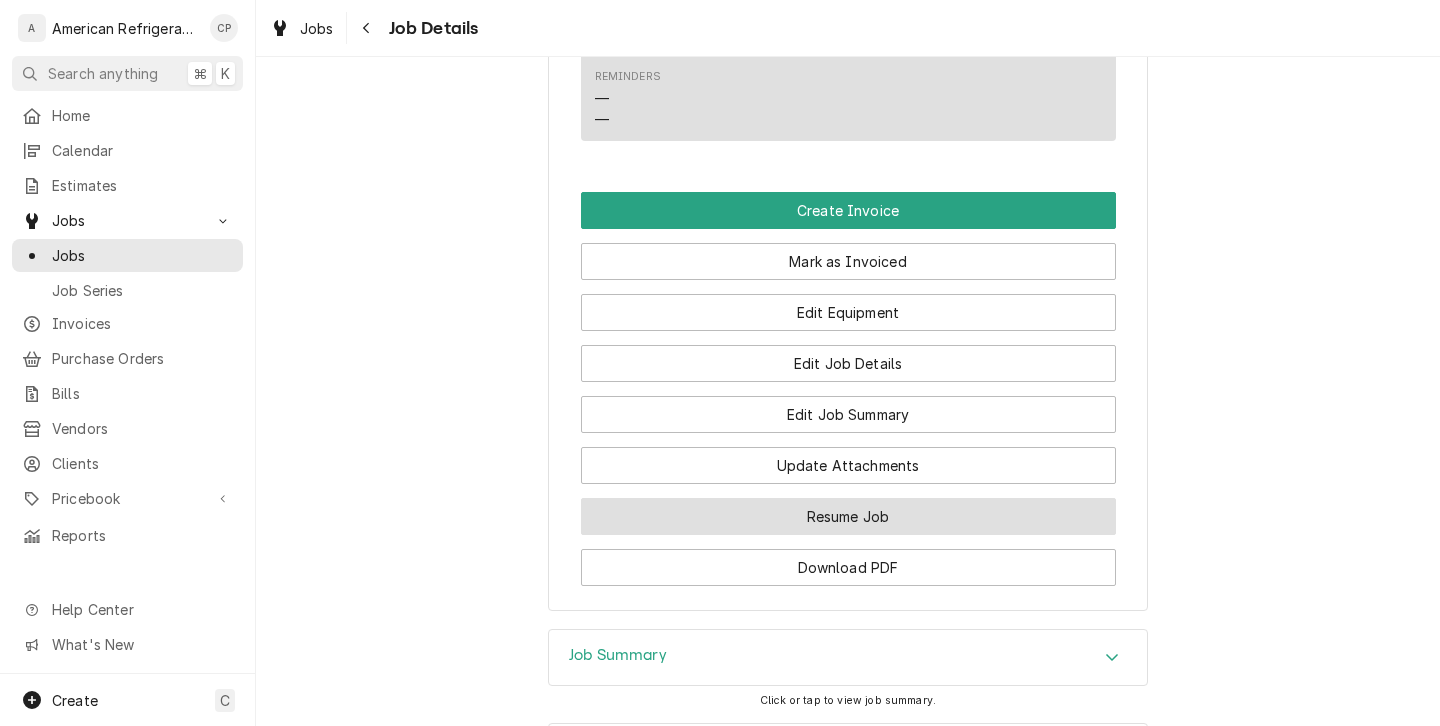 click on "Resume Job" at bounding box center (848, 516) 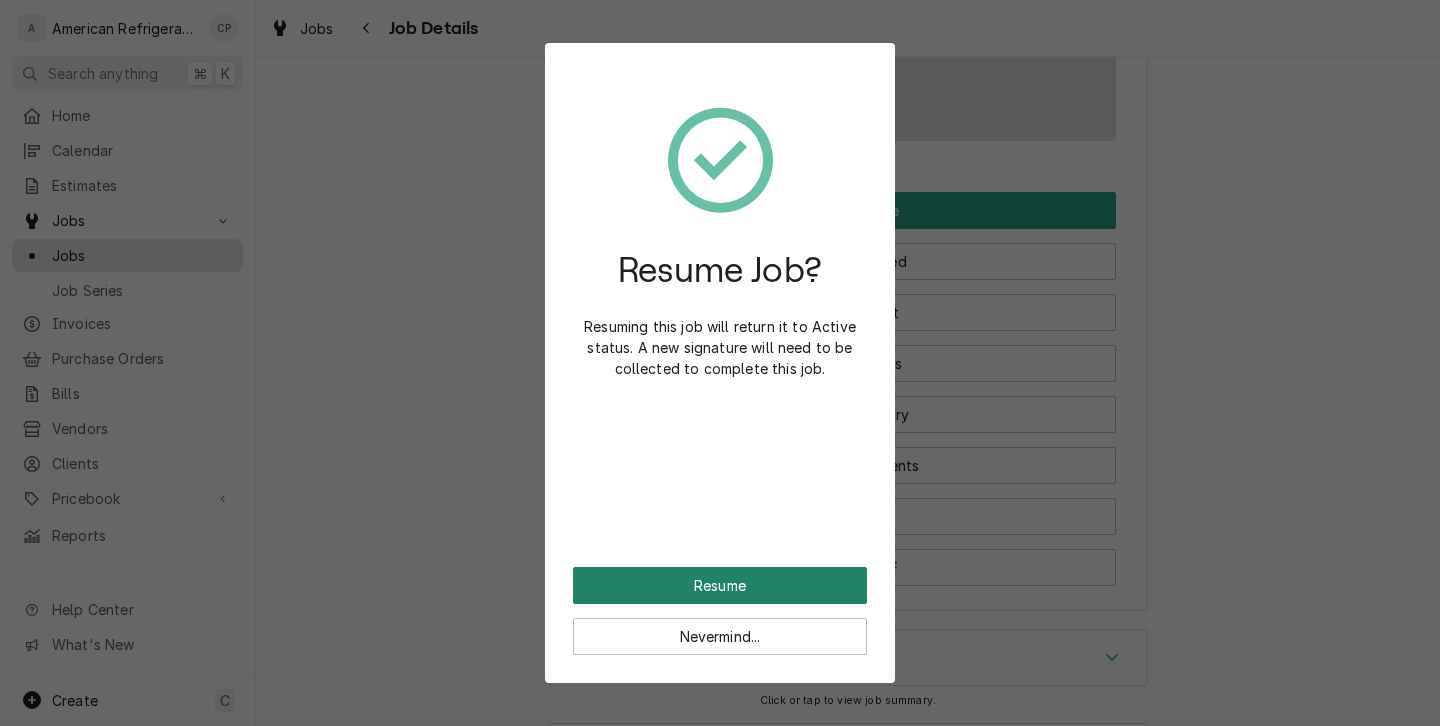 click on "Resume" at bounding box center [720, 585] 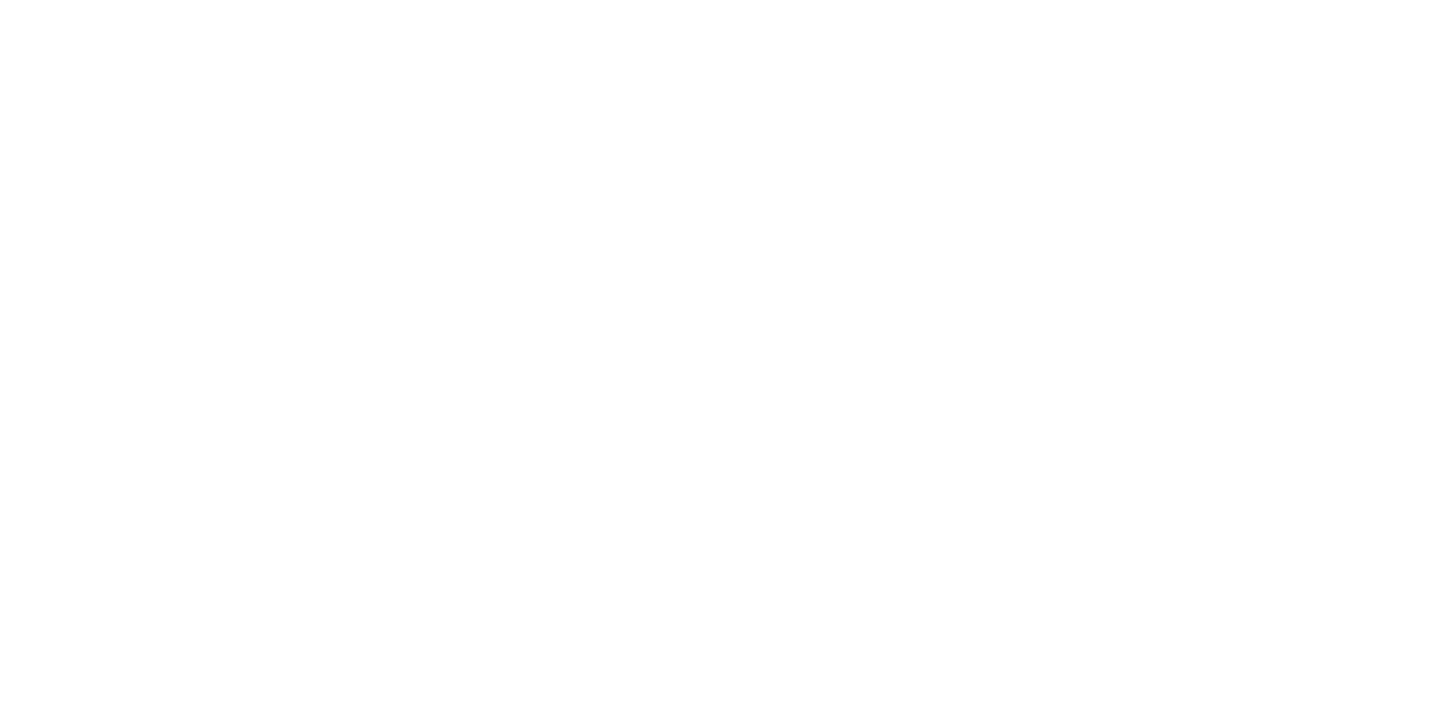 scroll, scrollTop: 0, scrollLeft: 0, axis: both 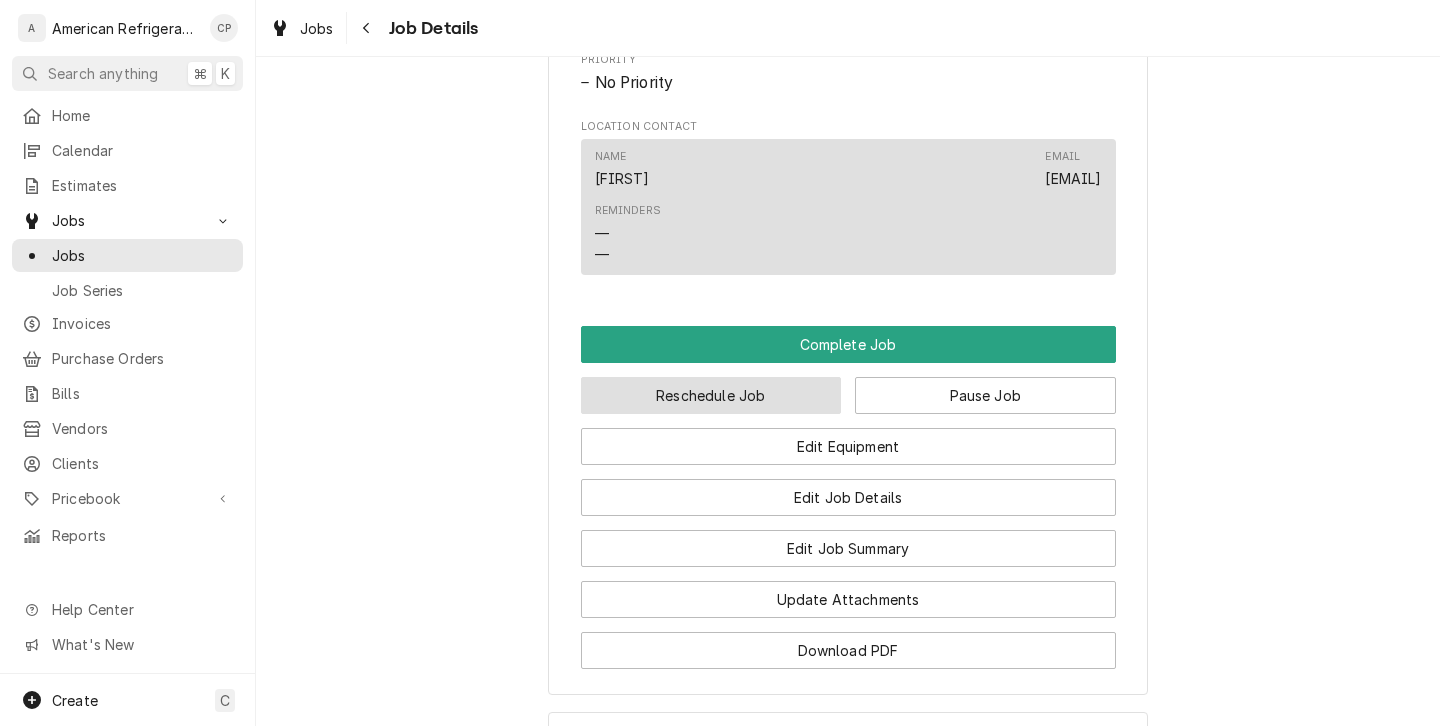 click on "Reschedule Job" at bounding box center (711, 395) 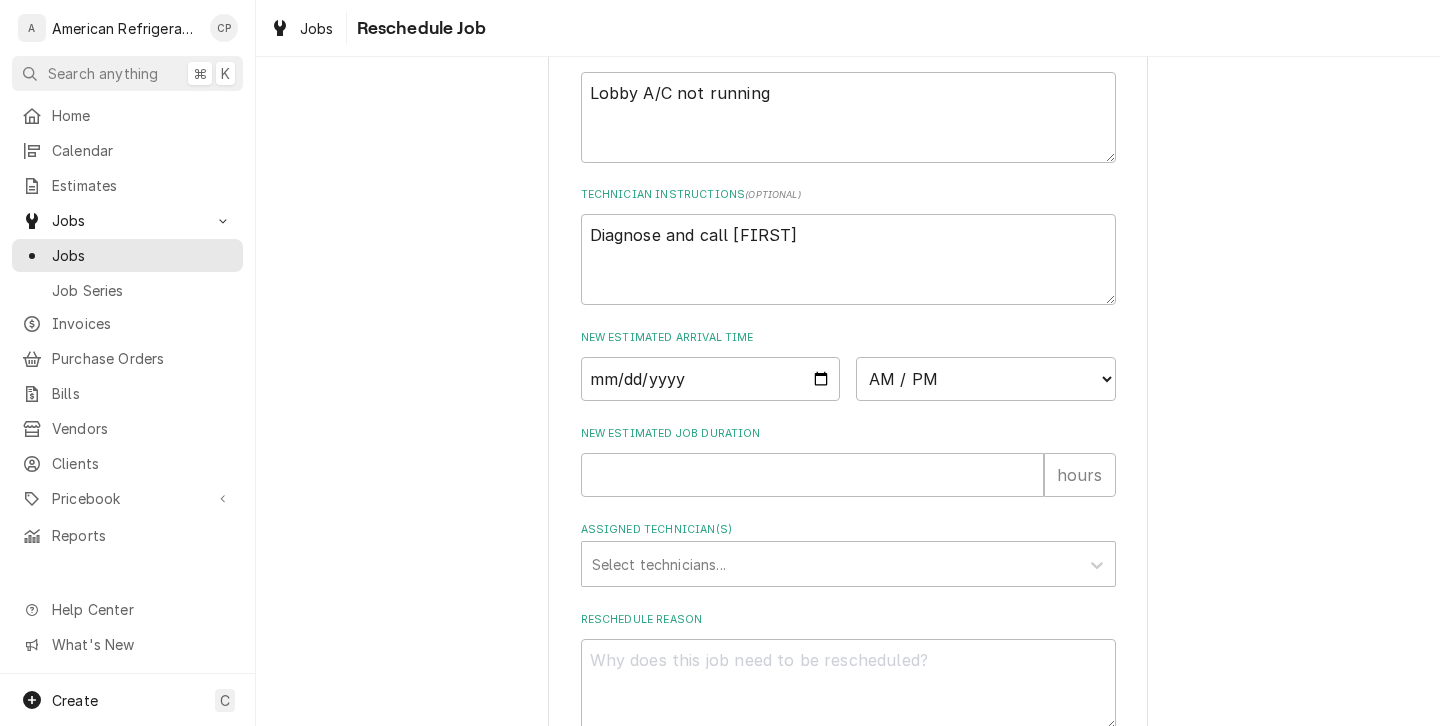 scroll, scrollTop: 650, scrollLeft: 0, axis: vertical 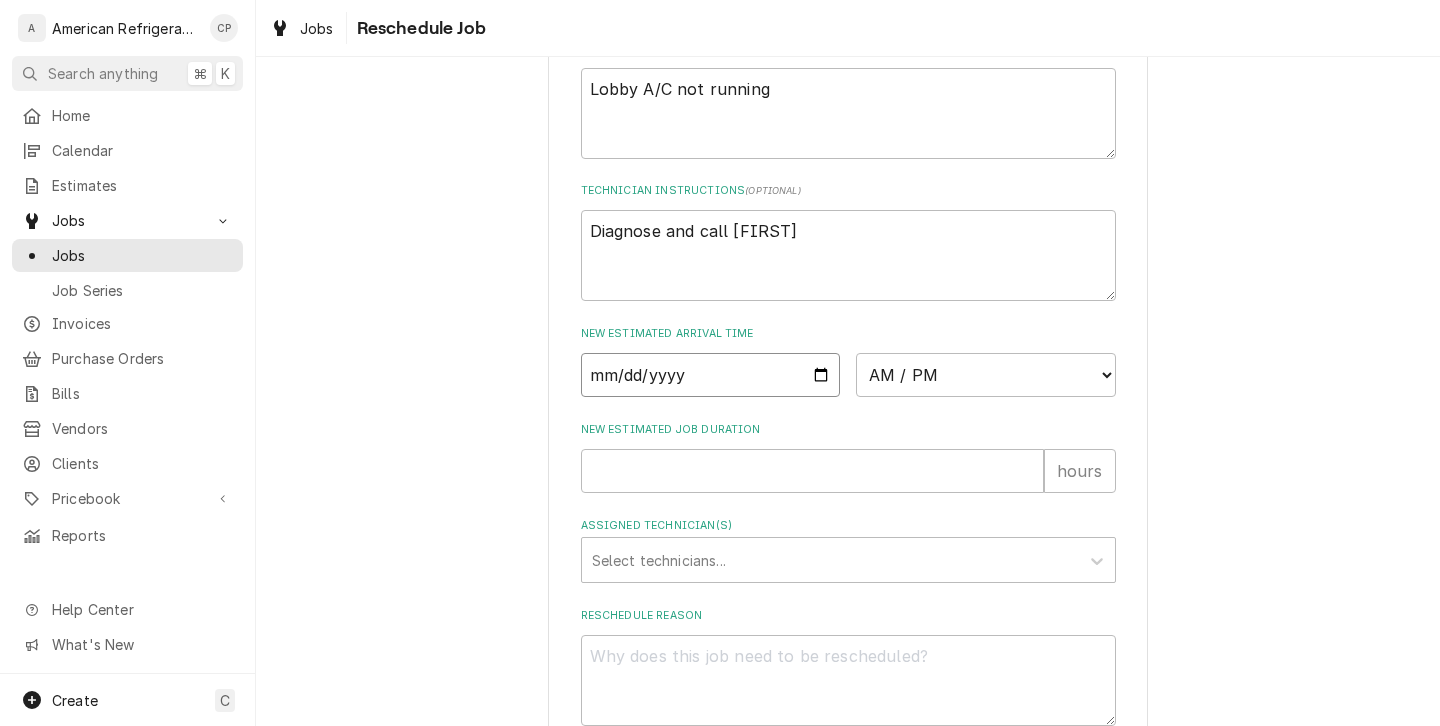 click at bounding box center (711, 375) 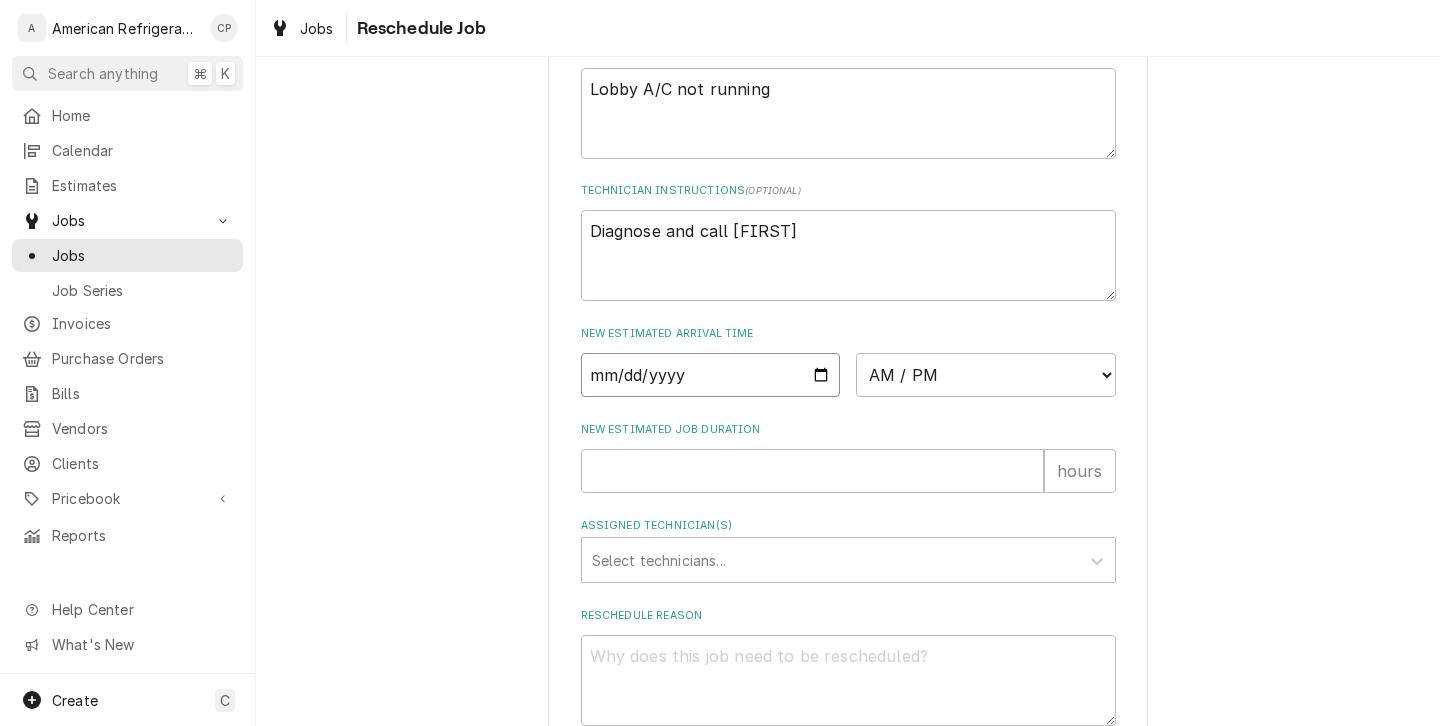 type on "x" 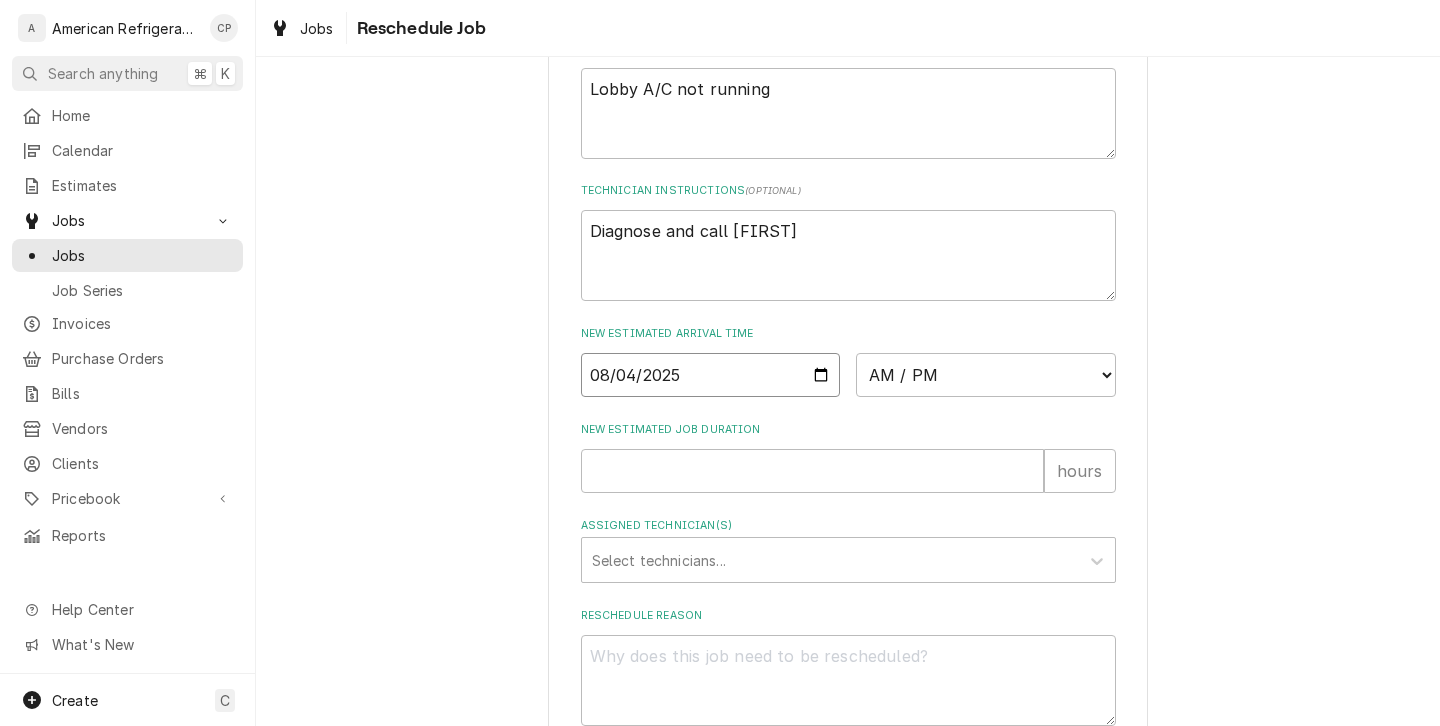 type on "2025-08-04" 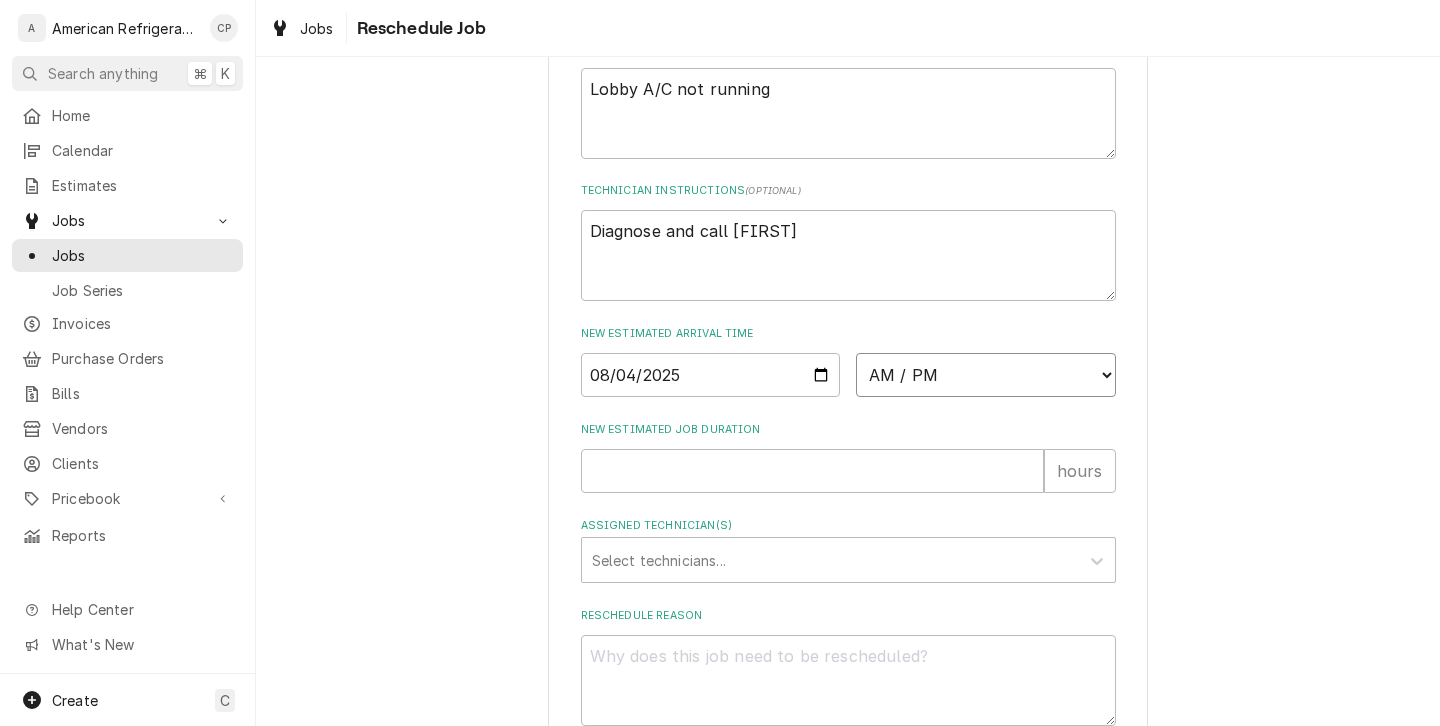 click on "AM / PM 6:00 AM 6:15 AM 6:30 AM 6:45 AM 7:00 AM 7:15 AM 7:30 AM 7:45 AM 8:00 AM 8:15 AM 8:30 AM 8:45 AM 9:00 AM 9:15 AM 9:30 AM 9:45 AM 10:00 AM 10:15 AM 10:30 AM 10:45 AM 11:00 AM 11:15 AM 11:30 AM 11:45 AM 12:00 PM 12:15 PM 12:30 PM 12:45 PM 1:00 PM 1:15 PM 1:30 PM 1:45 PM 2:00 PM 2:15 PM 2:30 PM 2:45 PM 3:00 PM 3:15 PM 3:30 PM 3:45 PM 4:00 PM 4:15 PM 4:30 PM 4:45 PM 5:00 PM 5:15 PM 5:30 PM 5:45 PM 6:00 PM 6:15 PM 6:30 PM 6:45 PM 7:00 PM 7:15 PM 7:30 PM 7:45 PM 8:00 PM 8:15 PM 8:30 PM 8:45 PM 9:00 PM 9:15 PM 9:30 PM 9:45 PM 10:00 PM 10:15 PM 10:30 PM 10:45 PM 11:00 PM 11:15 PM 11:30 PM 11:45 PM 12:00 AM 12:15 AM 12:30 AM 12:45 AM 1:00 AM 1:15 AM 1:30 AM 1:45 AM 2:00 AM 2:15 AM 2:30 AM 2:45 AM 3:00 AM 3:15 AM 3:30 AM 3:45 AM 4:00 AM 4:15 AM 4:30 AM 4:45 AM 5:00 AM 5:15 AM 5:30 AM 5:45 AM" at bounding box center (986, 375) 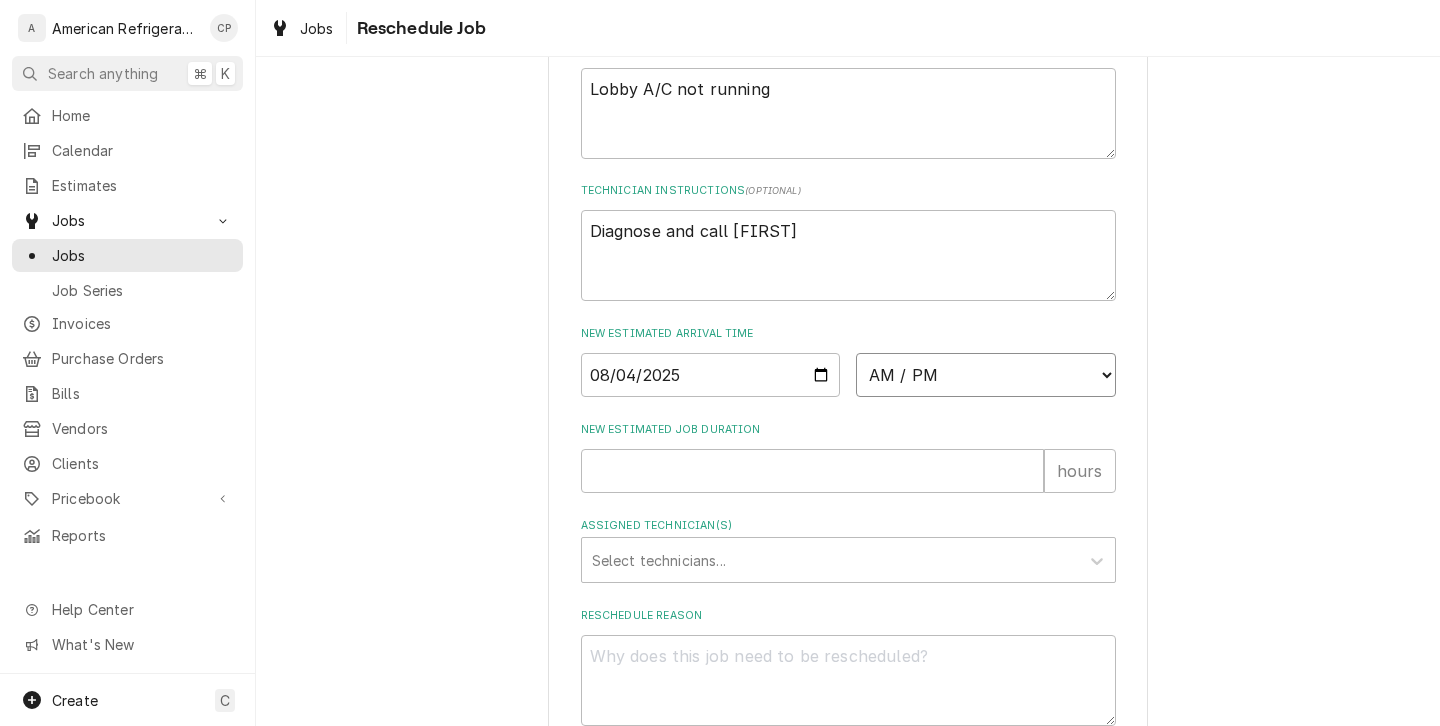 select on "16:00:00" 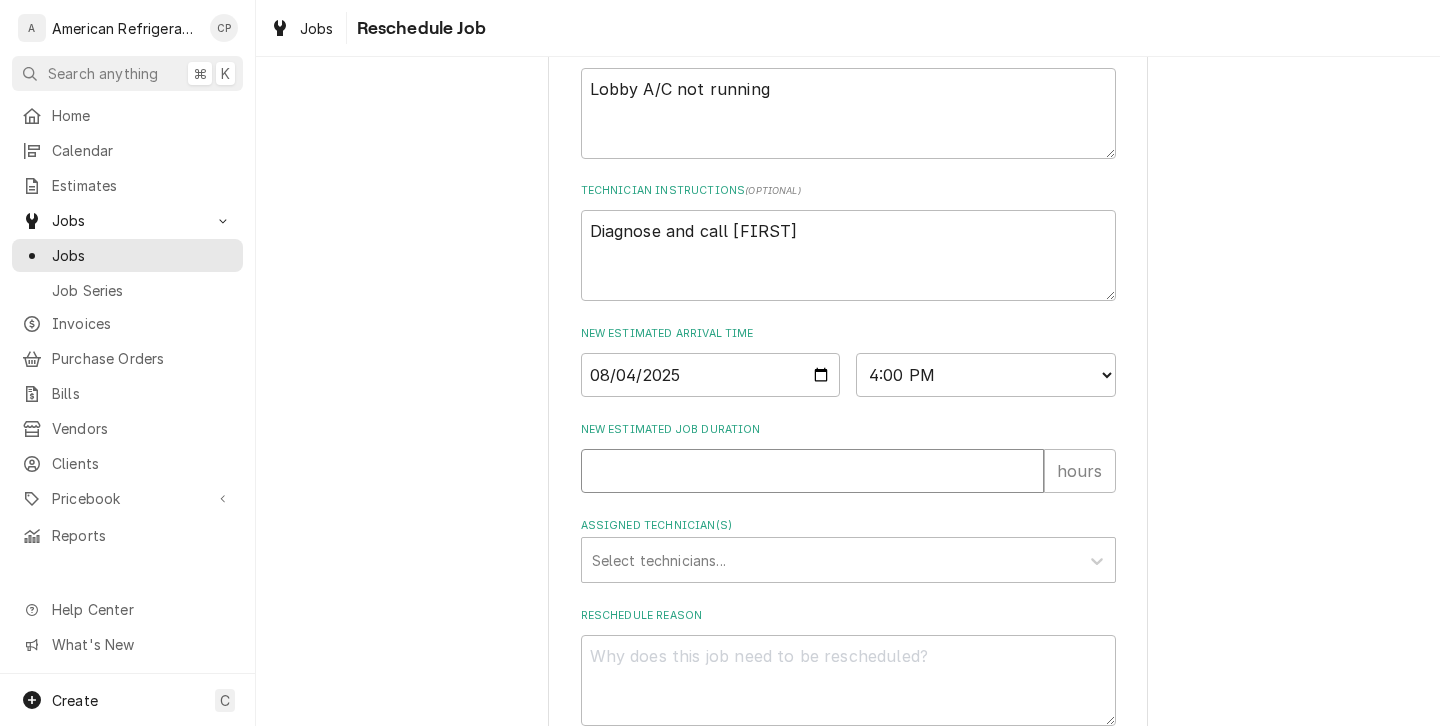 click on "New Estimated Job Duration" at bounding box center (812, 471) 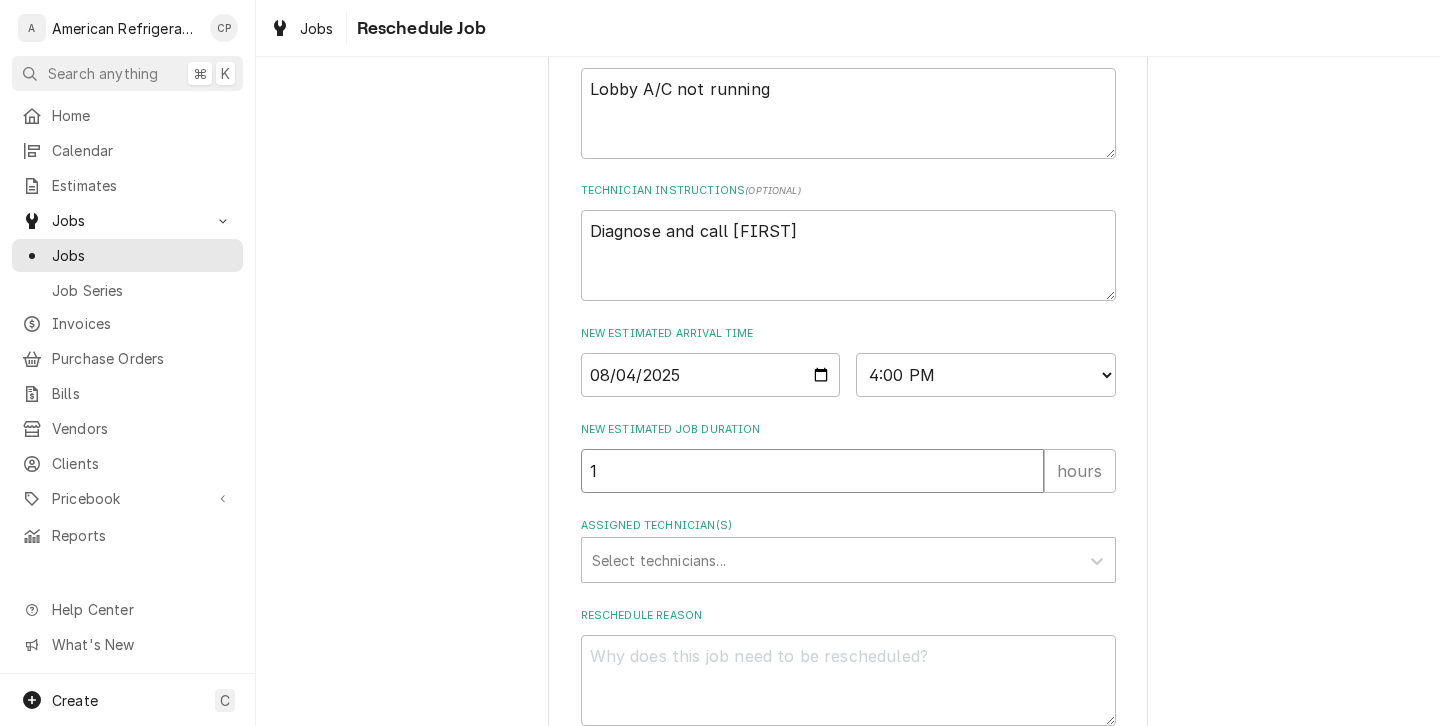type on "1" 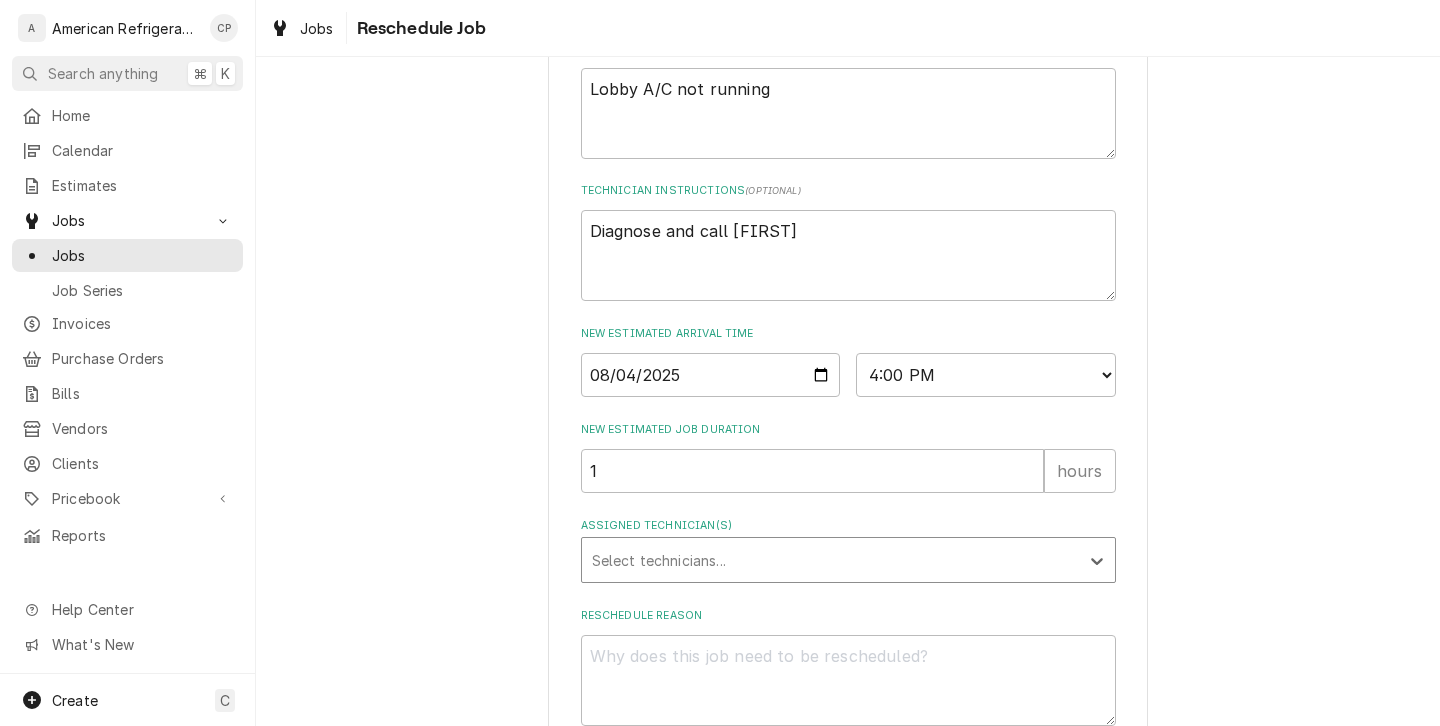 click at bounding box center (830, 560) 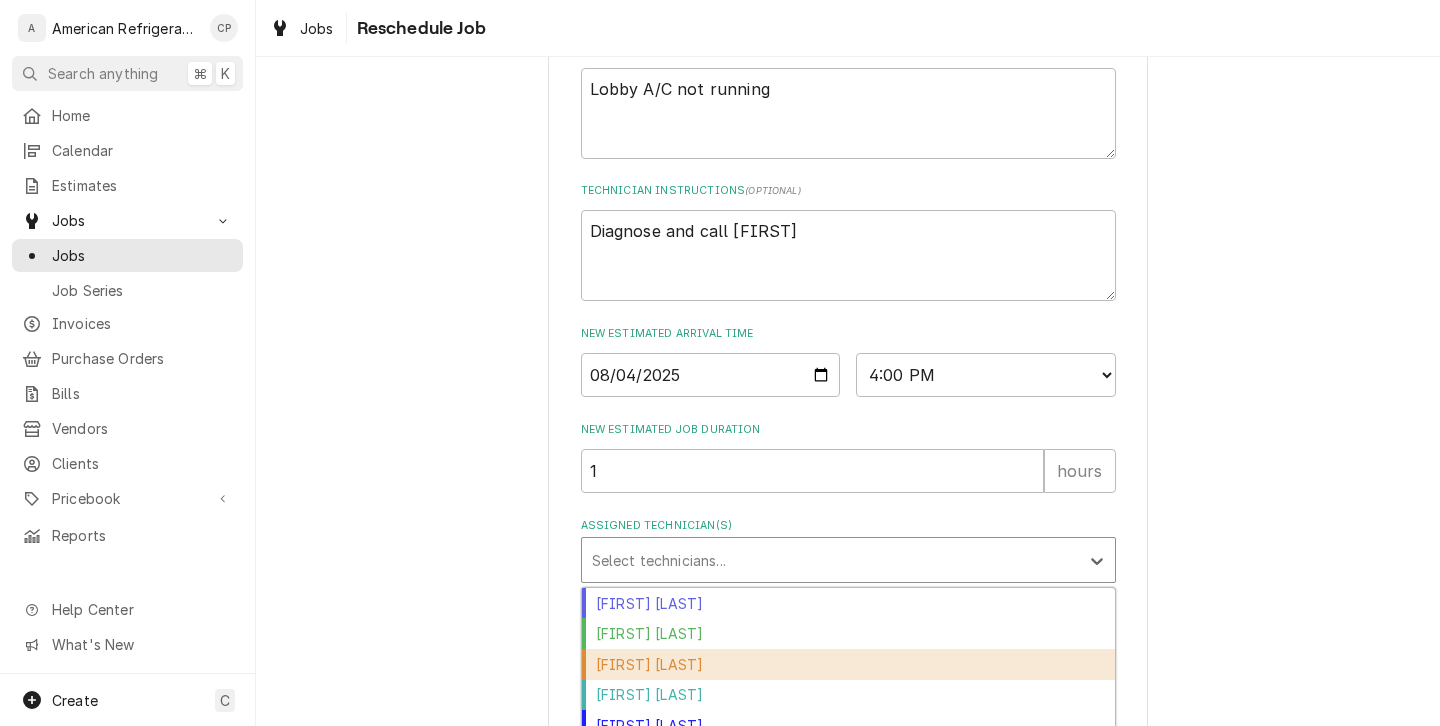 click on "Carlos Garcia" at bounding box center (848, 664) 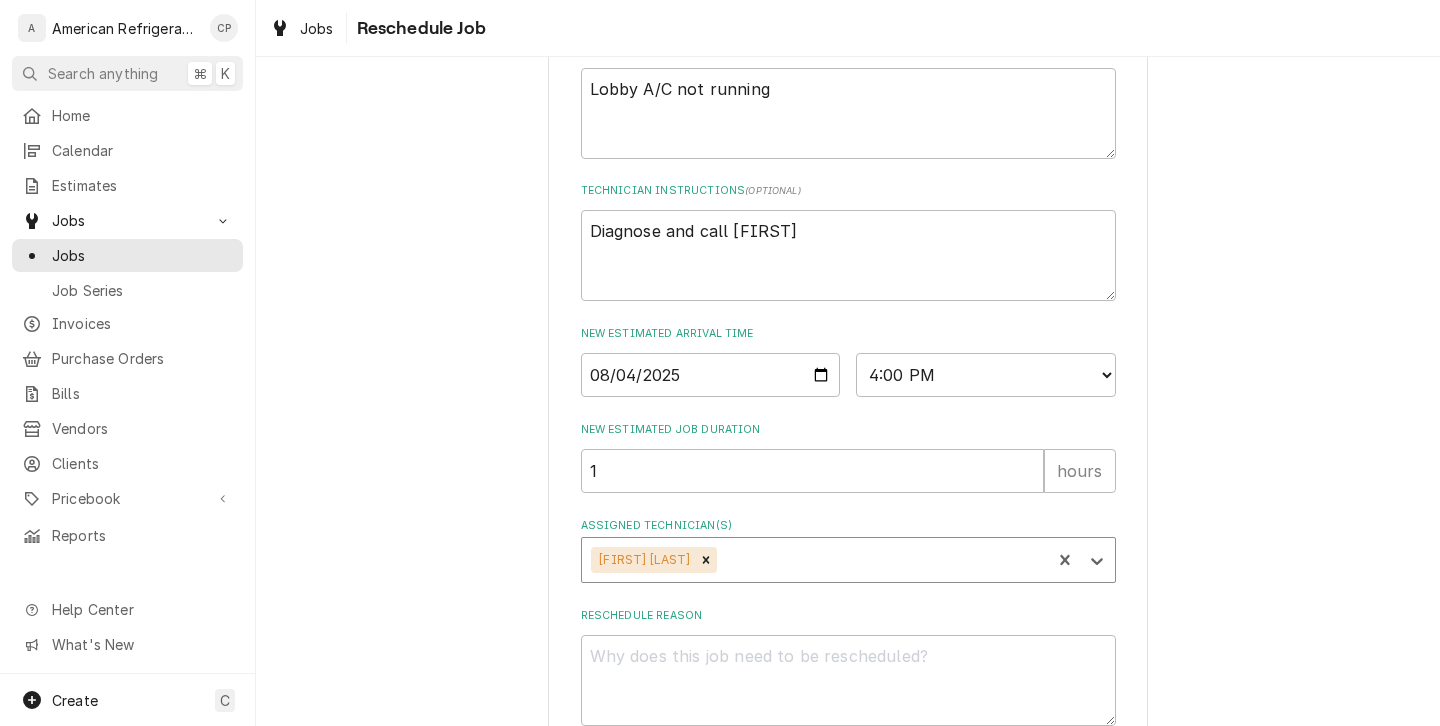 scroll, scrollTop: 774, scrollLeft: 0, axis: vertical 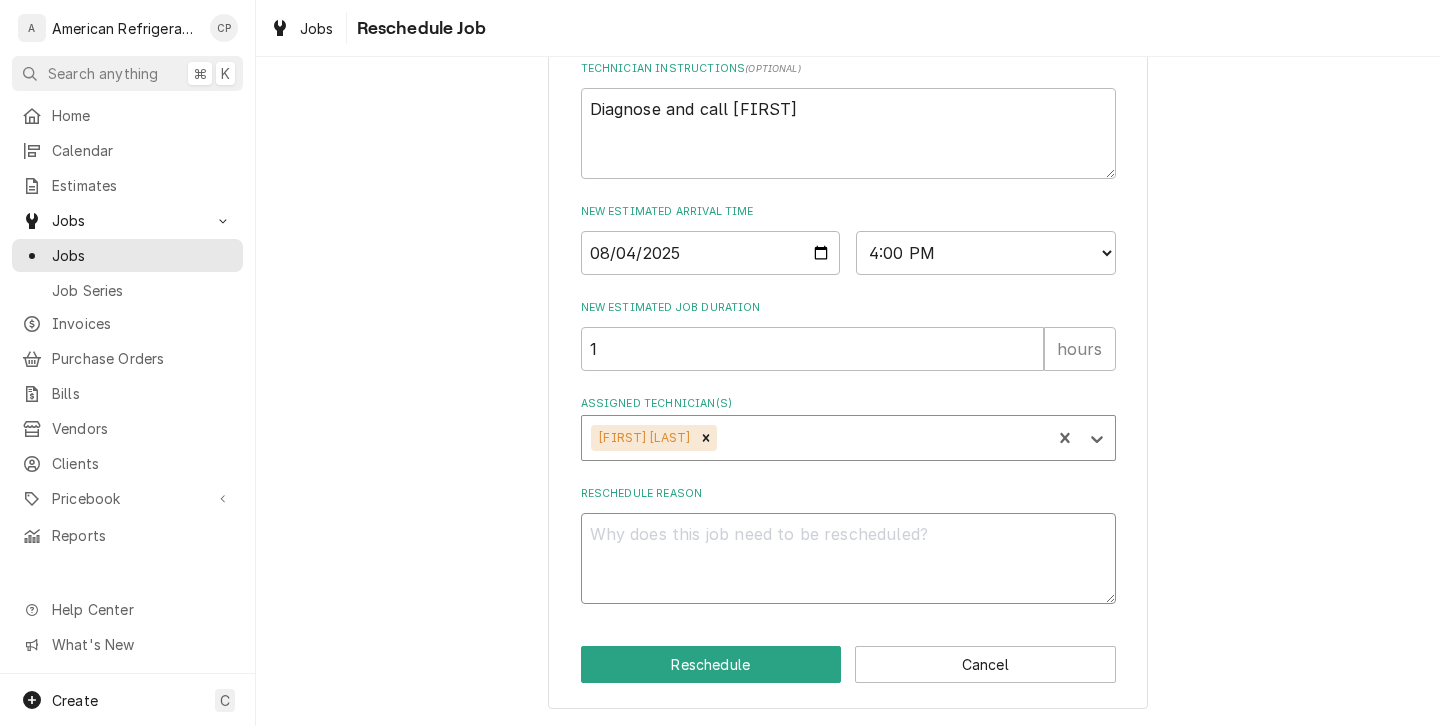 click on "Reschedule Reason" at bounding box center (848, 558) 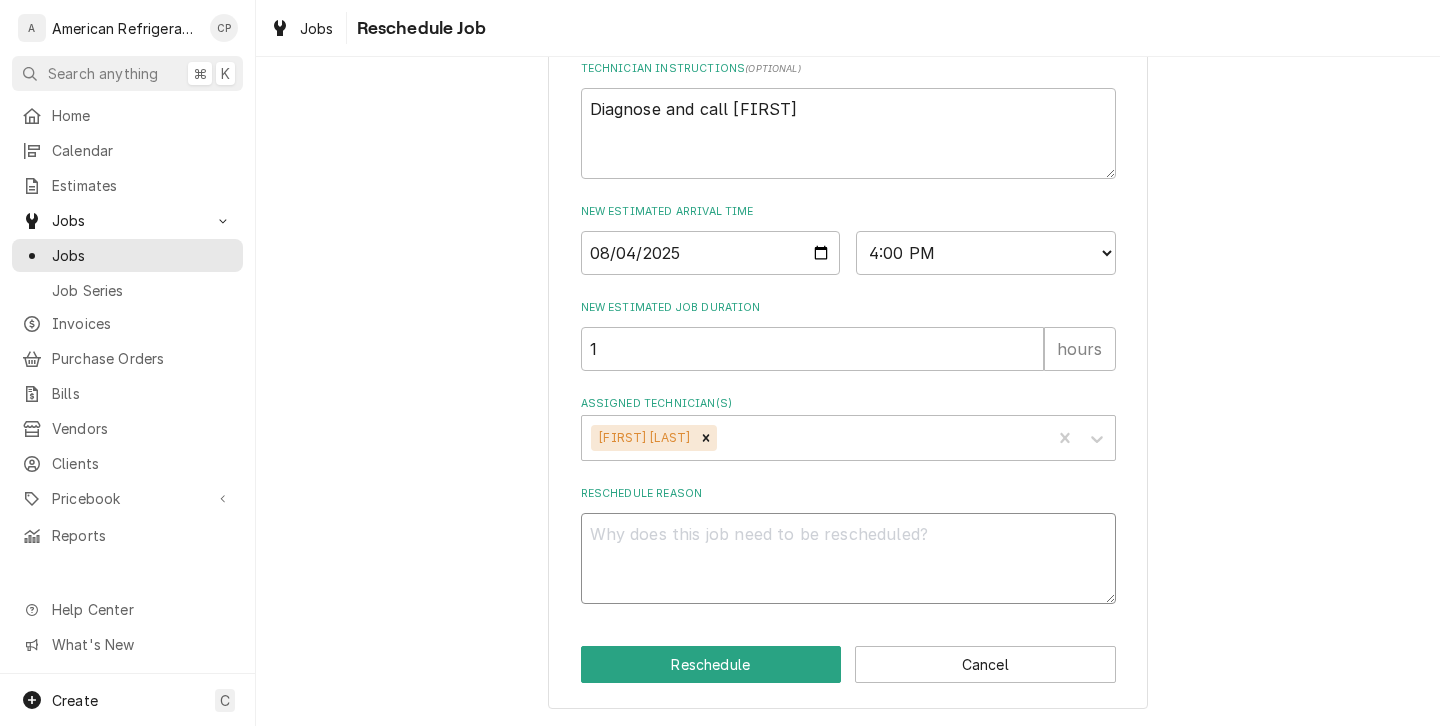 type on "x" 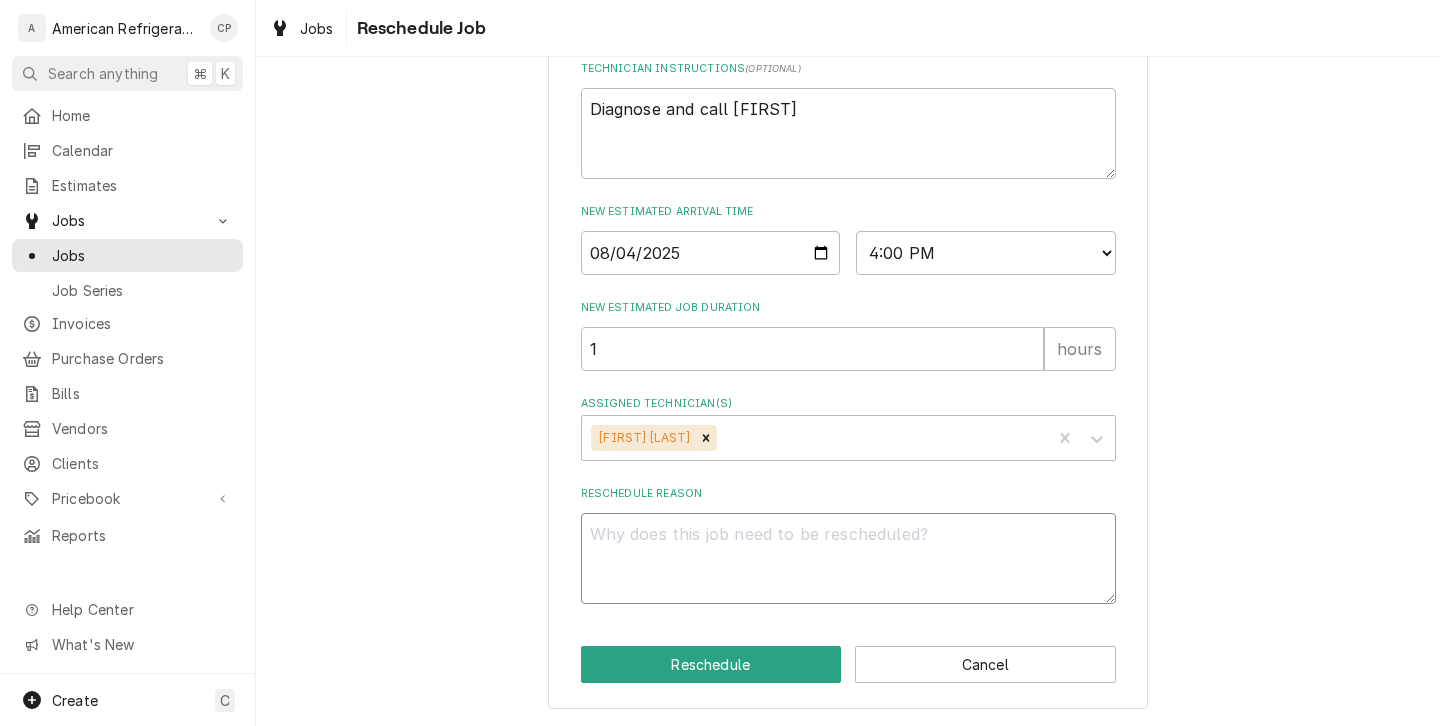 type on "U" 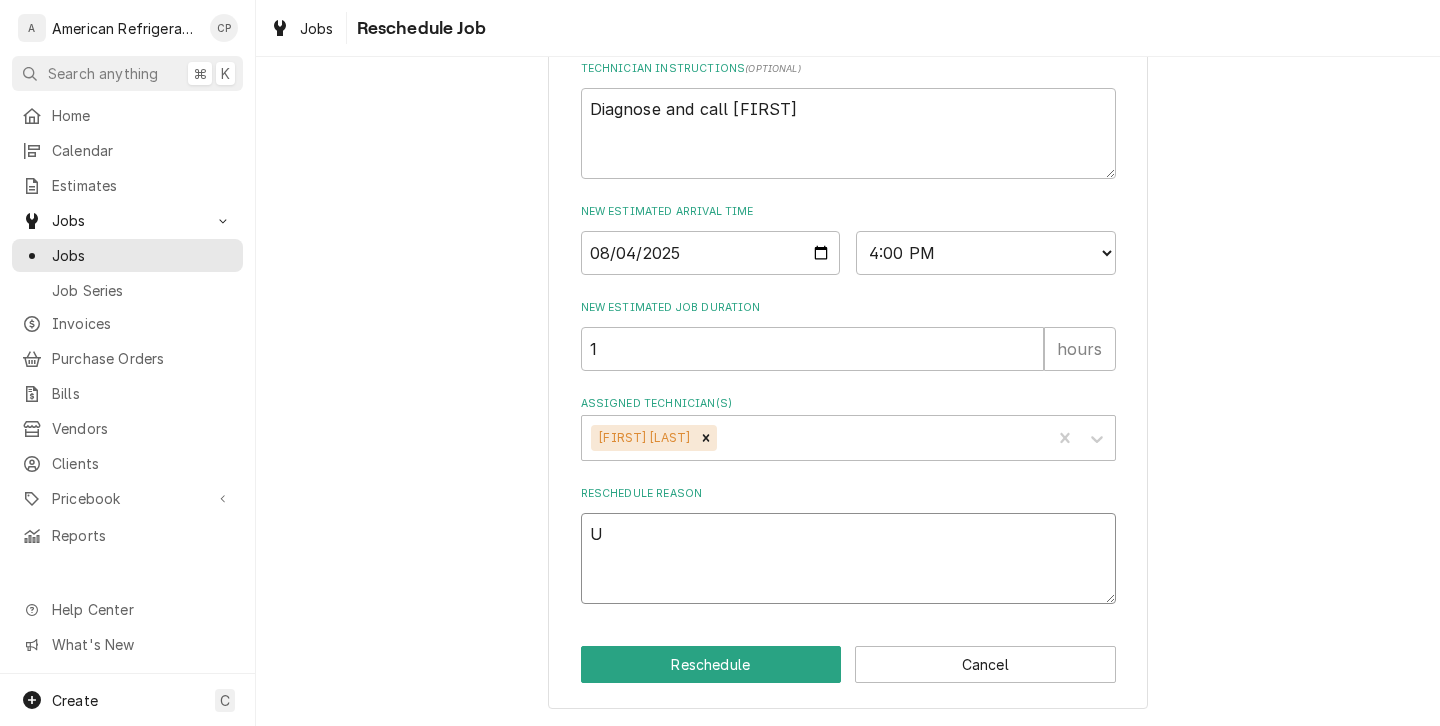 type on "x" 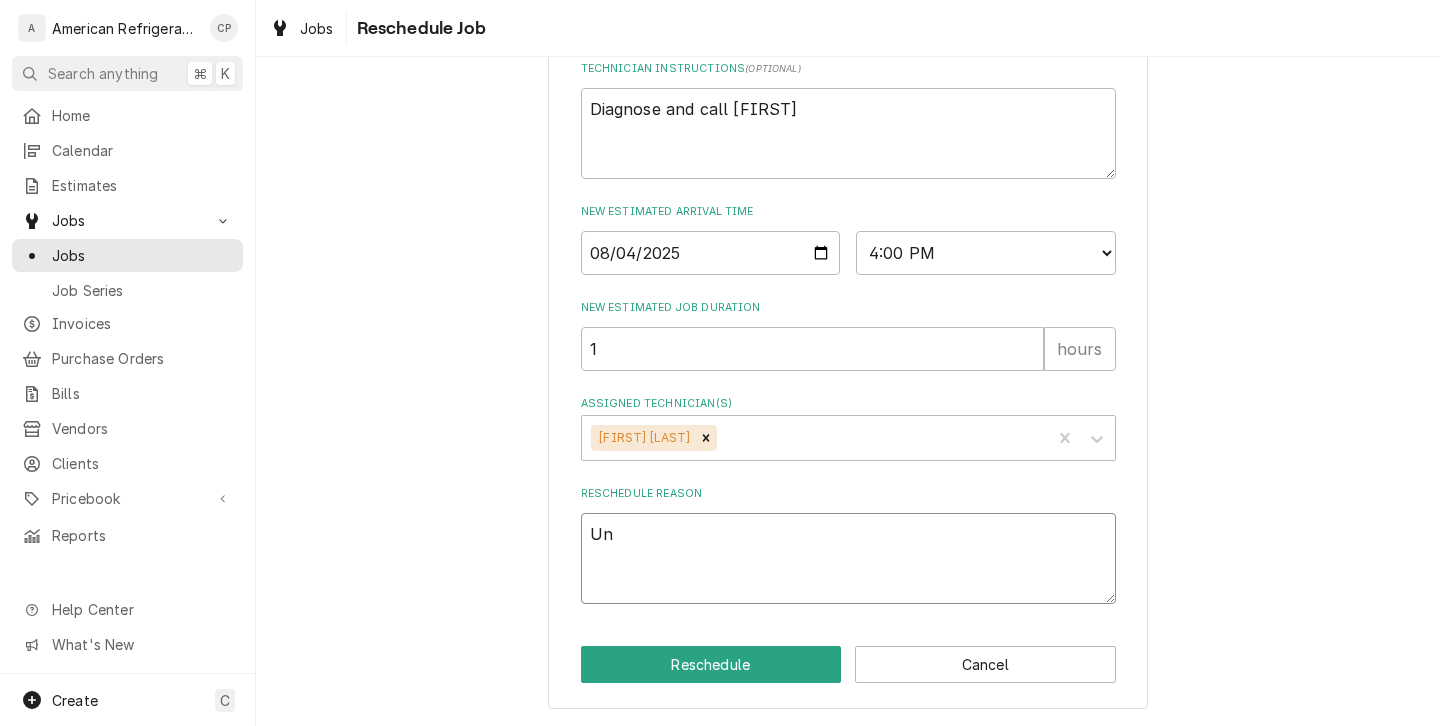 type on "x" 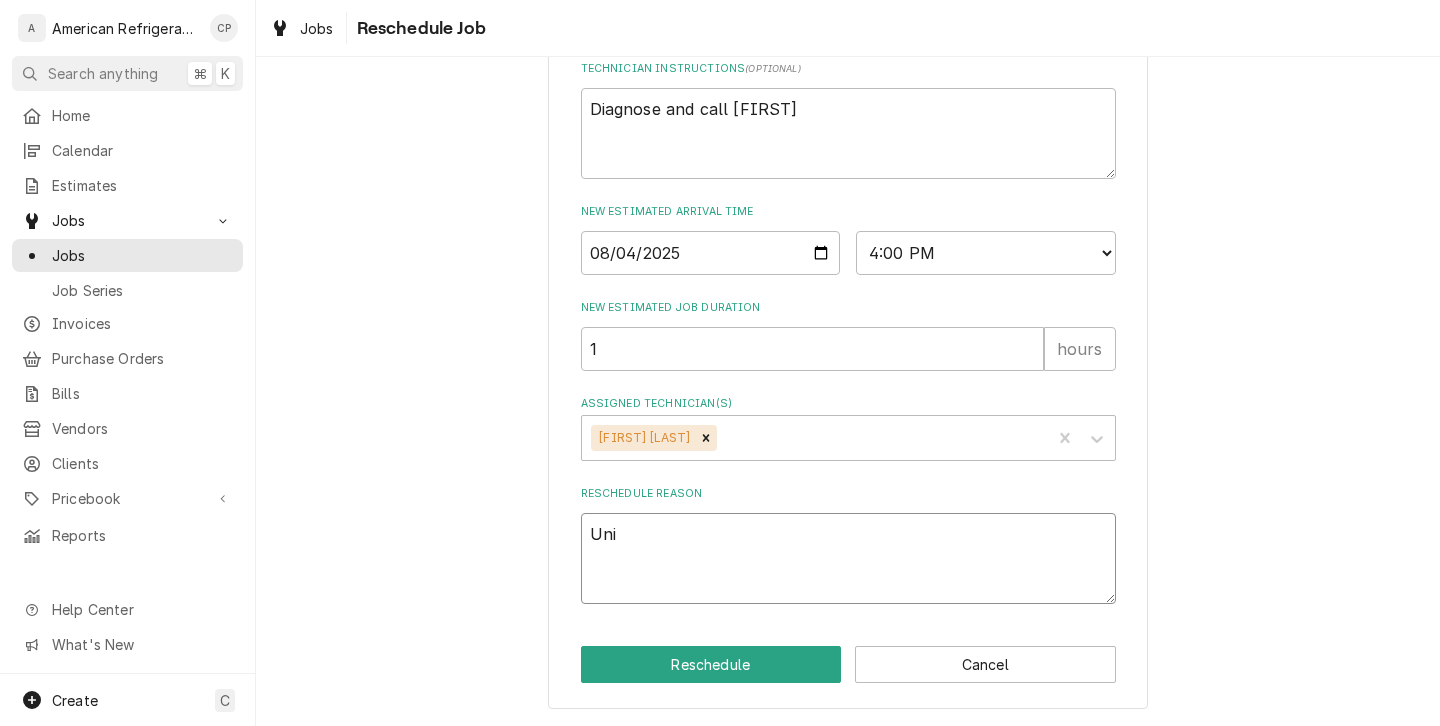 type on "x" 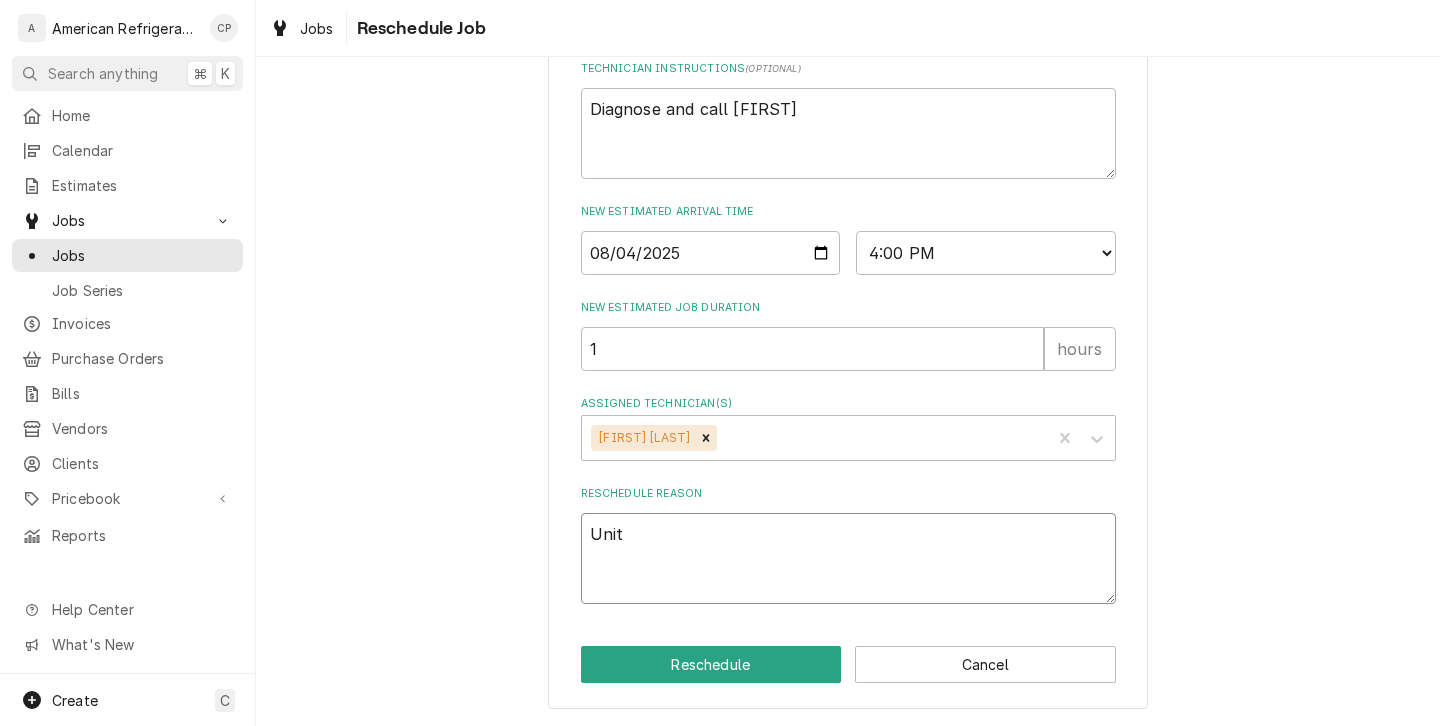 type on "x" 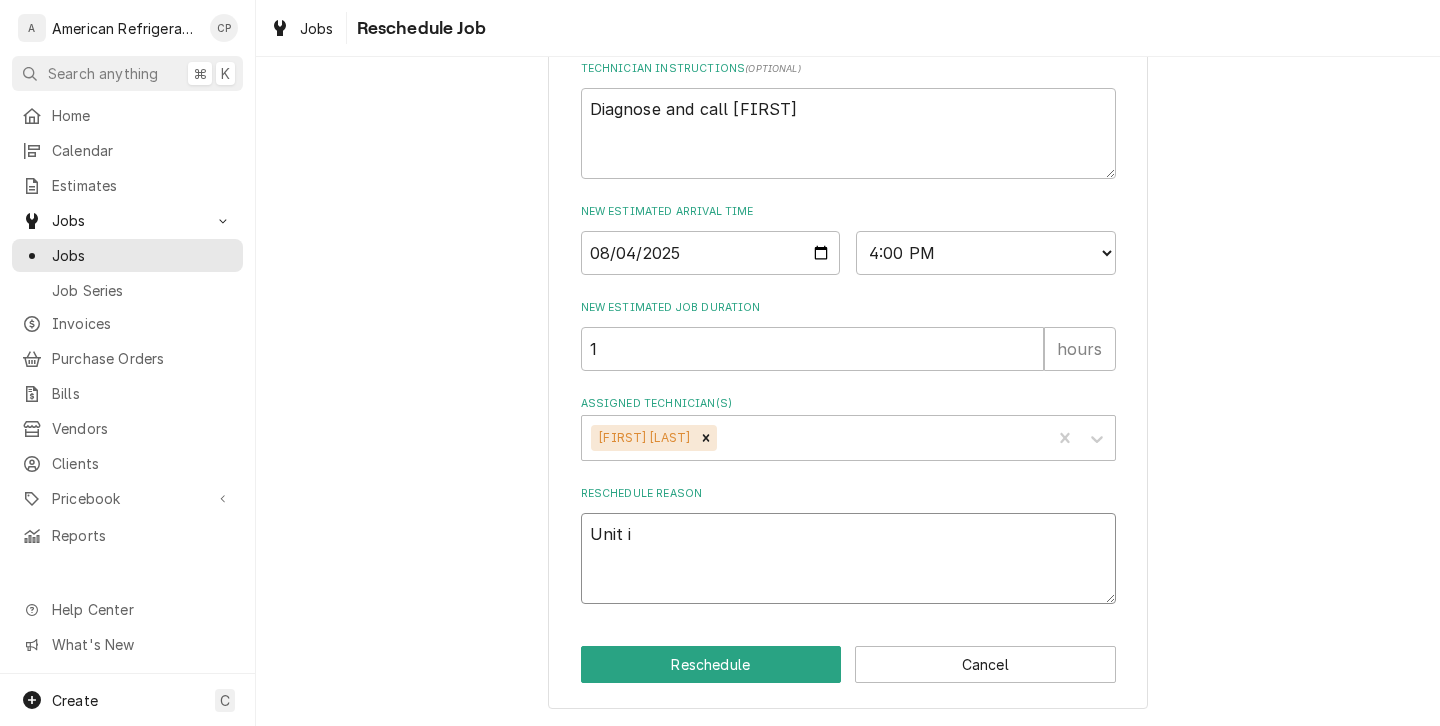 type on "x" 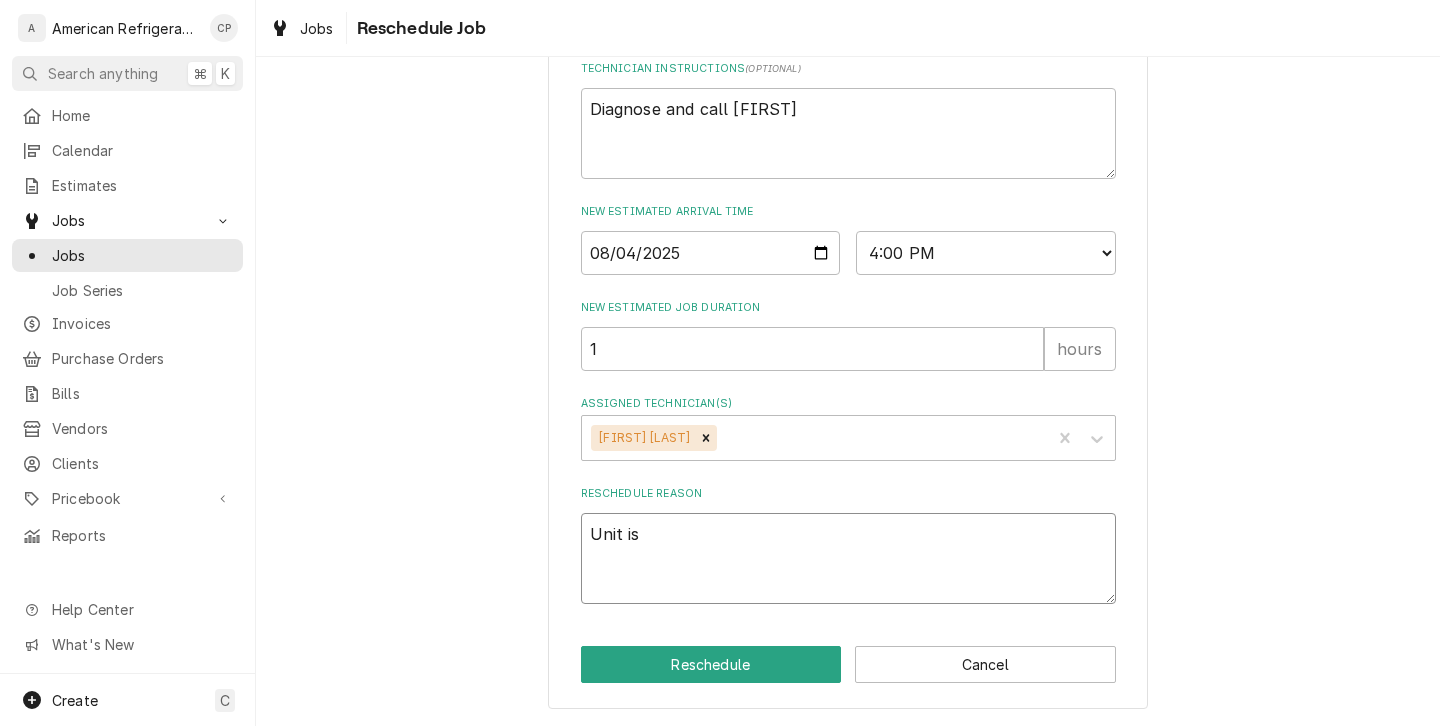 type on "x" 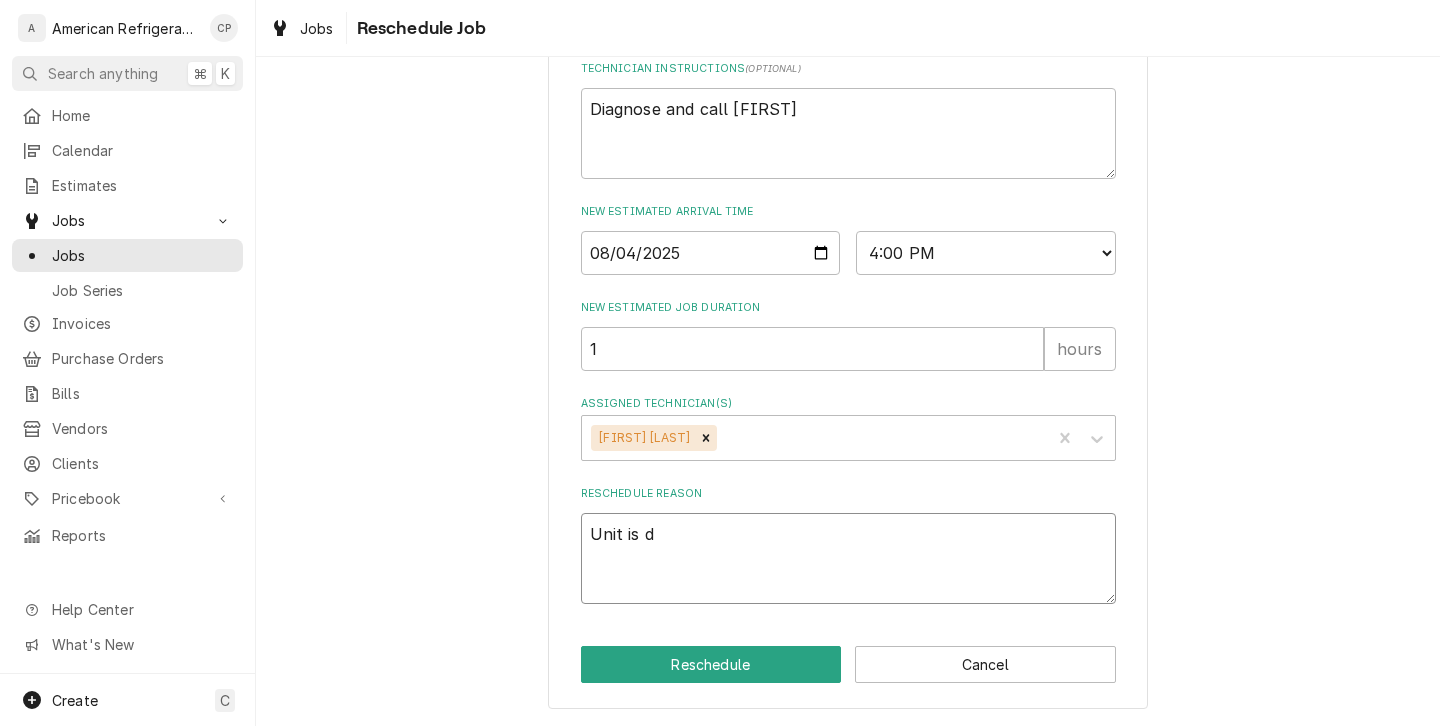type on "x" 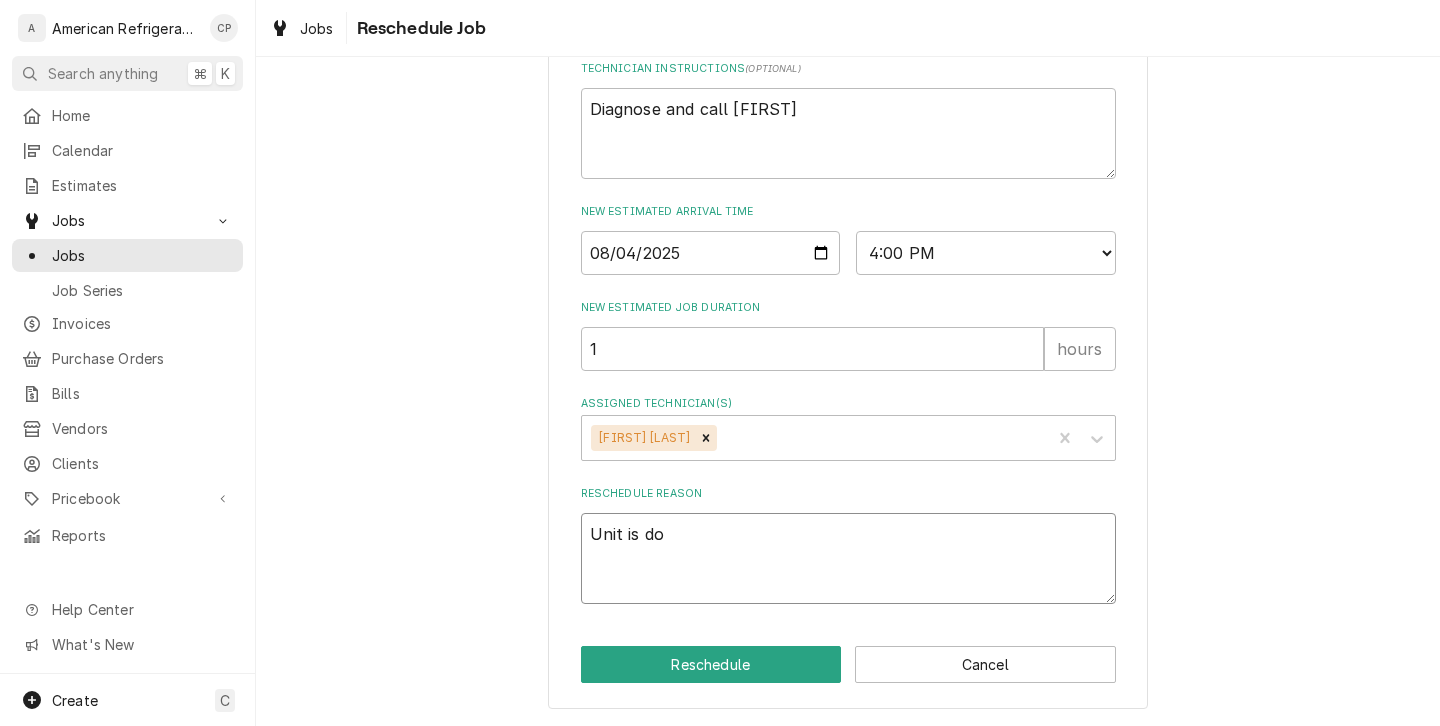 type on "x" 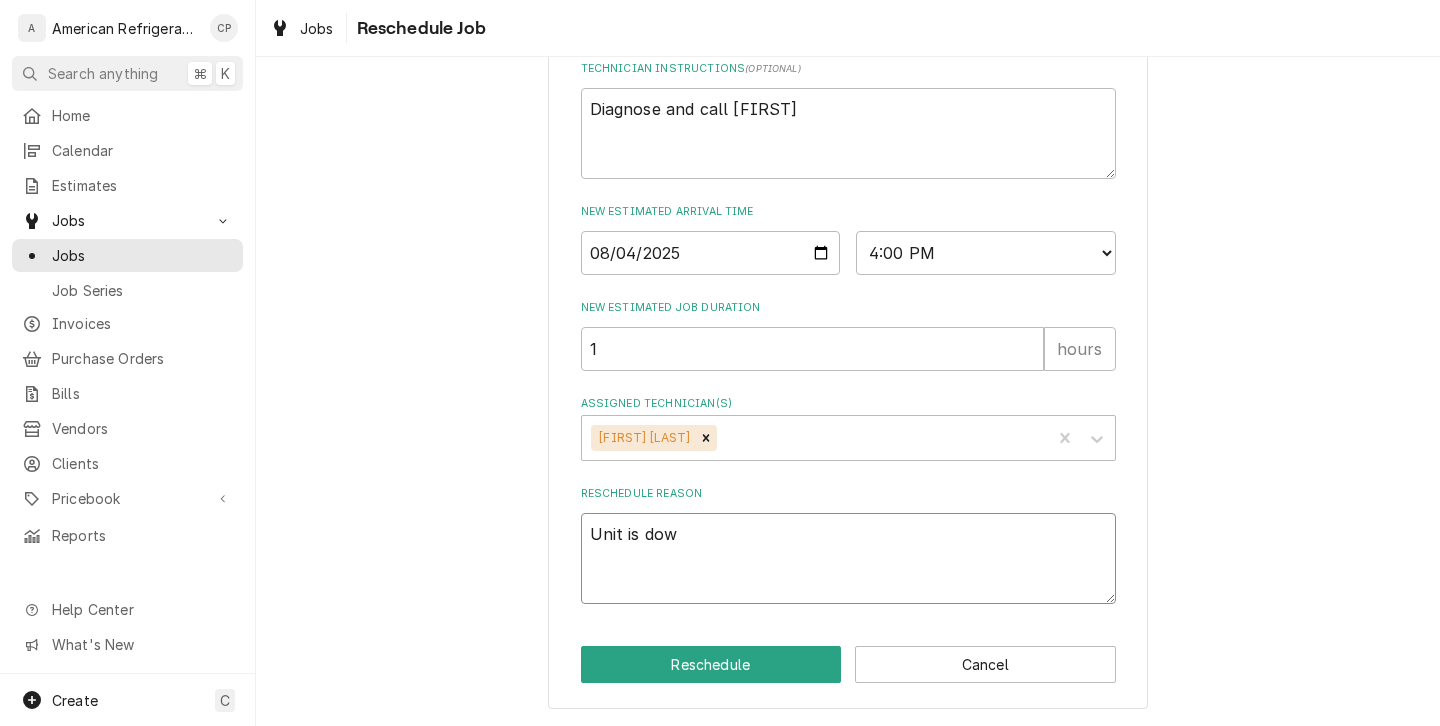 type on "x" 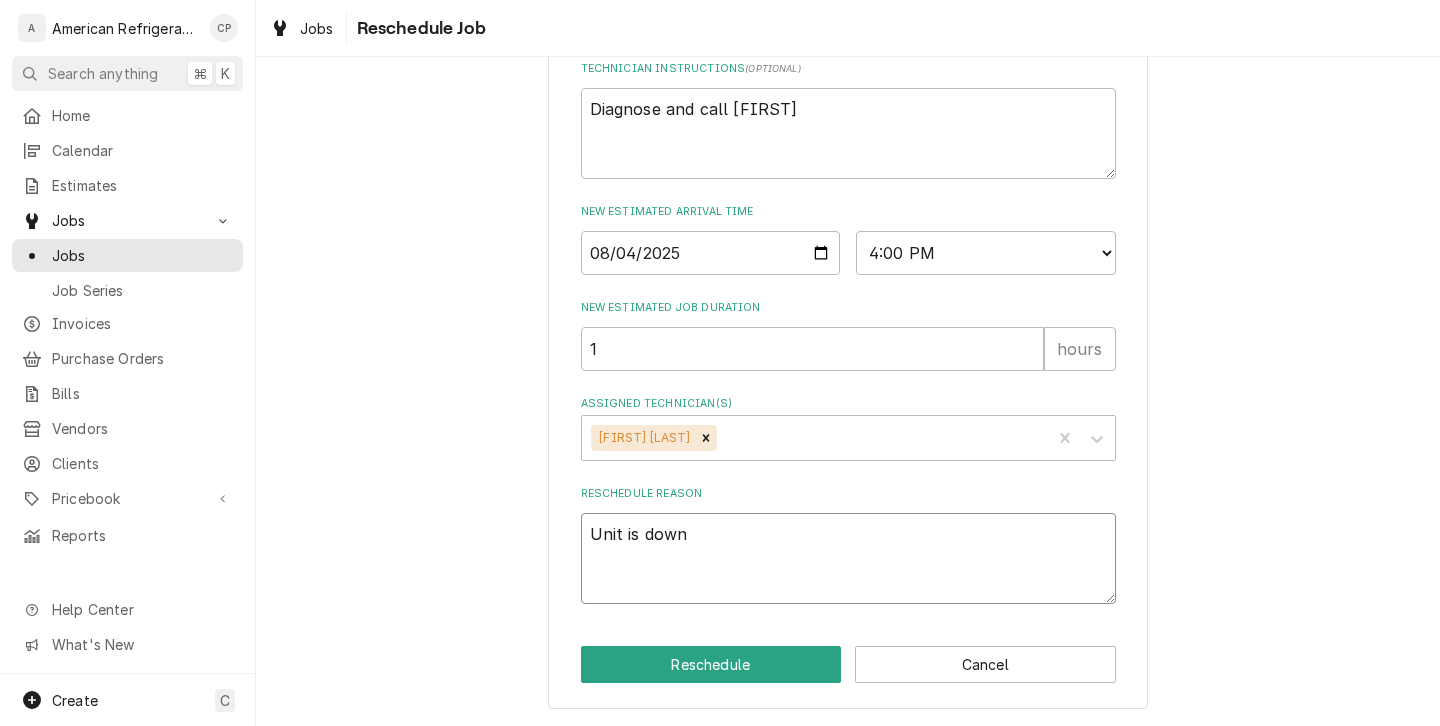 type on "x" 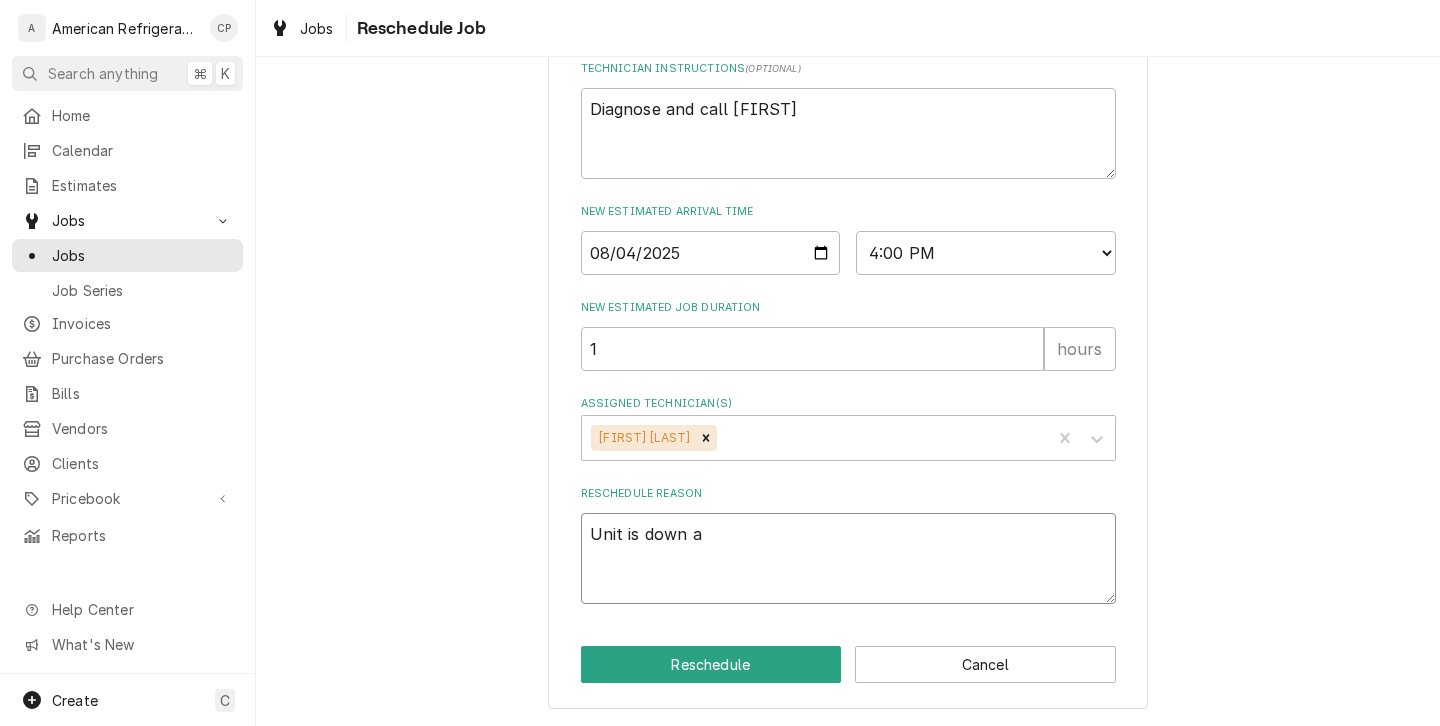 type on "x" 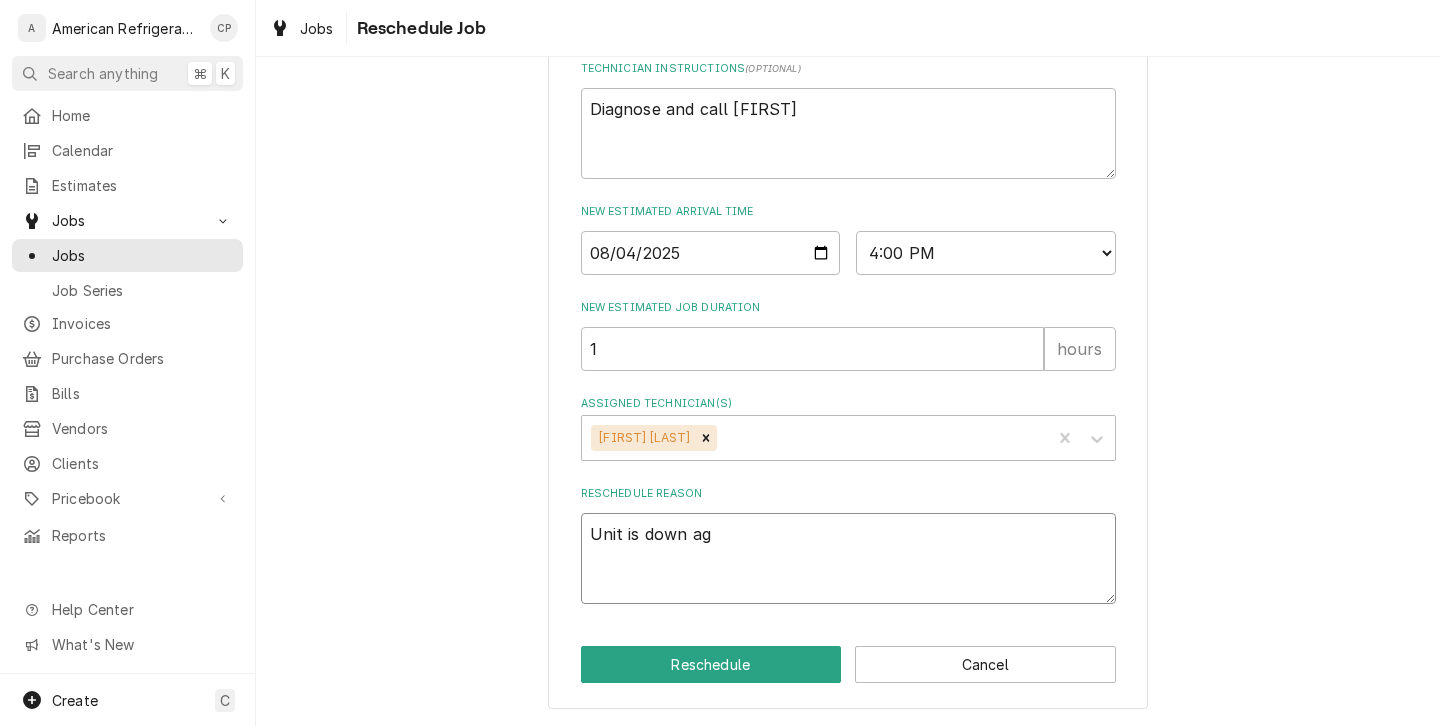 type on "x" 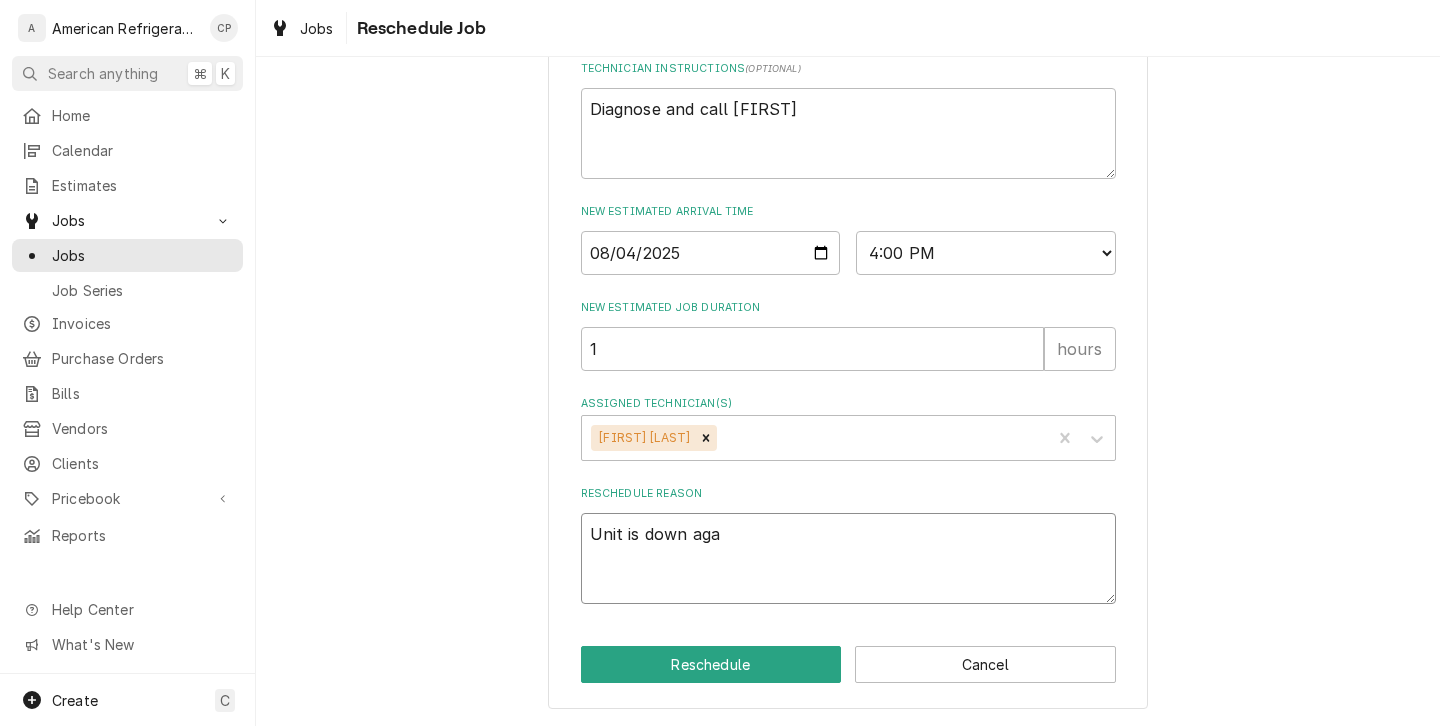 type on "x" 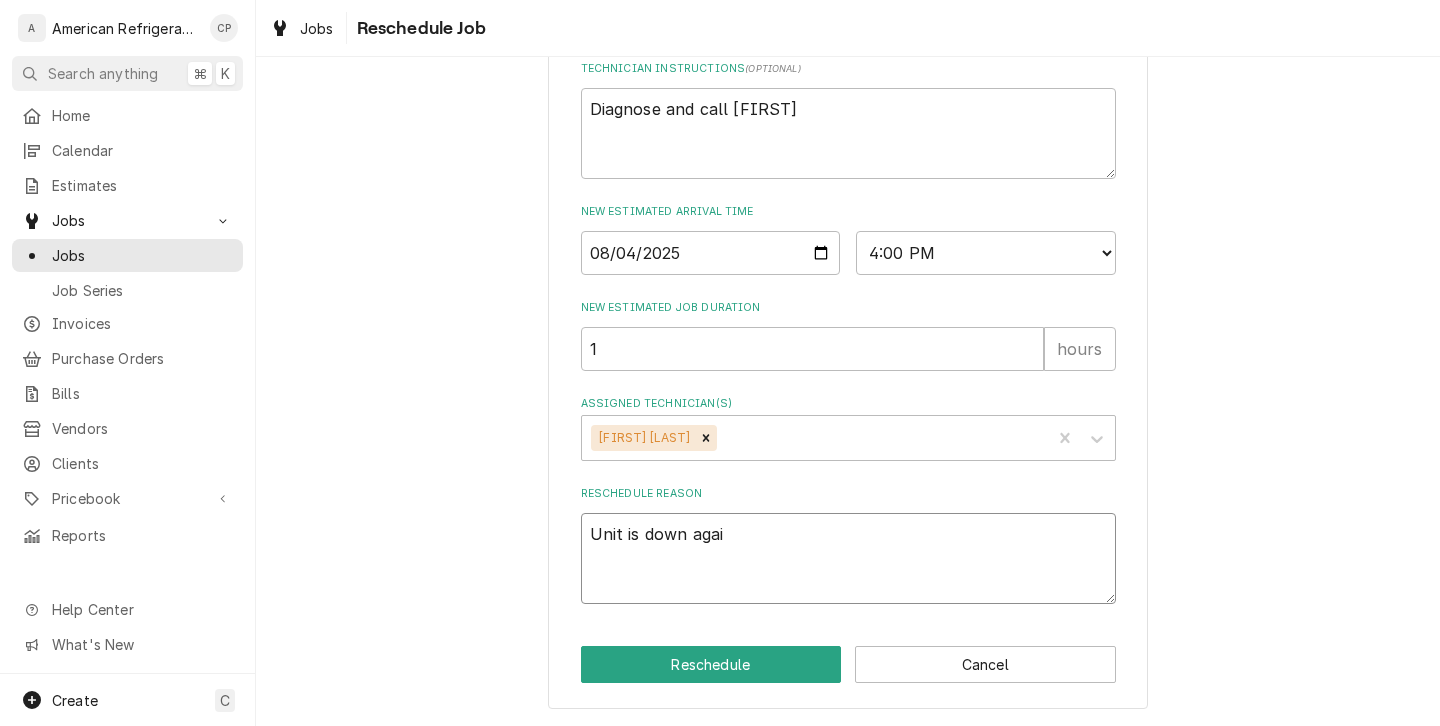 type on "x" 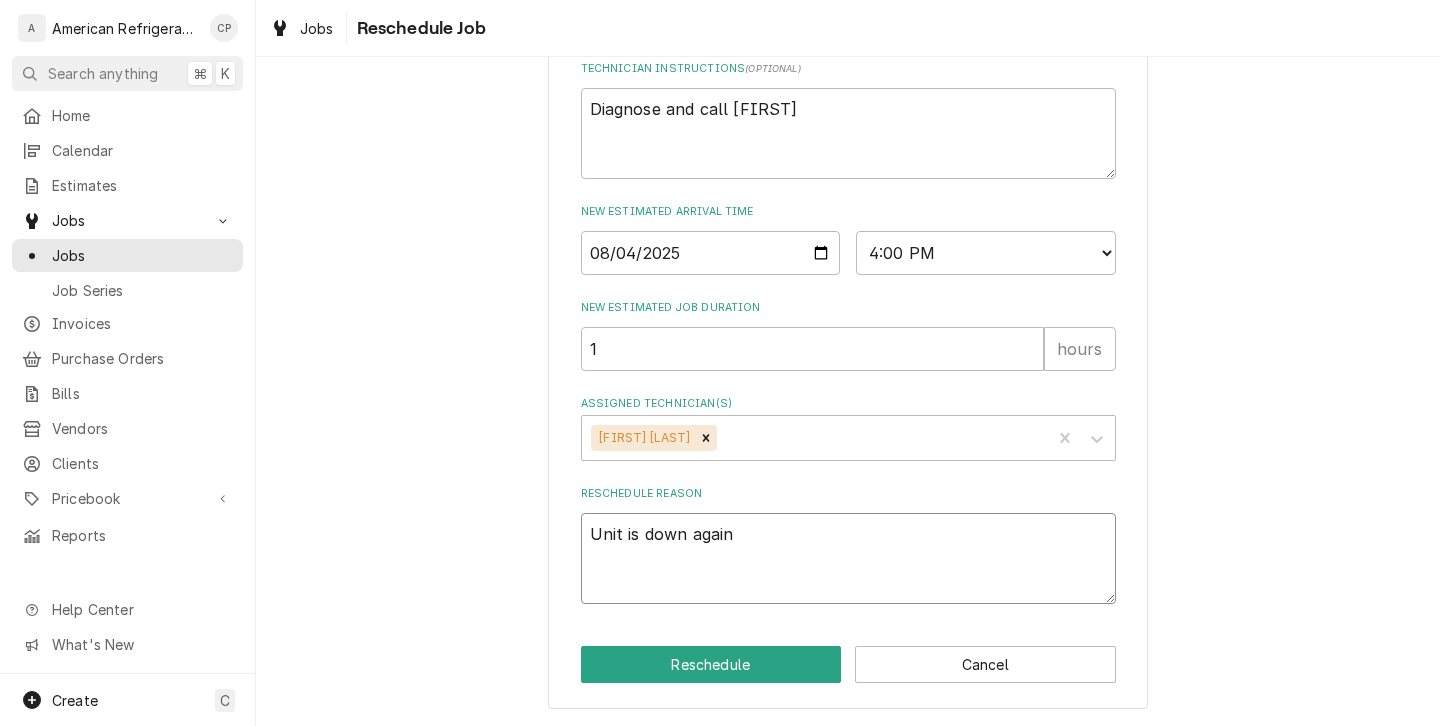 type on "Unit is down again" 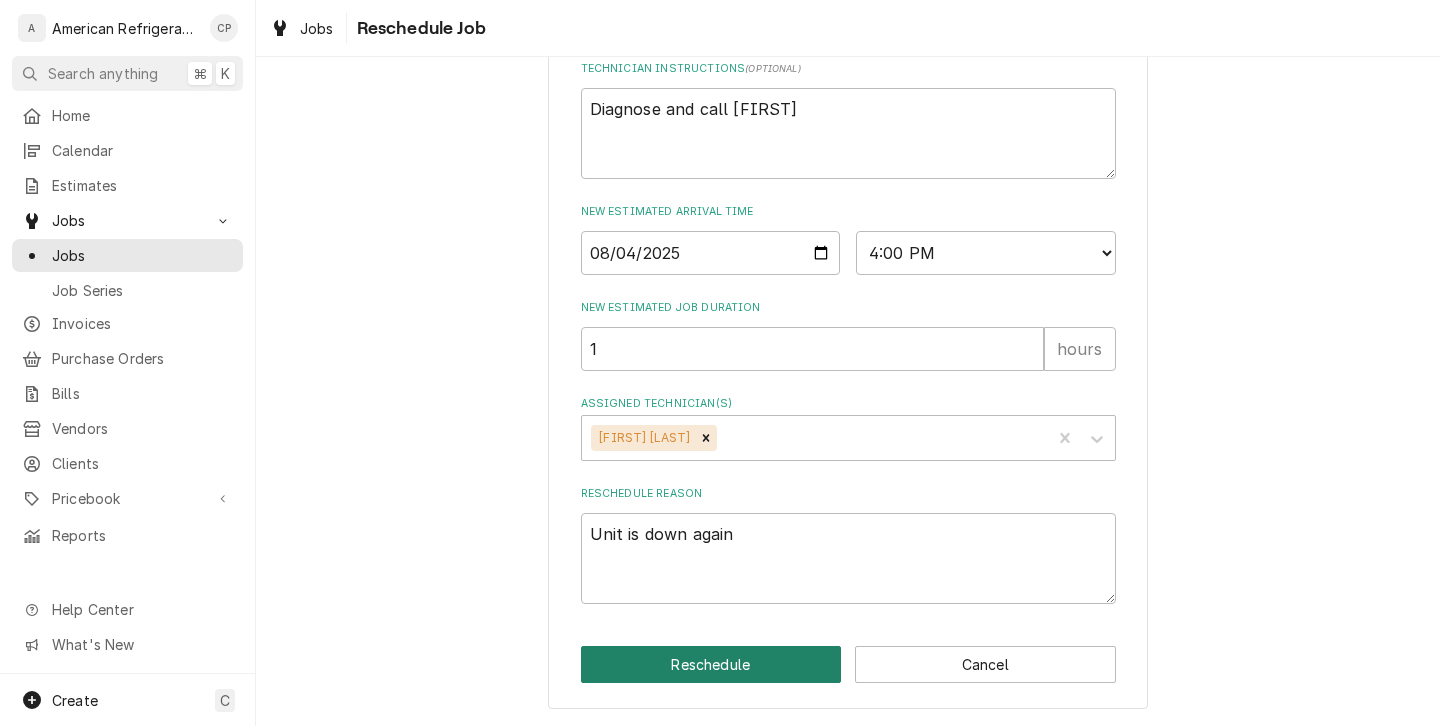type 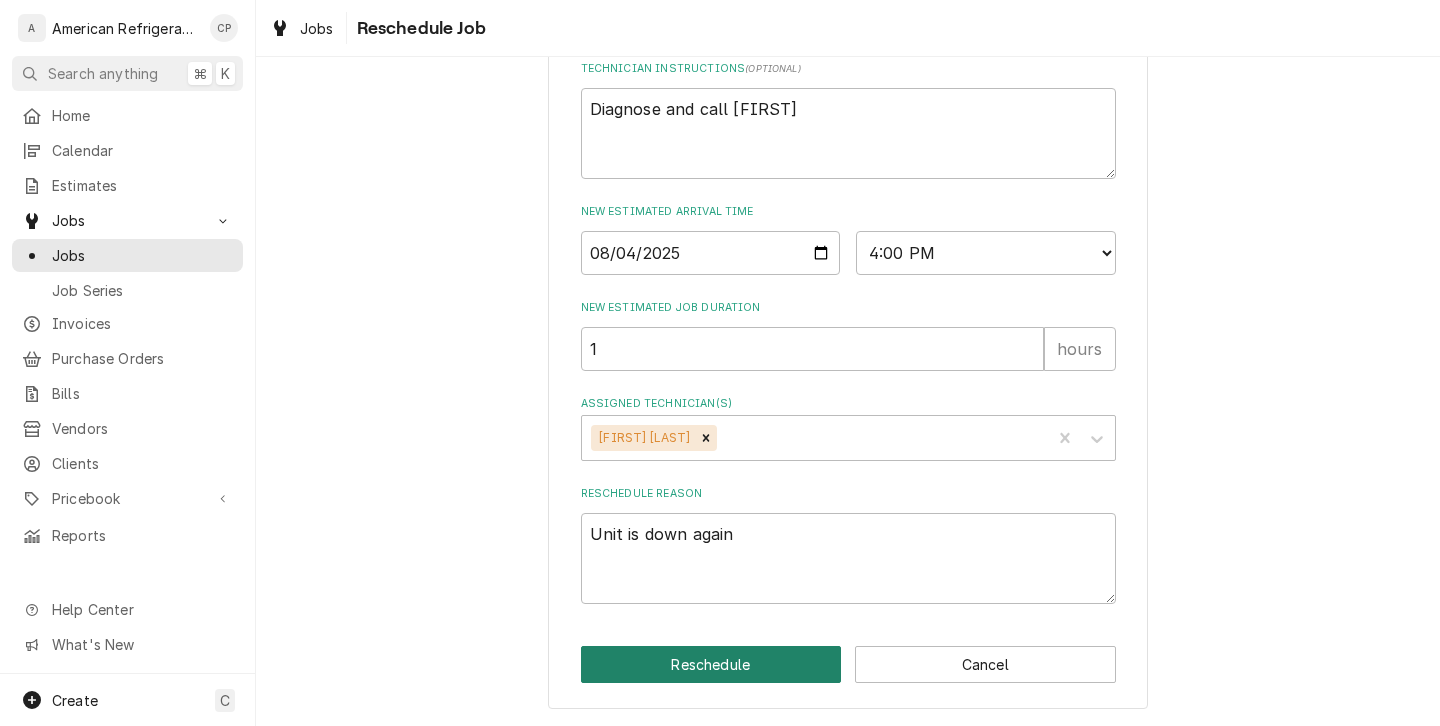 click on "Reschedule" at bounding box center (711, 664) 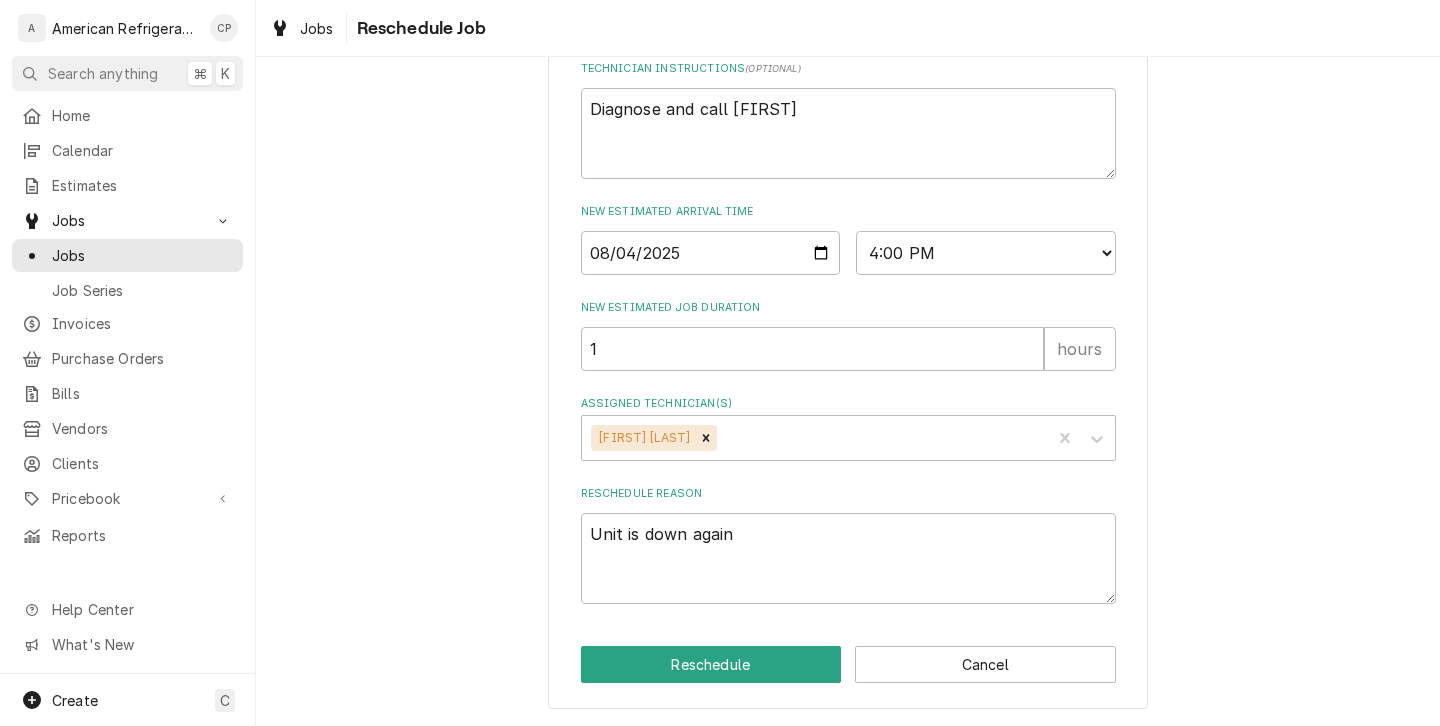 type on "x" 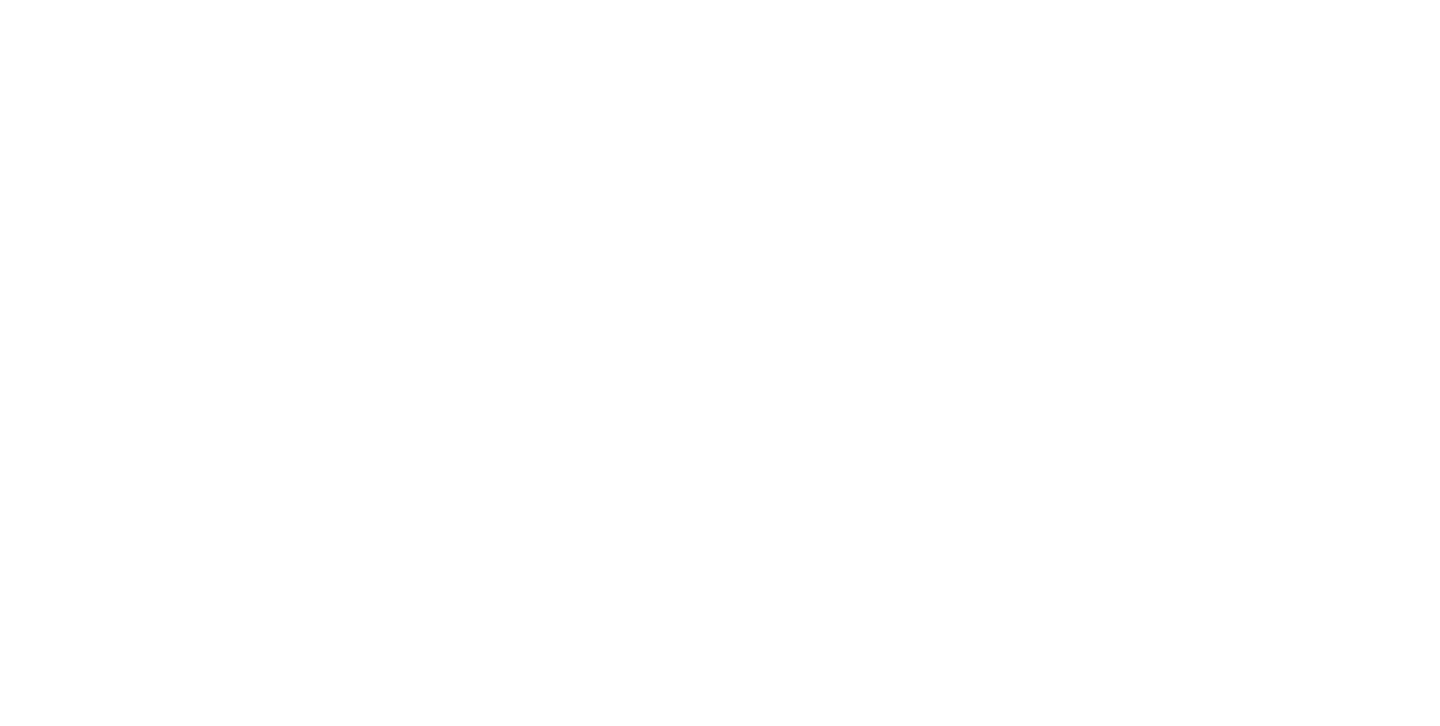 scroll, scrollTop: 0, scrollLeft: 0, axis: both 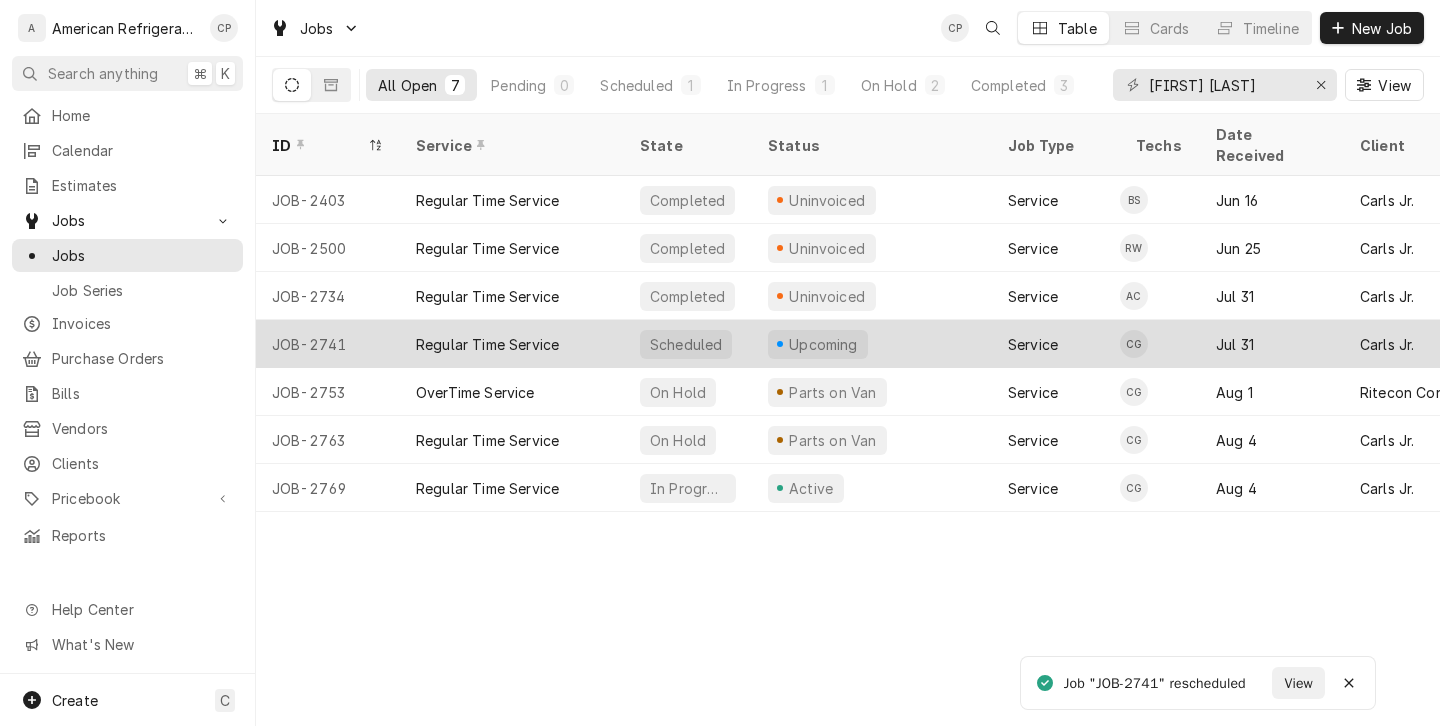 click on "Regular Time Service" at bounding box center [487, 344] 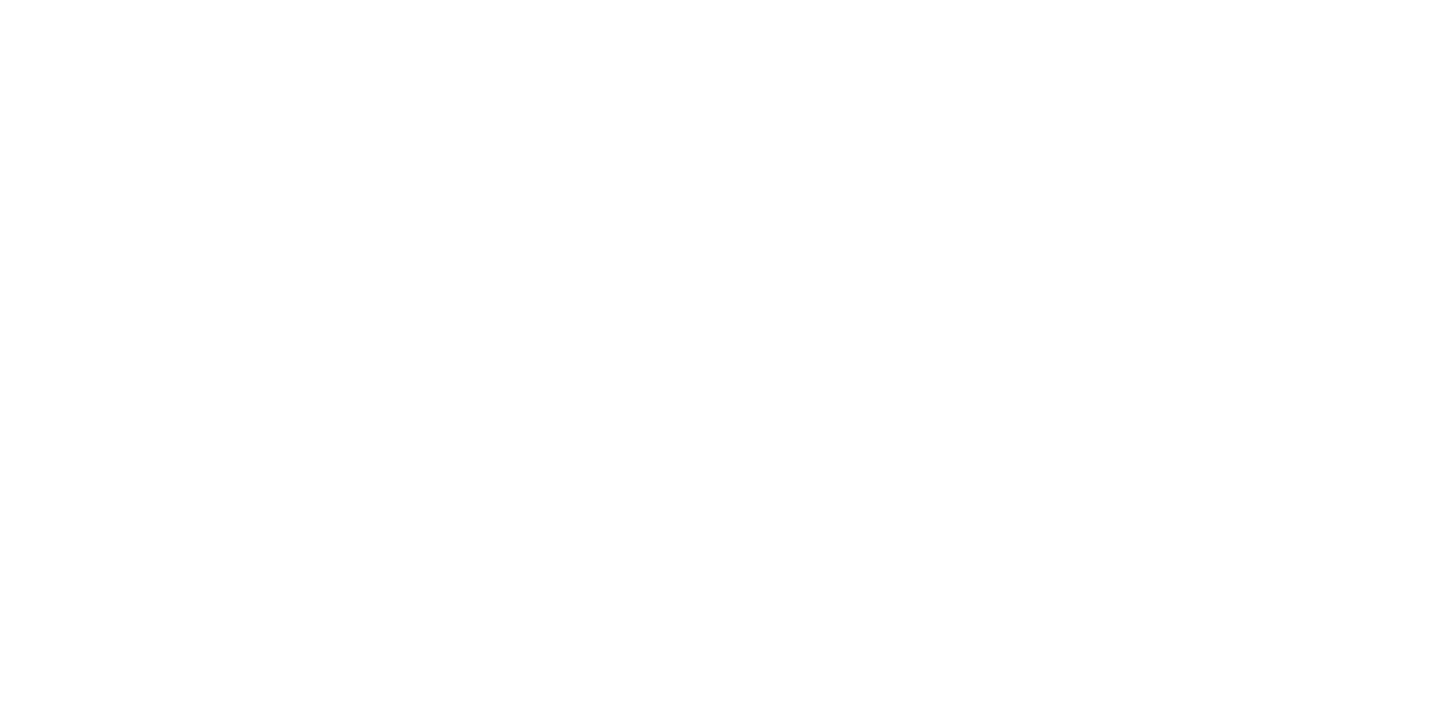 scroll, scrollTop: 0, scrollLeft: 0, axis: both 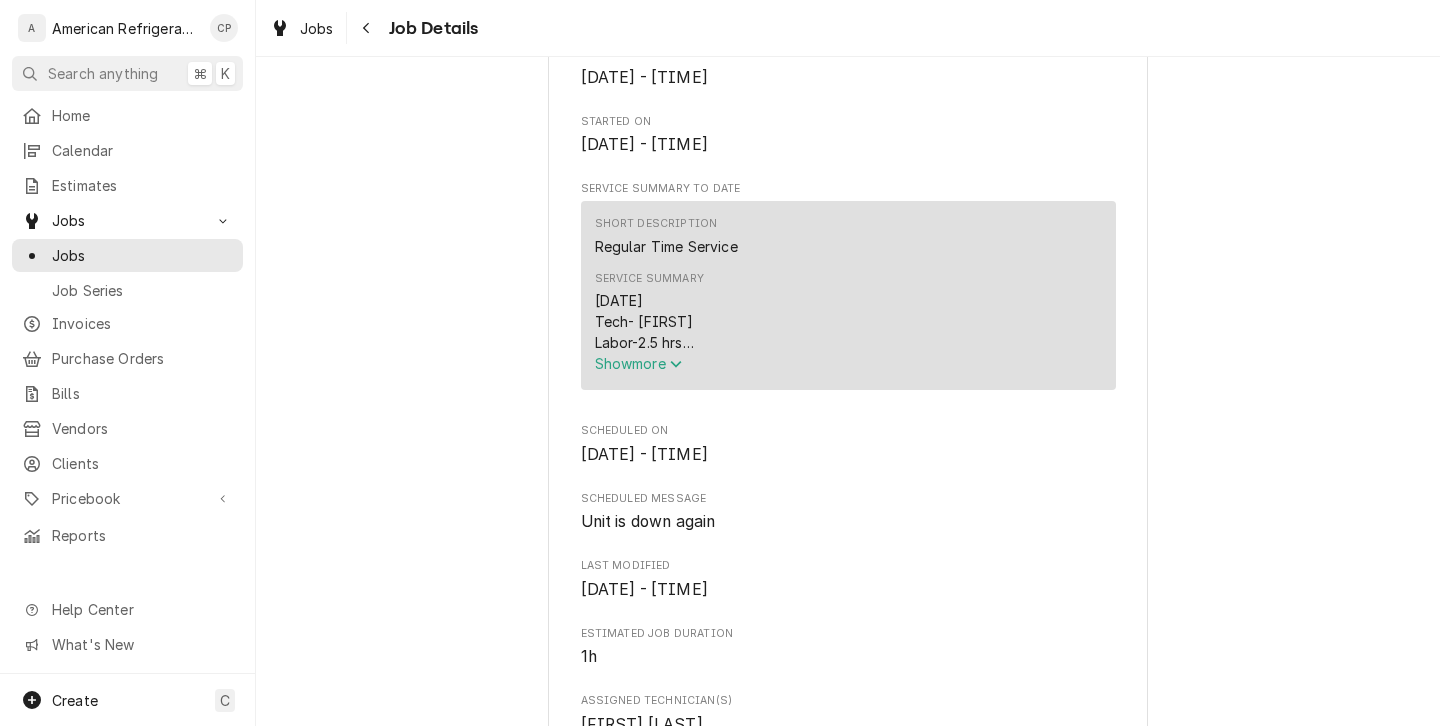click on "Show  more" at bounding box center (639, 363) 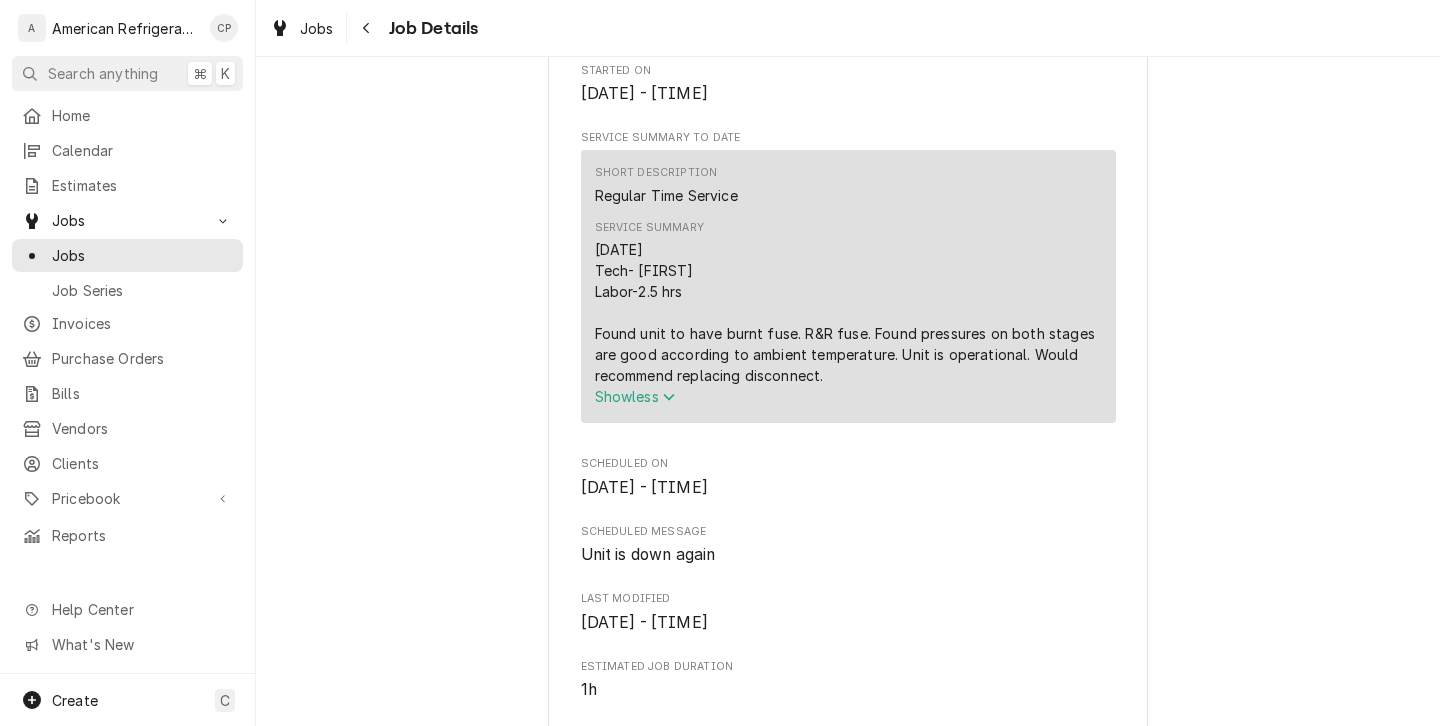 scroll, scrollTop: 660, scrollLeft: 0, axis: vertical 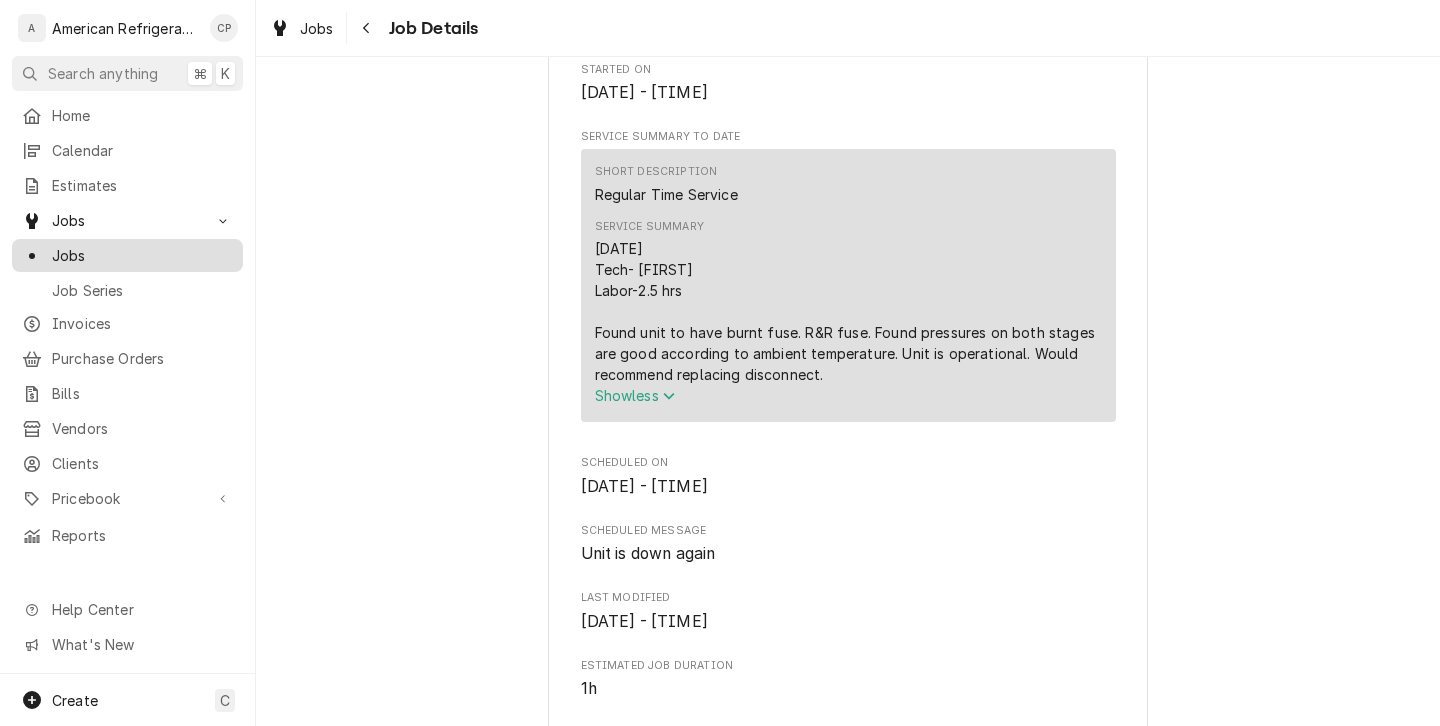 click on "Jobs" at bounding box center (142, 255) 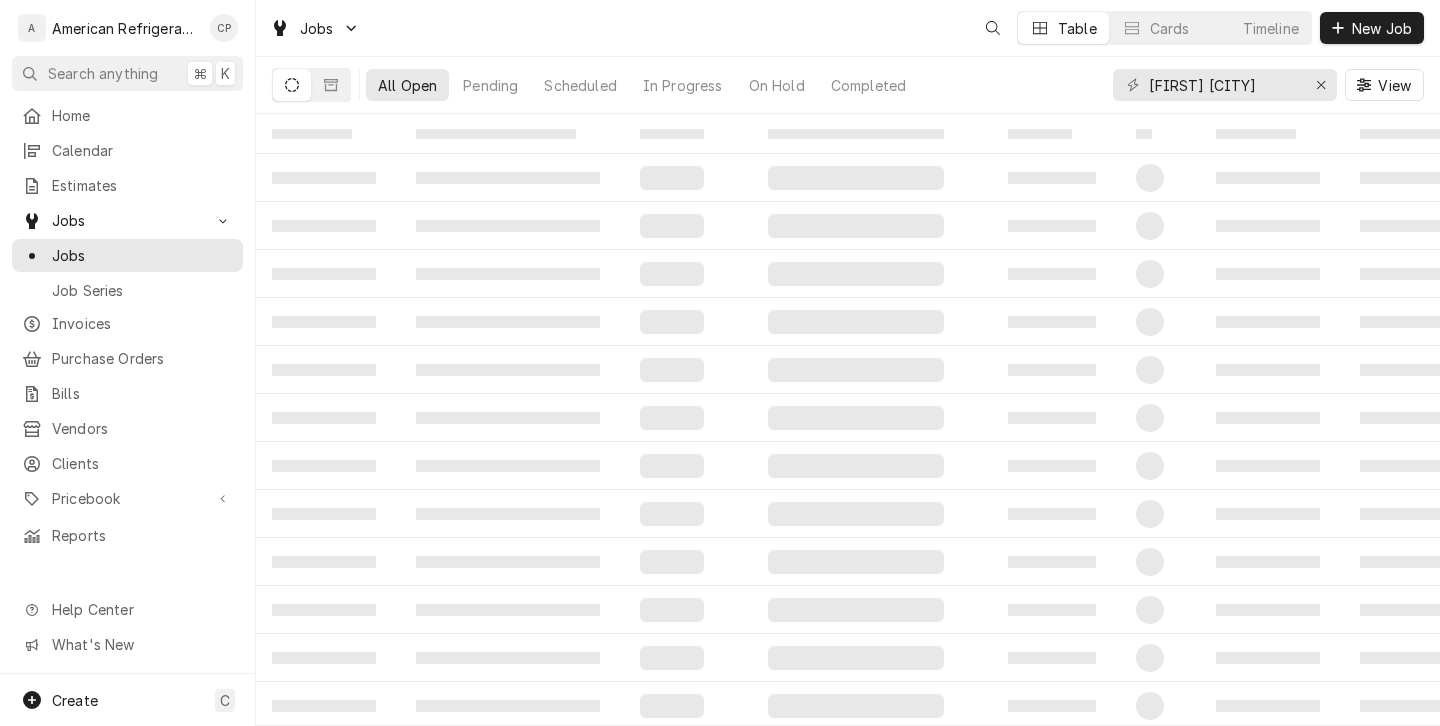 scroll, scrollTop: 0, scrollLeft: 0, axis: both 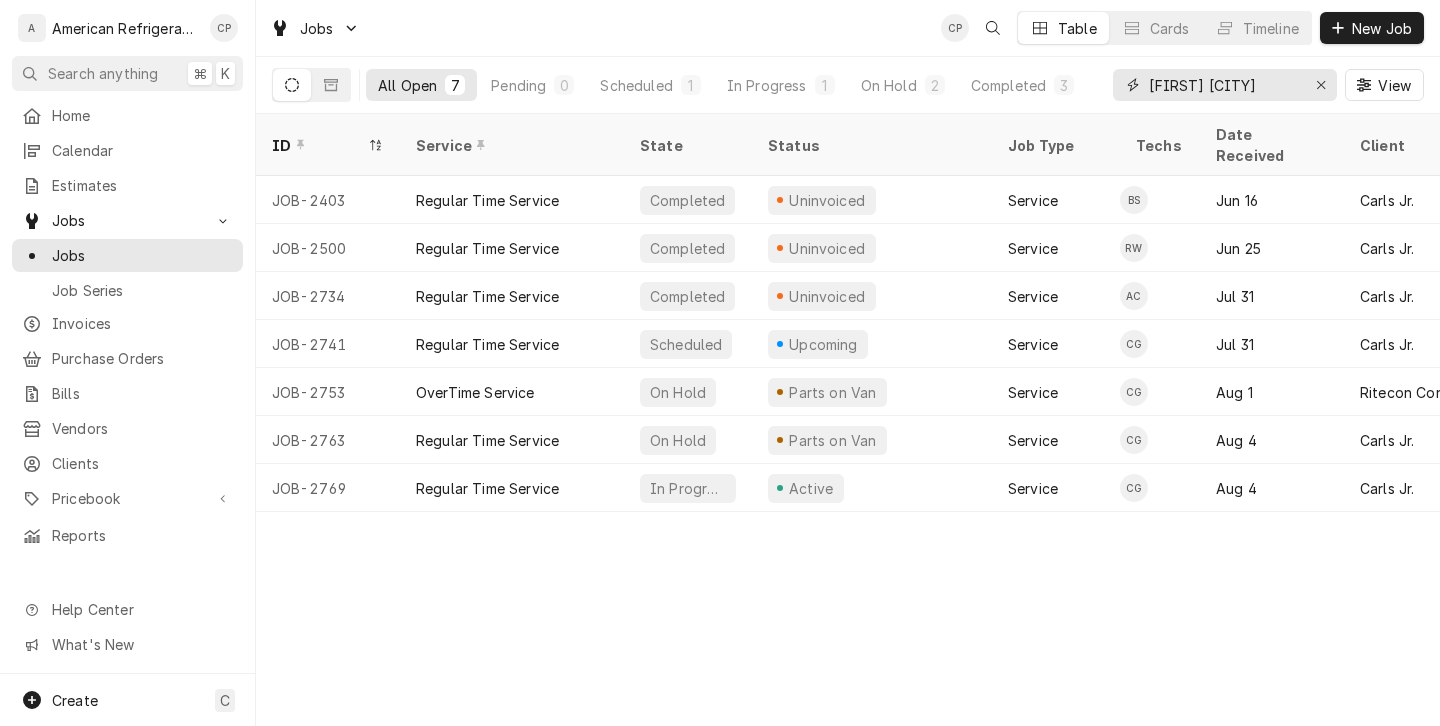 click on "[FIRST] [CITY]" at bounding box center (1224, 85) 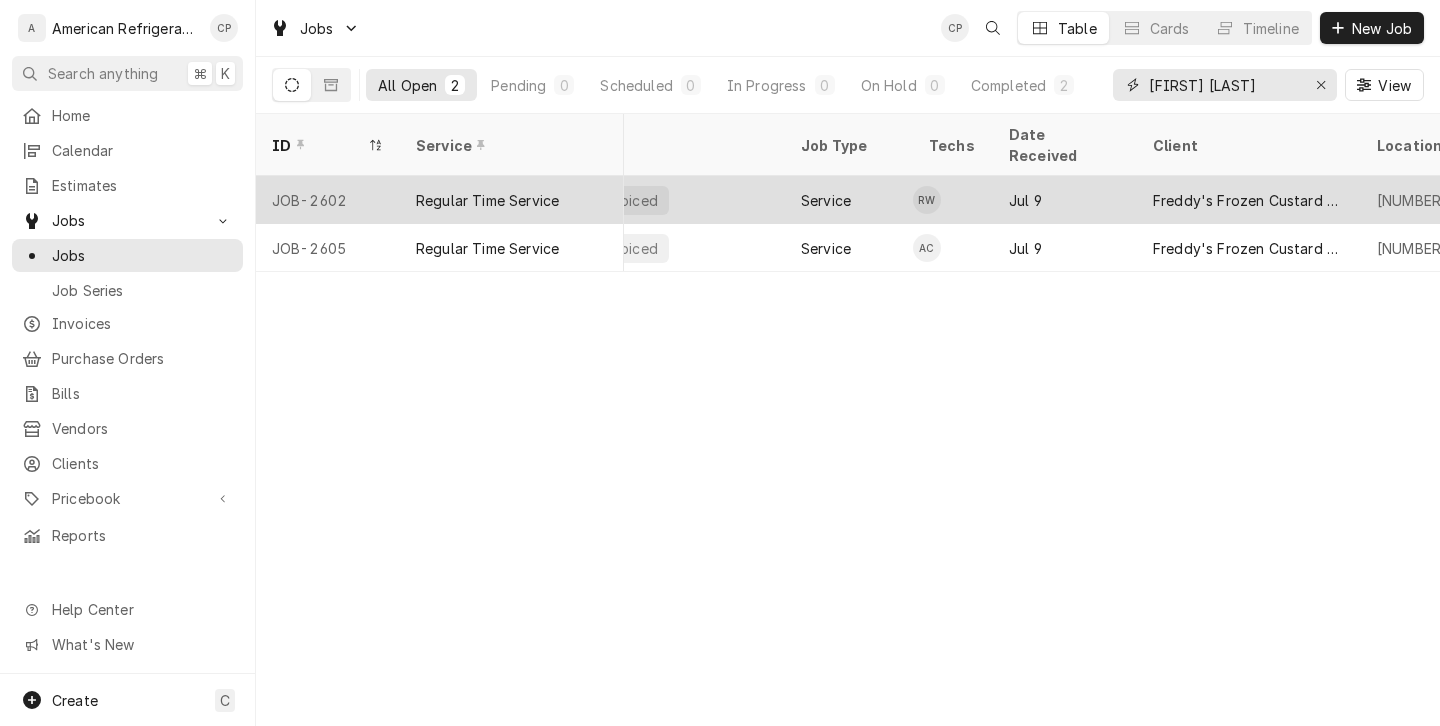scroll, scrollTop: 0, scrollLeft: 233, axis: horizontal 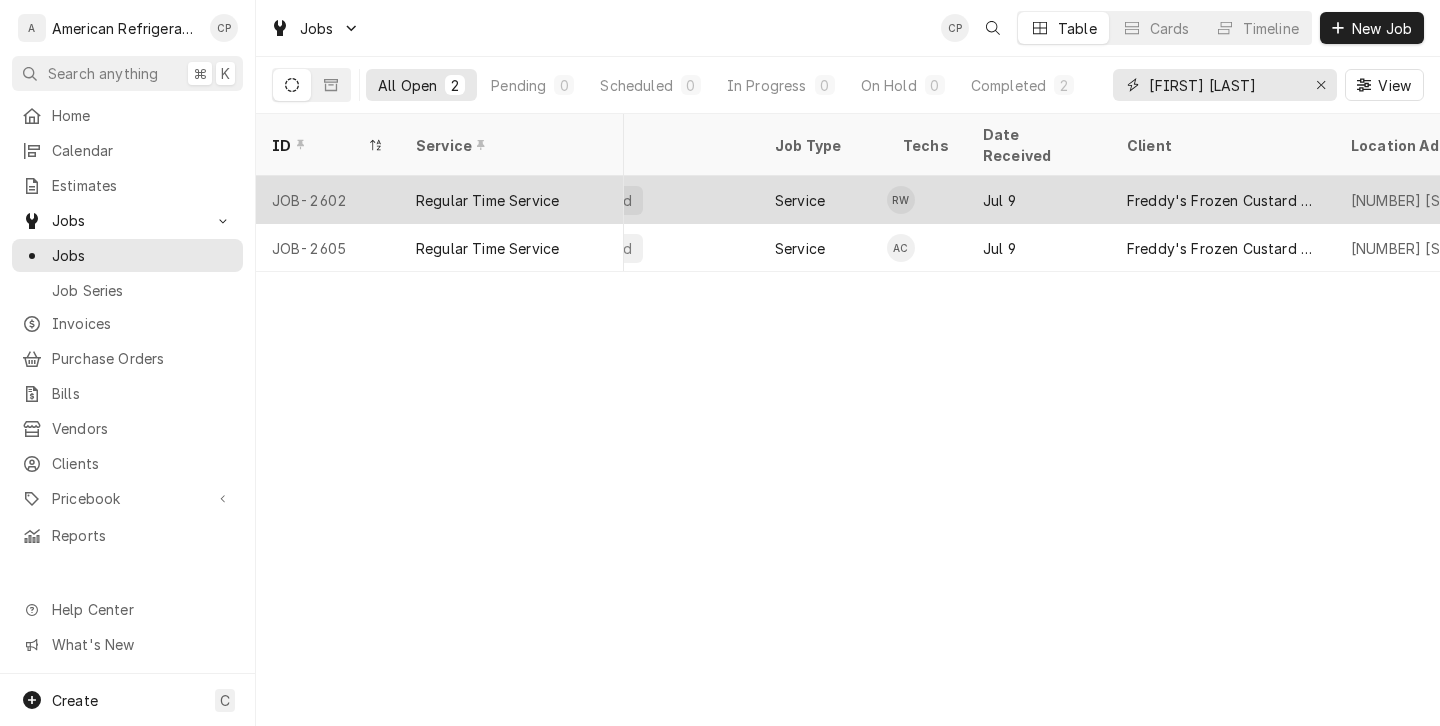 type on "freddy paseo" 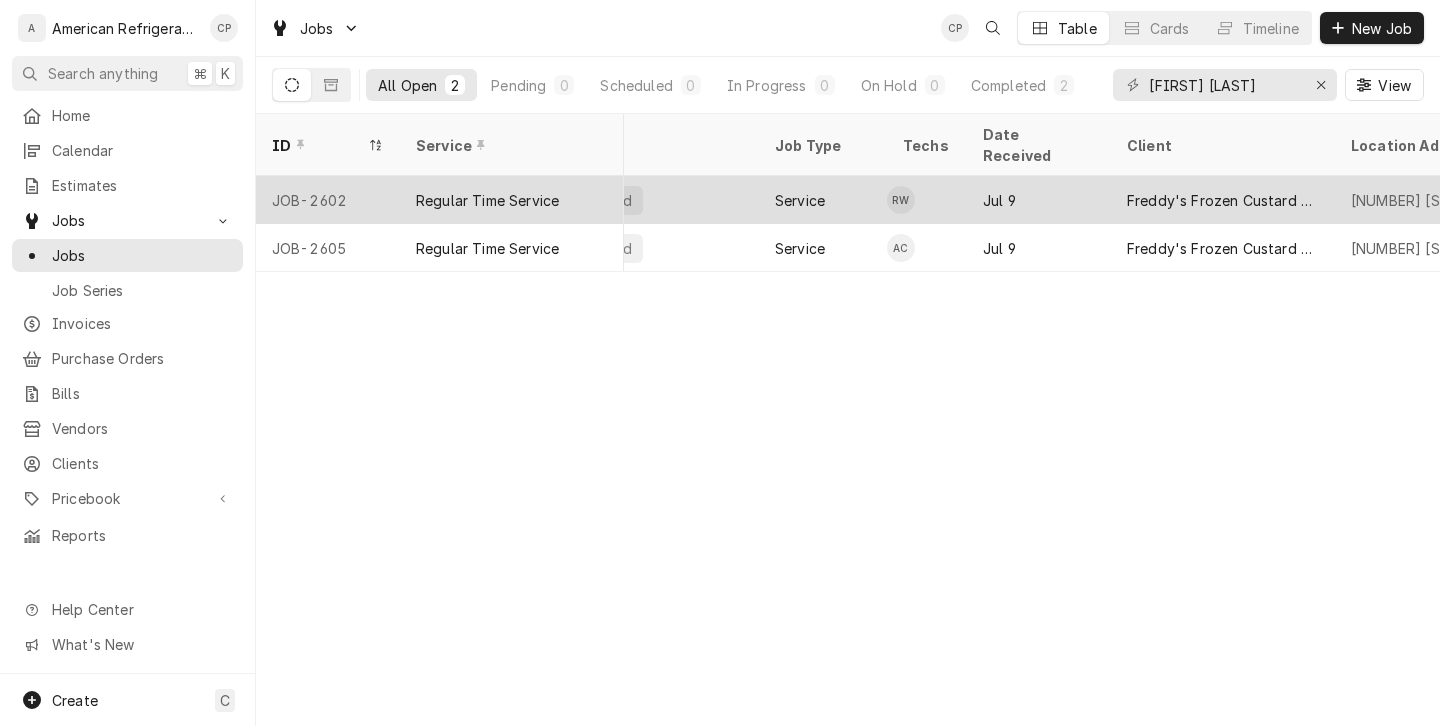 click on "Regular Time Service" at bounding box center [487, 200] 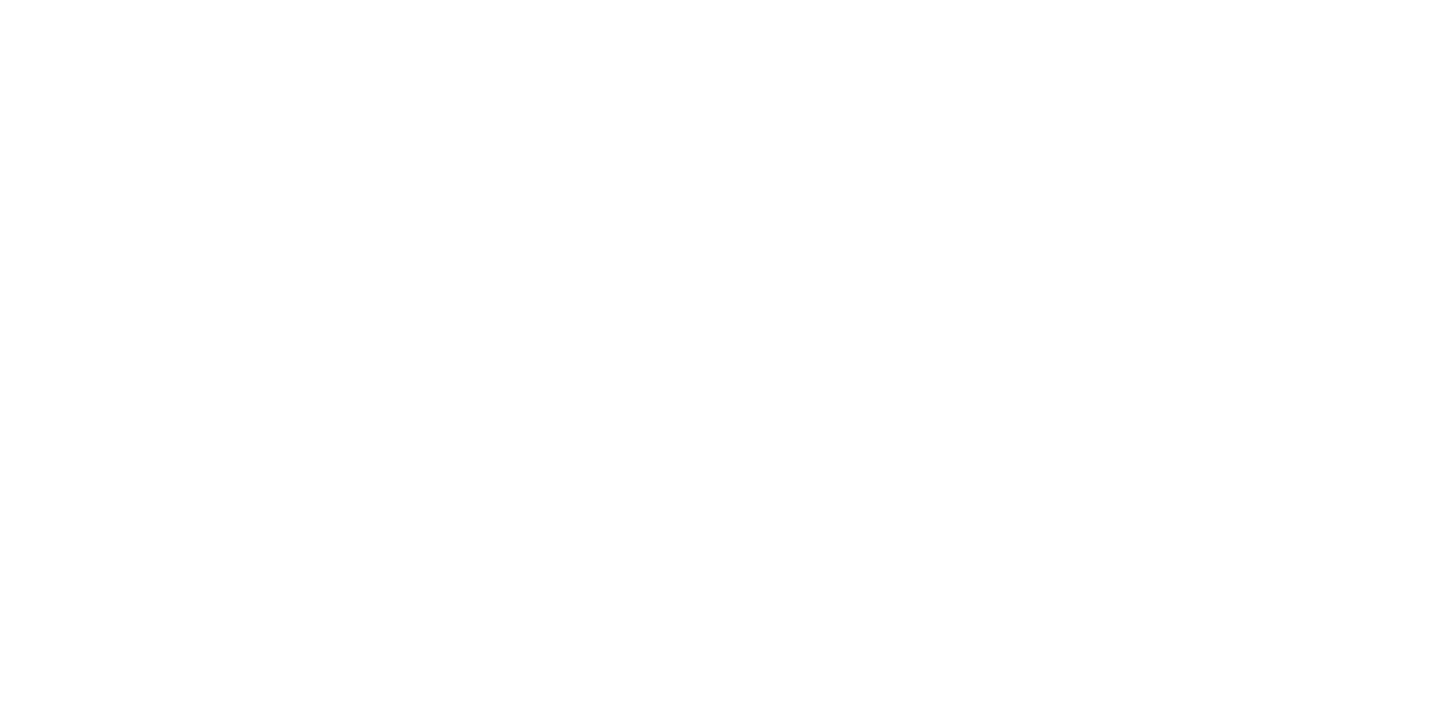 scroll, scrollTop: 0, scrollLeft: 0, axis: both 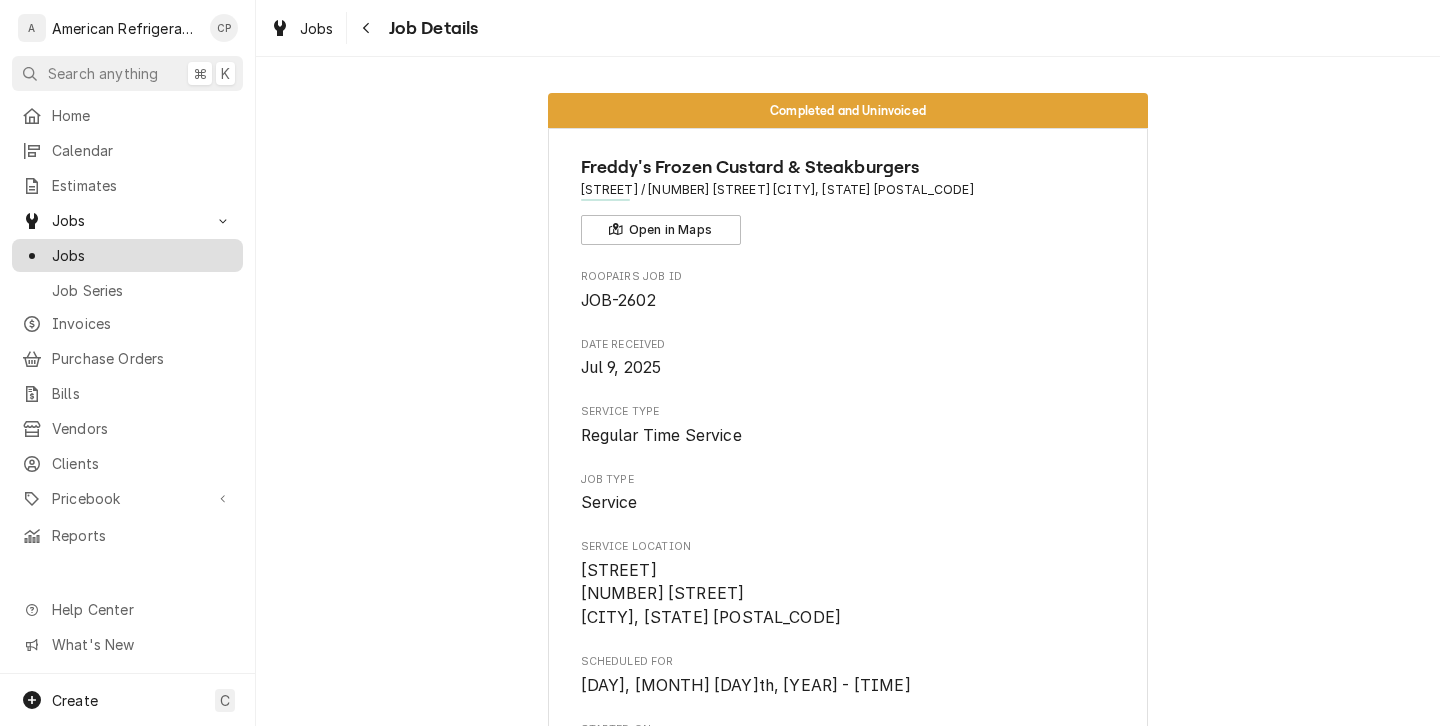 click on "Jobs" at bounding box center [142, 255] 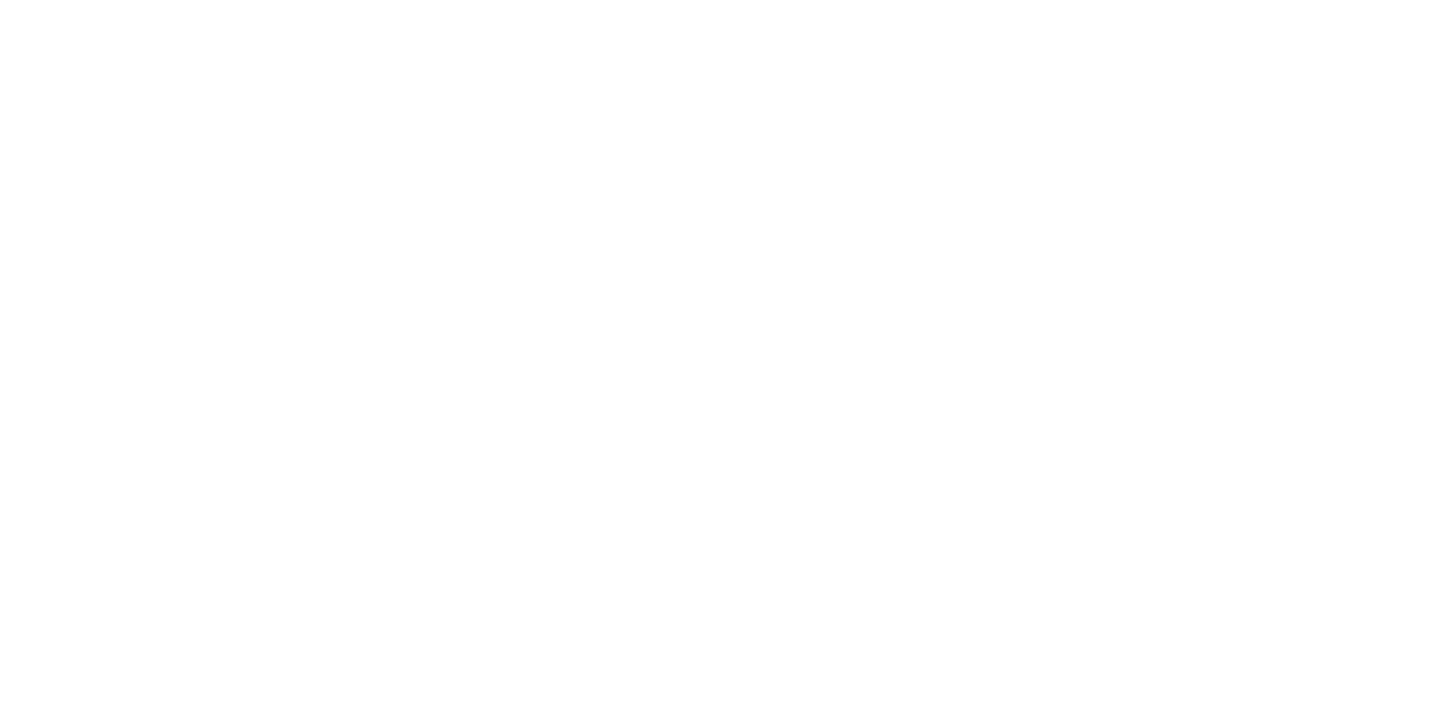 scroll, scrollTop: 0, scrollLeft: 0, axis: both 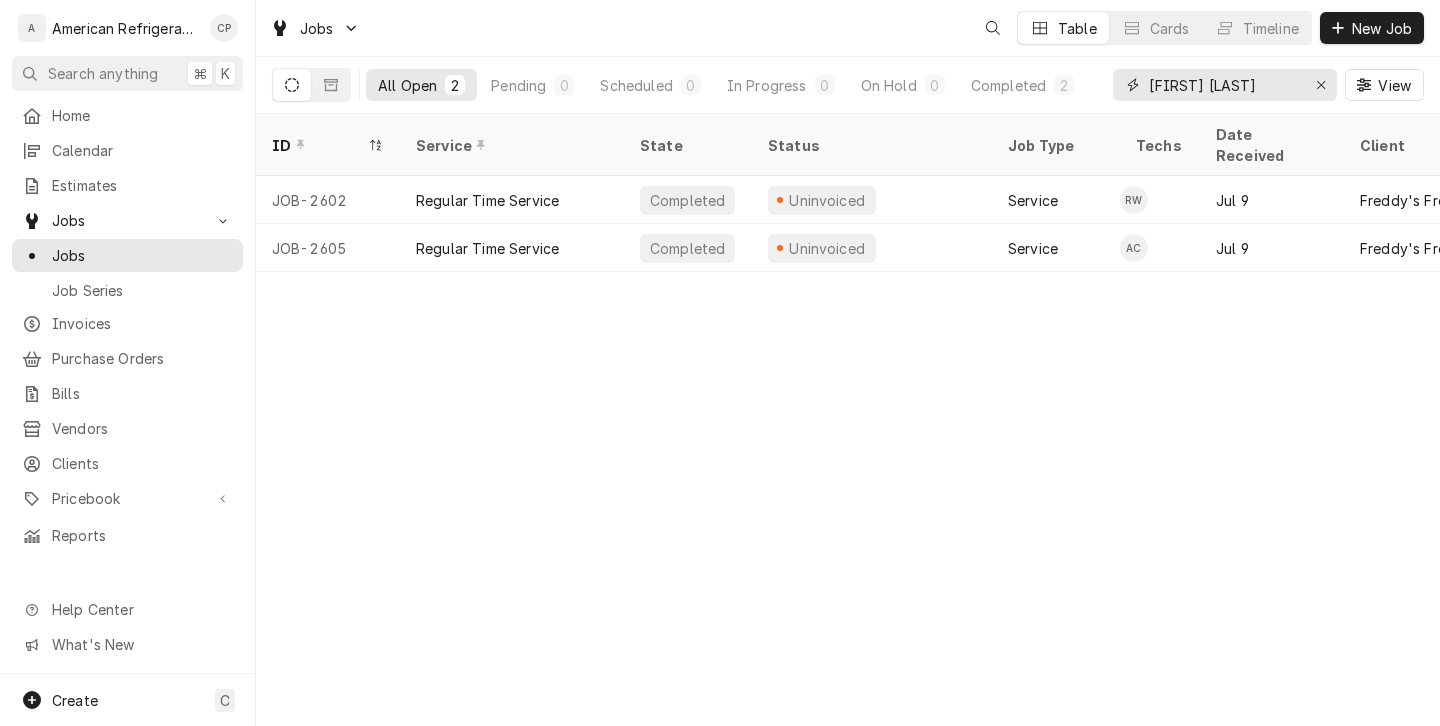 click on "[FIRST] [LAST]" at bounding box center (1224, 85) 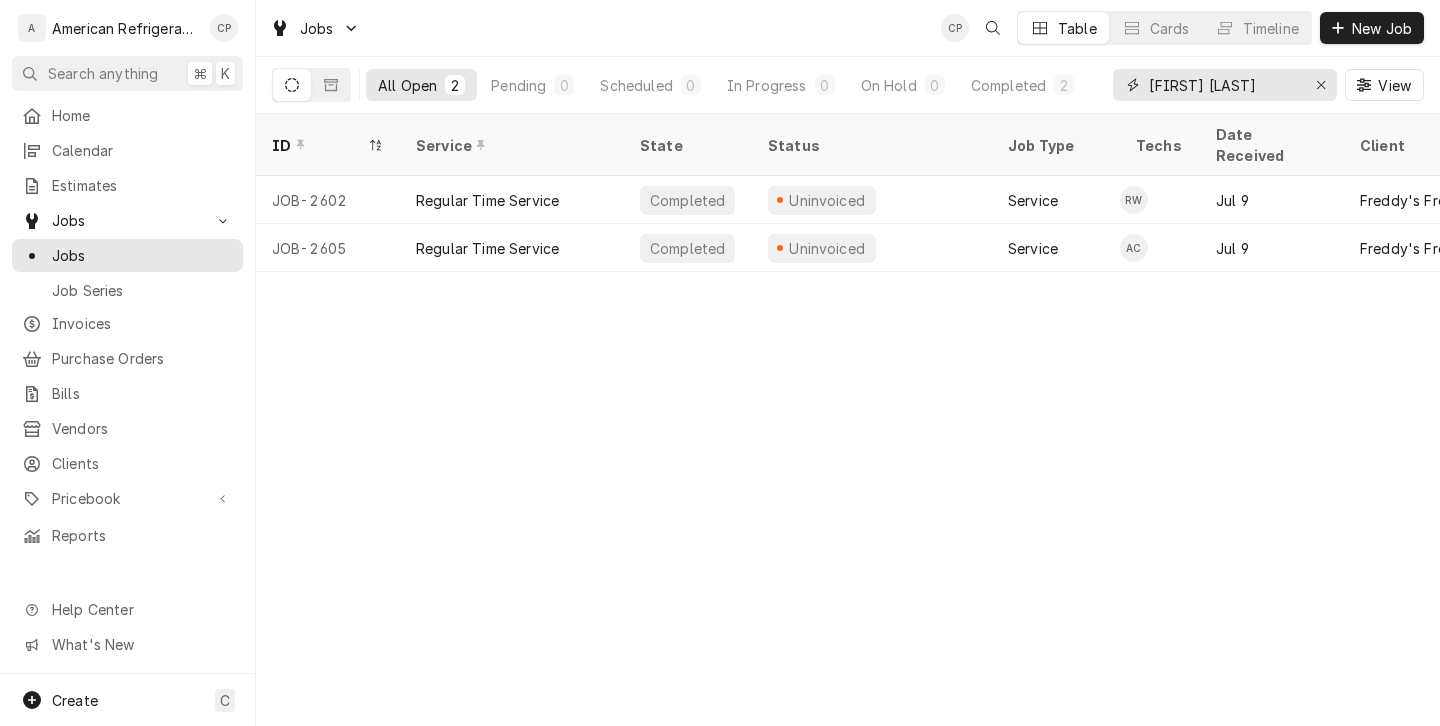 click on "[FIRST] [LAST]" at bounding box center [1224, 85] 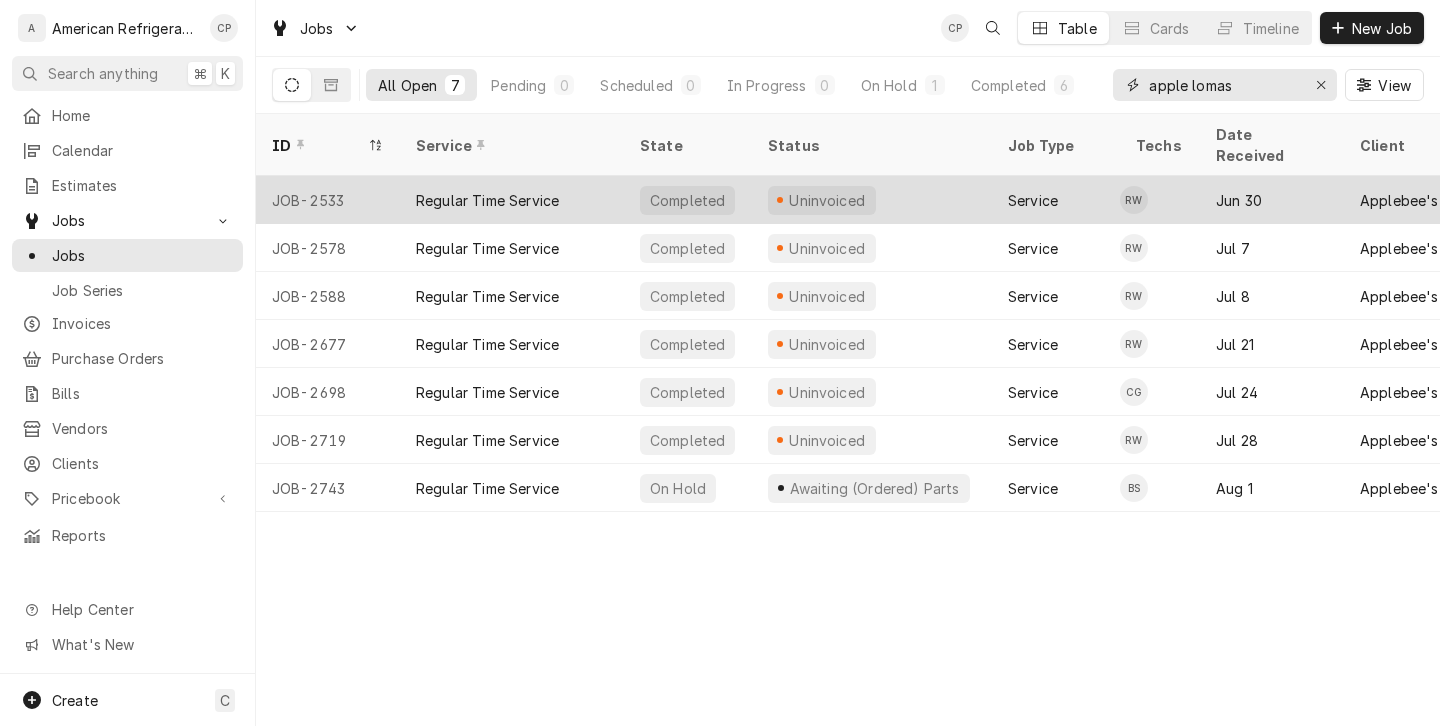 type on "apple lomas" 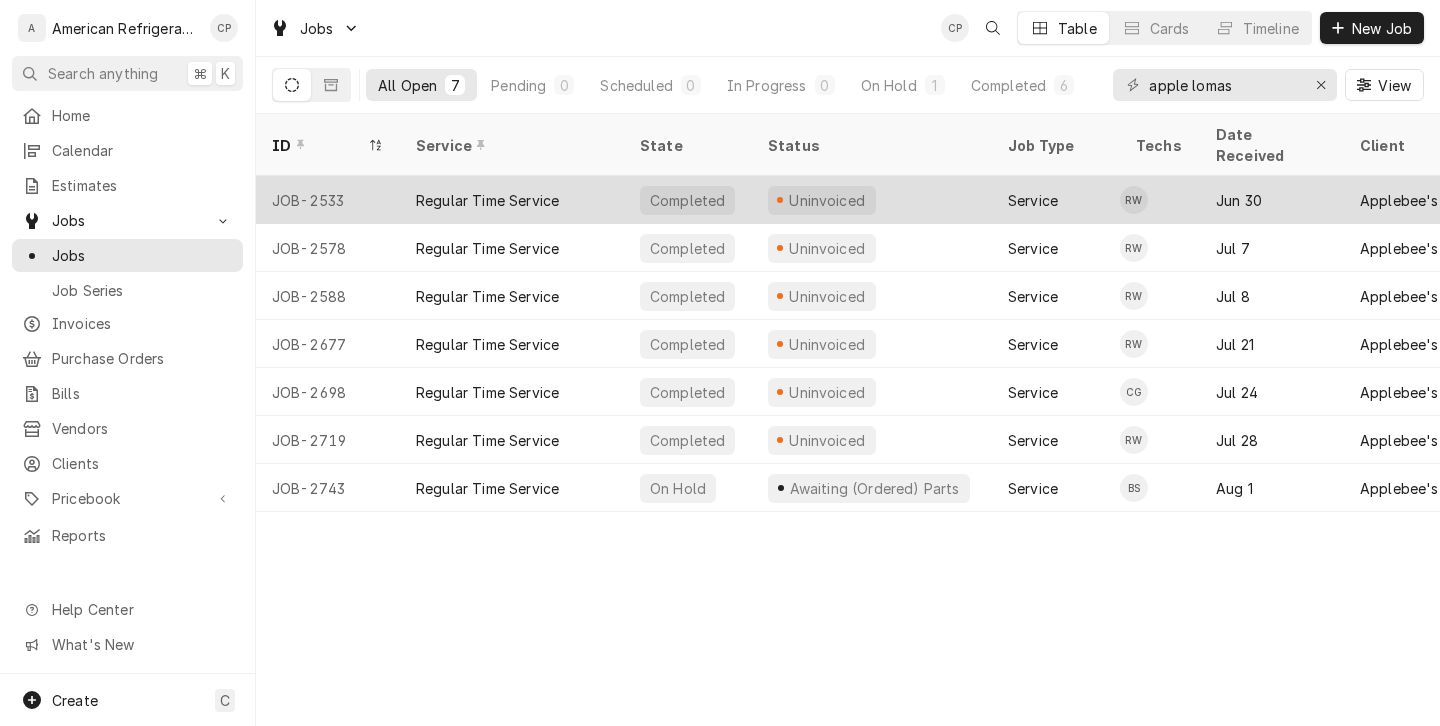 click on "Regular Time Service" at bounding box center (487, 200) 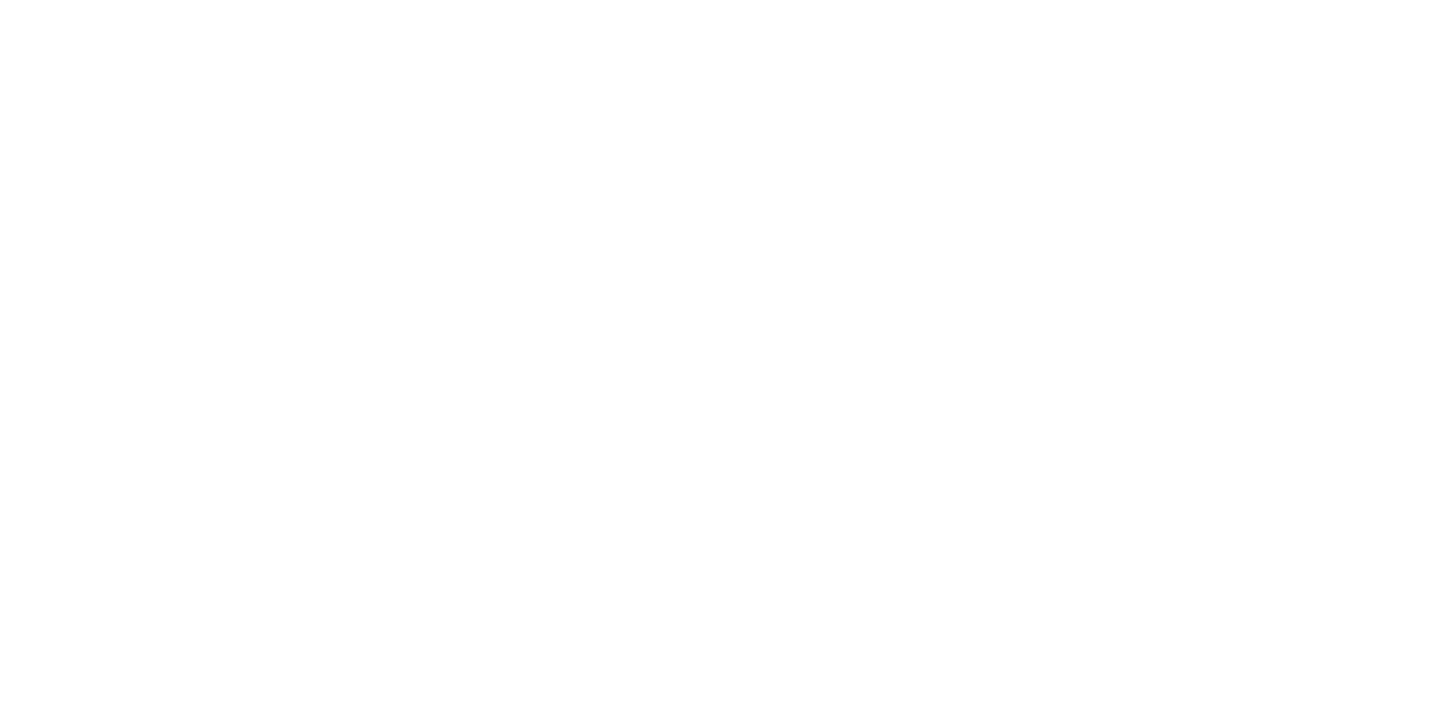 scroll, scrollTop: 0, scrollLeft: 0, axis: both 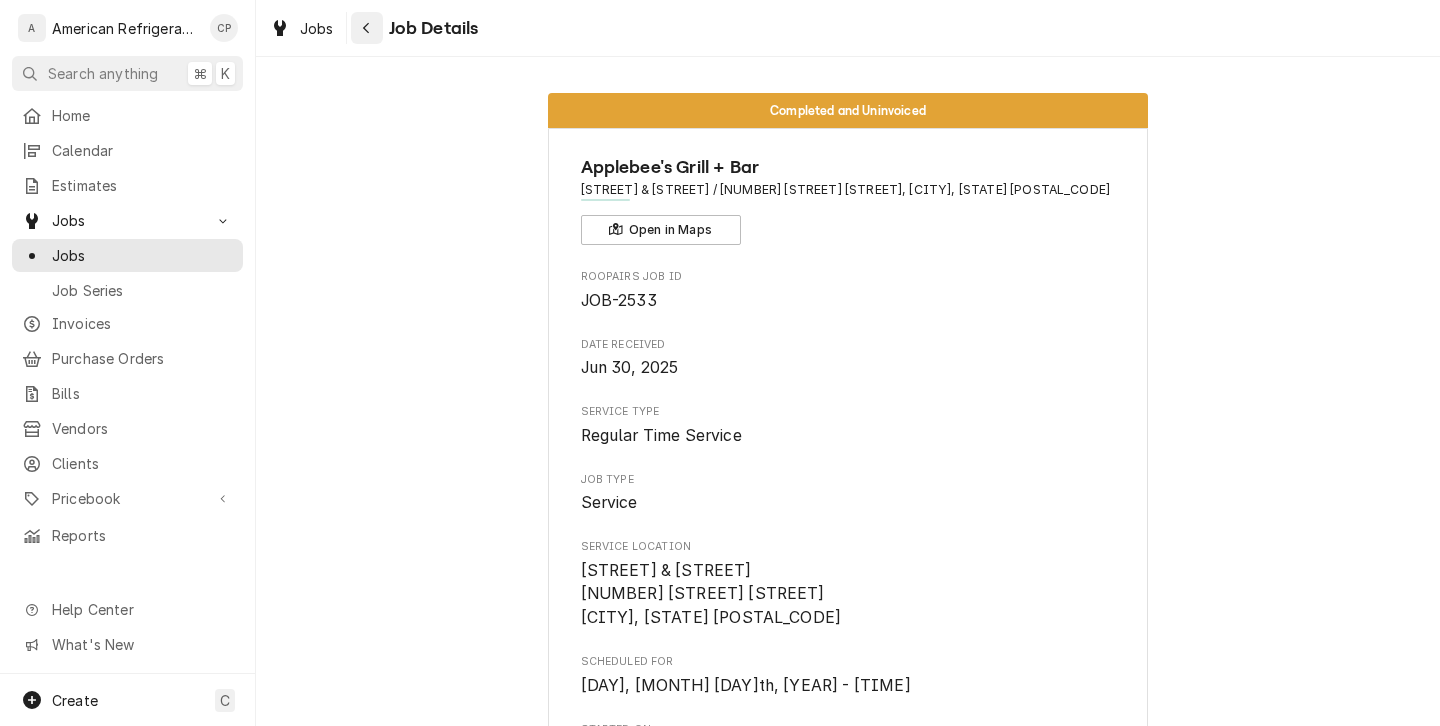 click at bounding box center [367, 28] 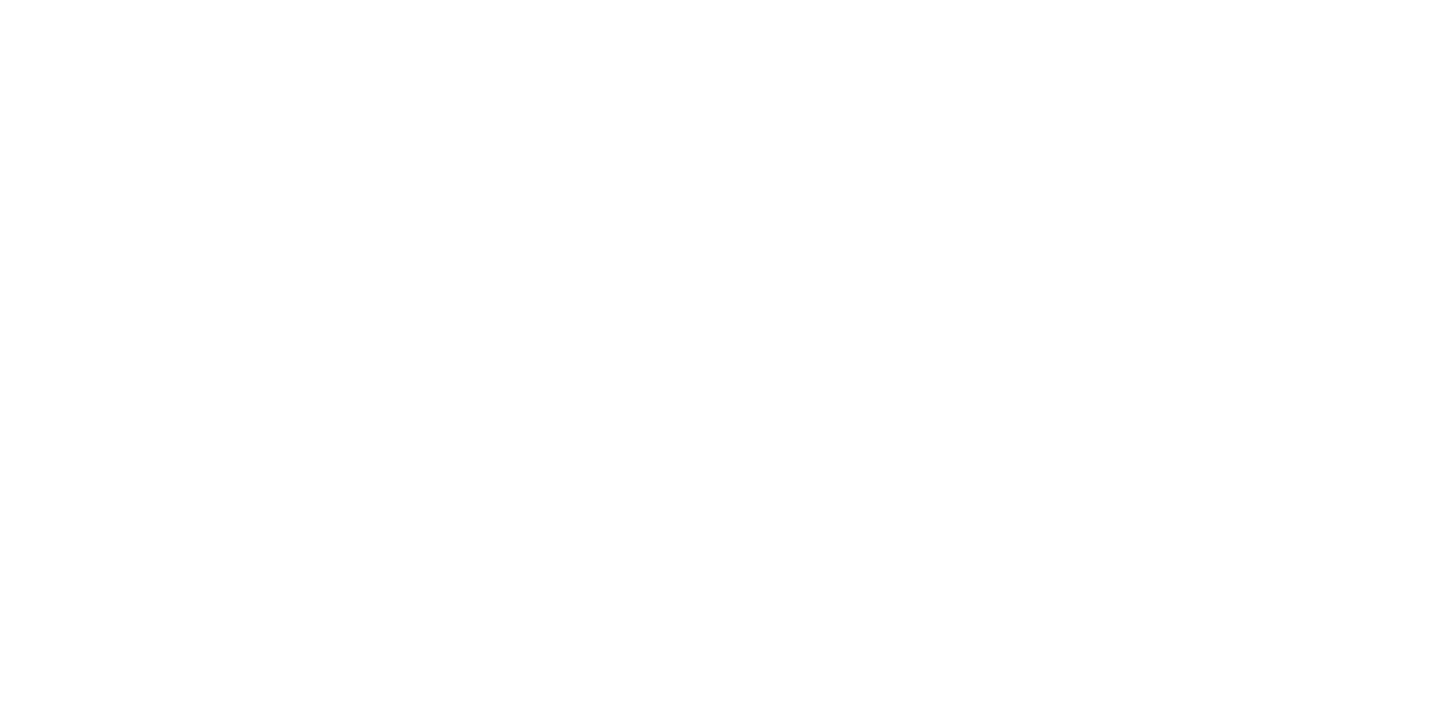 scroll, scrollTop: 0, scrollLeft: 0, axis: both 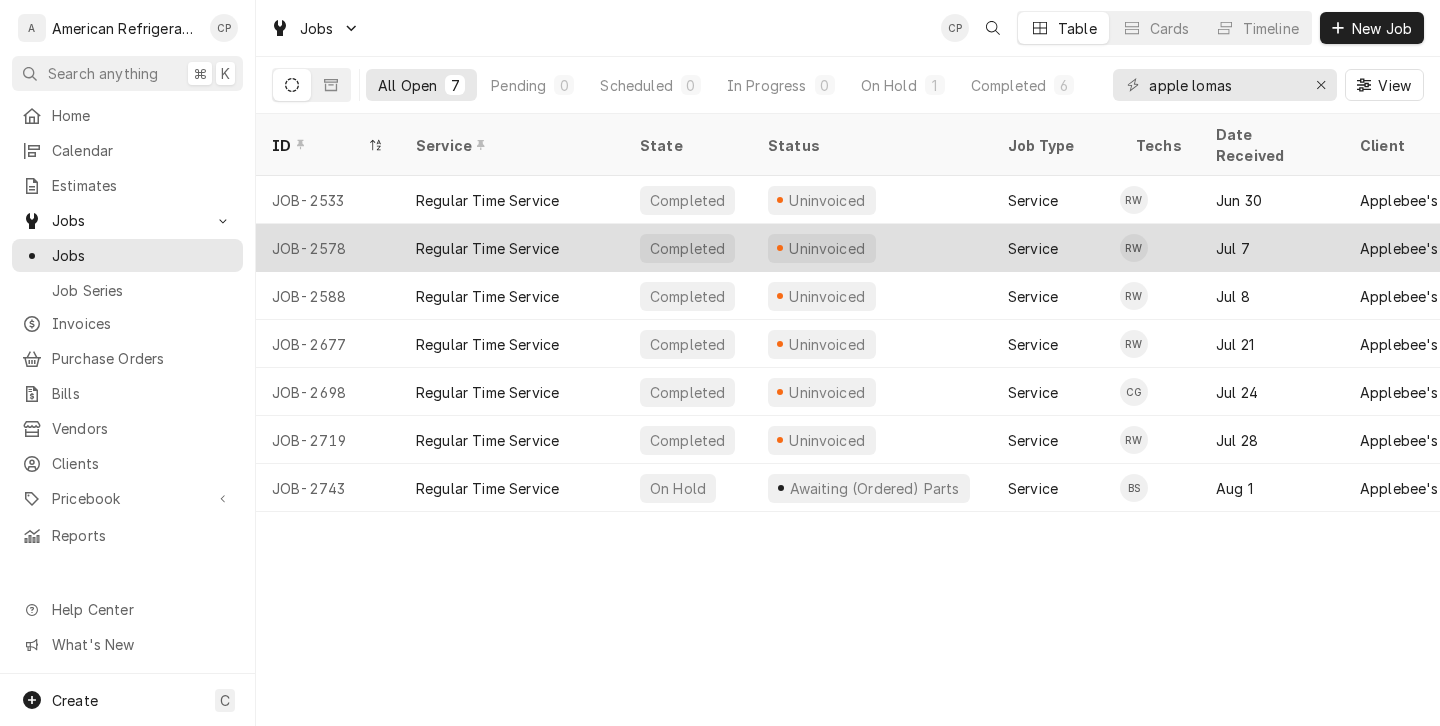 click on "Regular Time Service" at bounding box center [487, 248] 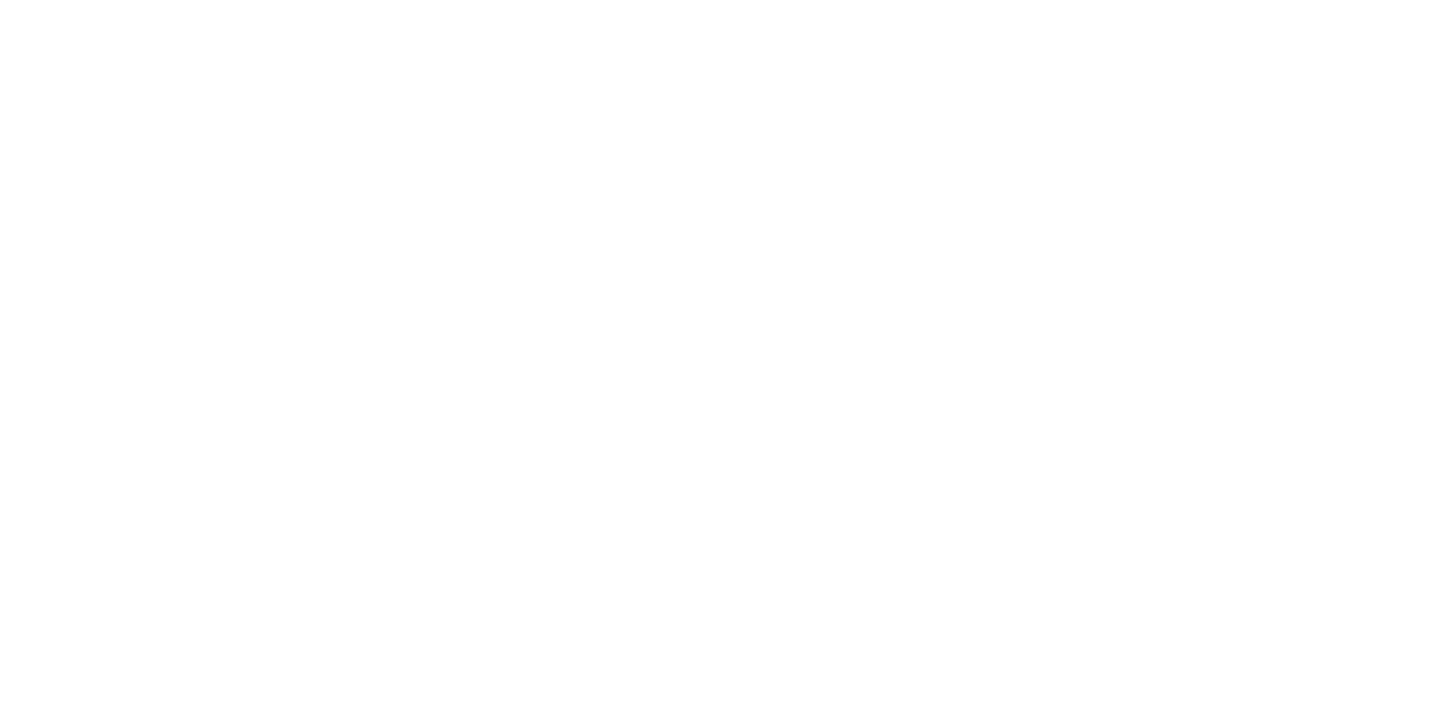 scroll, scrollTop: 0, scrollLeft: 0, axis: both 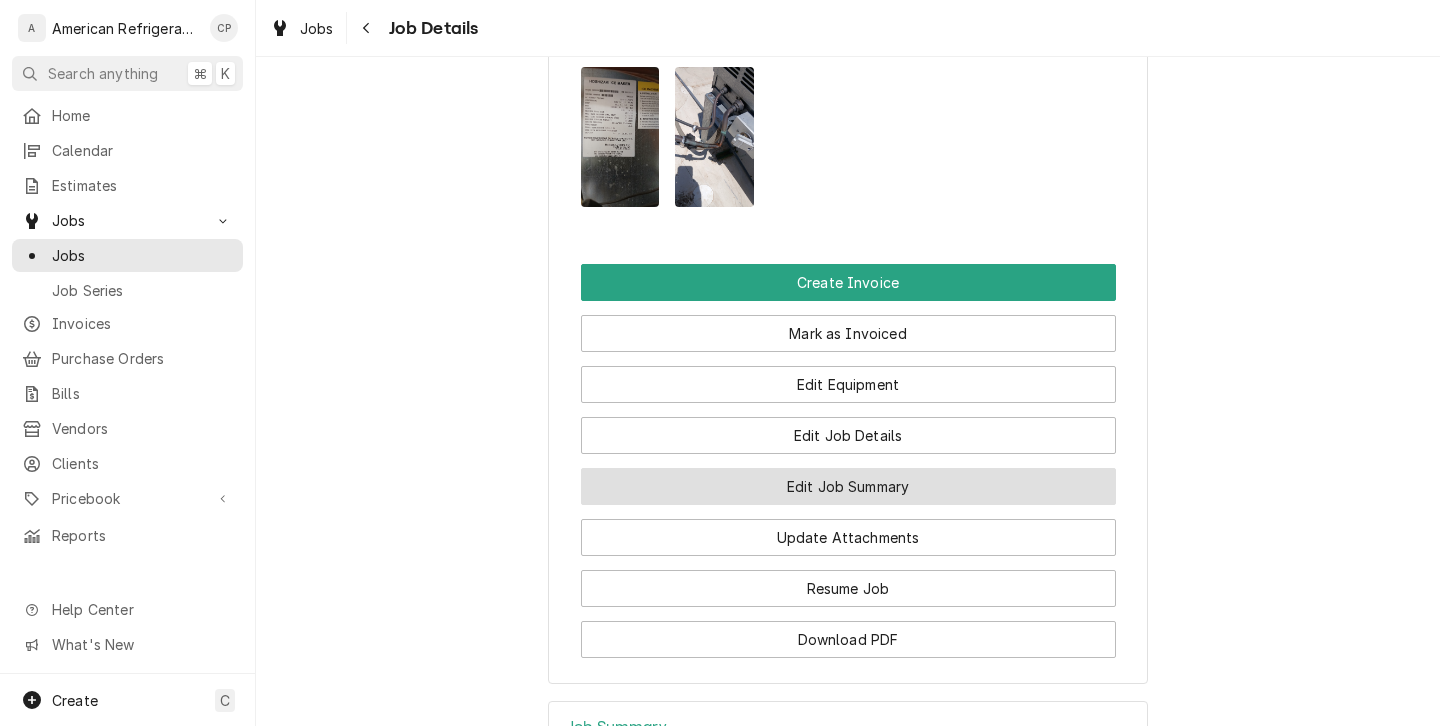 click on "Edit Job Summary" at bounding box center (848, 486) 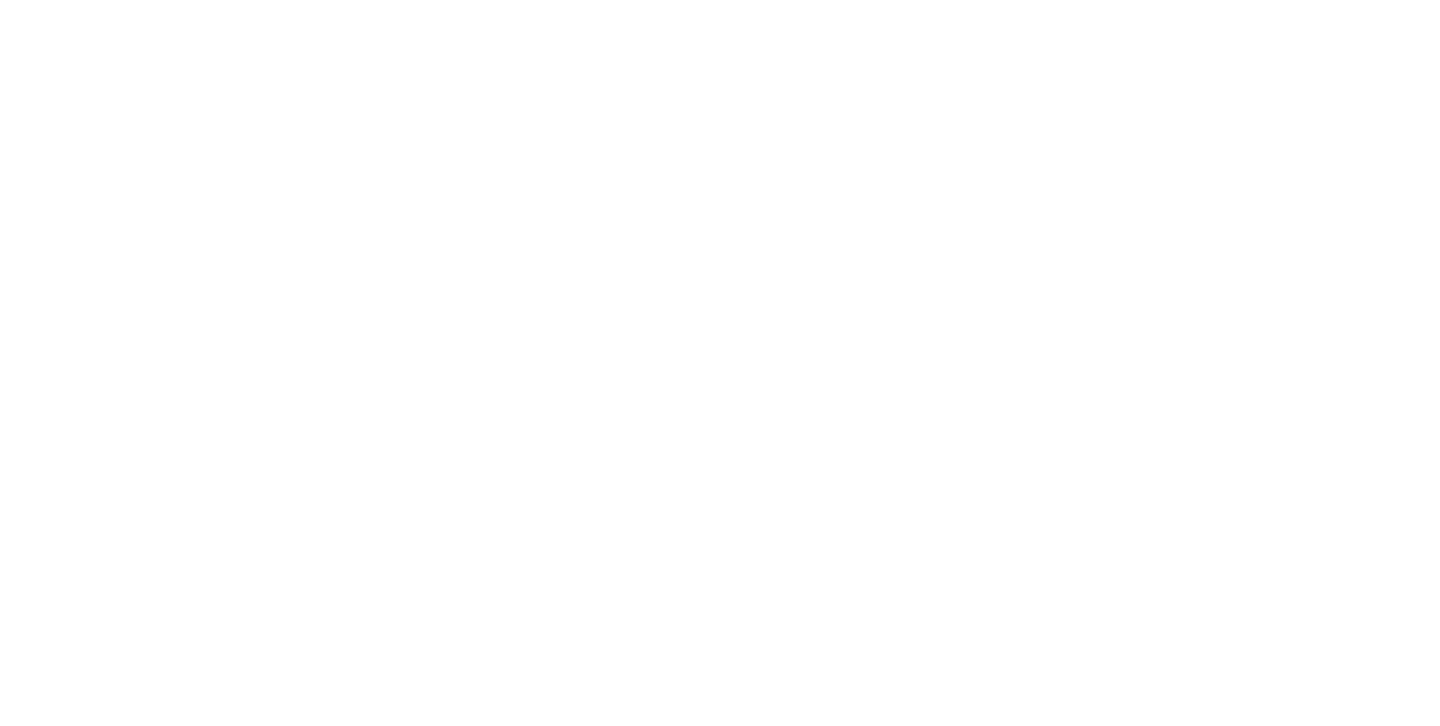 scroll, scrollTop: 0, scrollLeft: 0, axis: both 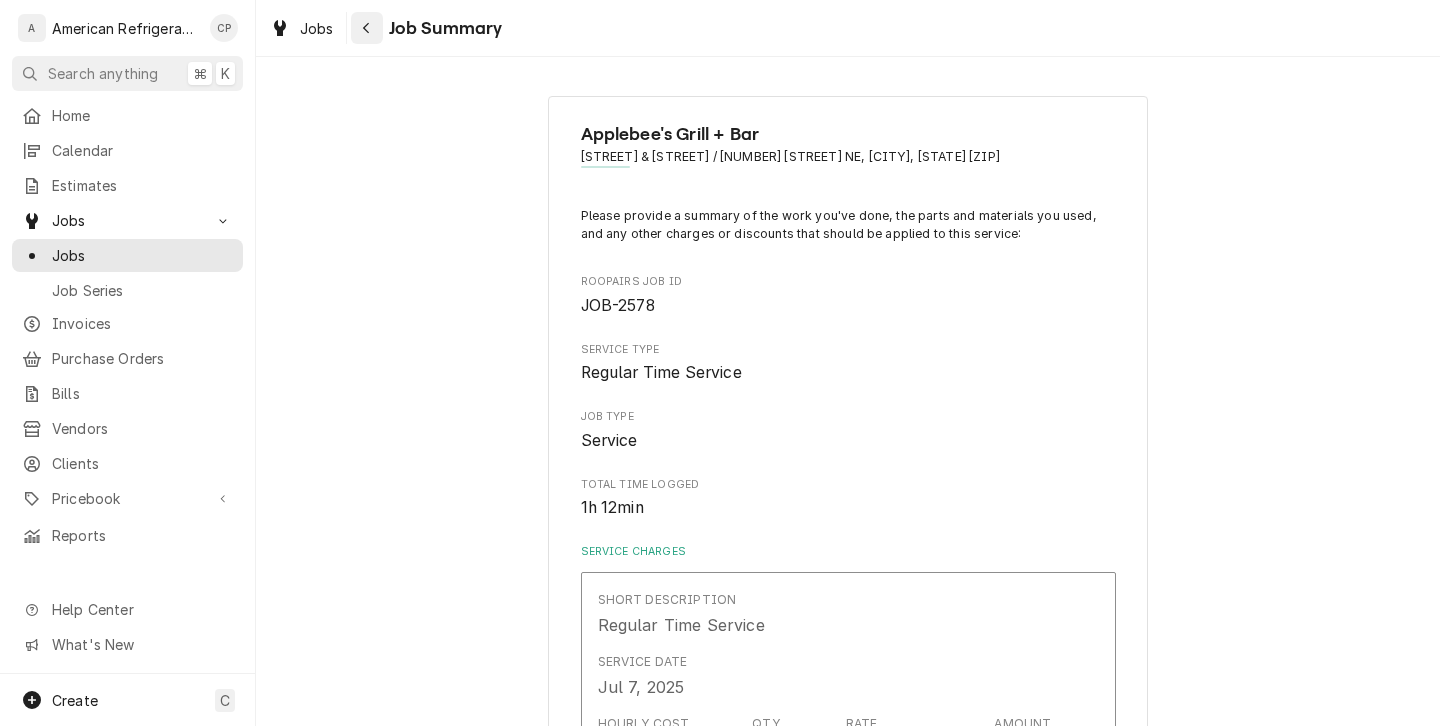 click 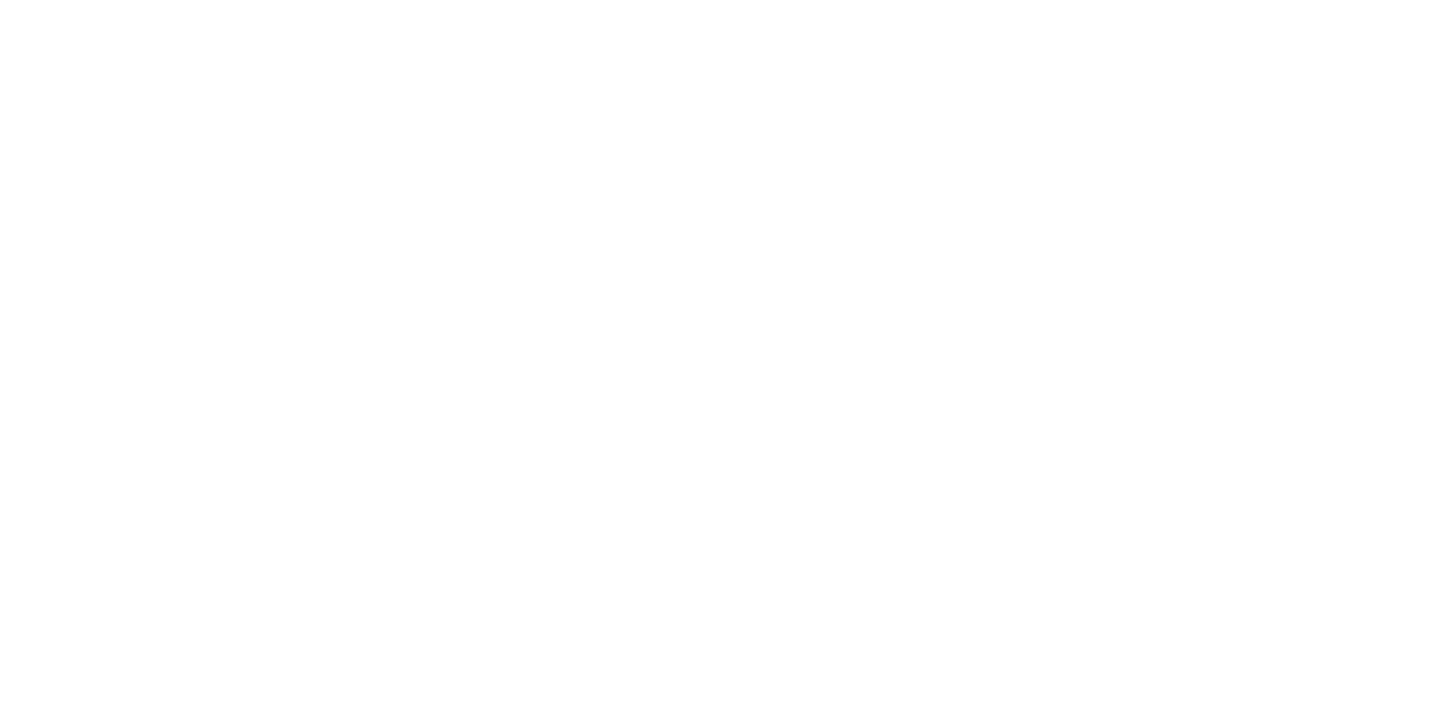 scroll, scrollTop: 0, scrollLeft: 0, axis: both 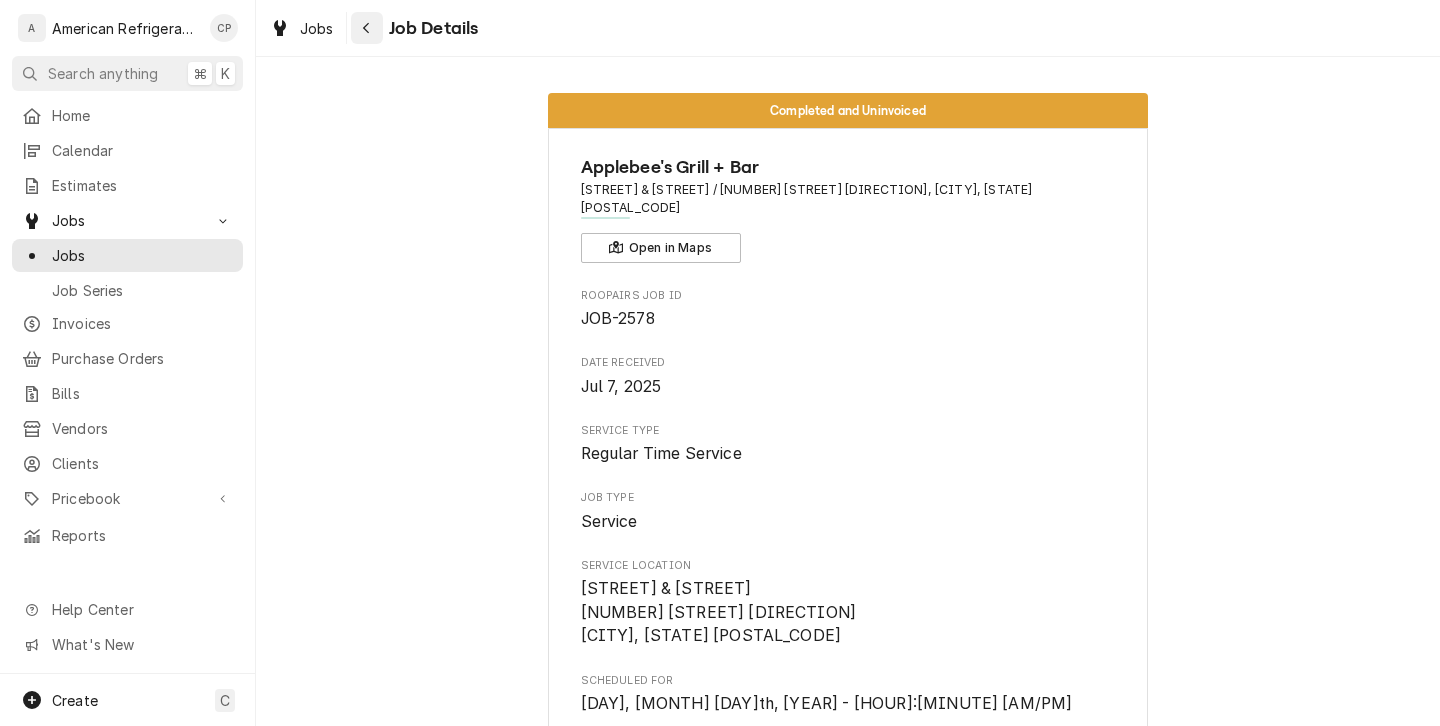click at bounding box center (367, 28) 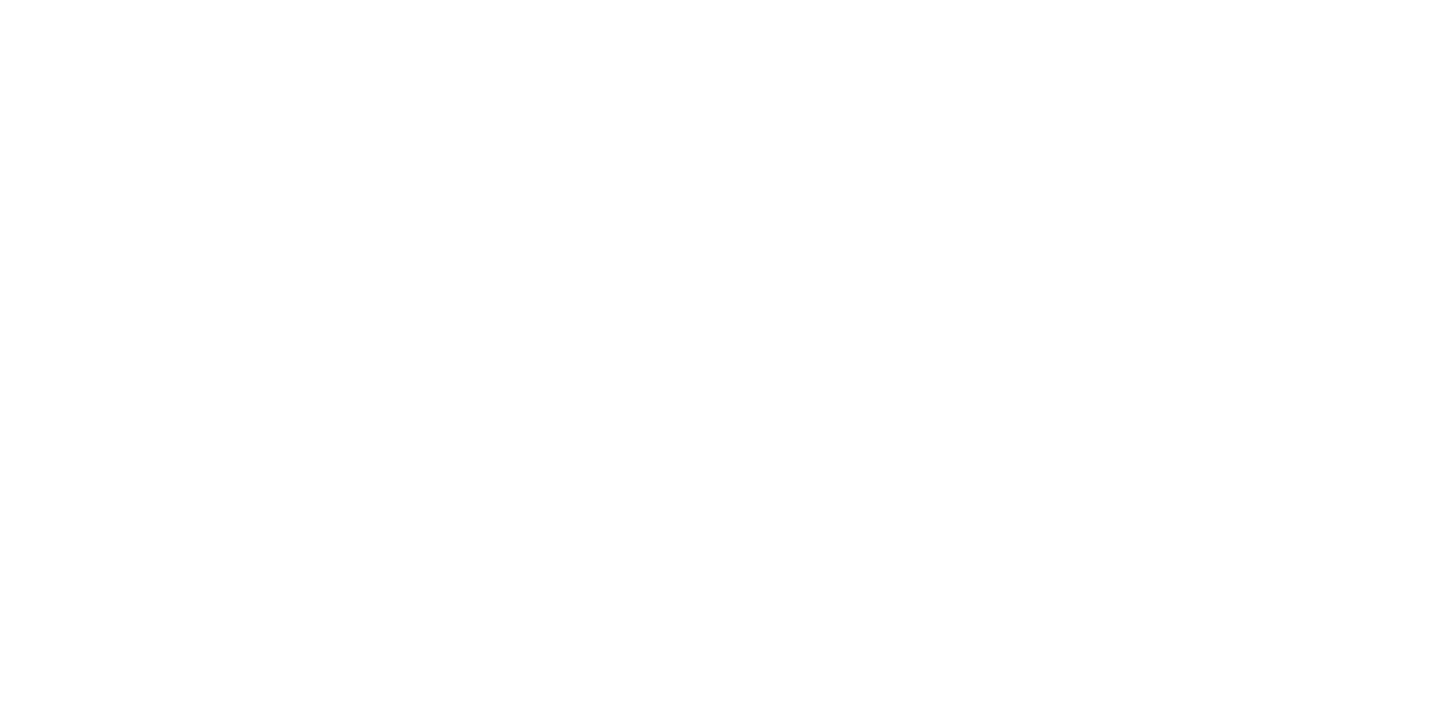 scroll, scrollTop: 0, scrollLeft: 0, axis: both 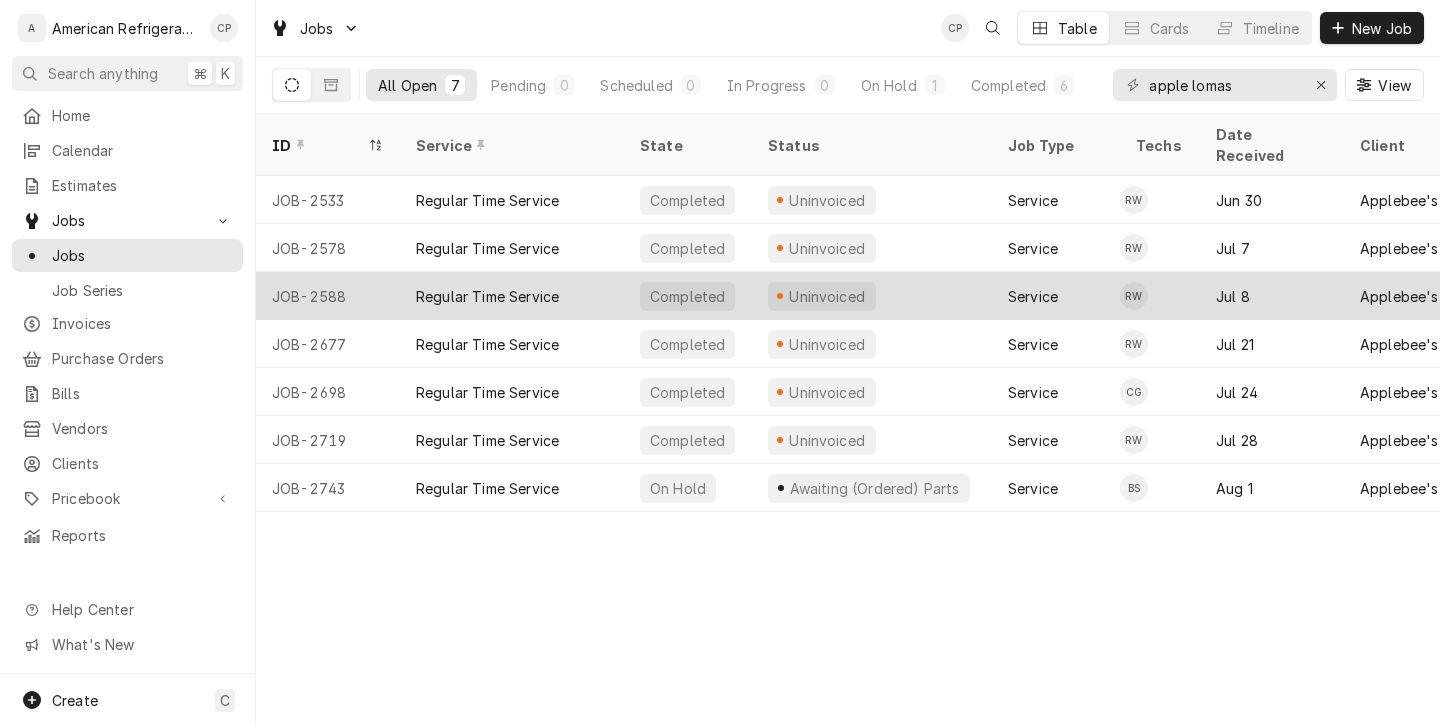 click on "Regular Time Service" at bounding box center [512, 296] 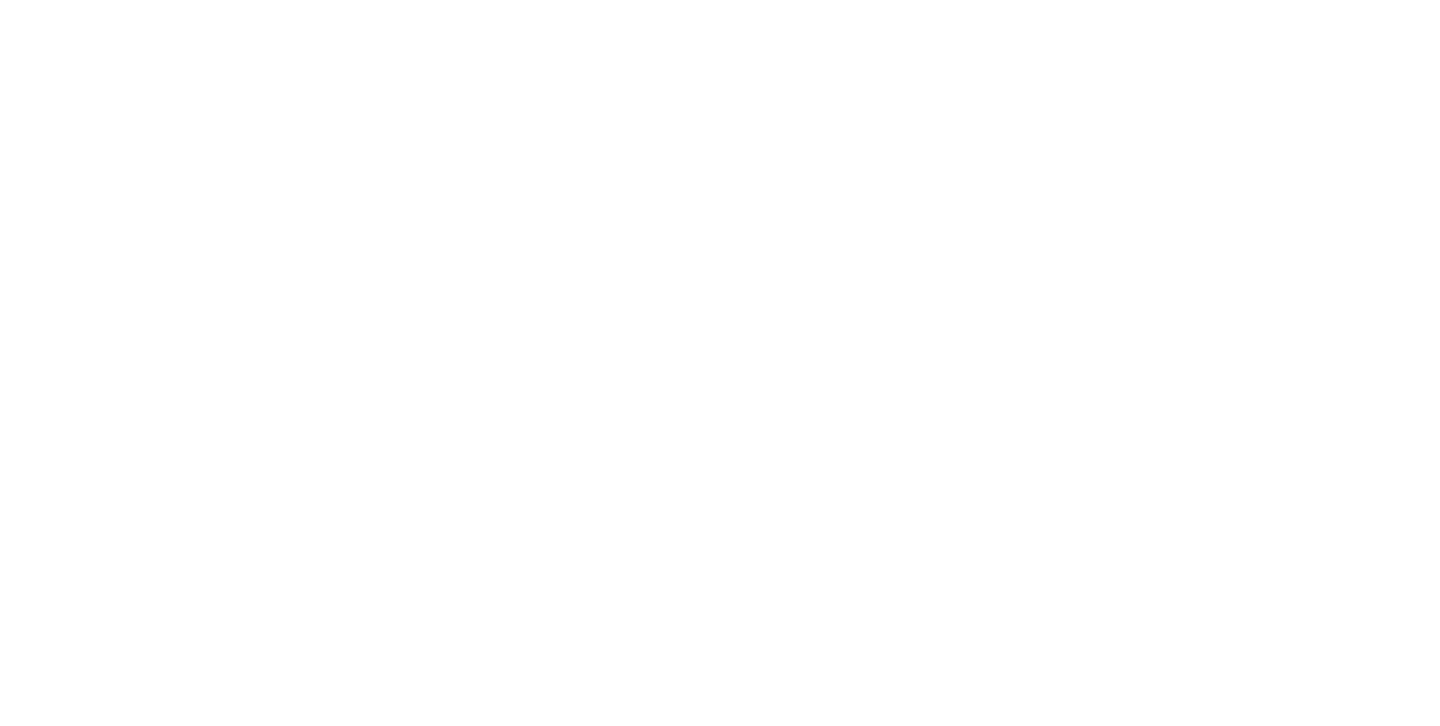 scroll, scrollTop: 0, scrollLeft: 0, axis: both 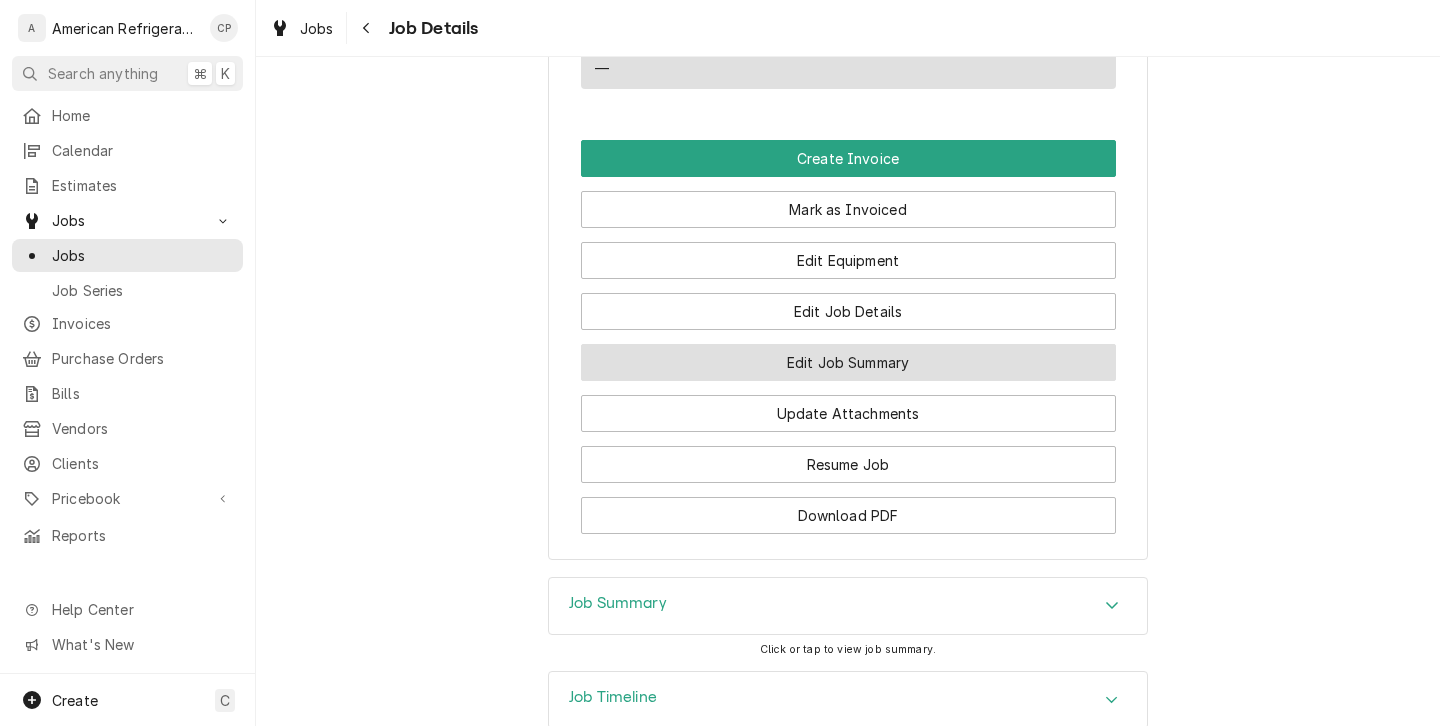 click on "Edit Job Summary" at bounding box center (848, 362) 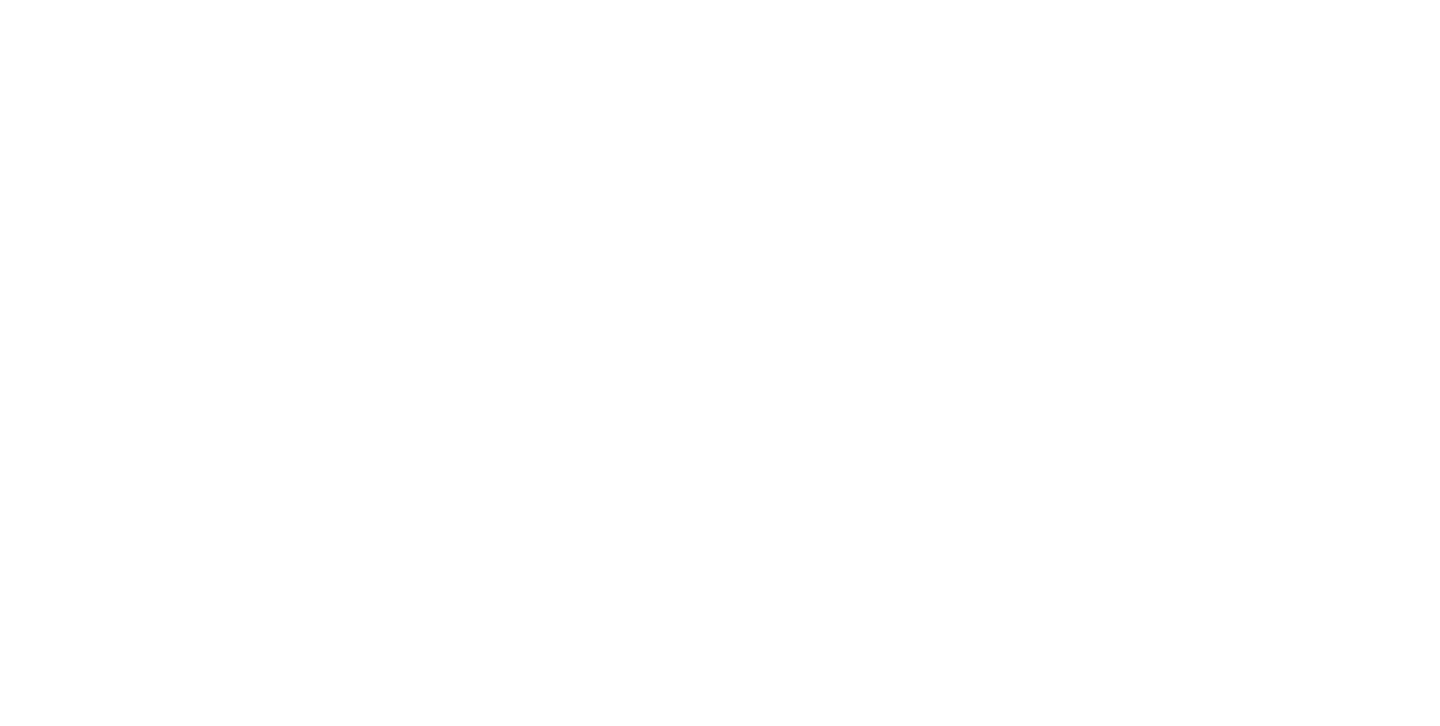 scroll, scrollTop: 0, scrollLeft: 0, axis: both 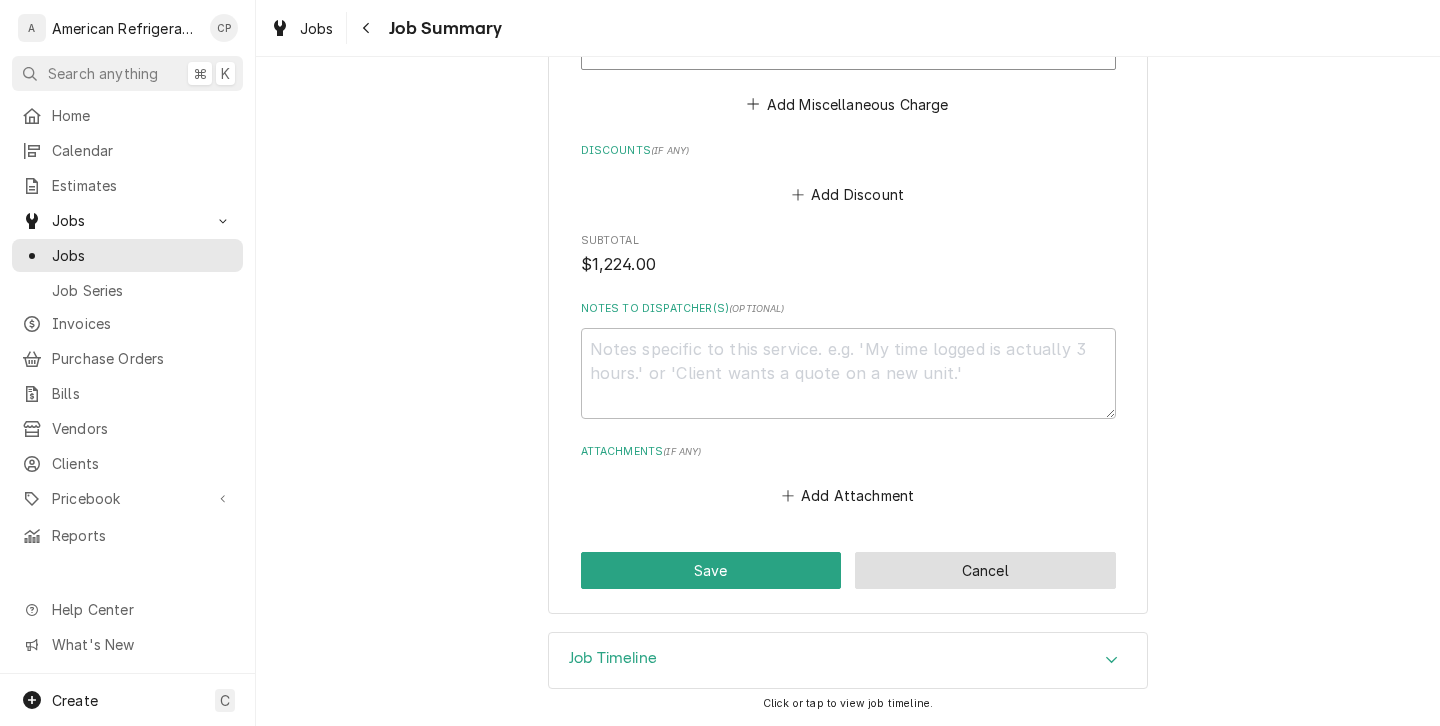 click on "Cancel" at bounding box center [985, 570] 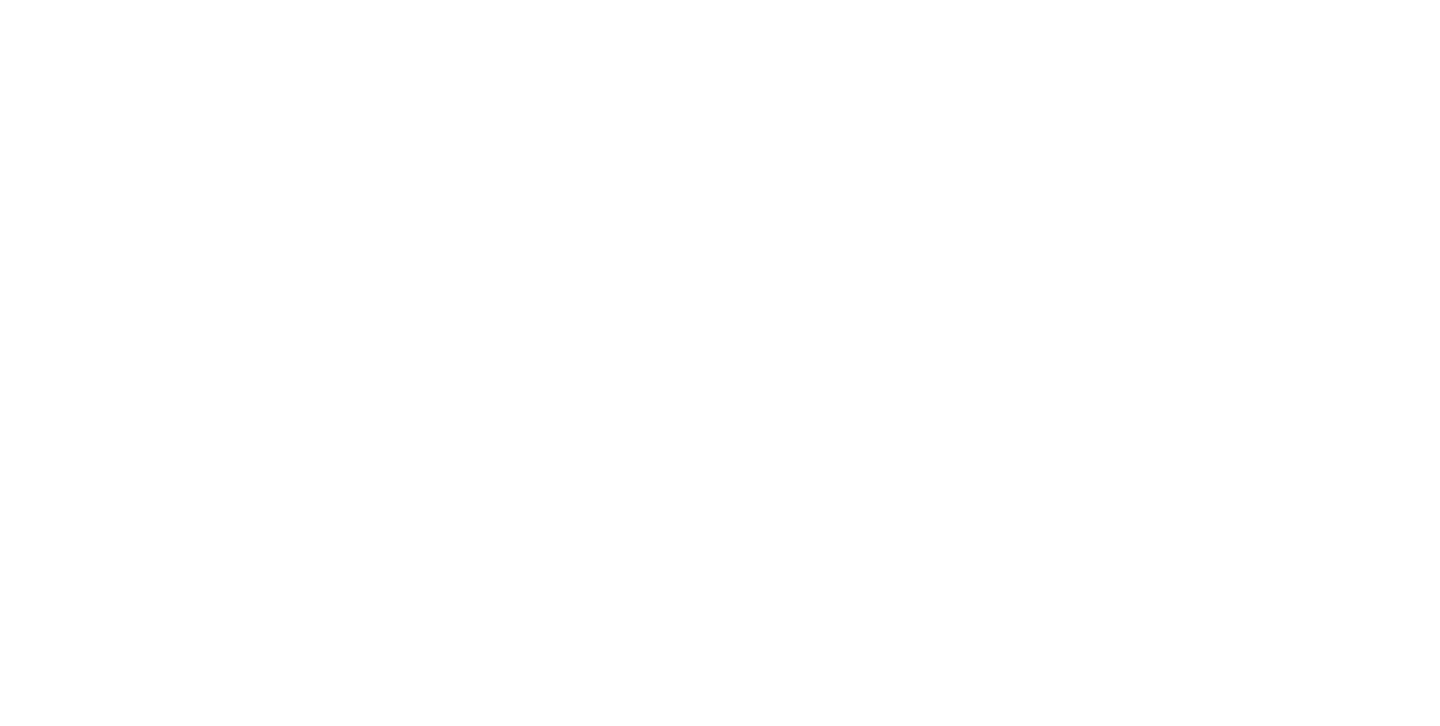 scroll, scrollTop: 0, scrollLeft: 0, axis: both 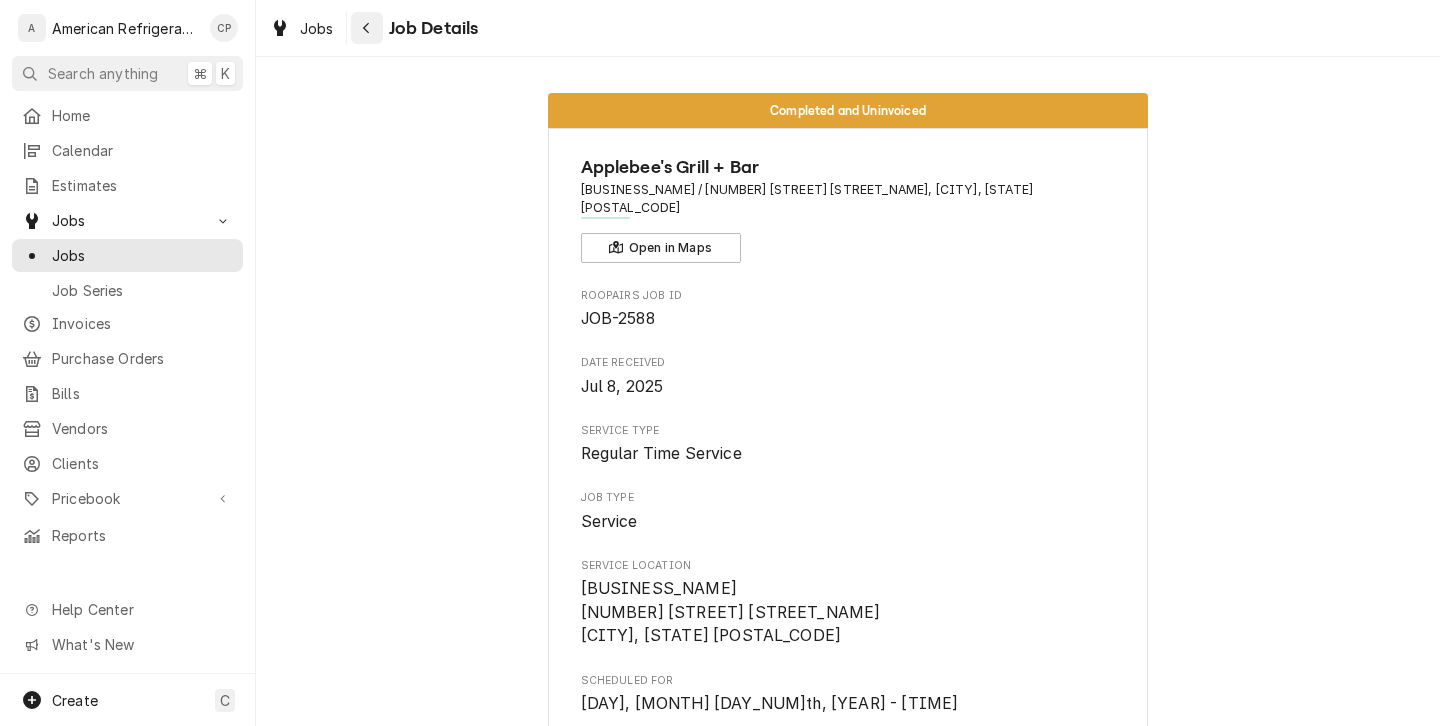 click at bounding box center (367, 28) 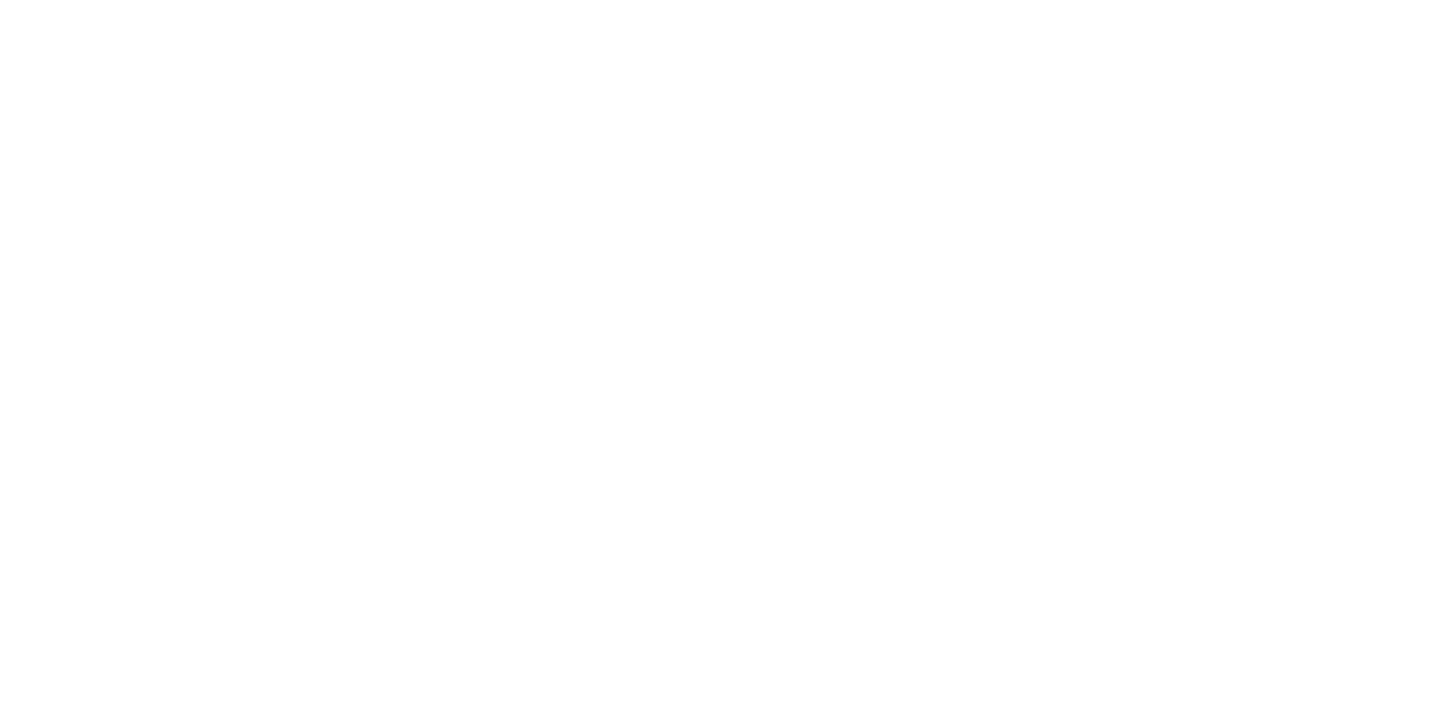 scroll, scrollTop: 0, scrollLeft: 0, axis: both 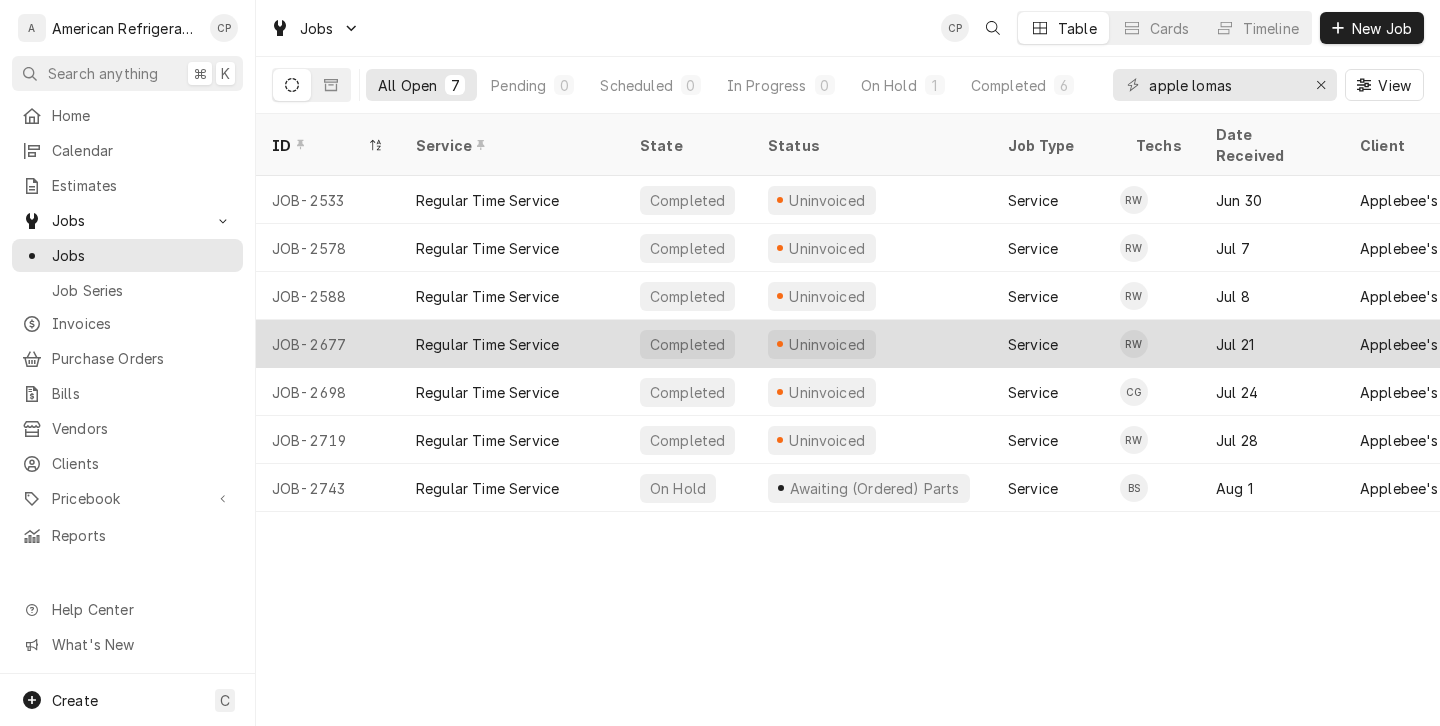 click on "Regular Time Service" at bounding box center (487, 344) 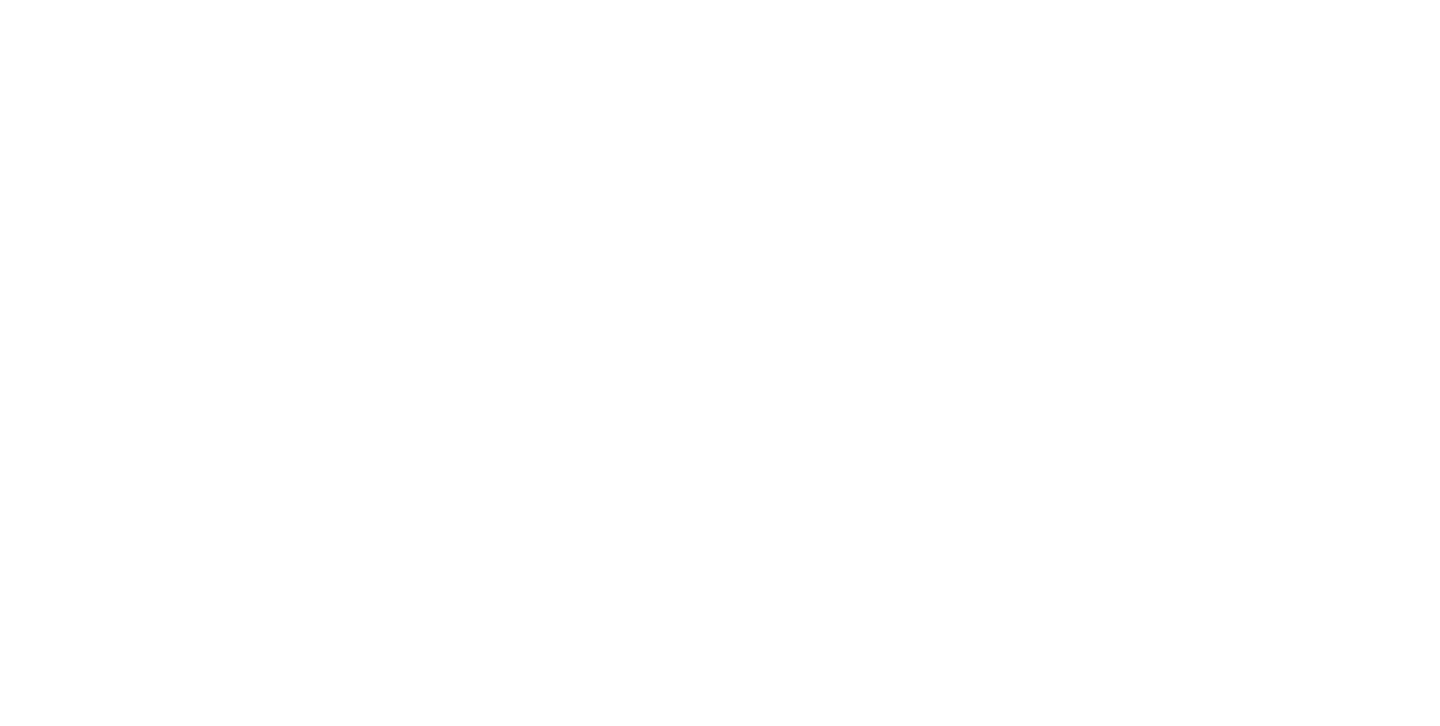 scroll, scrollTop: 0, scrollLeft: 0, axis: both 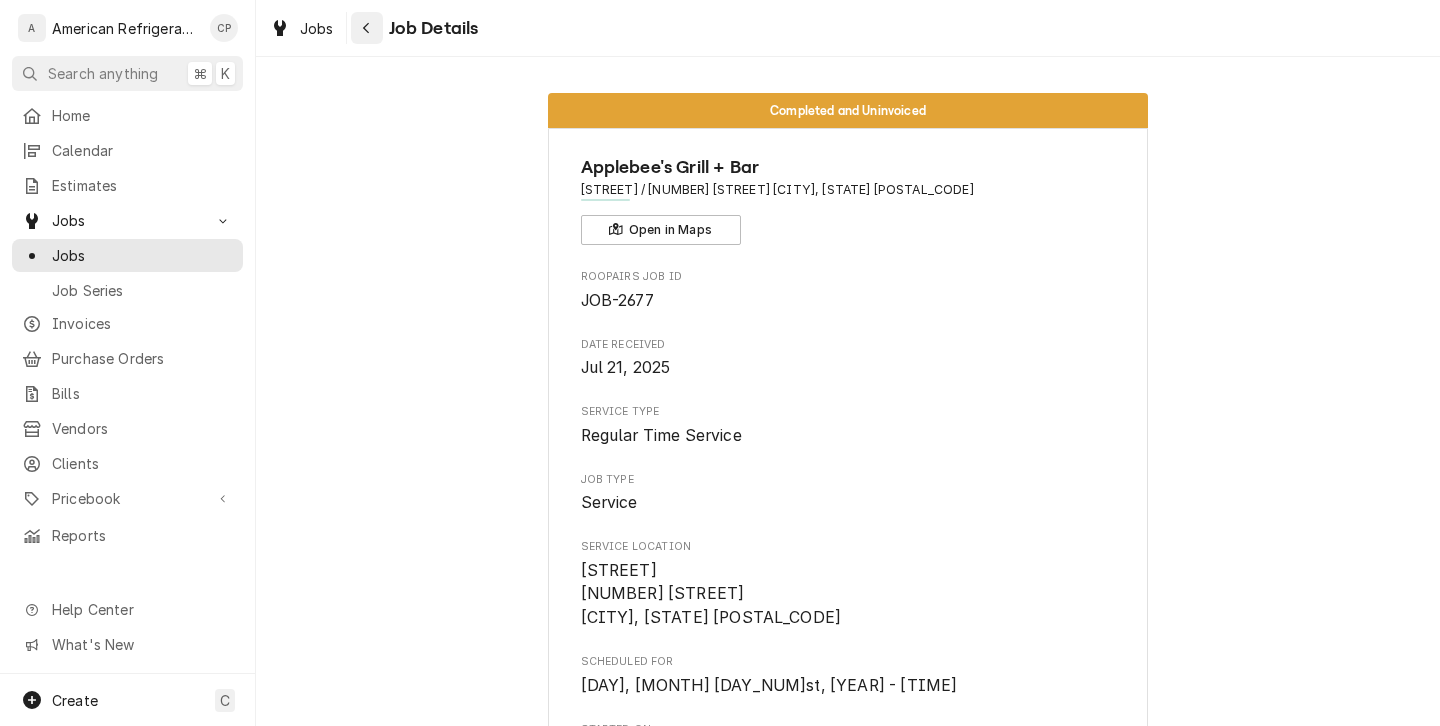click 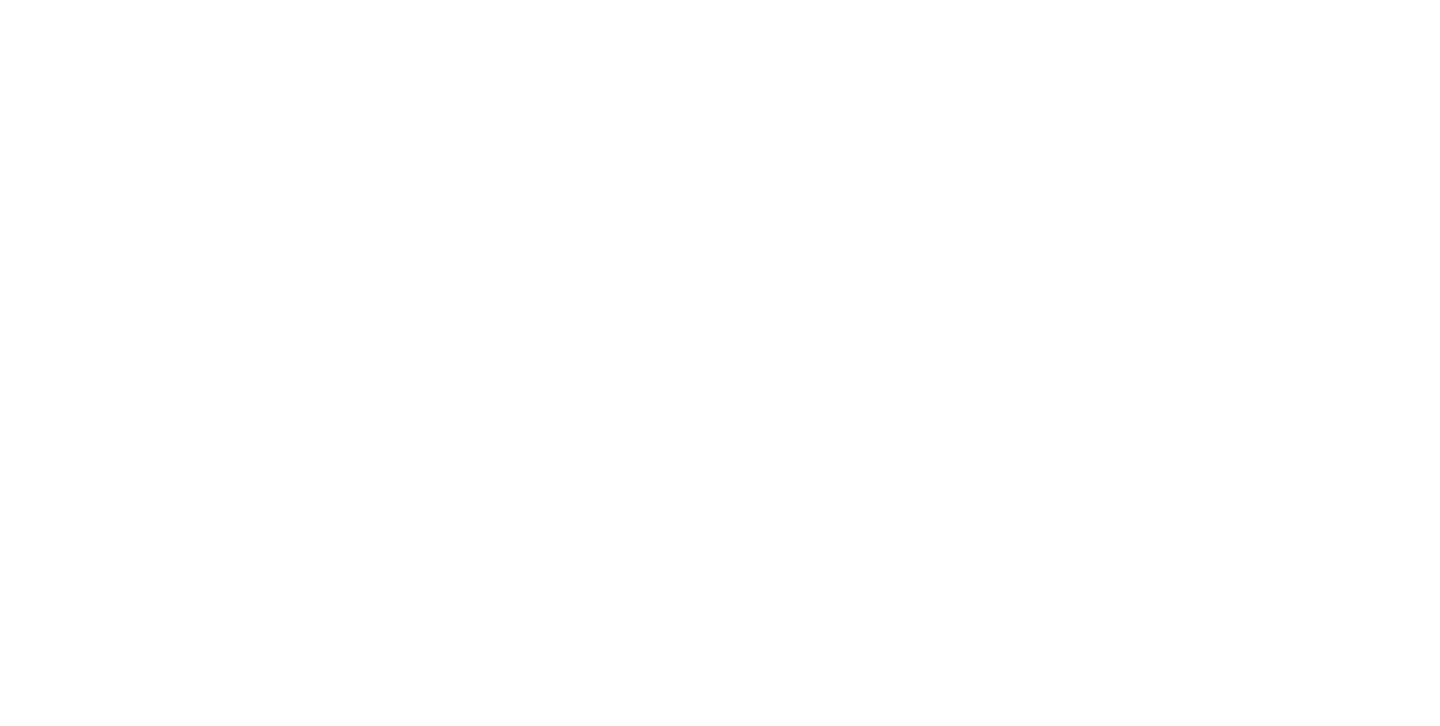 scroll, scrollTop: 0, scrollLeft: 0, axis: both 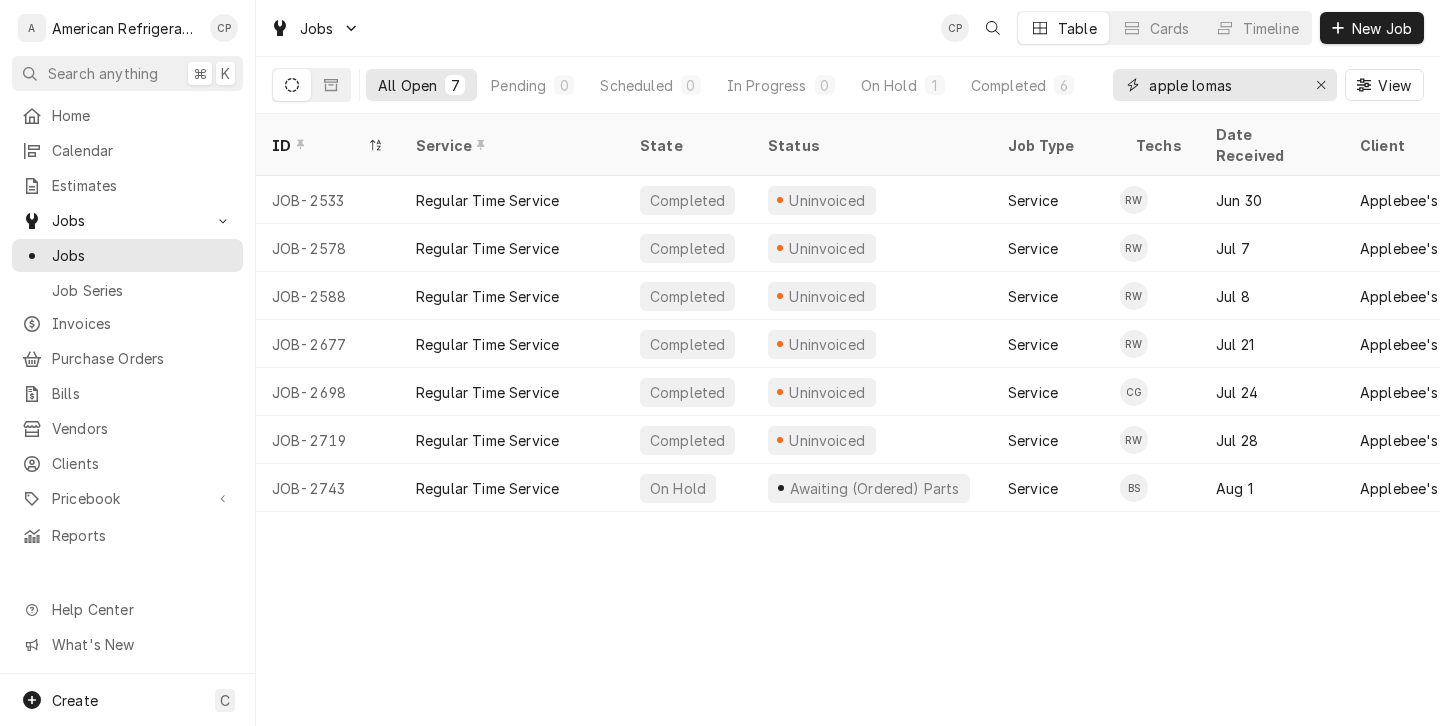 click on "apple lomas" at bounding box center [1224, 85] 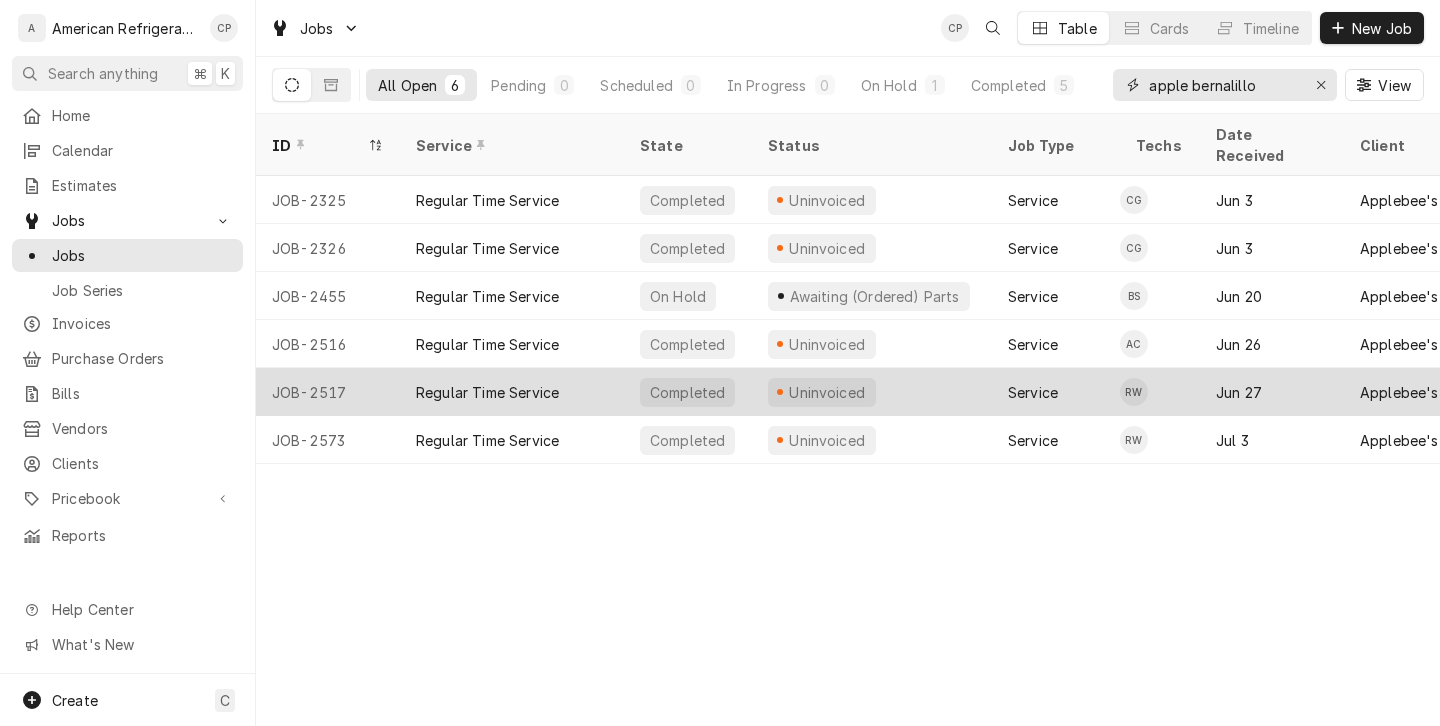 type on "apple bernalillo" 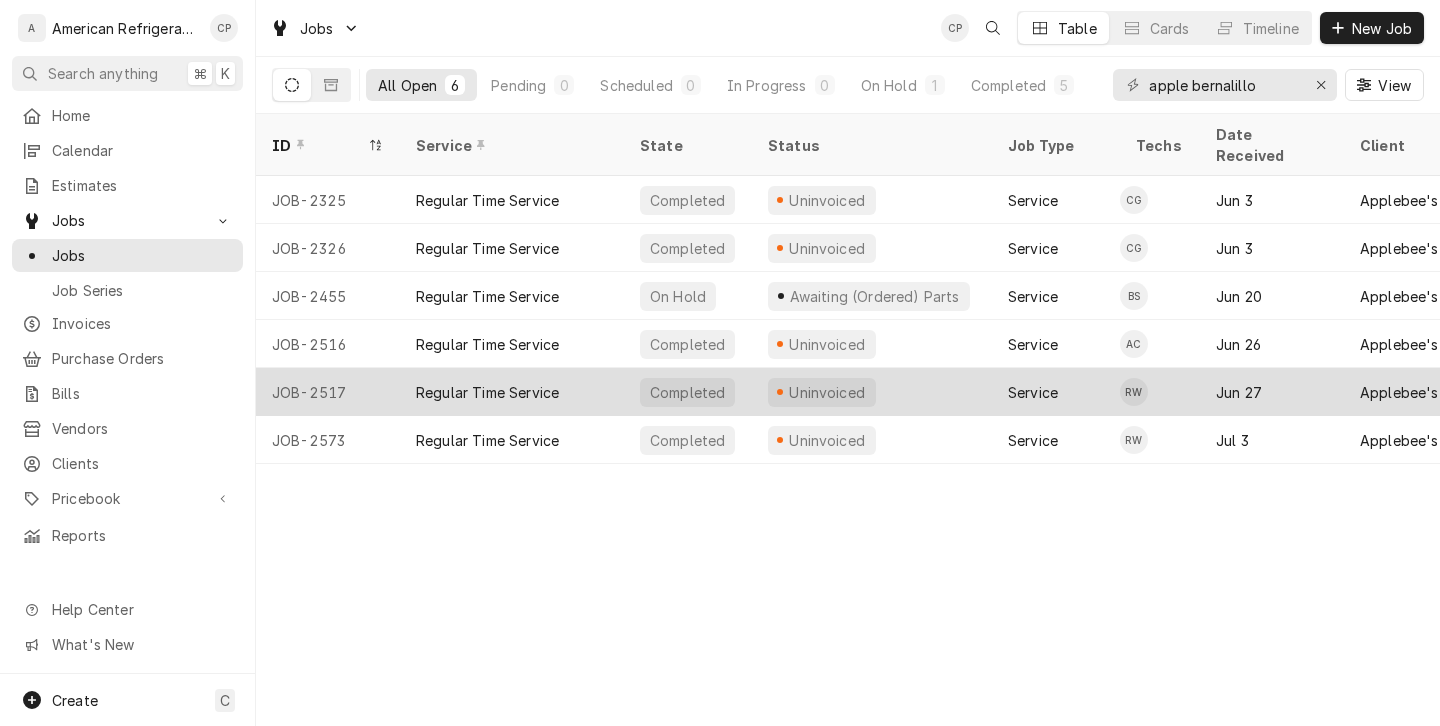 click on "Regular Time Service" at bounding box center (487, 392) 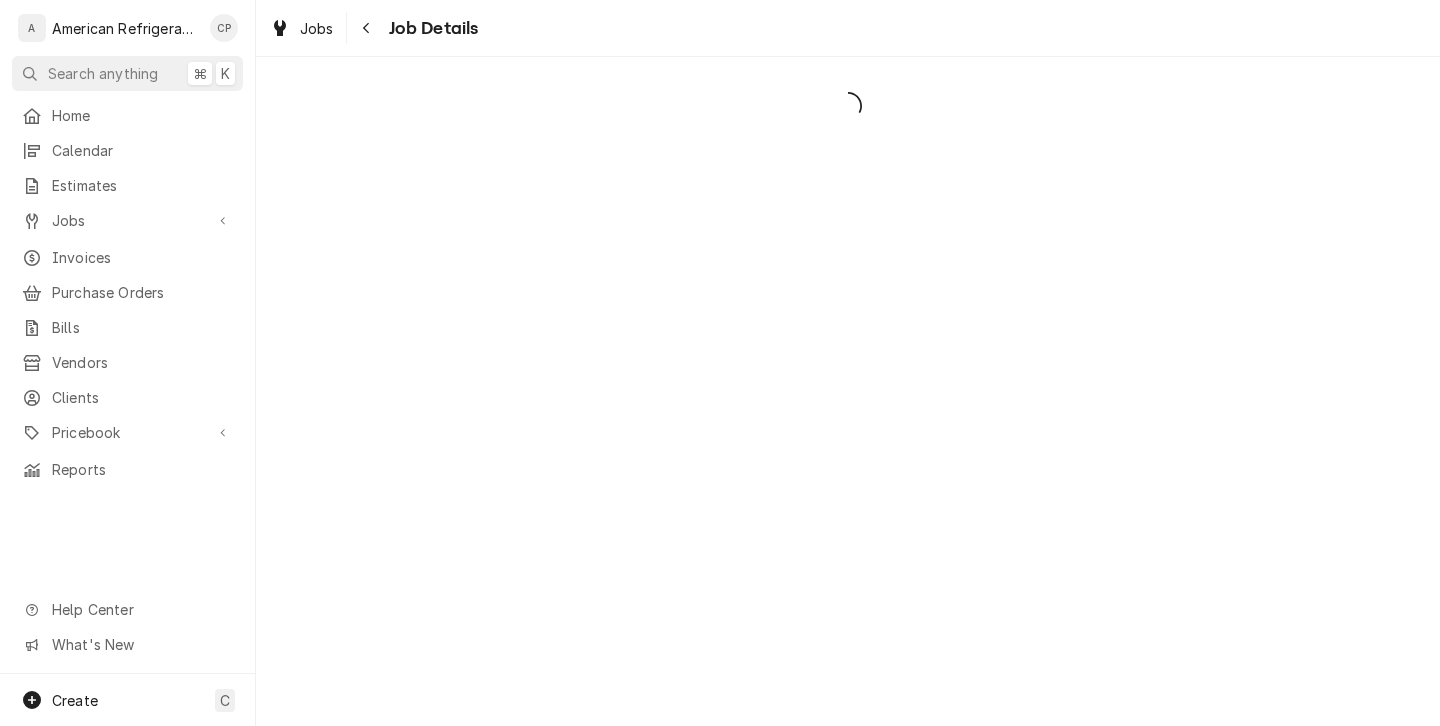 scroll, scrollTop: 0, scrollLeft: 0, axis: both 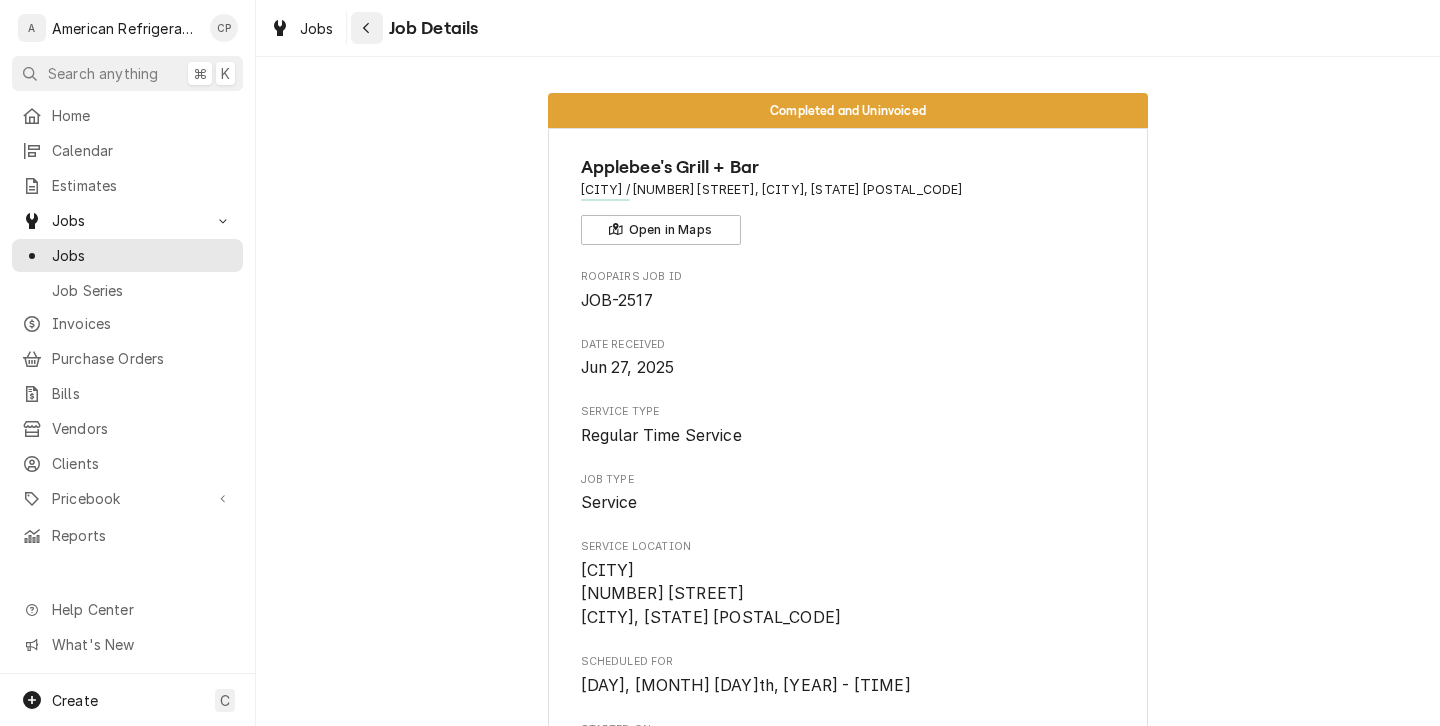 click 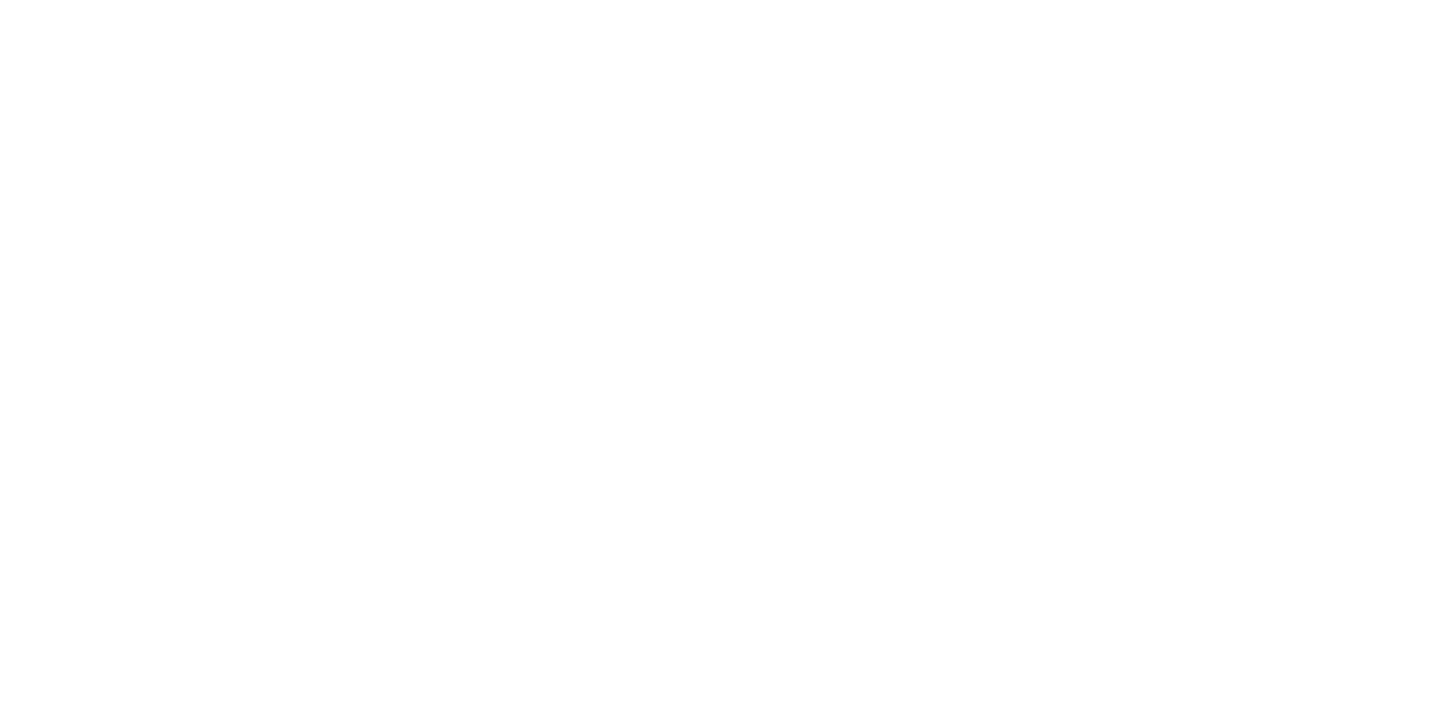 scroll, scrollTop: 0, scrollLeft: 0, axis: both 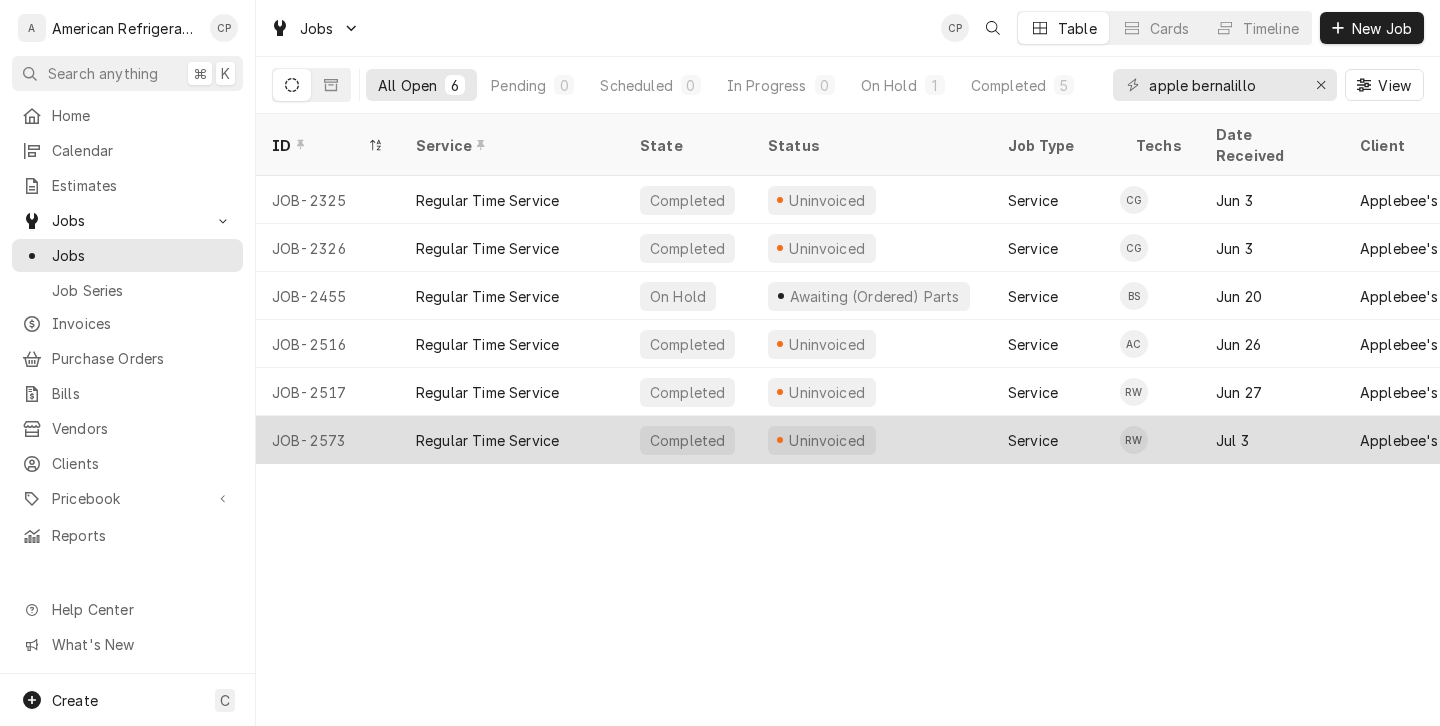 click on "Regular Time Service" at bounding box center (487, 440) 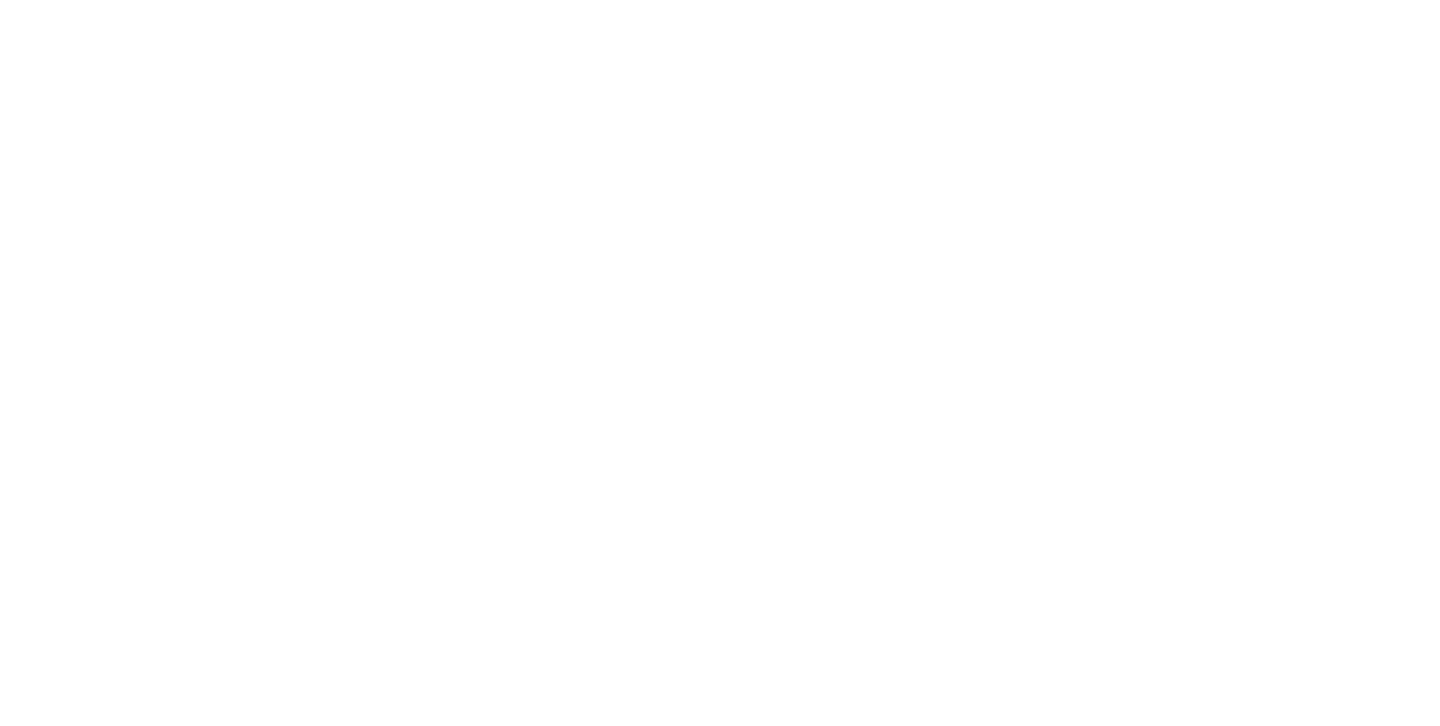 scroll, scrollTop: 0, scrollLeft: 0, axis: both 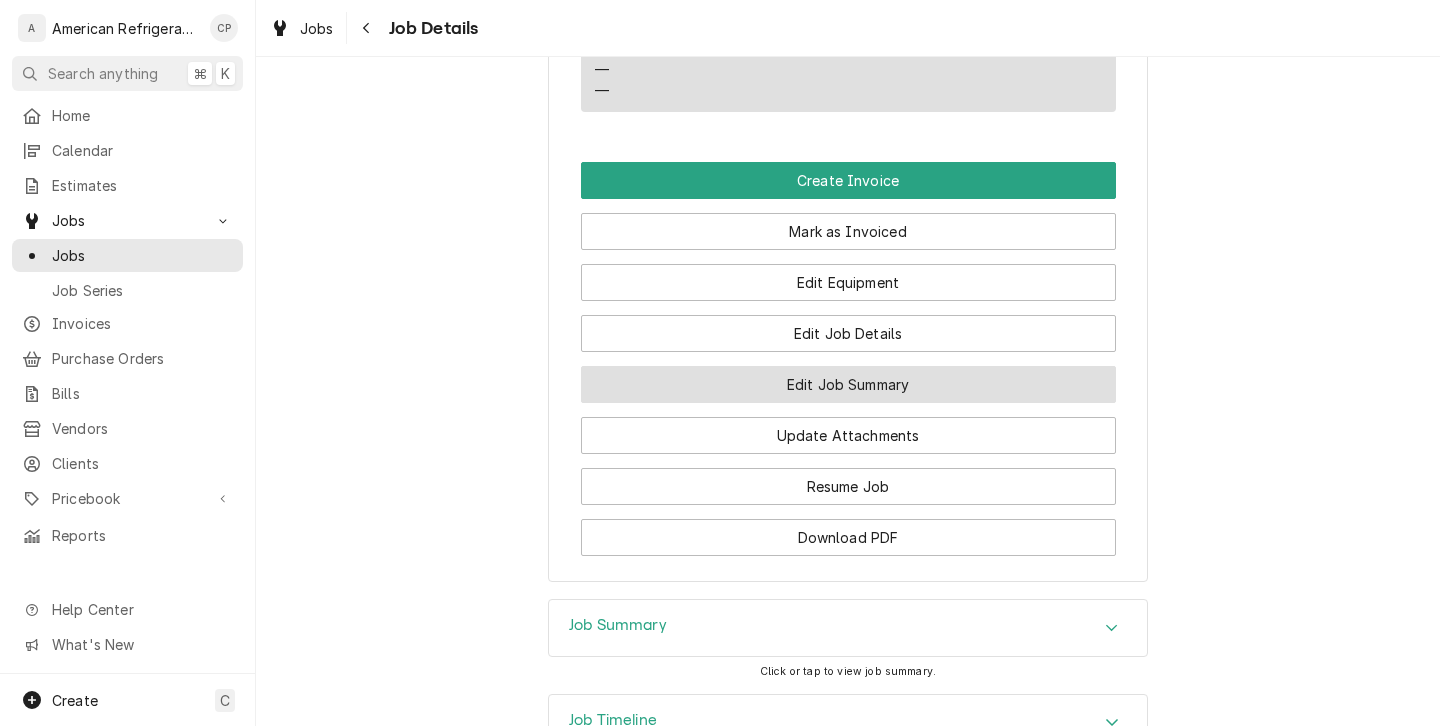 click on "Edit Job Summary" at bounding box center [848, 384] 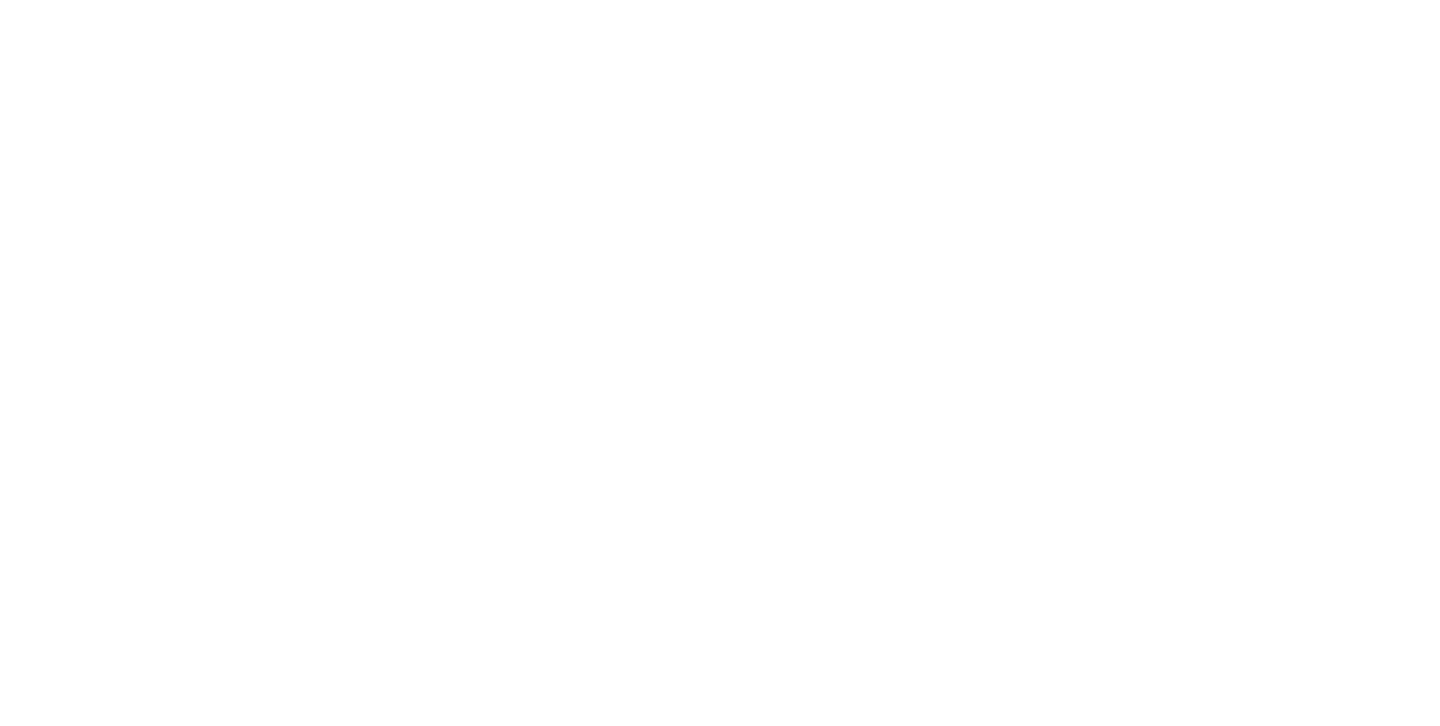 scroll, scrollTop: 0, scrollLeft: 0, axis: both 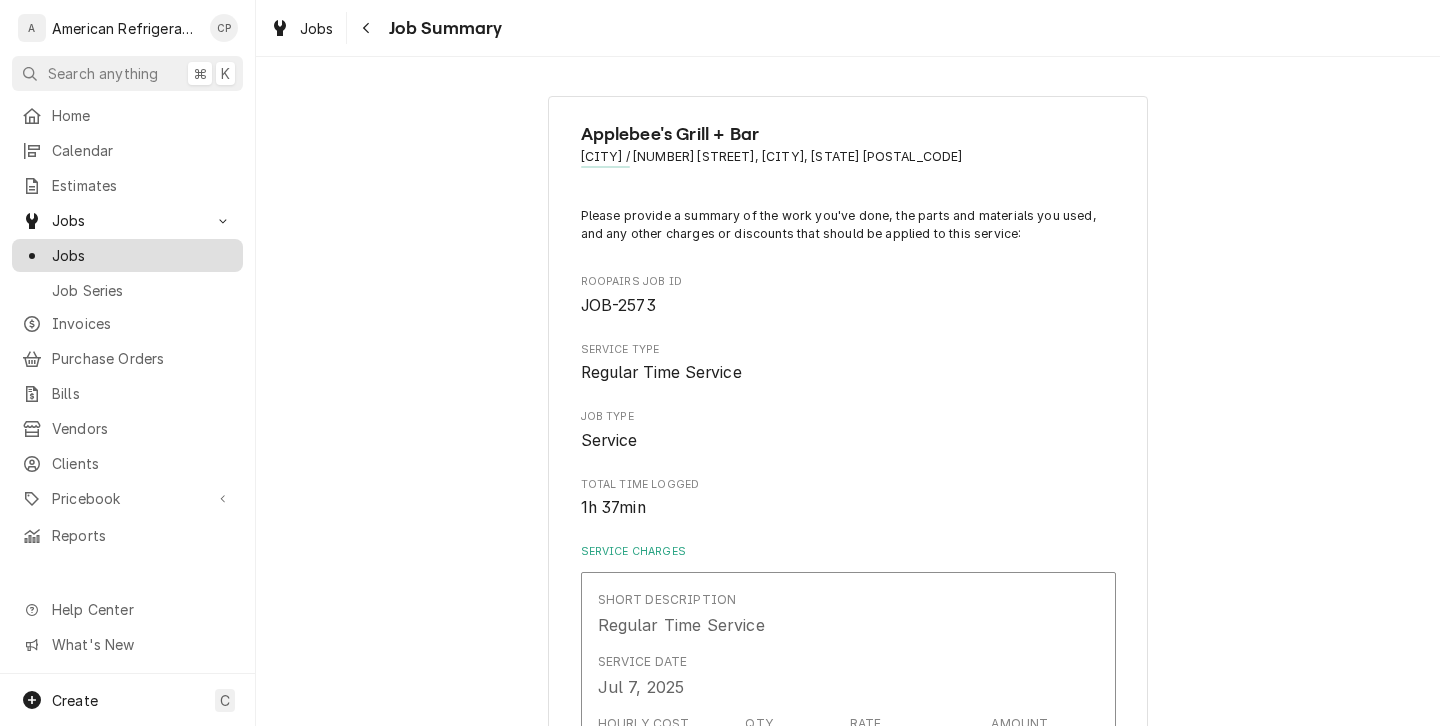 click on "Jobs" at bounding box center (142, 255) 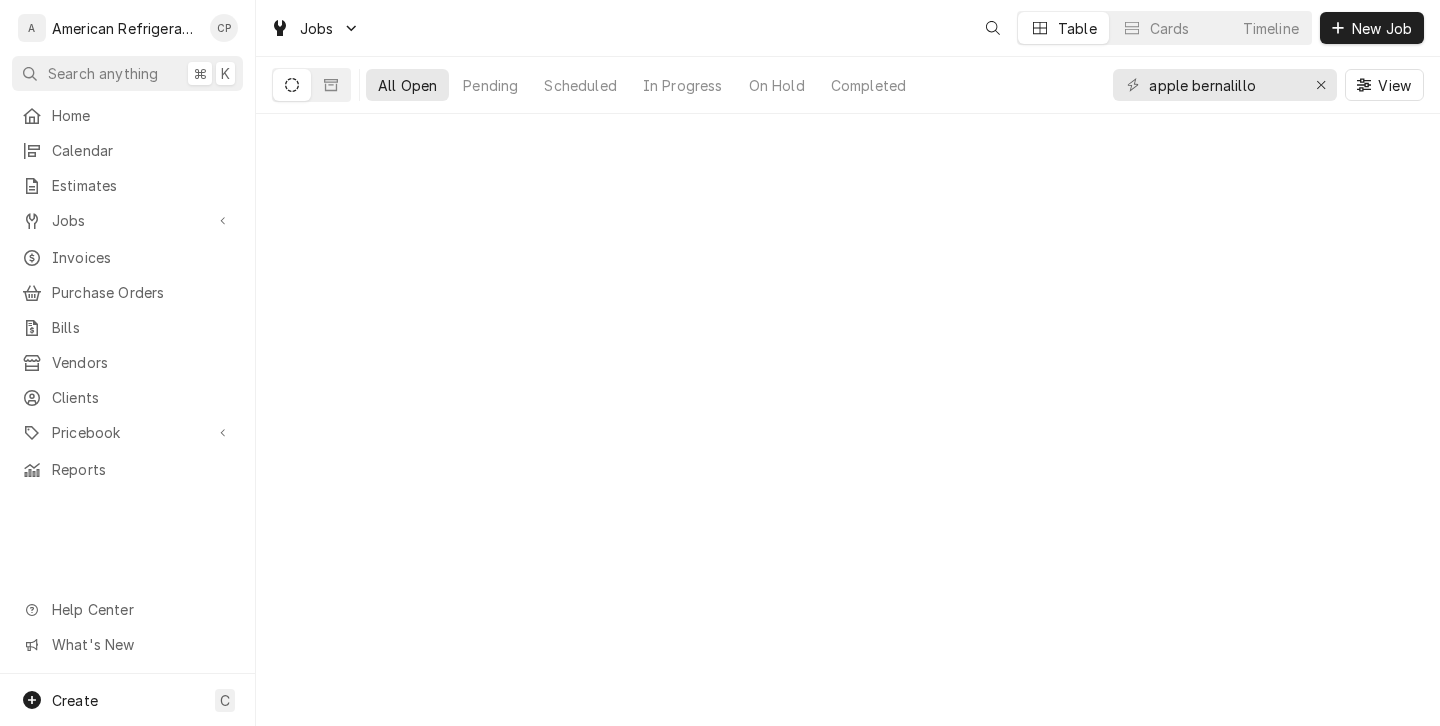 click on "apple bernalillo" at bounding box center (1224, 85) 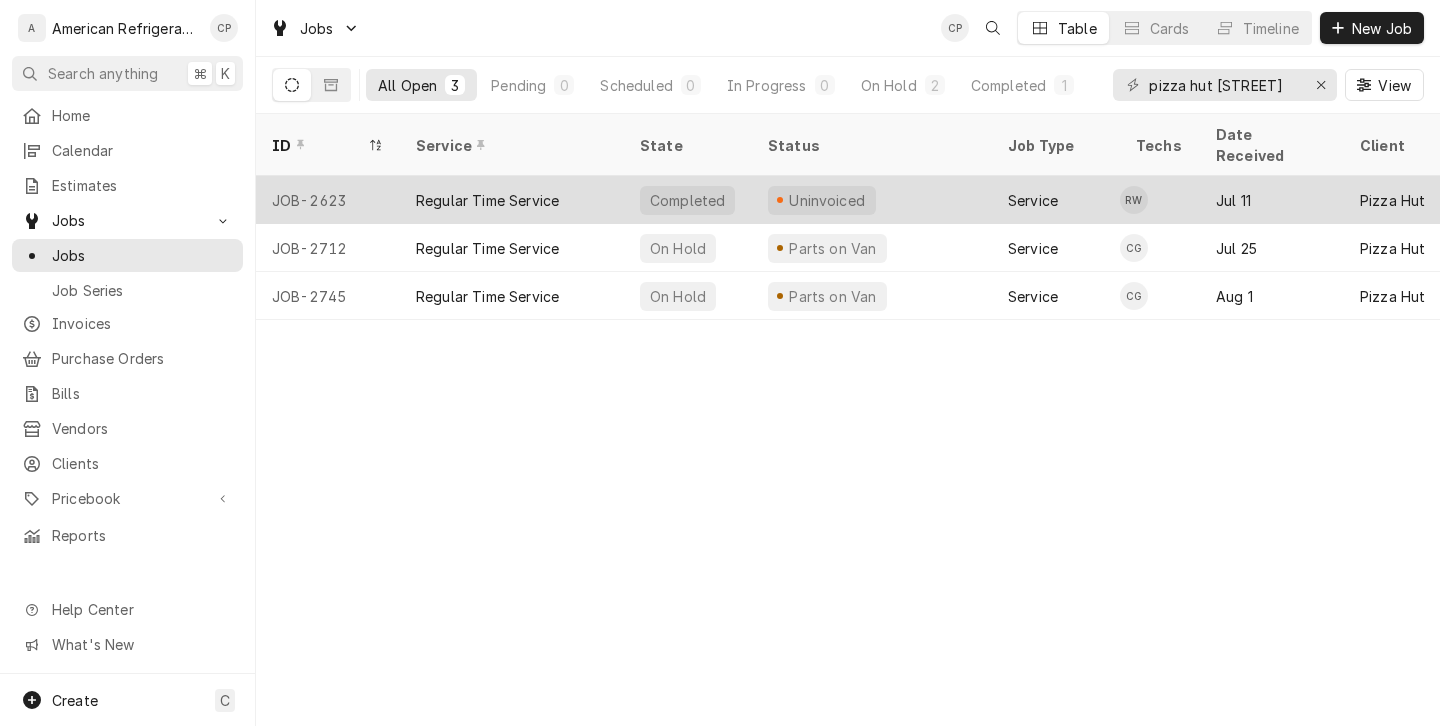 type on "pizza hut [STREET]" 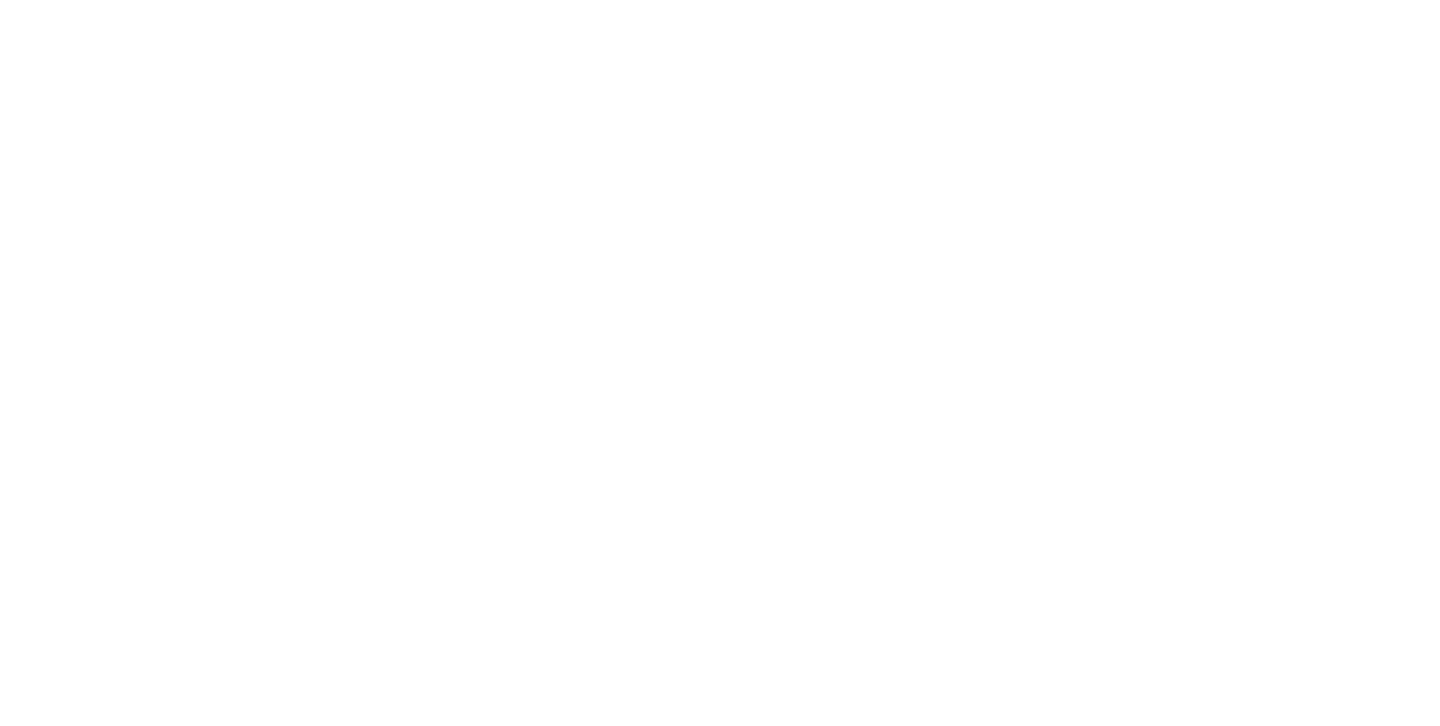 scroll, scrollTop: 0, scrollLeft: 0, axis: both 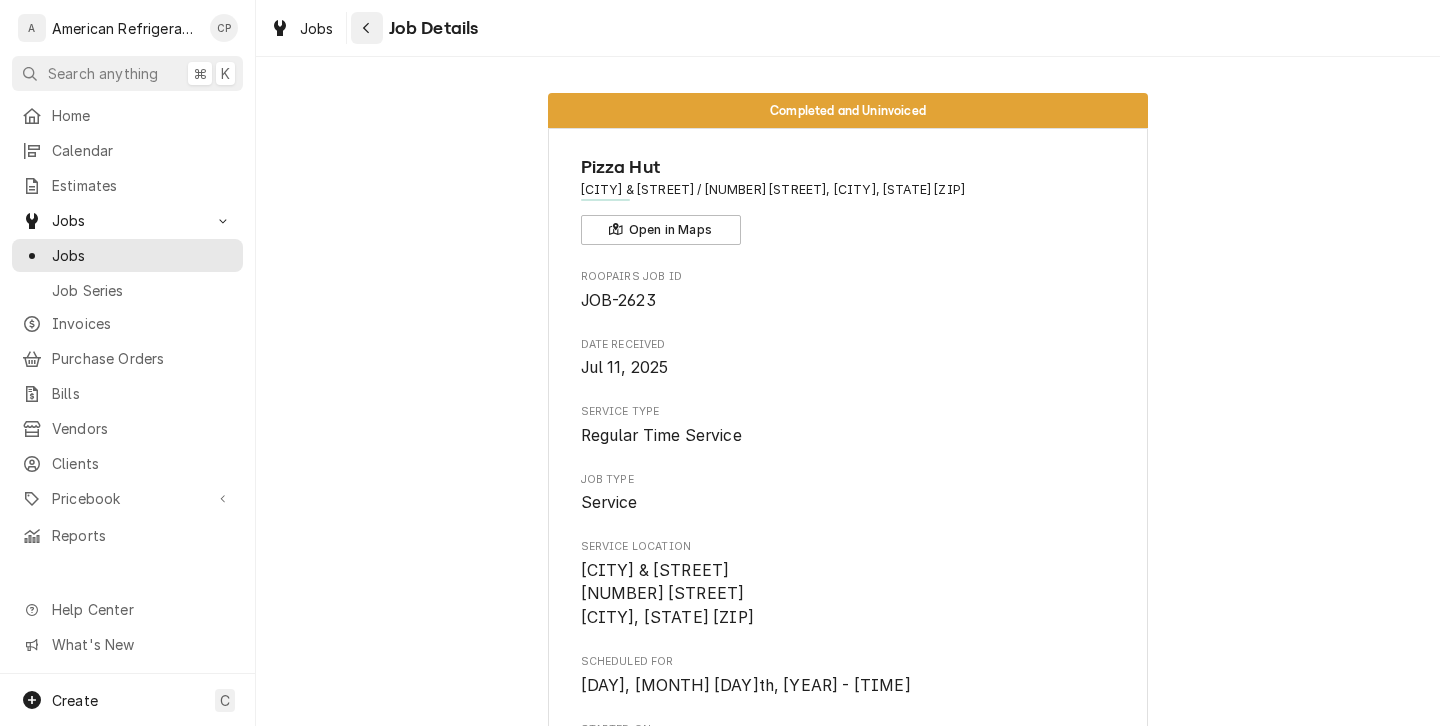 click 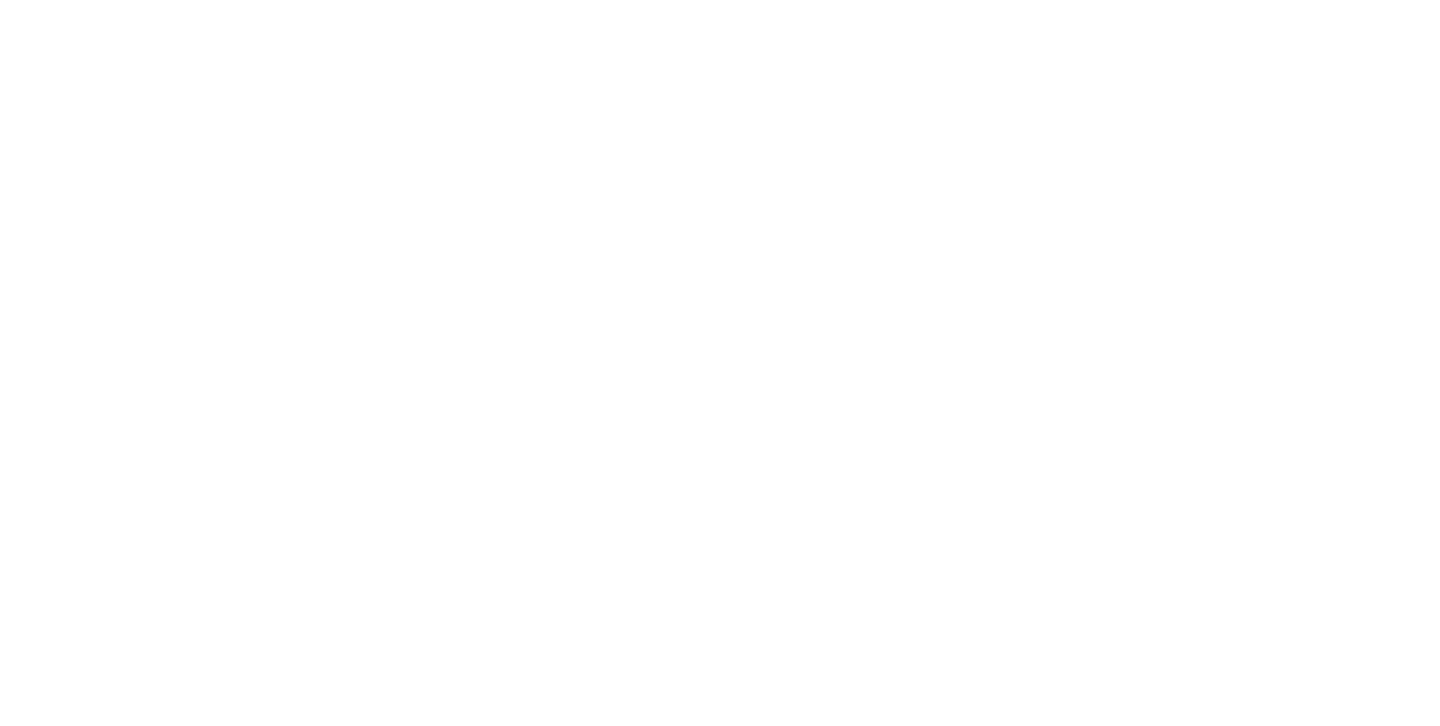 scroll, scrollTop: 0, scrollLeft: 0, axis: both 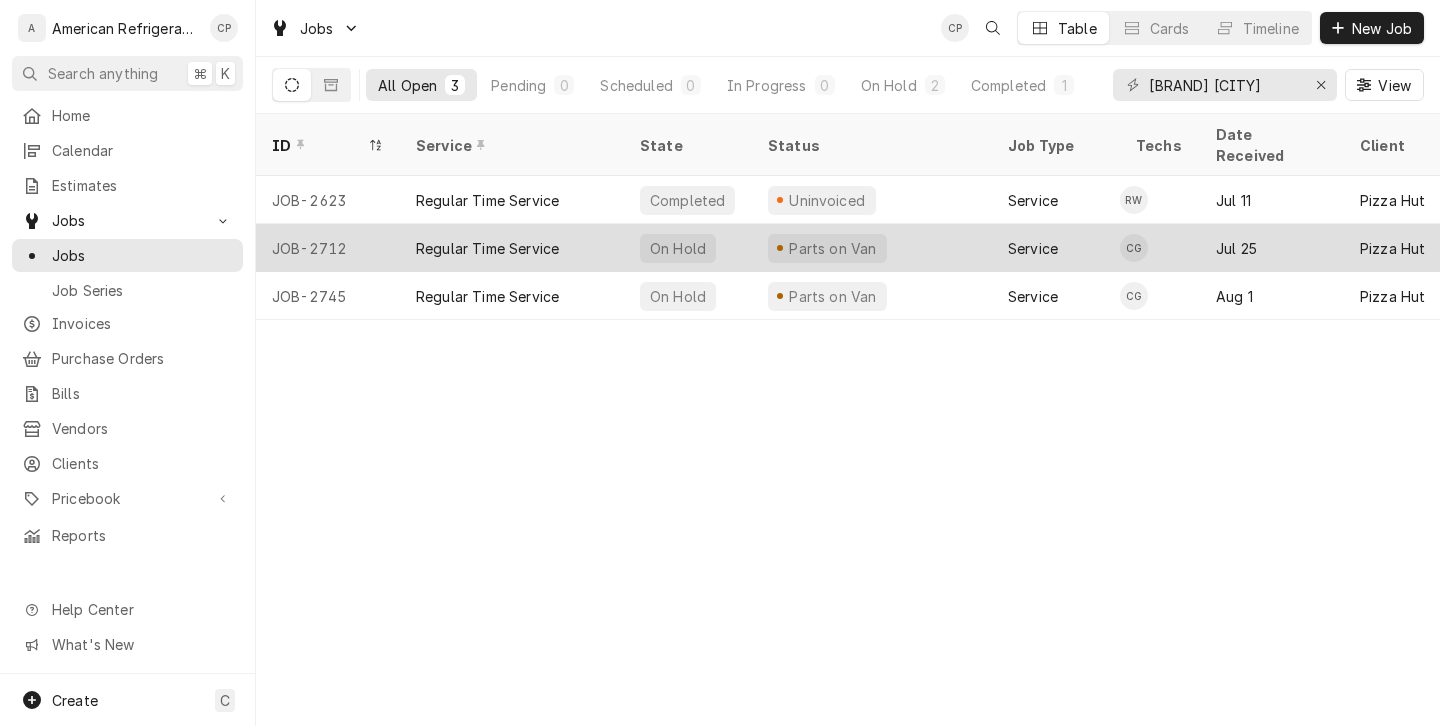click on "Regular Time Service" at bounding box center [487, 248] 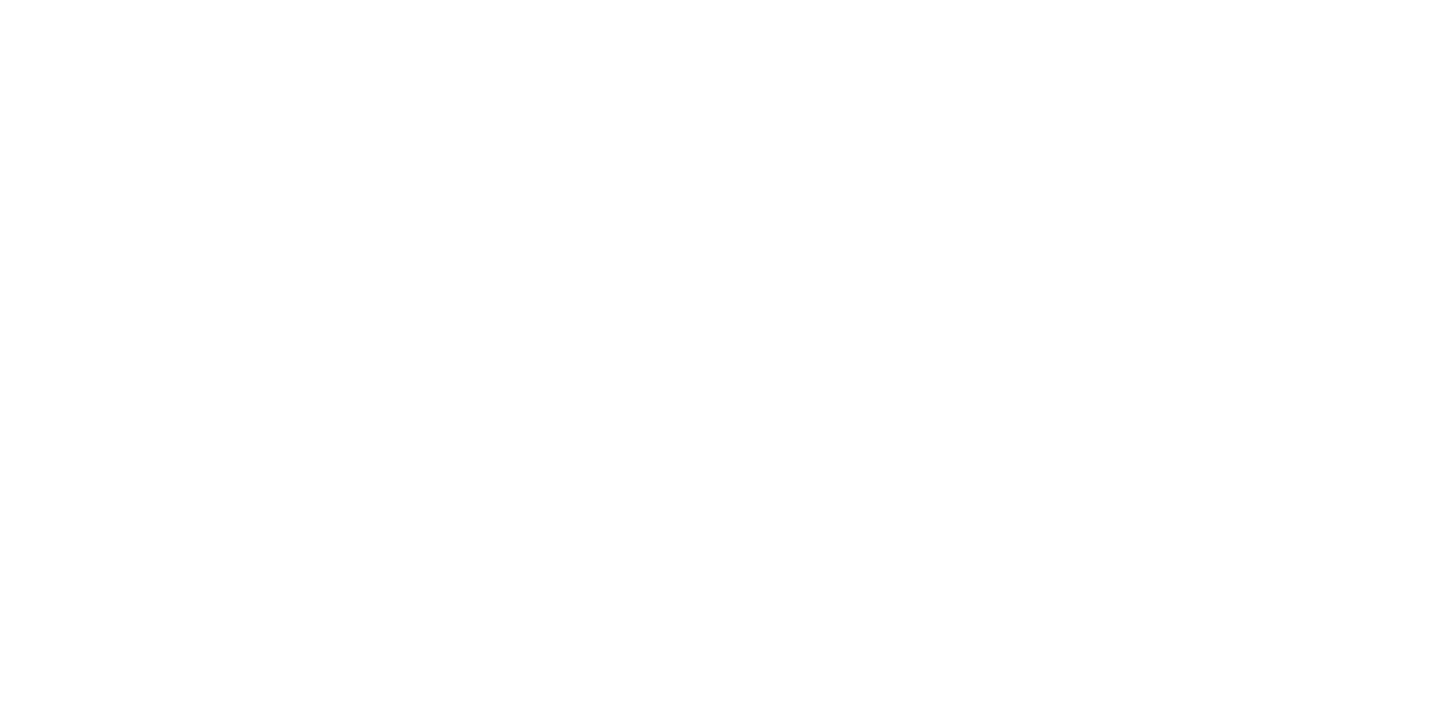 scroll, scrollTop: 0, scrollLeft: 0, axis: both 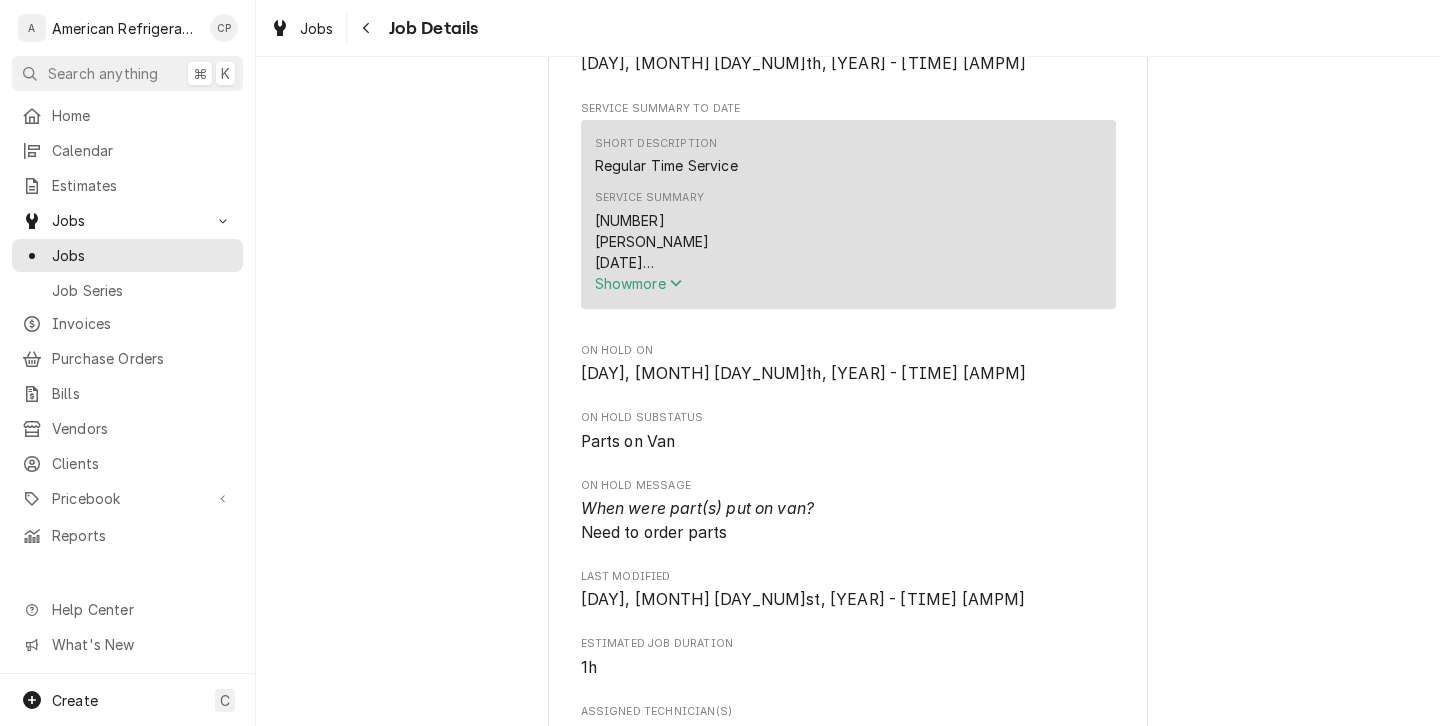 click on "Show  more" at bounding box center (639, 283) 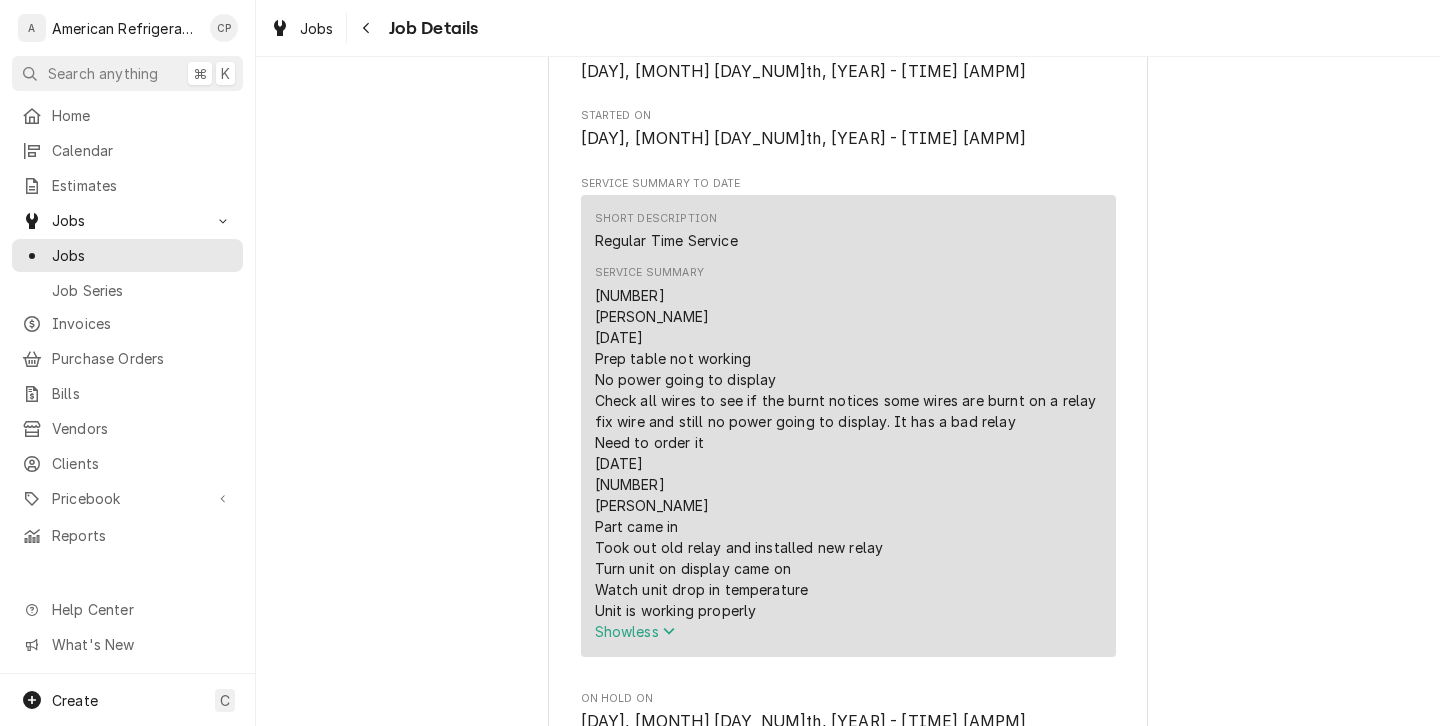 scroll, scrollTop: 686, scrollLeft: 0, axis: vertical 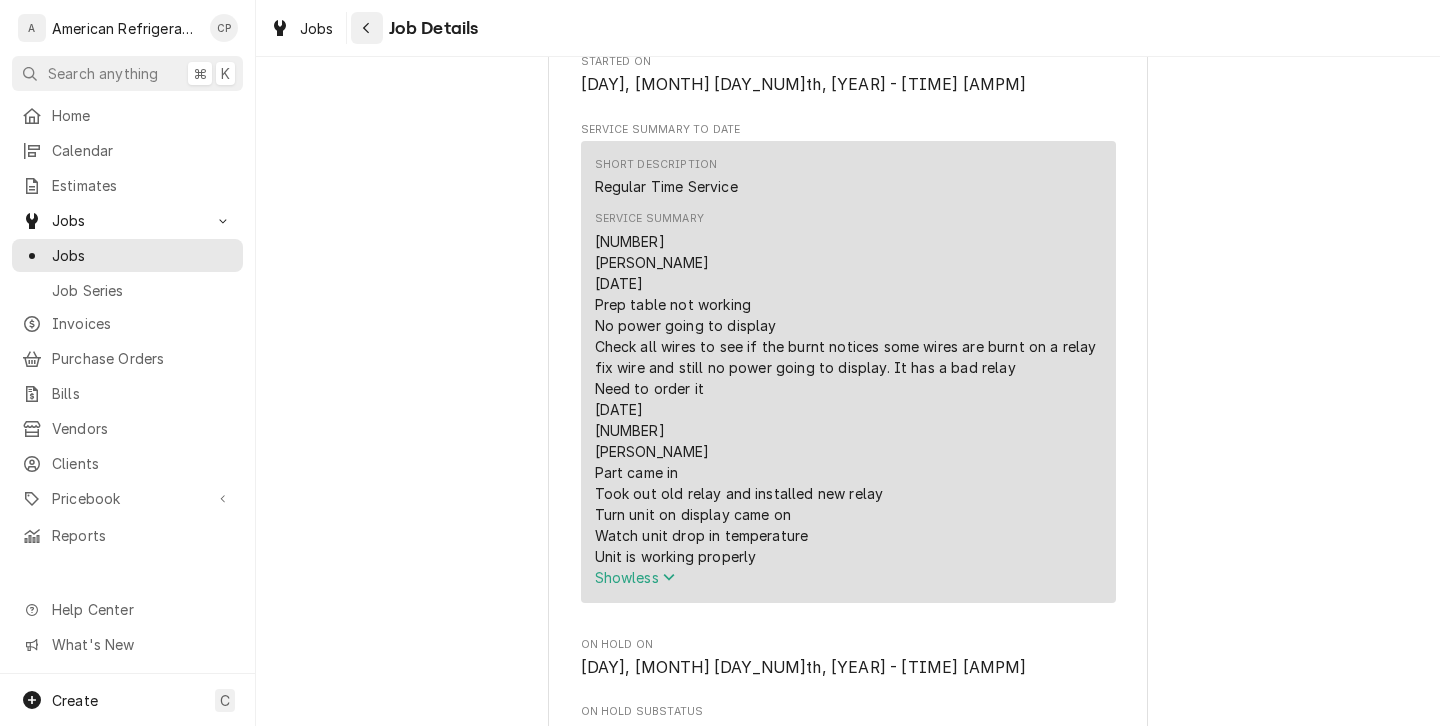 click at bounding box center (367, 28) 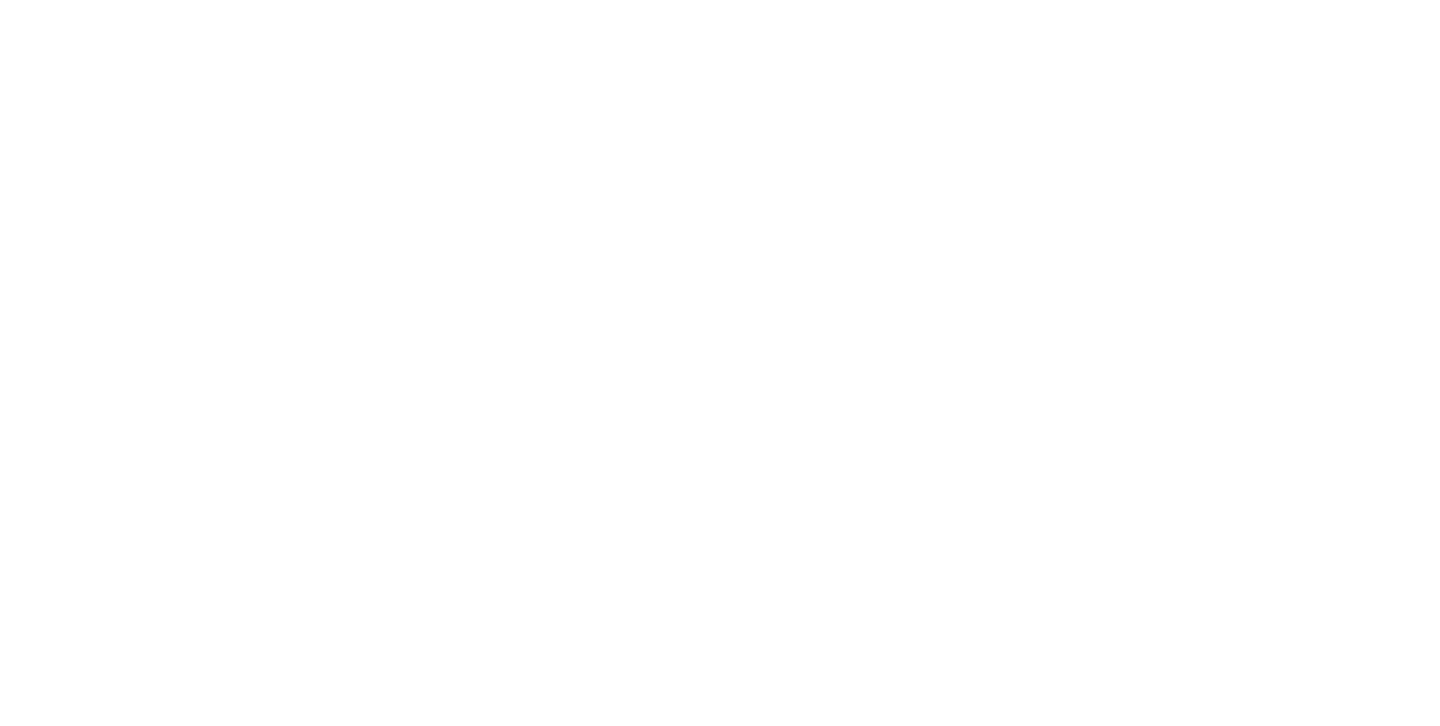 scroll, scrollTop: 0, scrollLeft: 0, axis: both 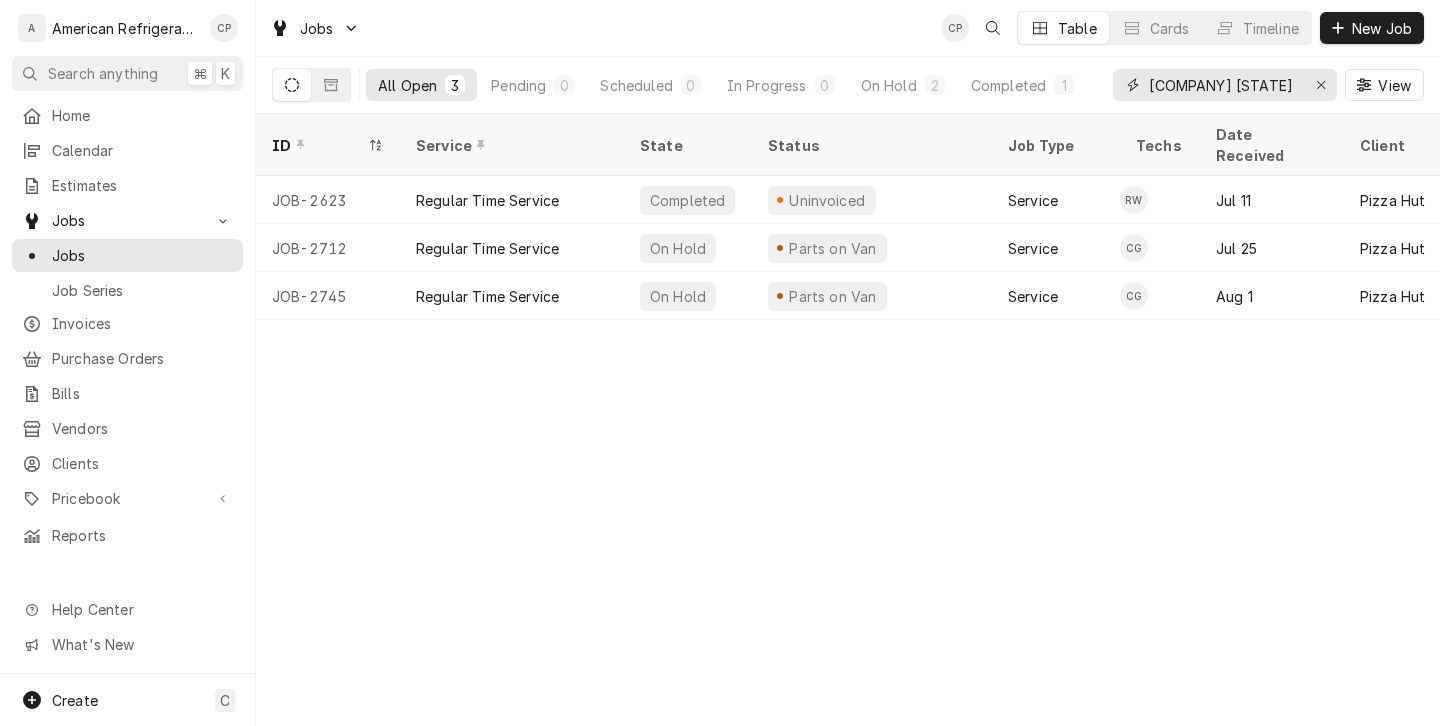 click on "pizza hut washington" at bounding box center (1224, 85) 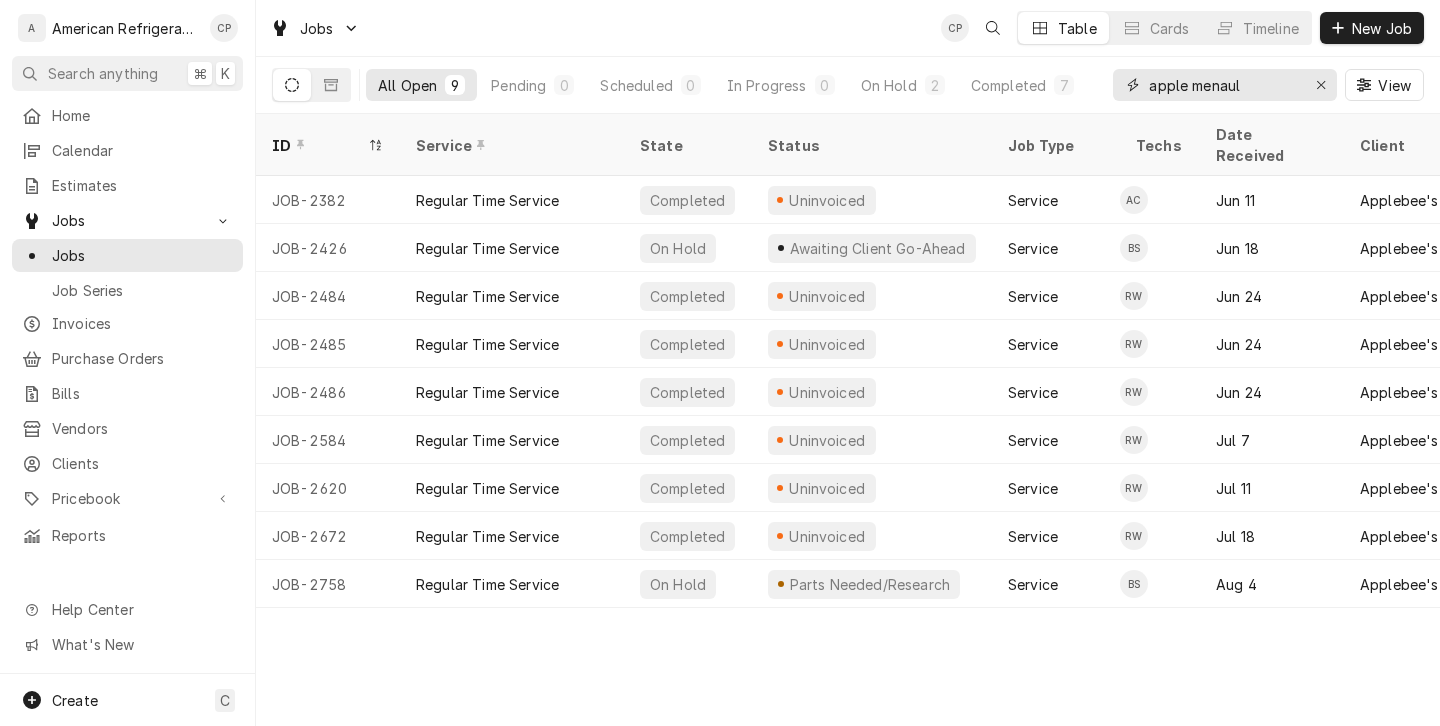 type on "apple menaul" 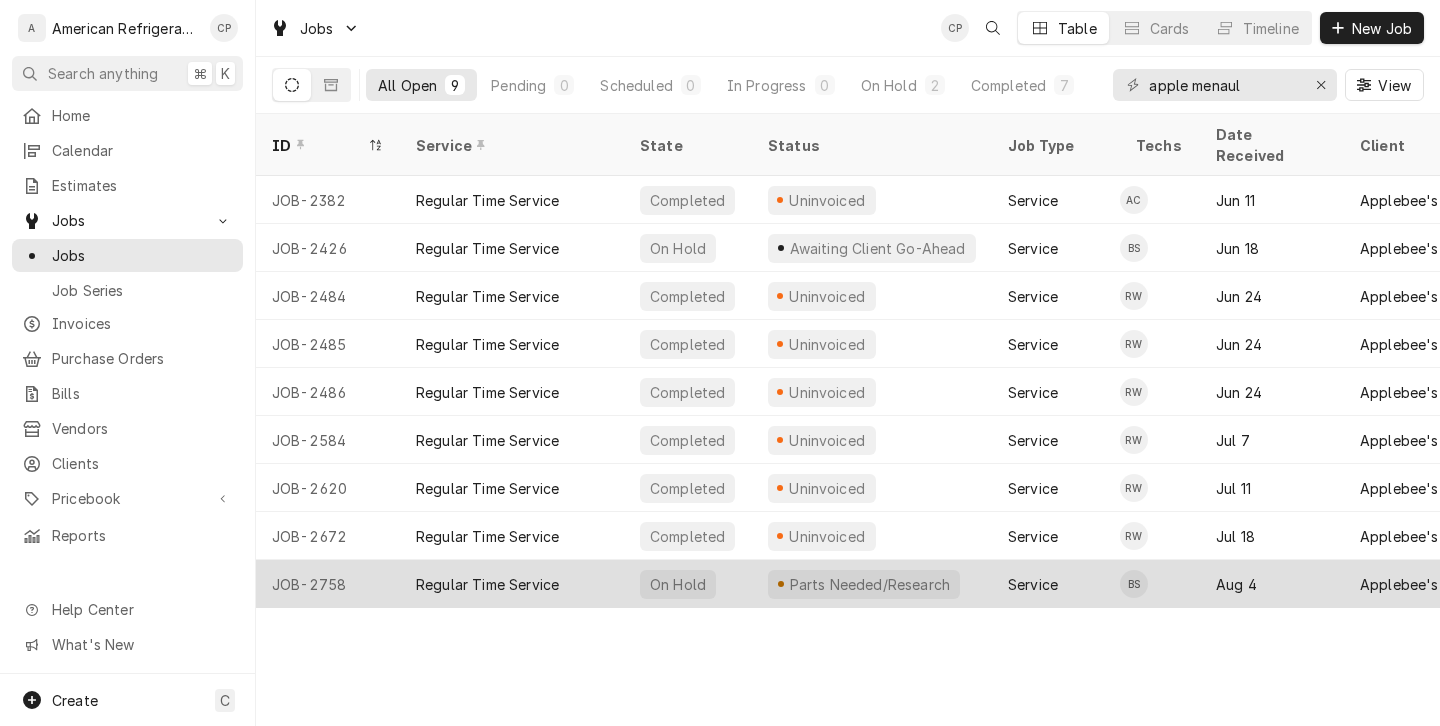 click on "Regular Time Service" at bounding box center (487, 584) 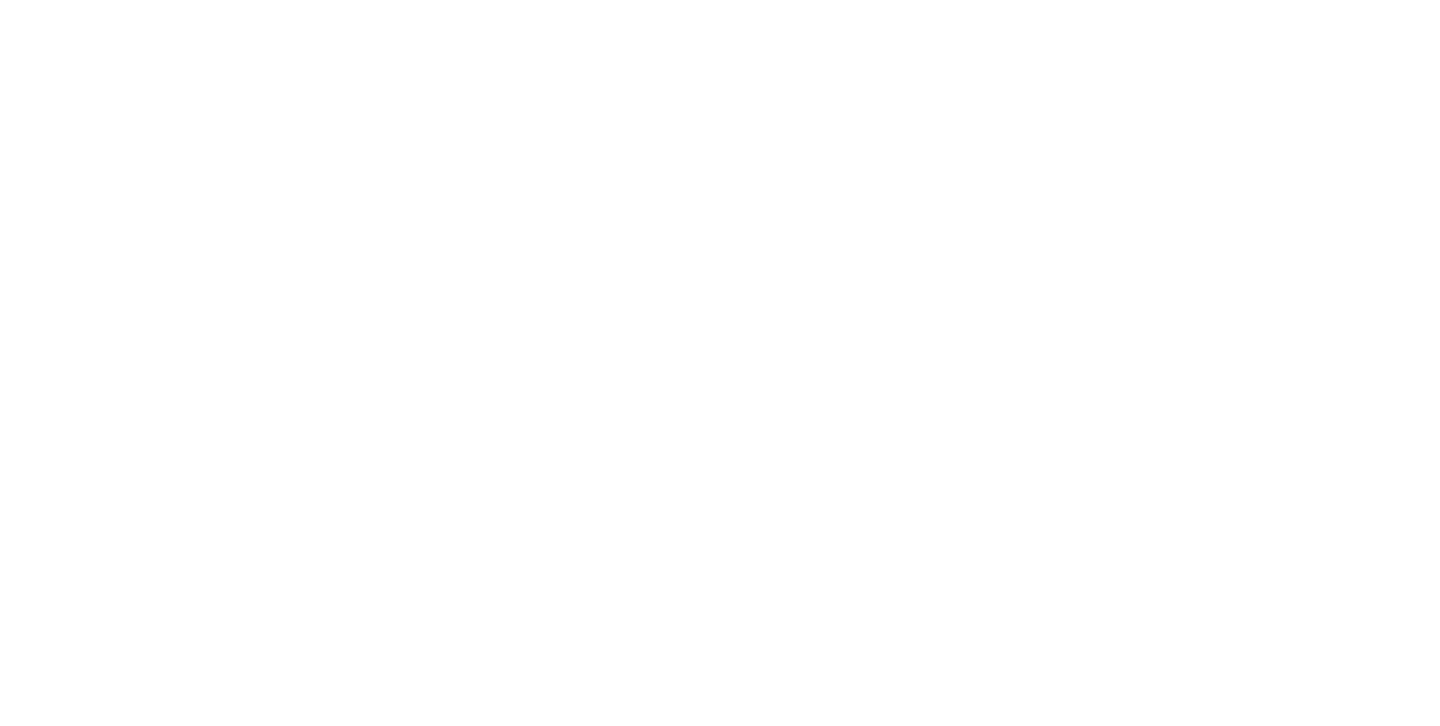 scroll, scrollTop: 0, scrollLeft: 0, axis: both 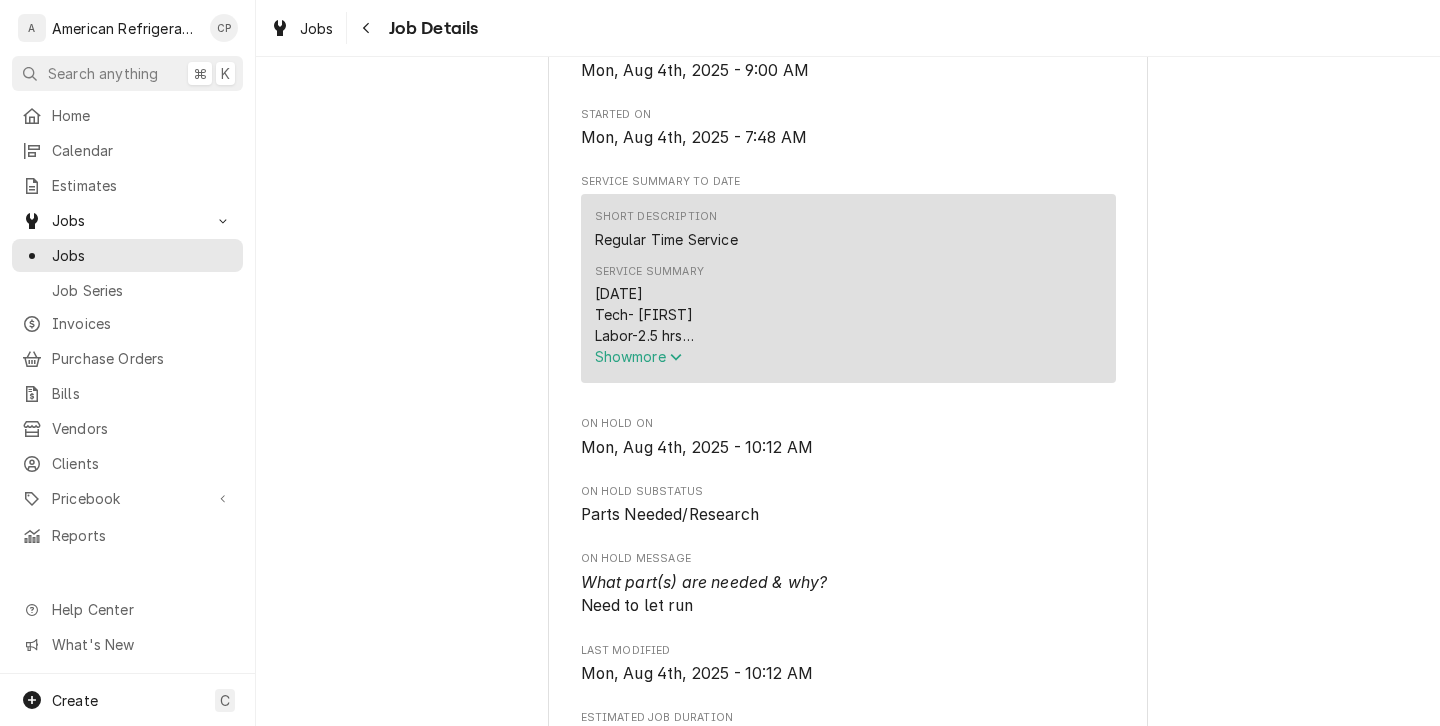 click on "Show  more" at bounding box center [639, 356] 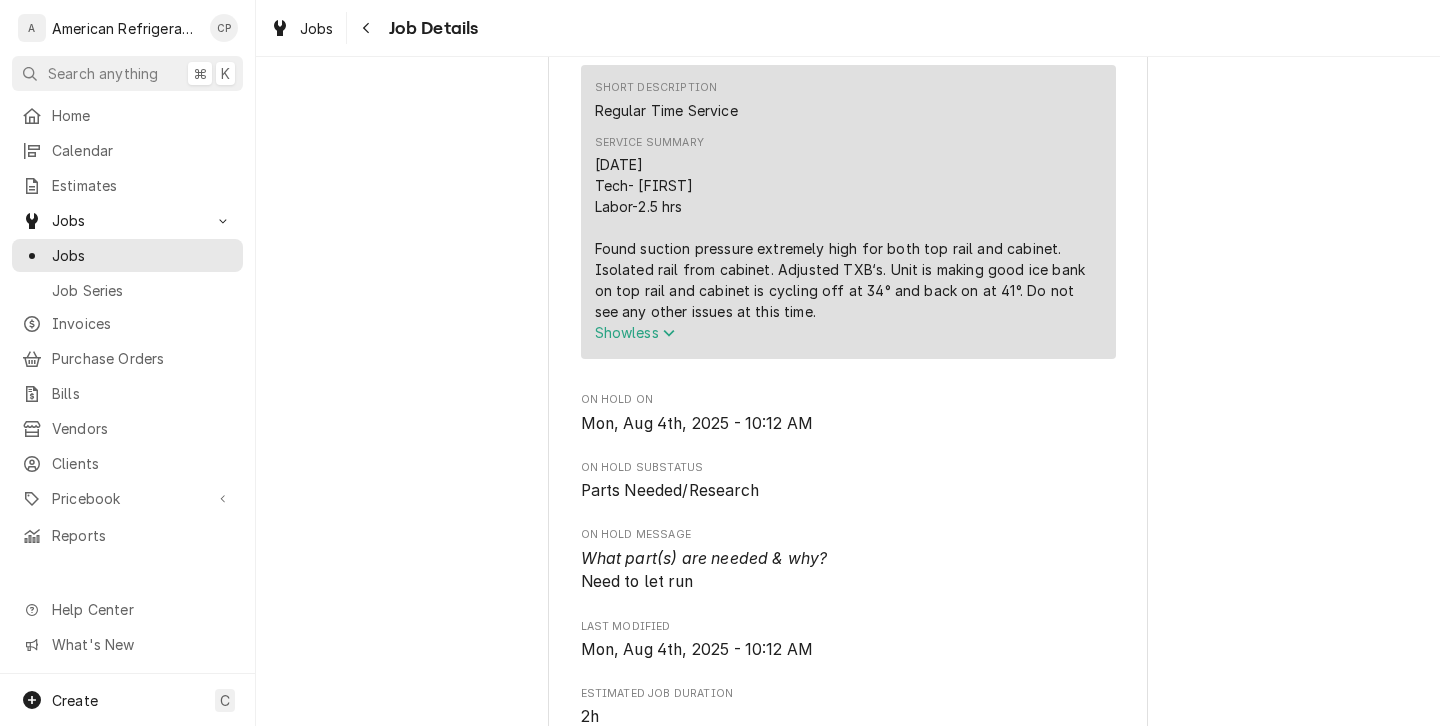 scroll, scrollTop: 749, scrollLeft: 0, axis: vertical 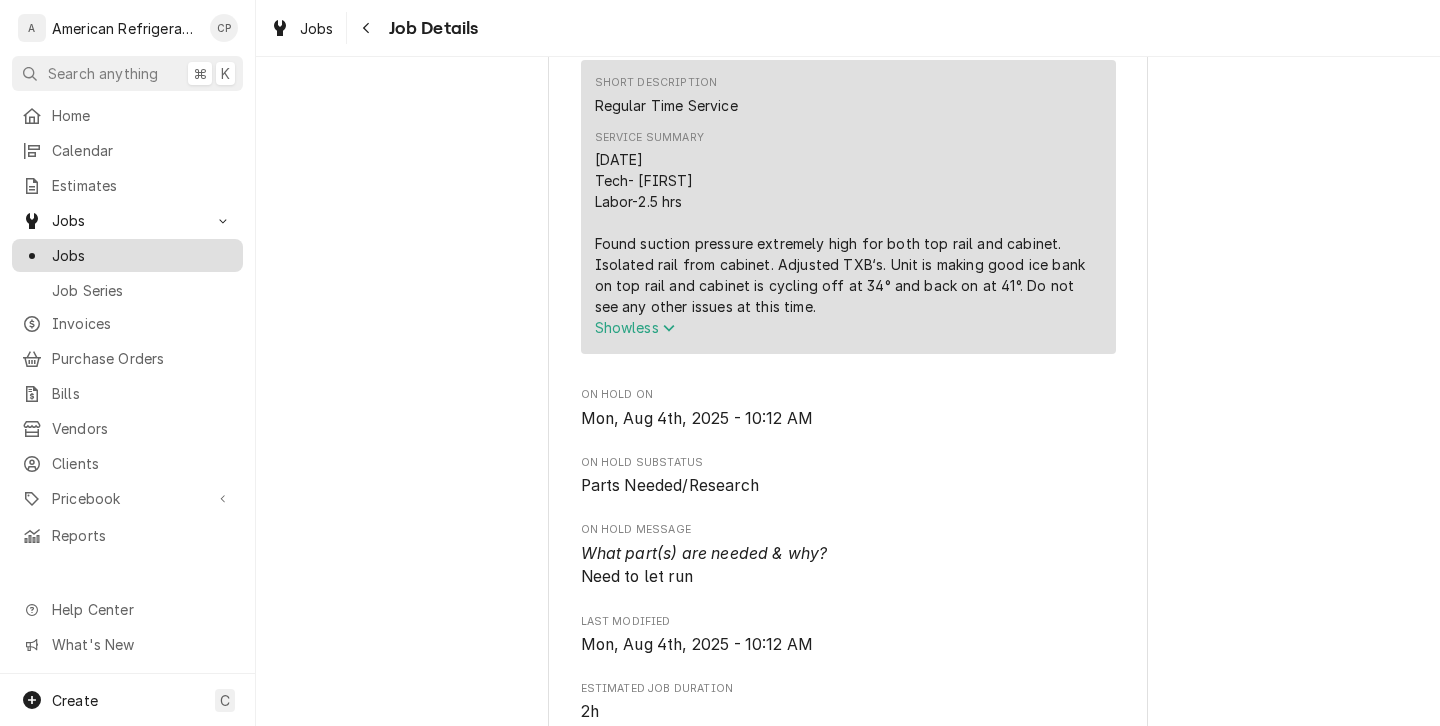 click on "Jobs" at bounding box center (142, 255) 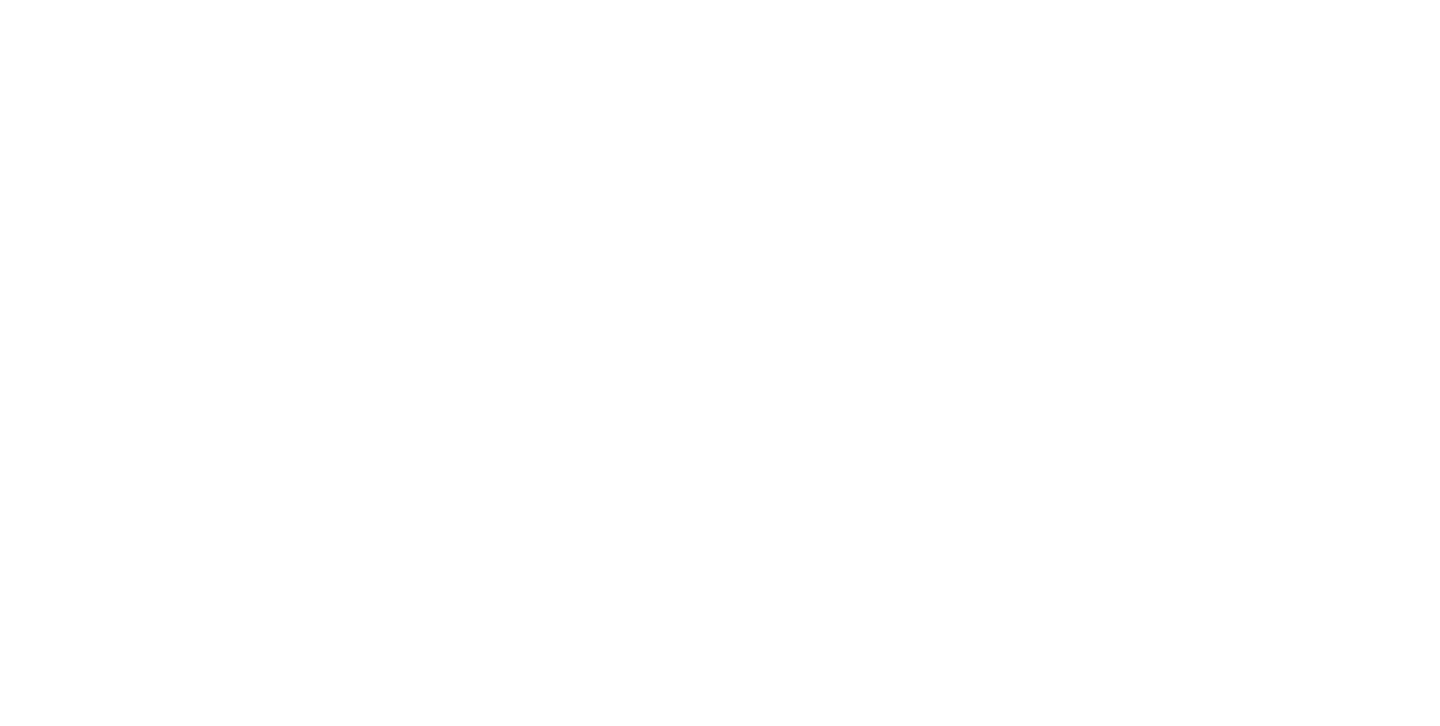 scroll, scrollTop: 0, scrollLeft: 0, axis: both 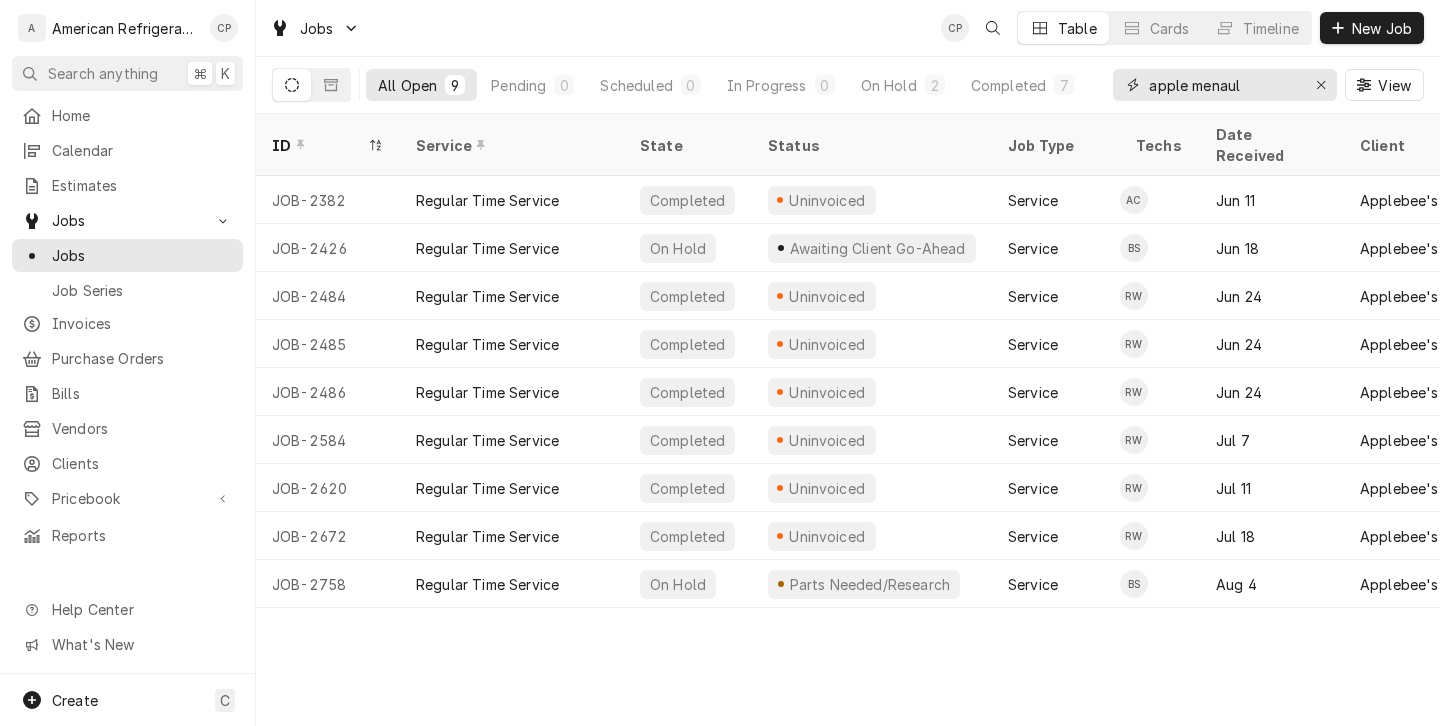 click on "apple menaul" at bounding box center (1224, 85) 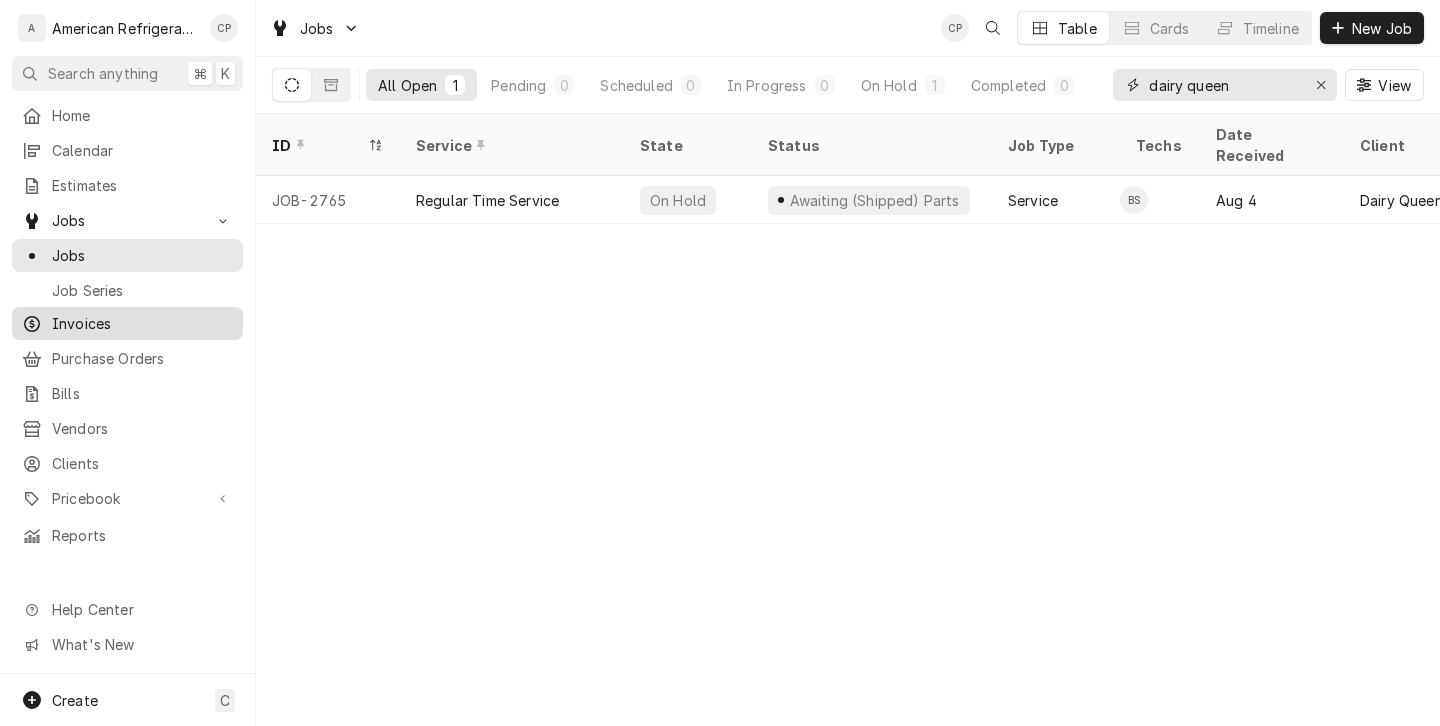 type on "dairy queen" 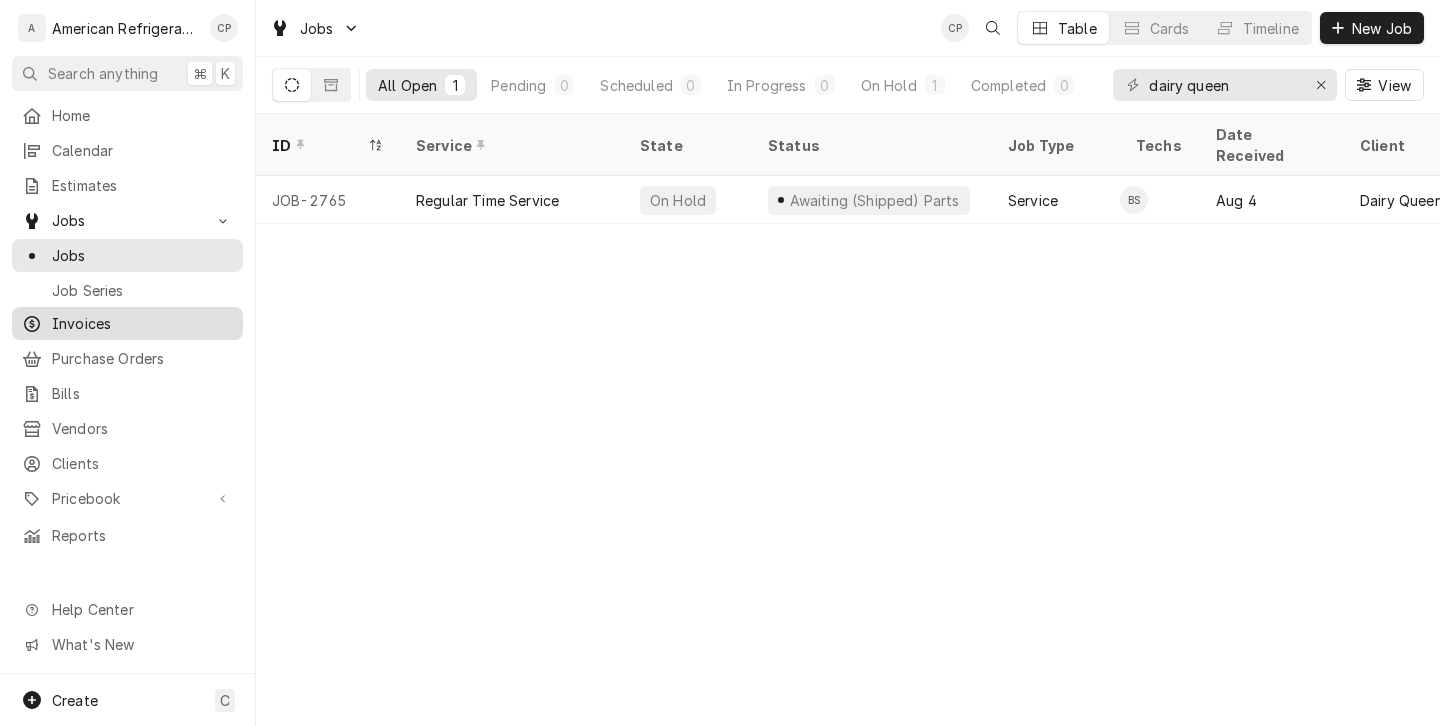 click on "Invoices" at bounding box center (142, 323) 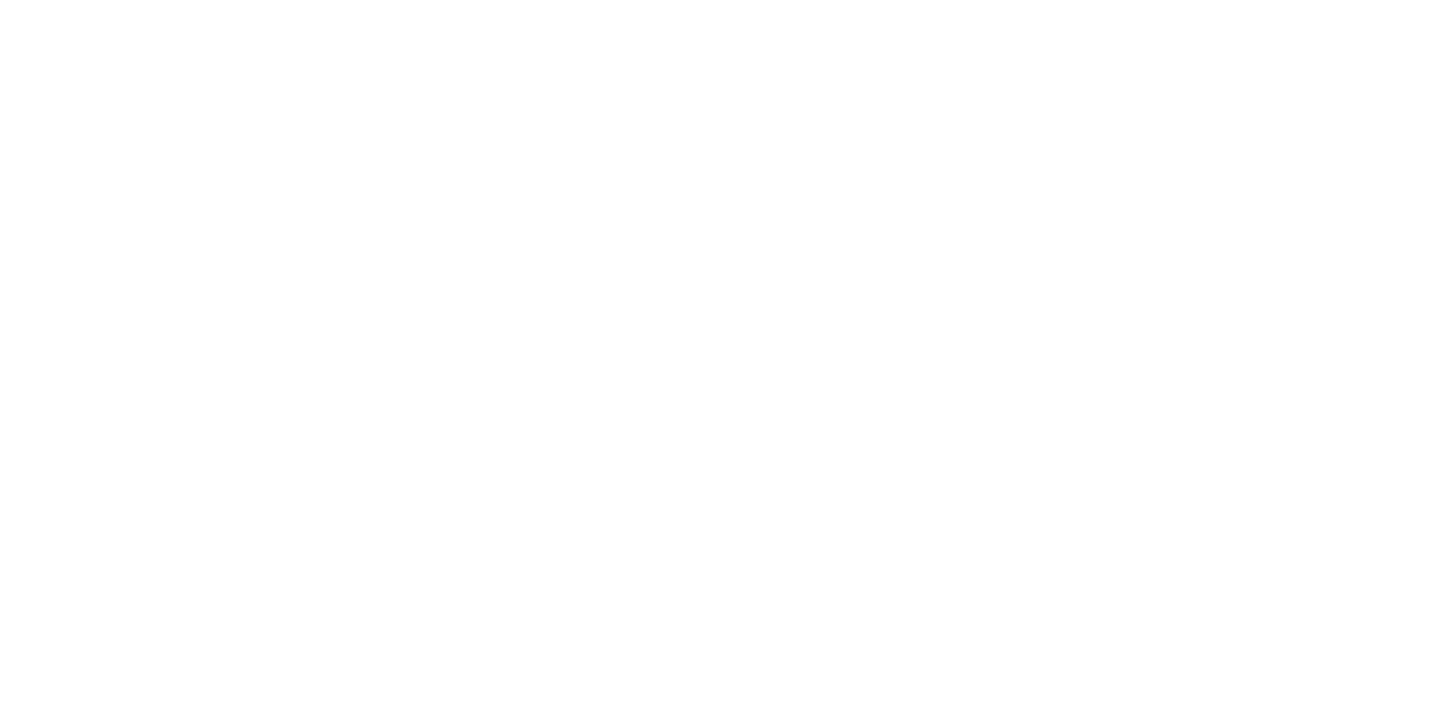 scroll, scrollTop: 0, scrollLeft: 0, axis: both 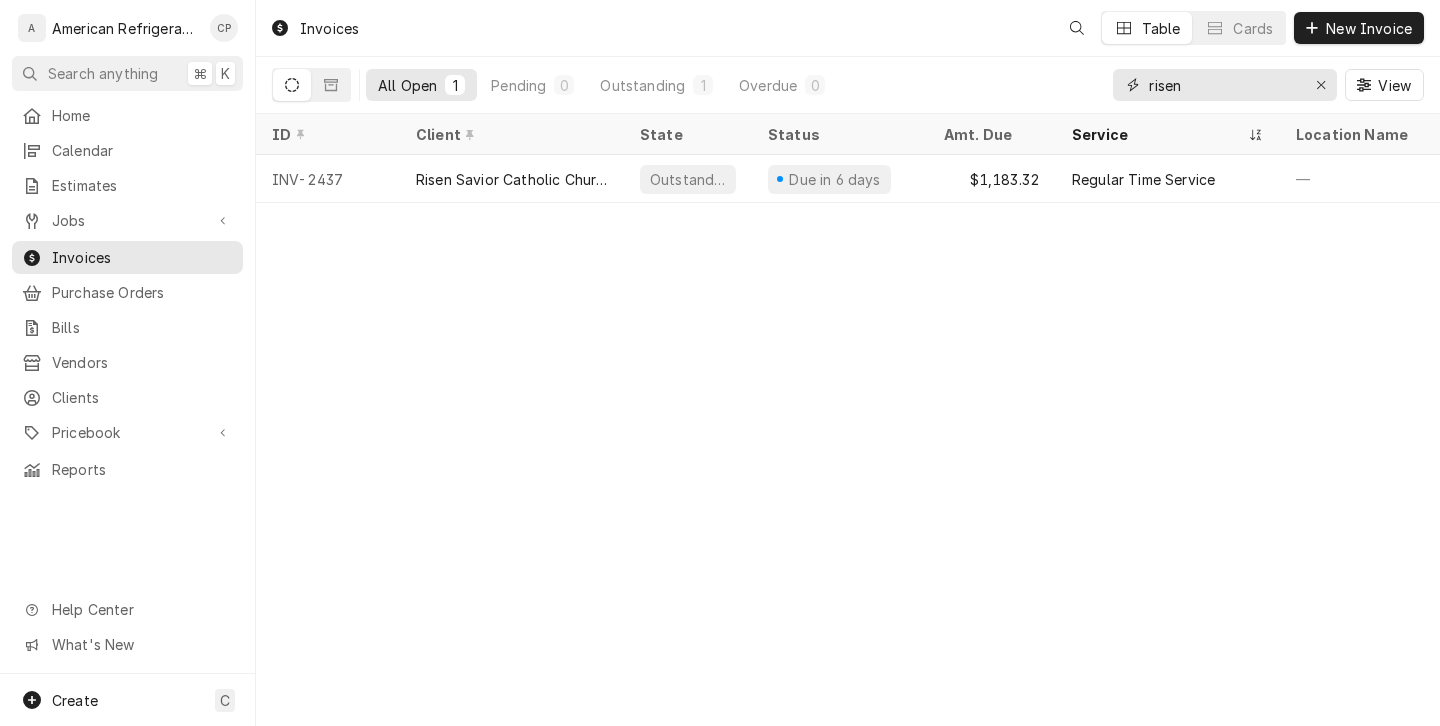 click on "risen" at bounding box center (1224, 85) 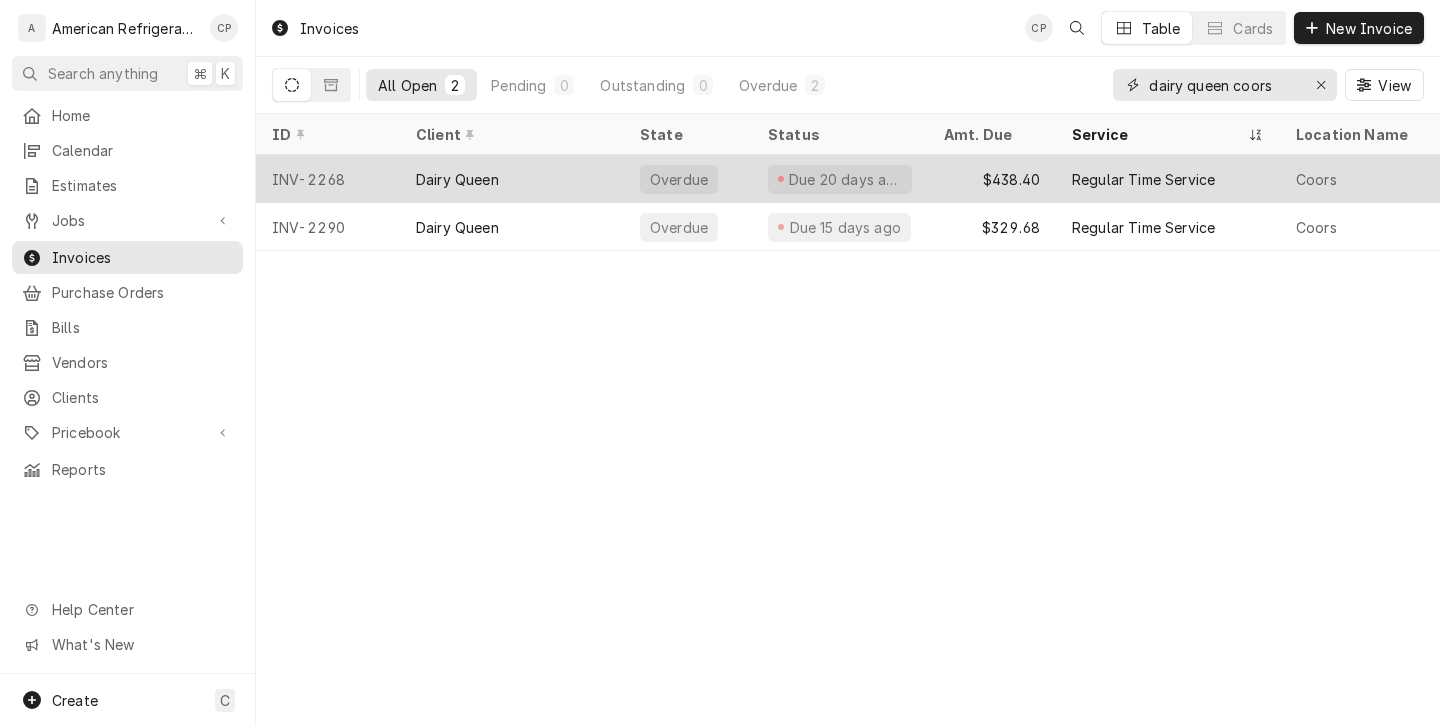 type on "dairy queen coors" 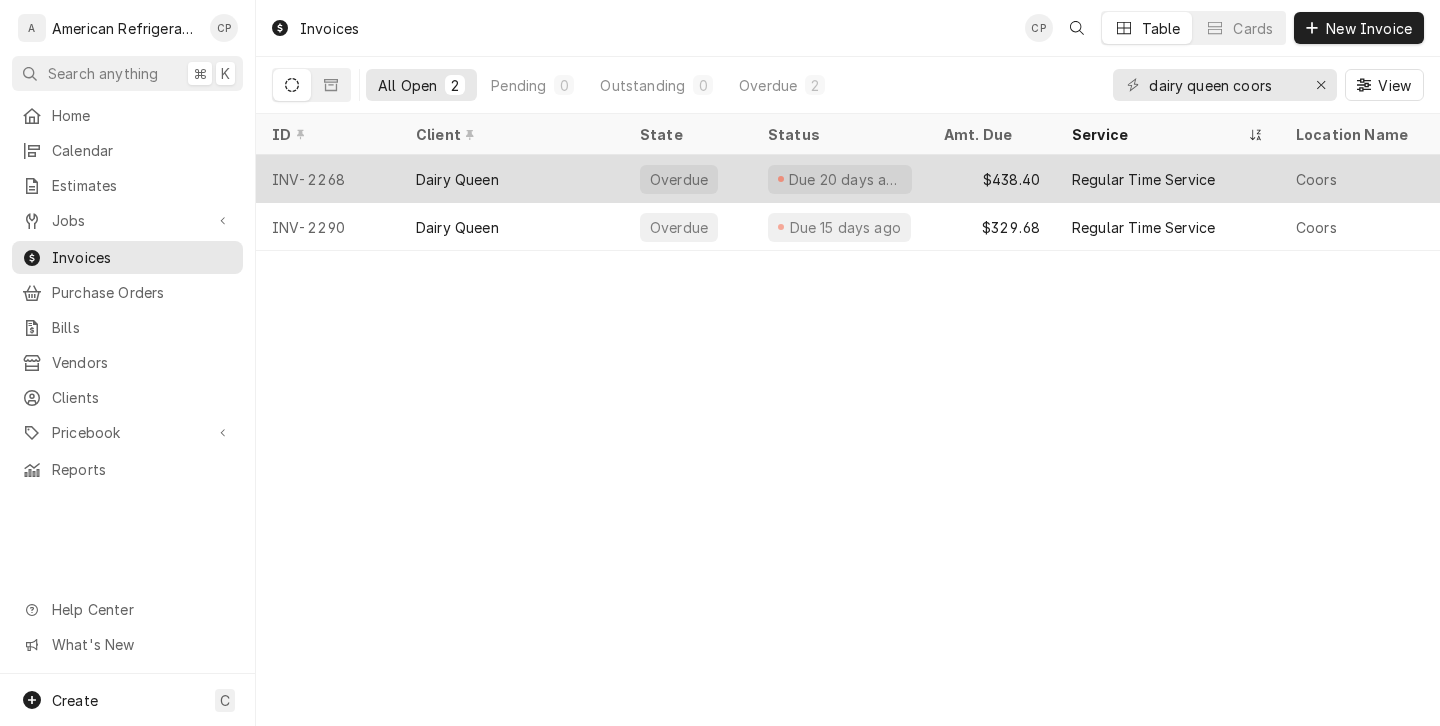 click on "Dairy Queen" at bounding box center [512, 179] 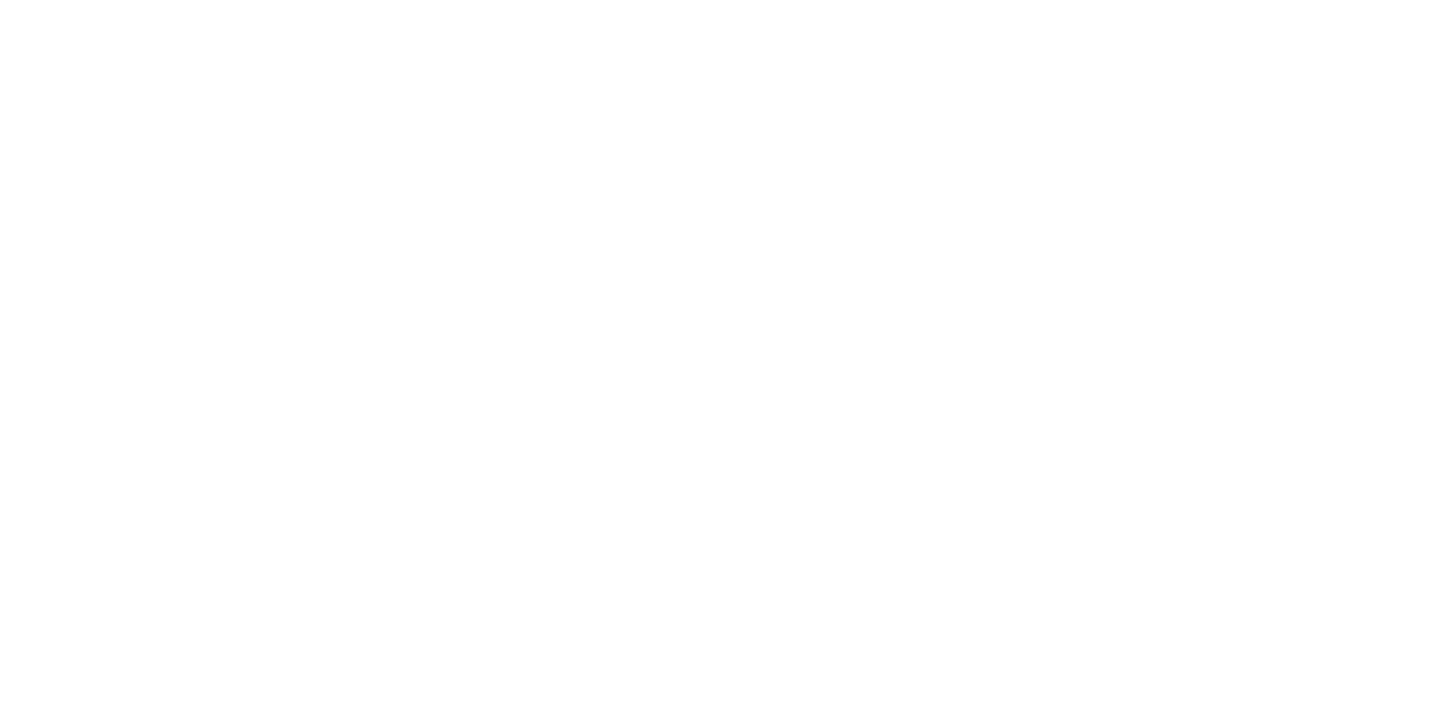 scroll, scrollTop: 0, scrollLeft: 0, axis: both 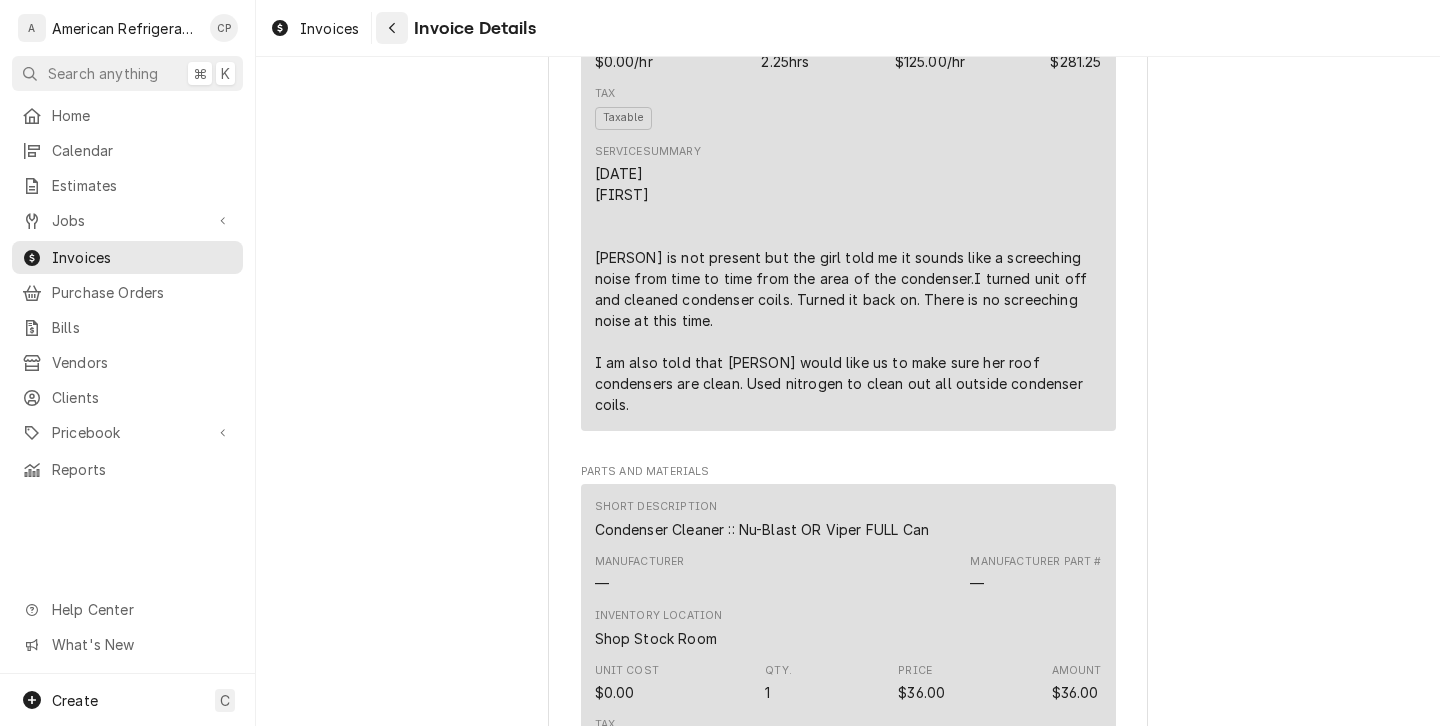 click 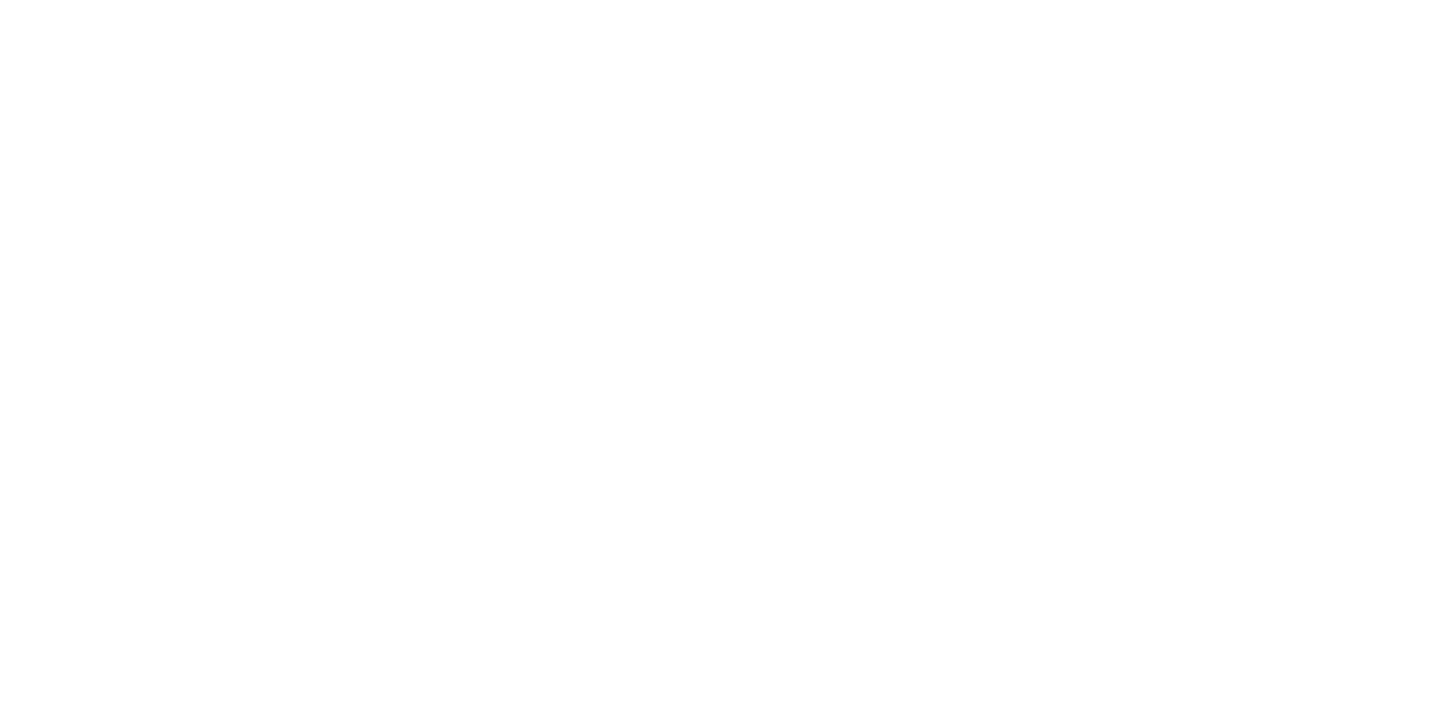 scroll, scrollTop: 0, scrollLeft: 0, axis: both 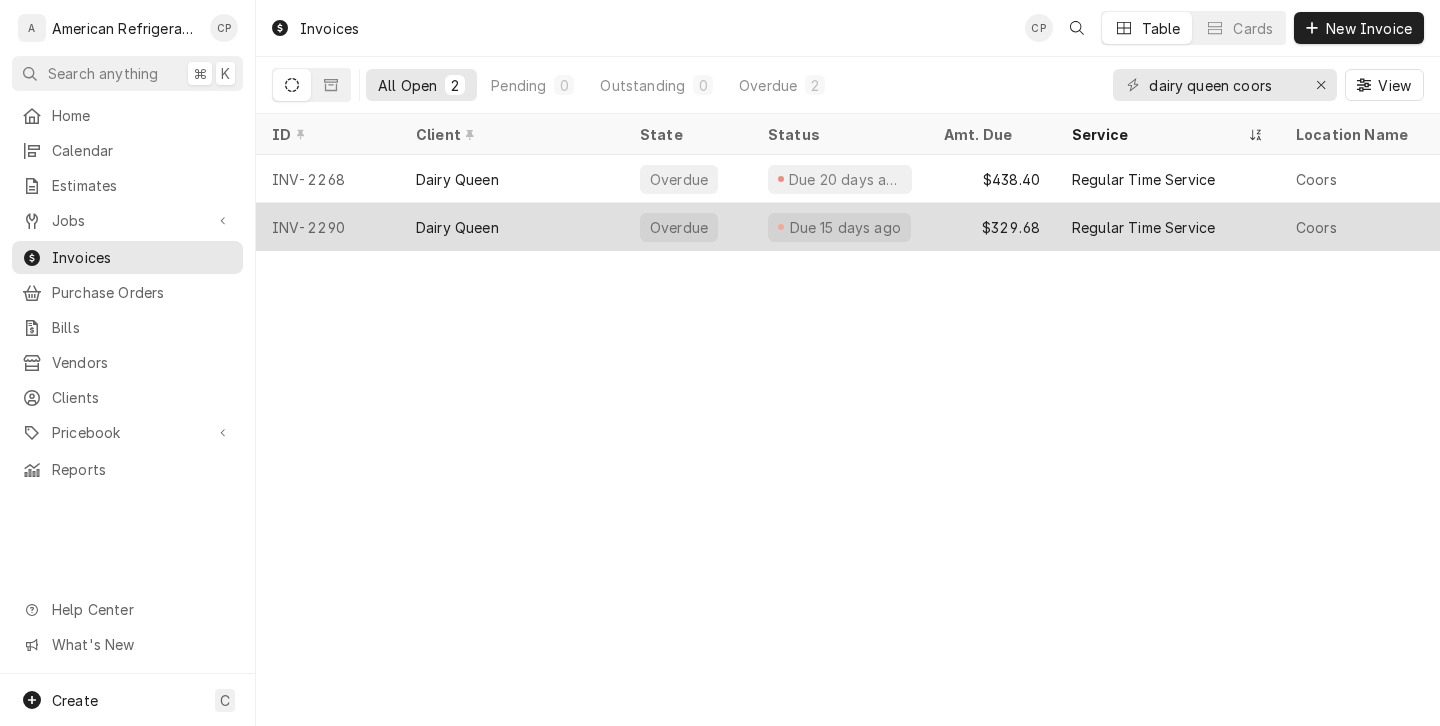 click on "Dairy Queen" at bounding box center (457, 227) 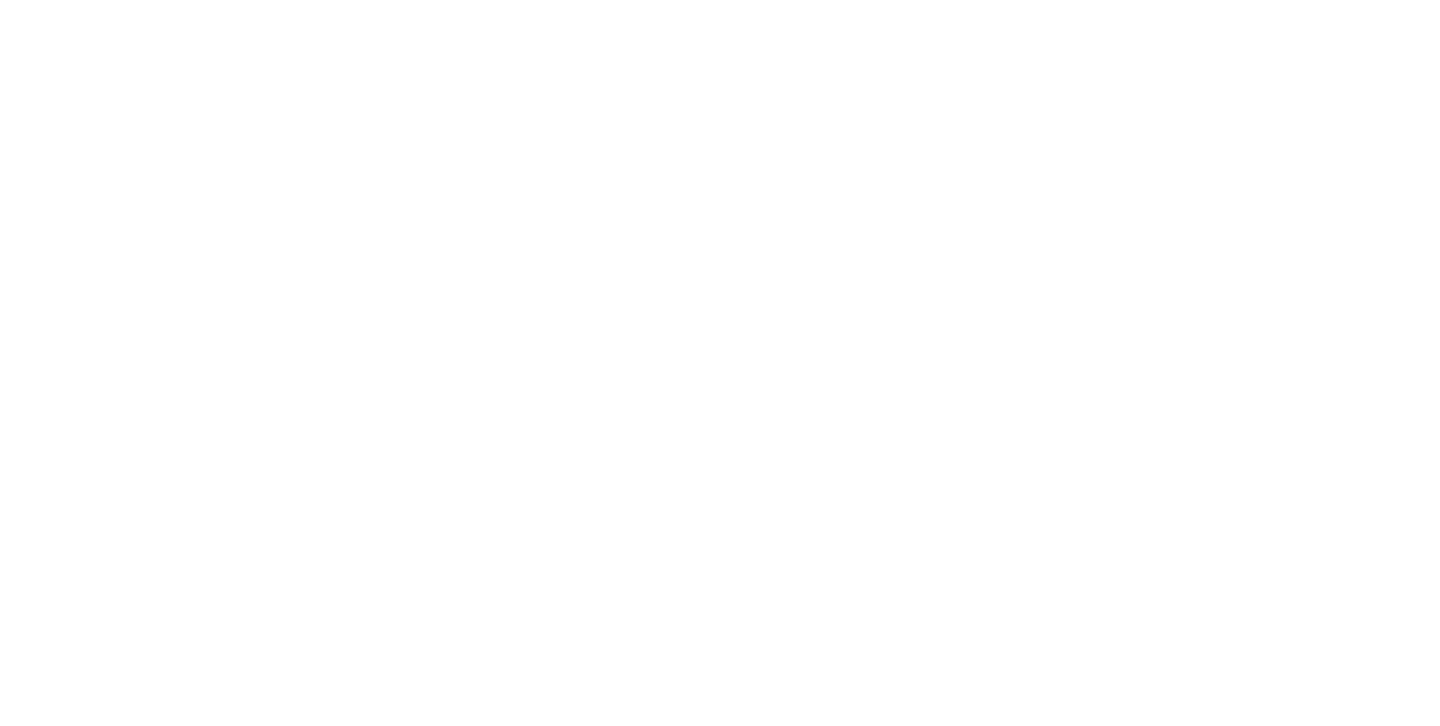 scroll, scrollTop: 0, scrollLeft: 0, axis: both 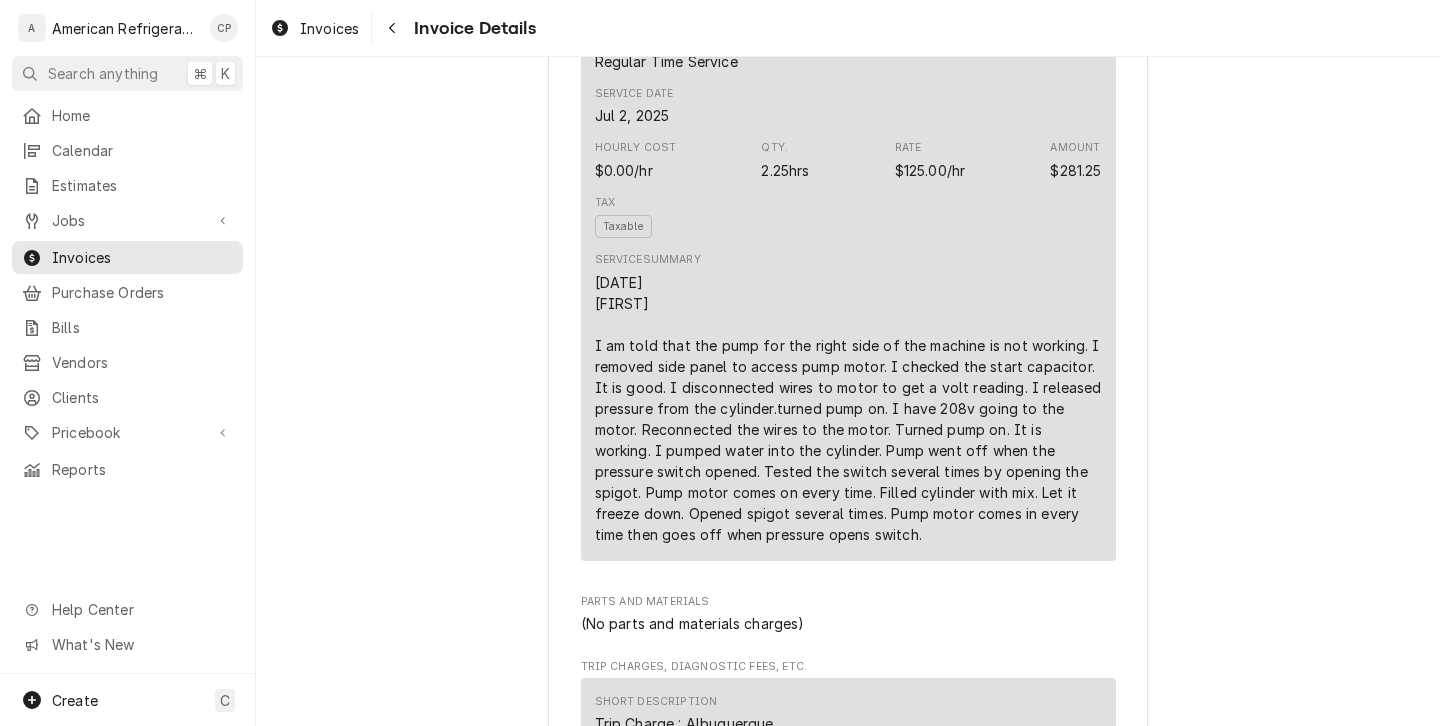 click on "Invoices   Invoice Details" at bounding box center [848, 28] 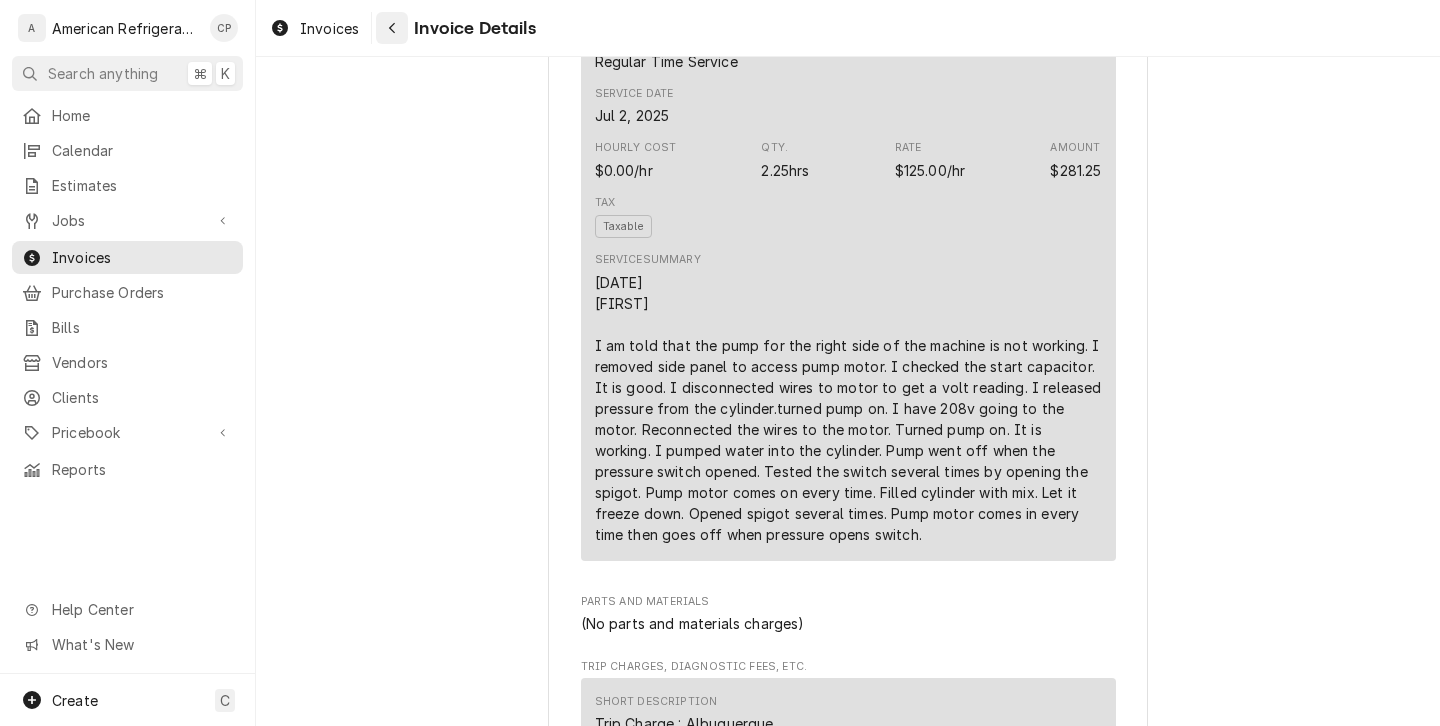 click 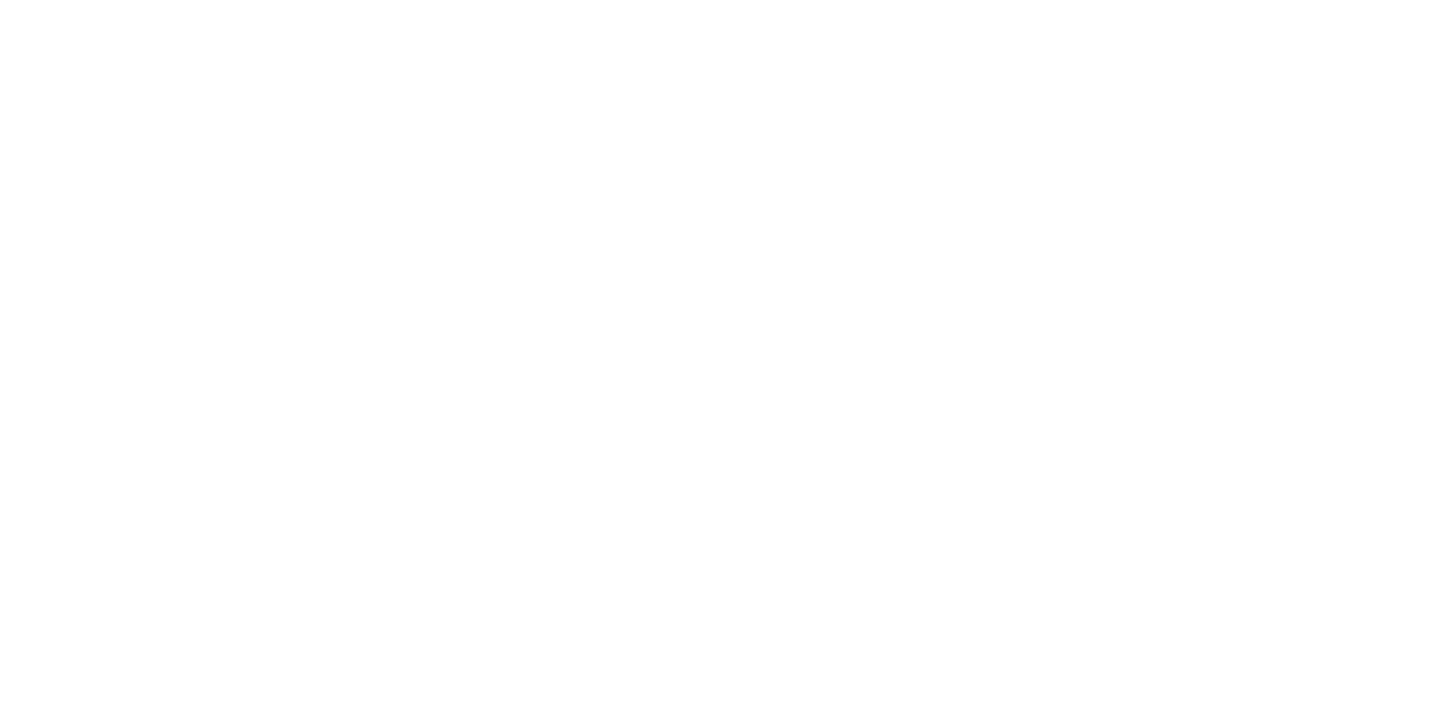 scroll, scrollTop: 0, scrollLeft: 0, axis: both 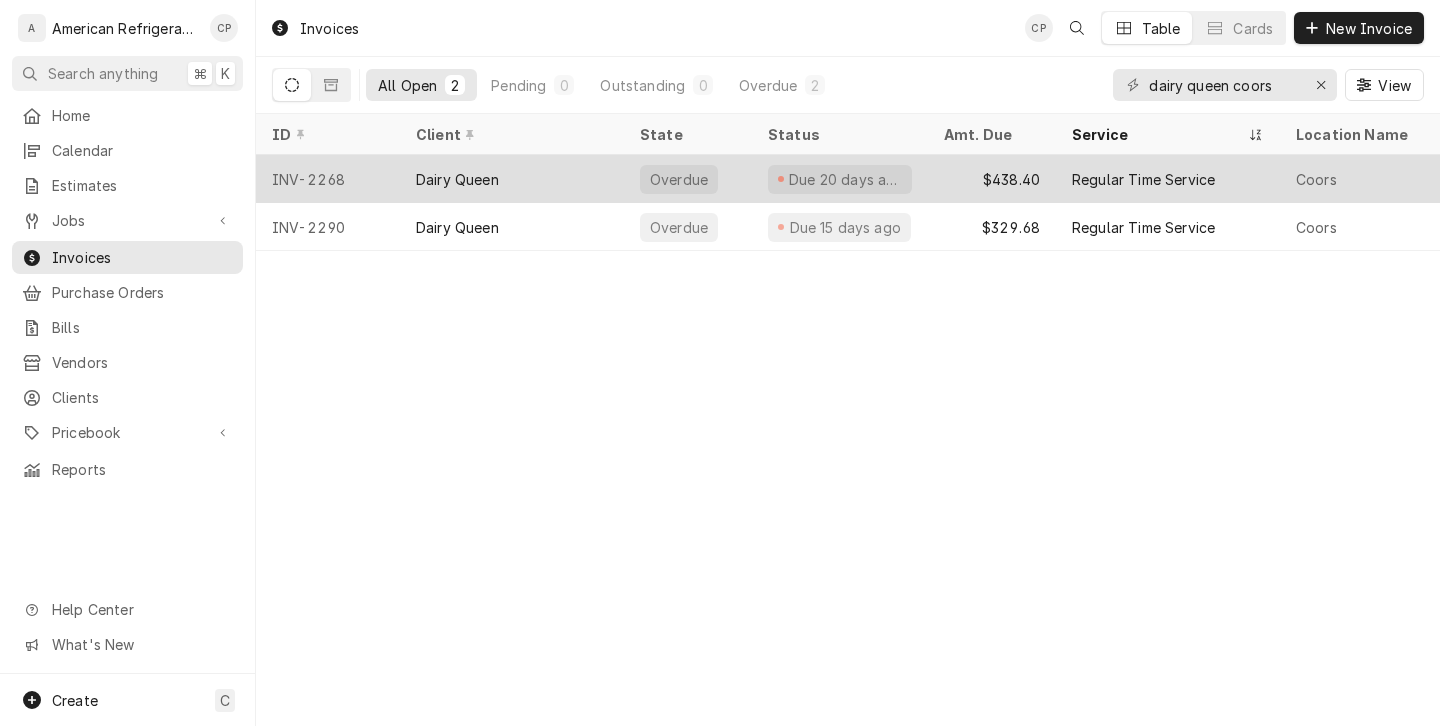 click on "Dairy Queen" at bounding box center [457, 179] 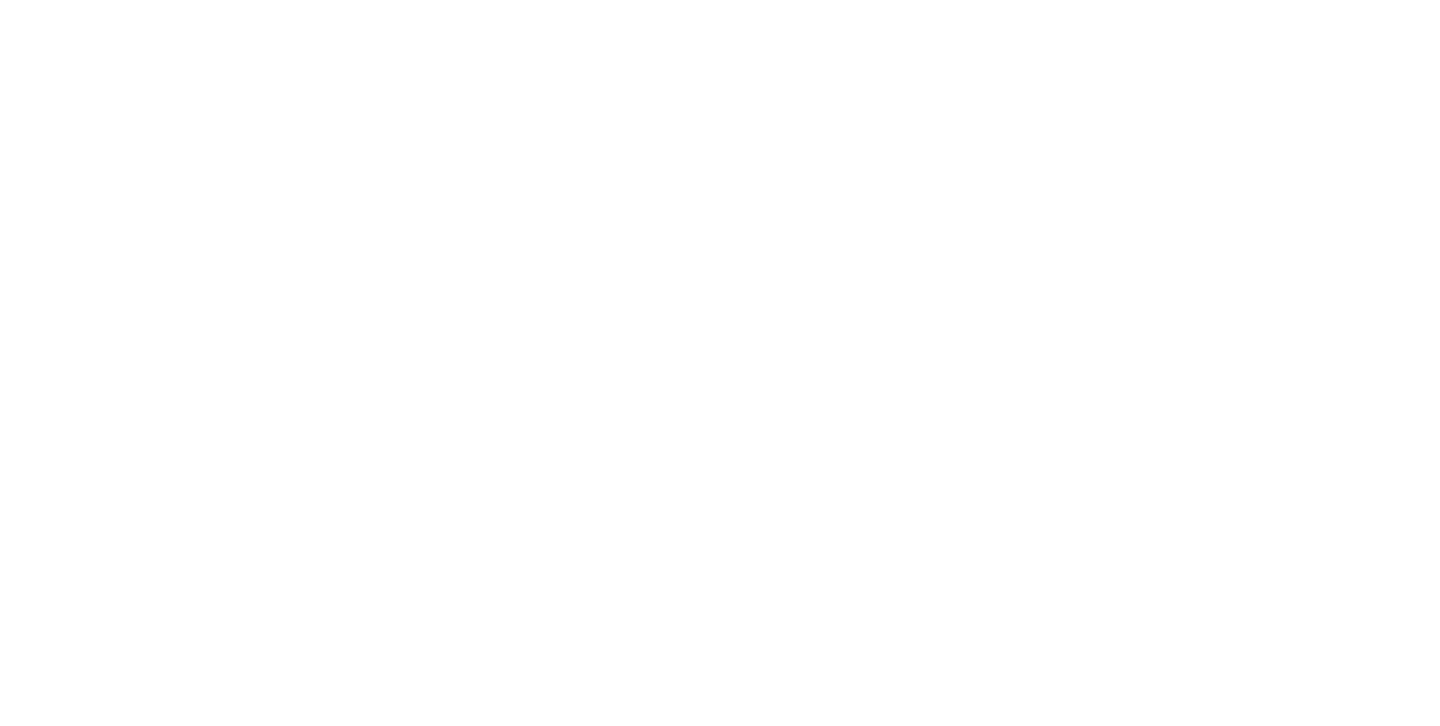 scroll, scrollTop: 0, scrollLeft: 0, axis: both 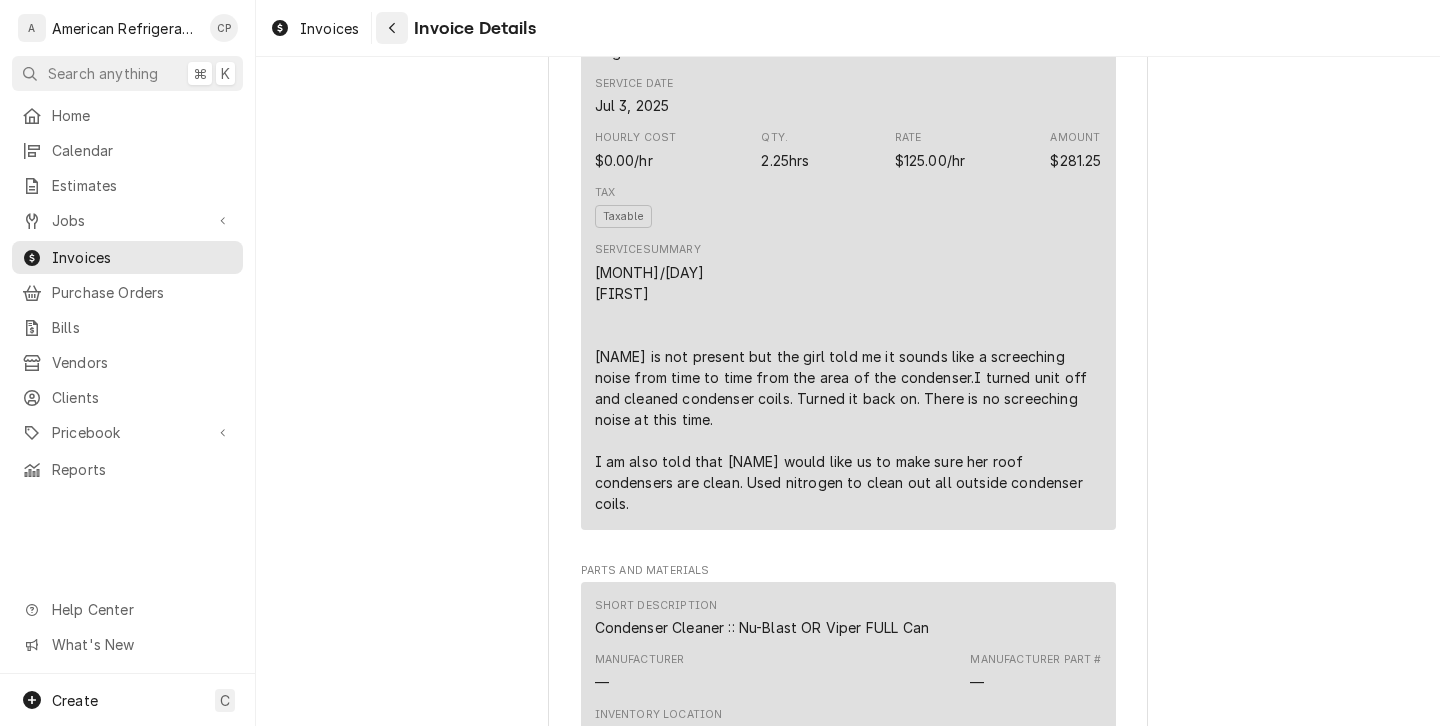 click at bounding box center (392, 28) 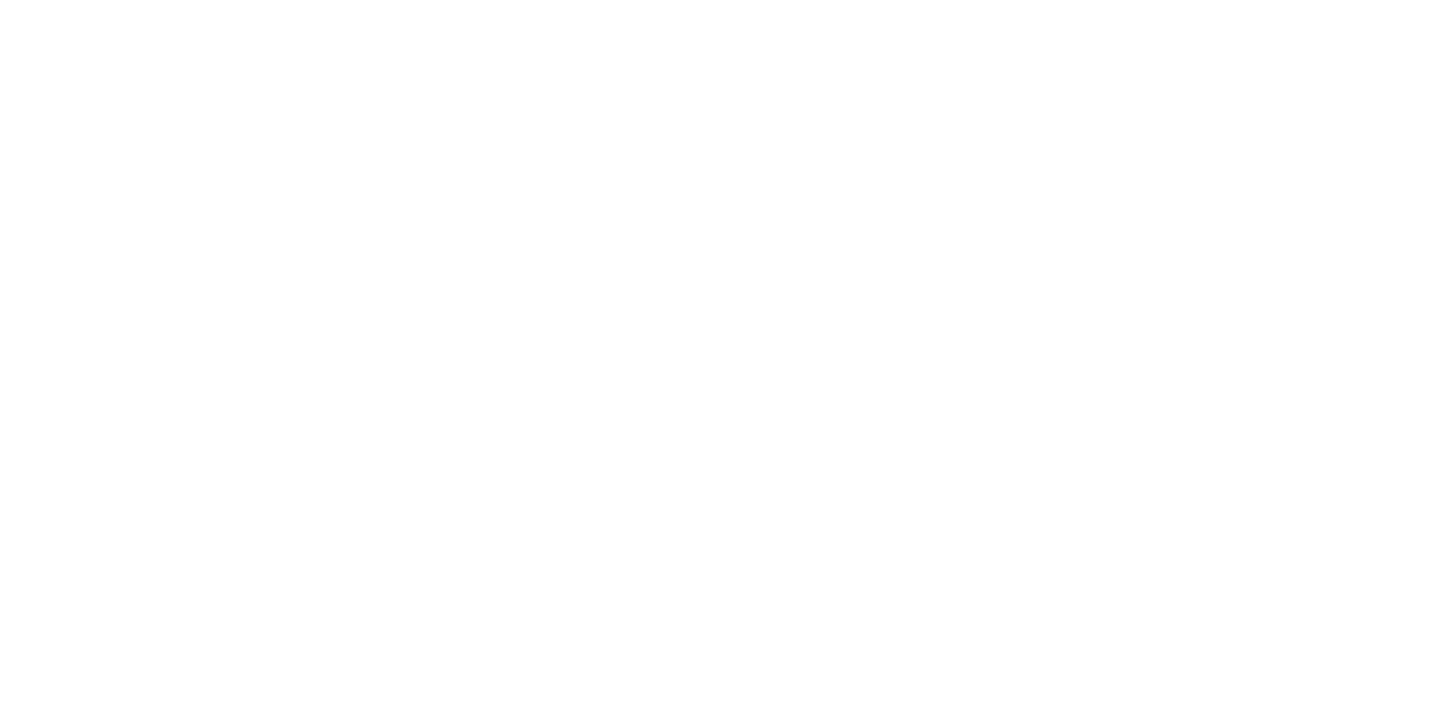 scroll, scrollTop: 0, scrollLeft: 0, axis: both 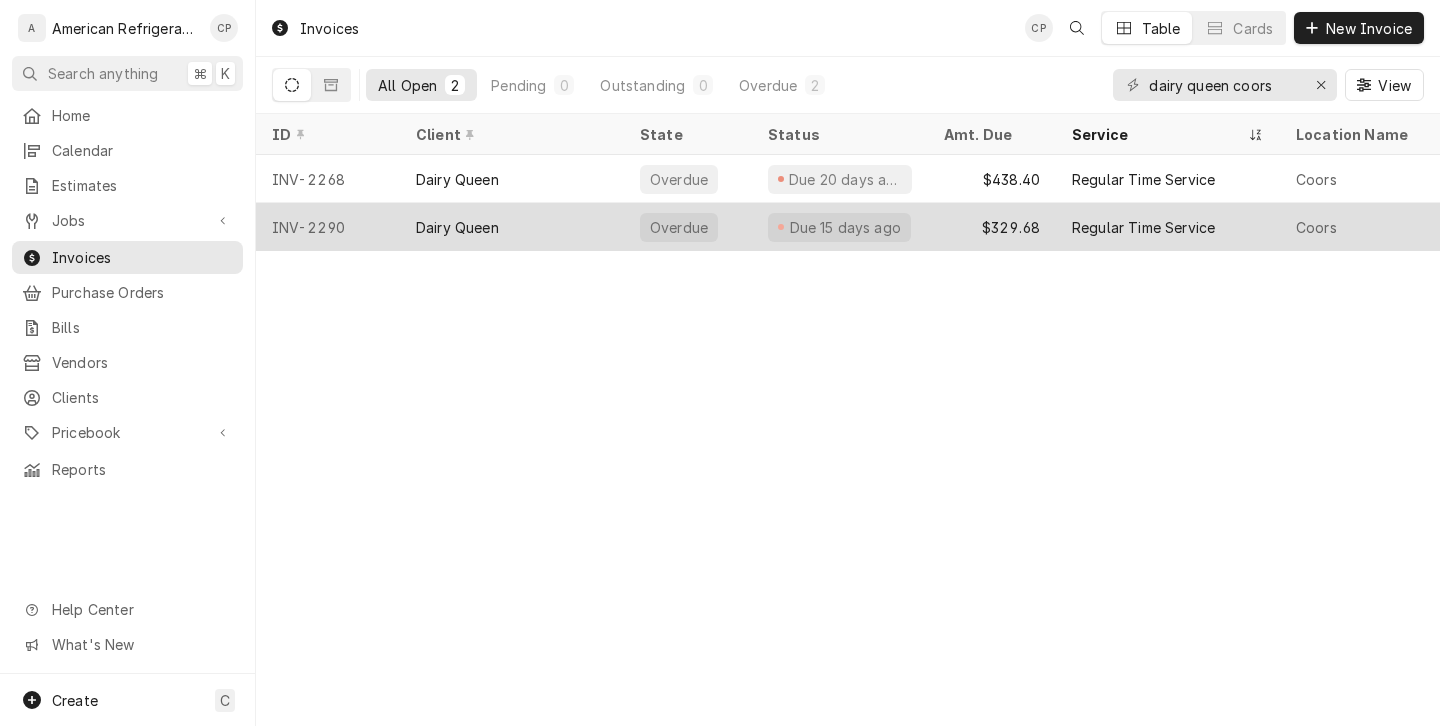 click on "Dairy Queen" at bounding box center [457, 227] 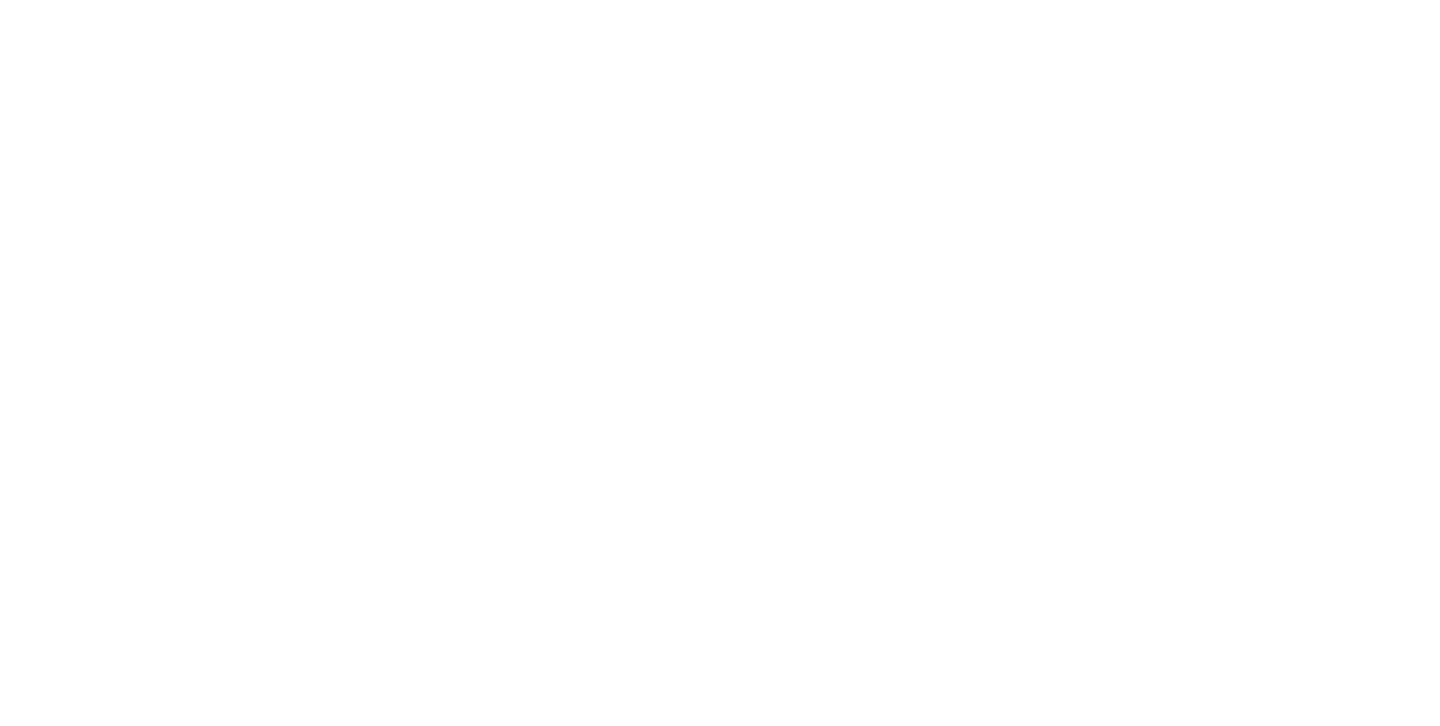 scroll, scrollTop: 0, scrollLeft: 0, axis: both 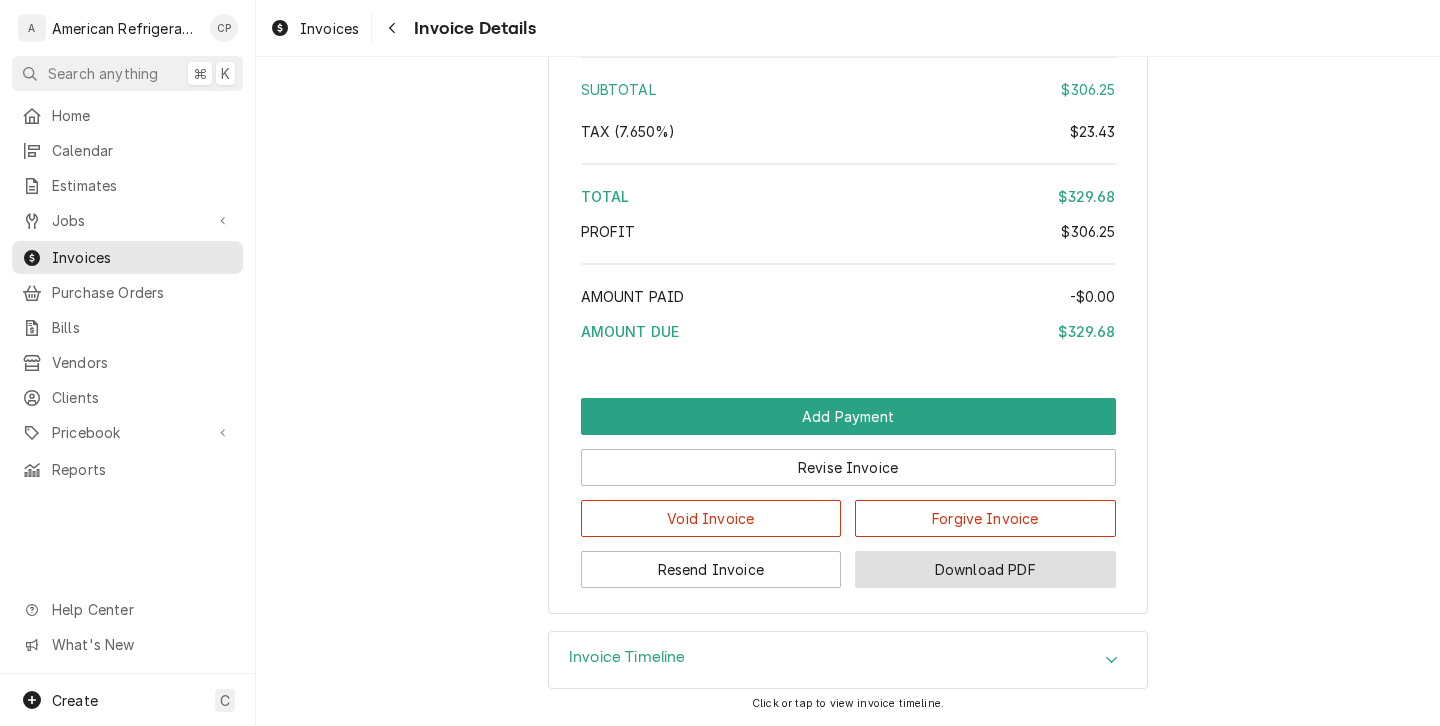 click on "Download PDF" at bounding box center (985, 569) 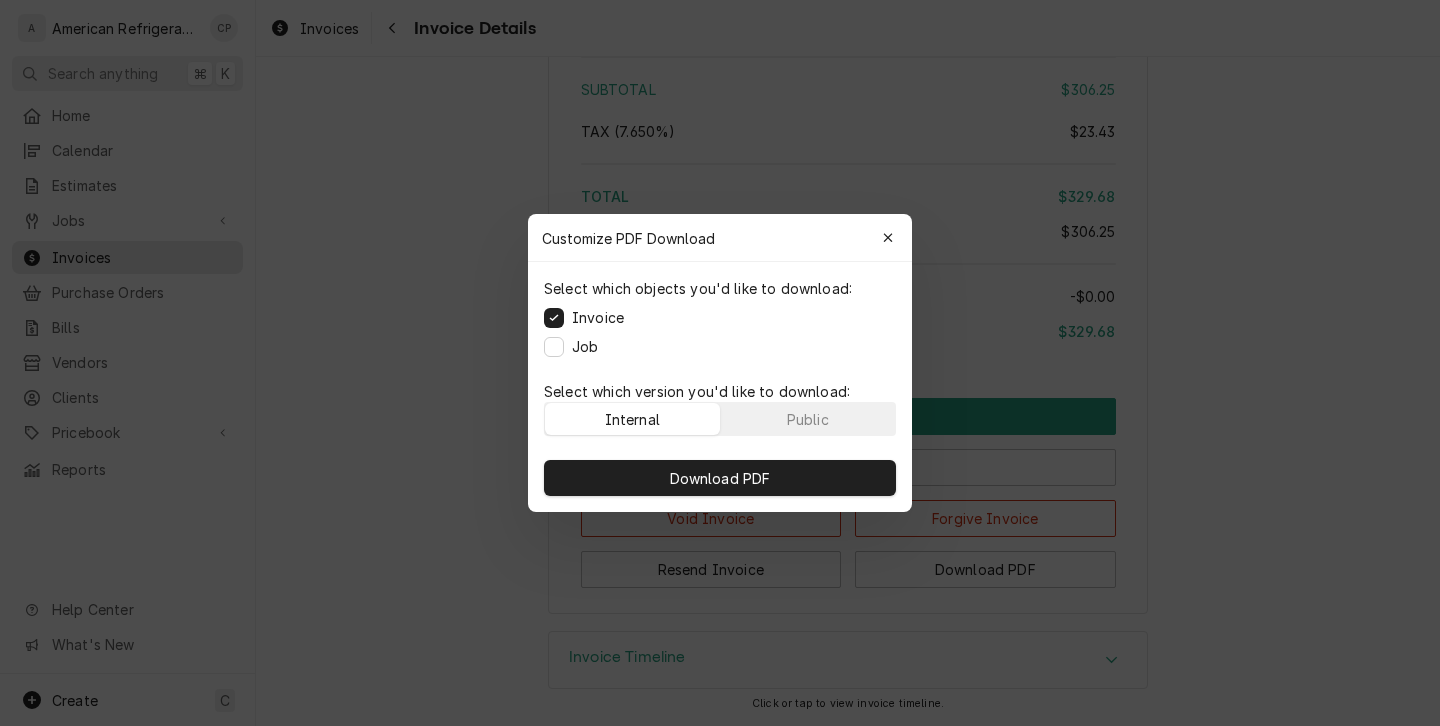 click on "Job" at bounding box center (585, 346) 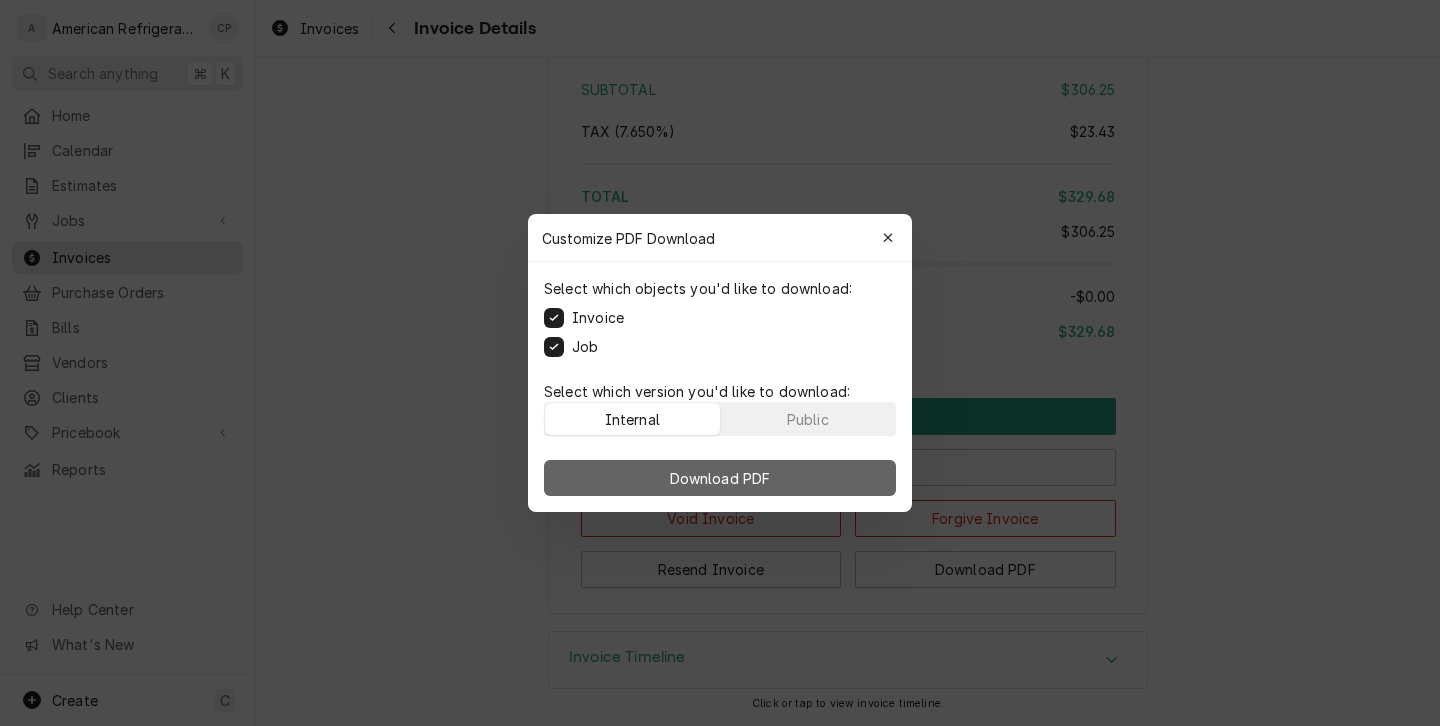 click on "Download PDF" at bounding box center (720, 478) 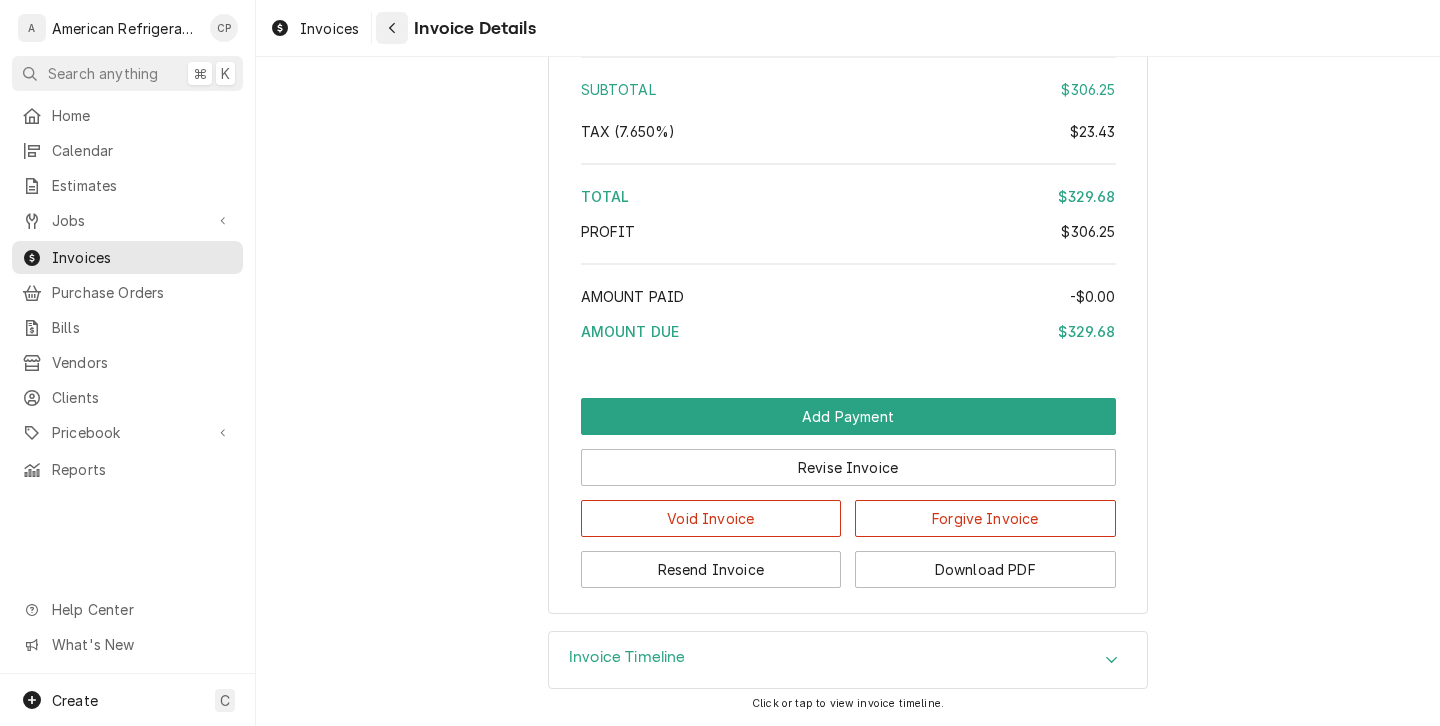 click at bounding box center [392, 28] 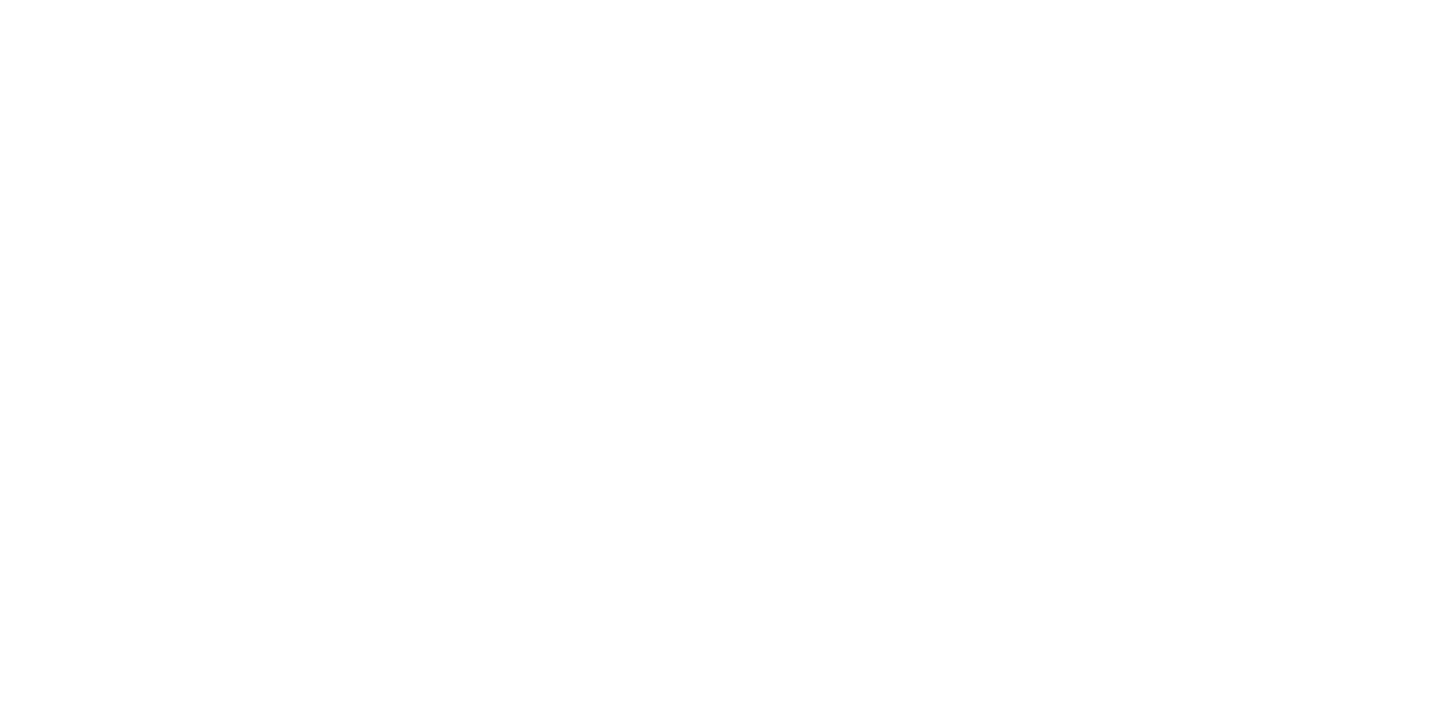 scroll, scrollTop: 0, scrollLeft: 0, axis: both 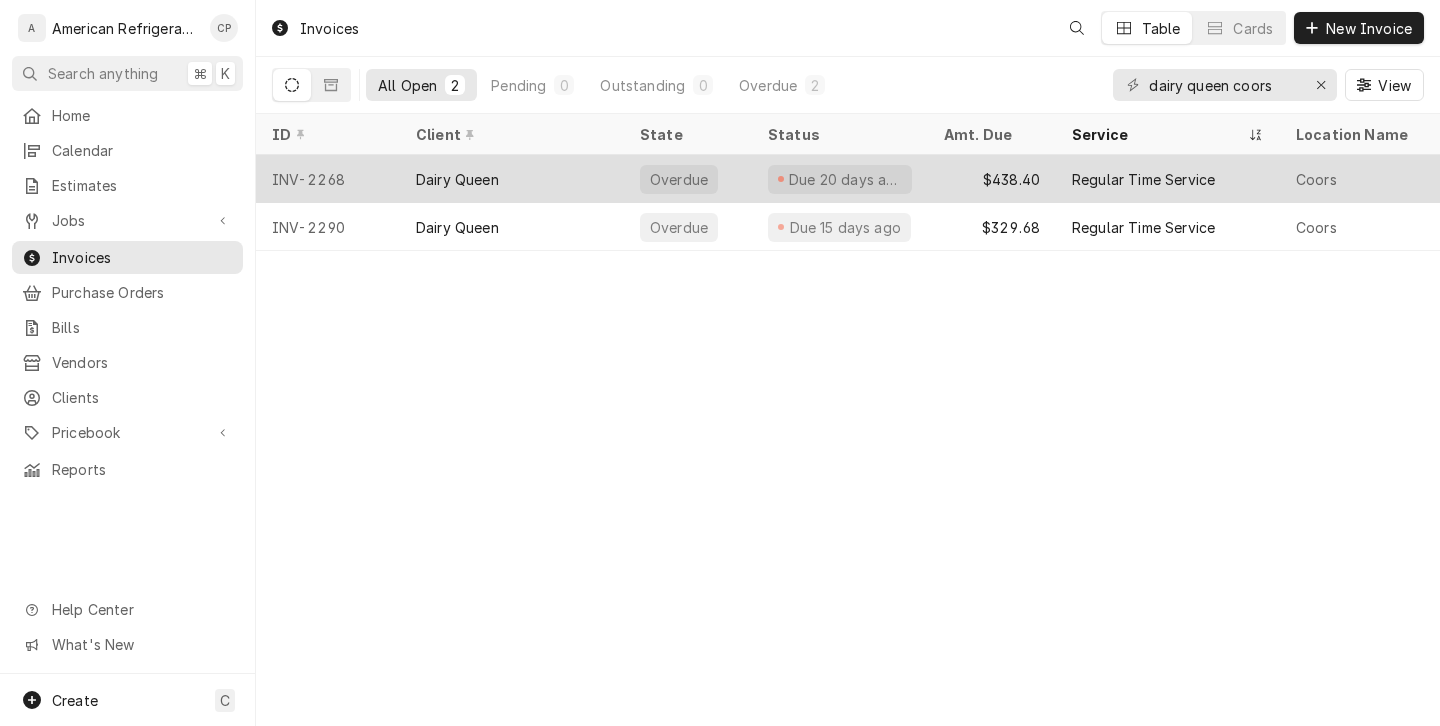 click on "Dairy Queen" at bounding box center (457, 179) 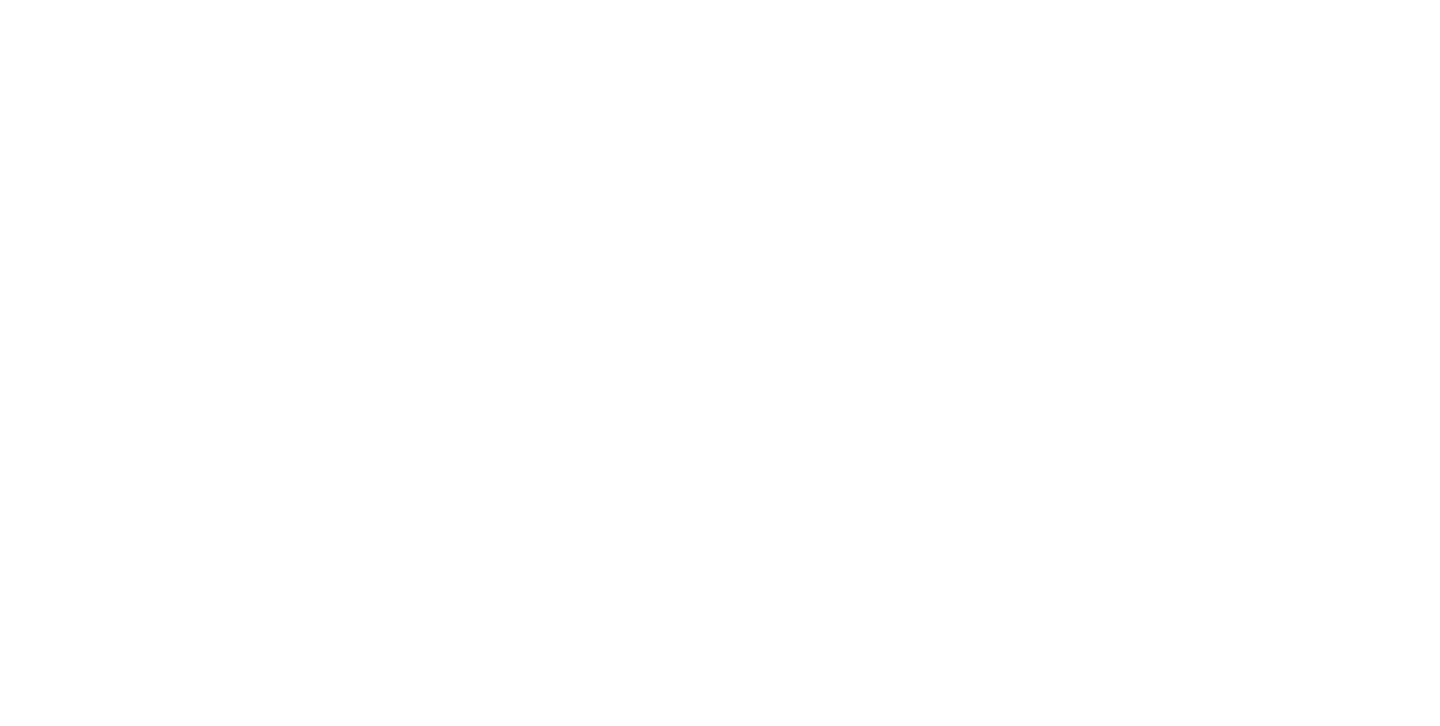 scroll, scrollTop: 0, scrollLeft: 0, axis: both 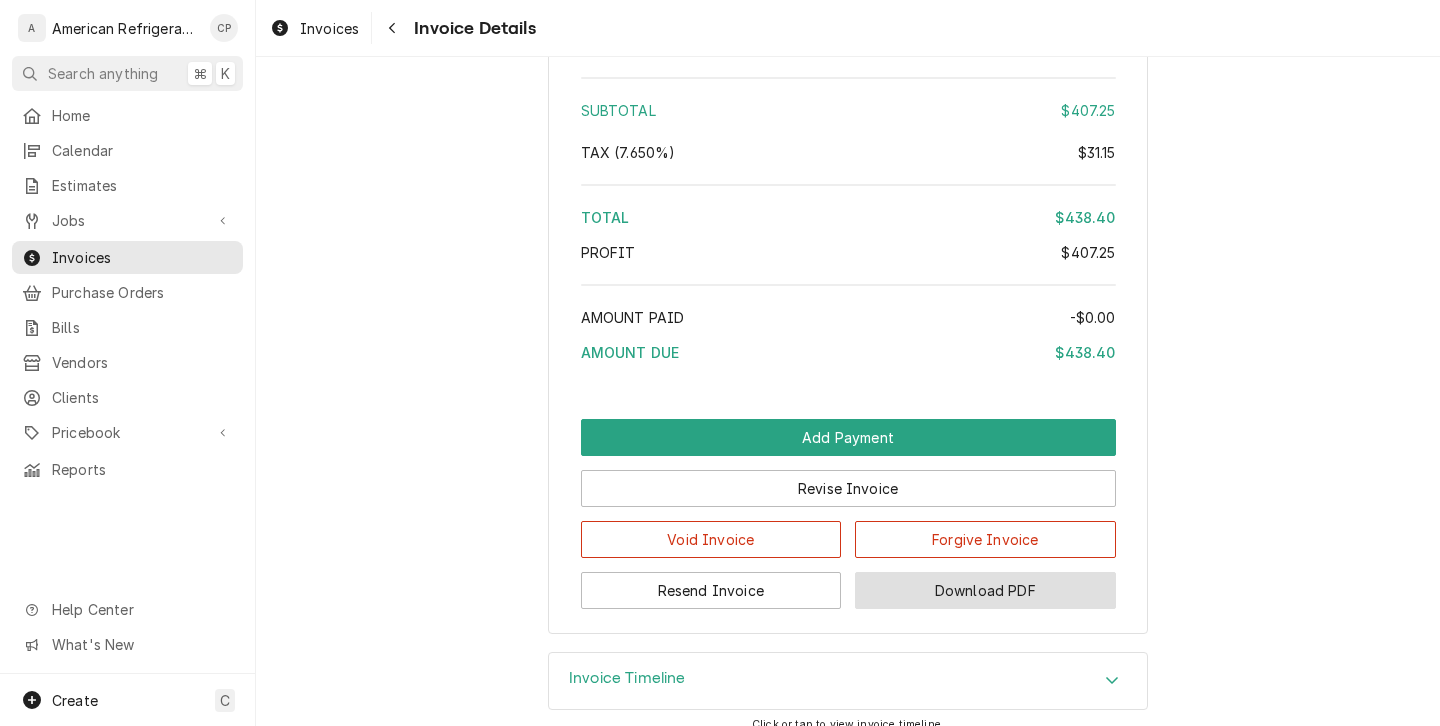 click on "Download PDF" at bounding box center (985, 590) 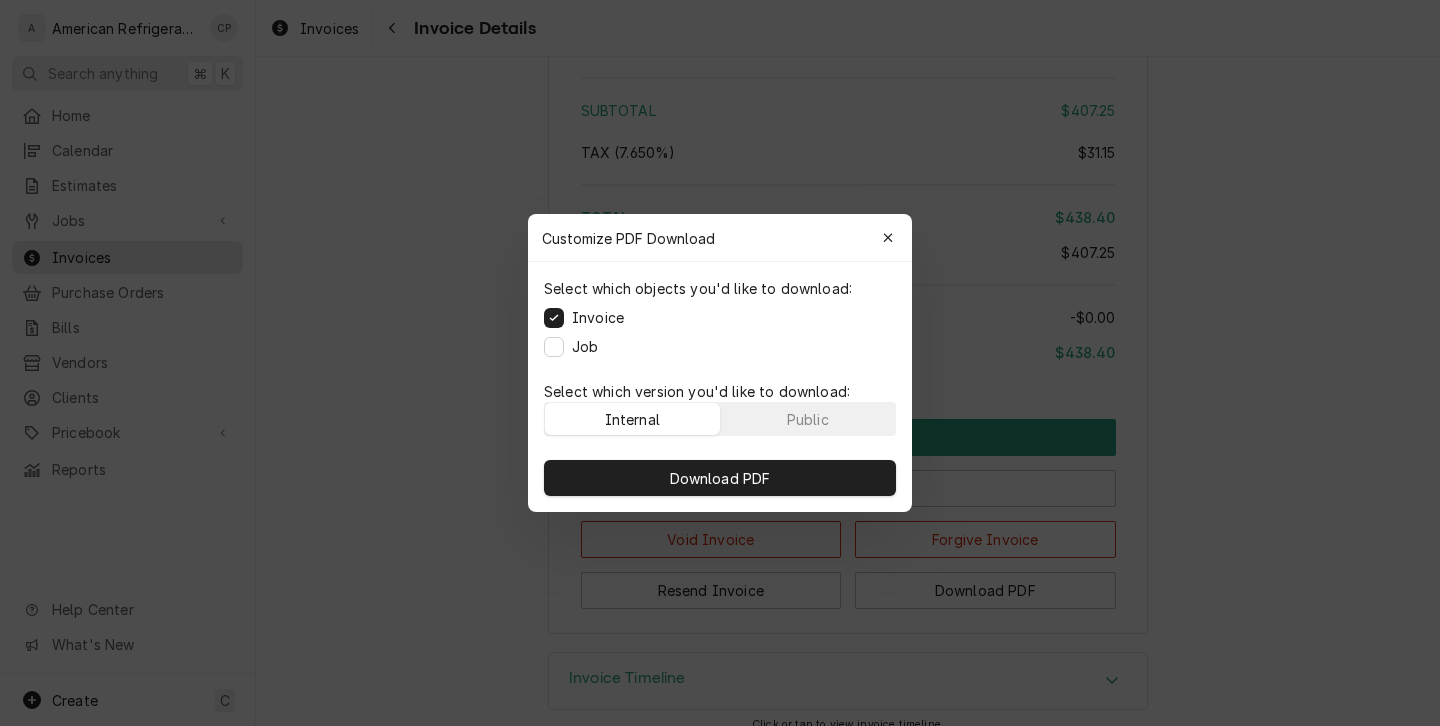click on "Job" at bounding box center (585, 346) 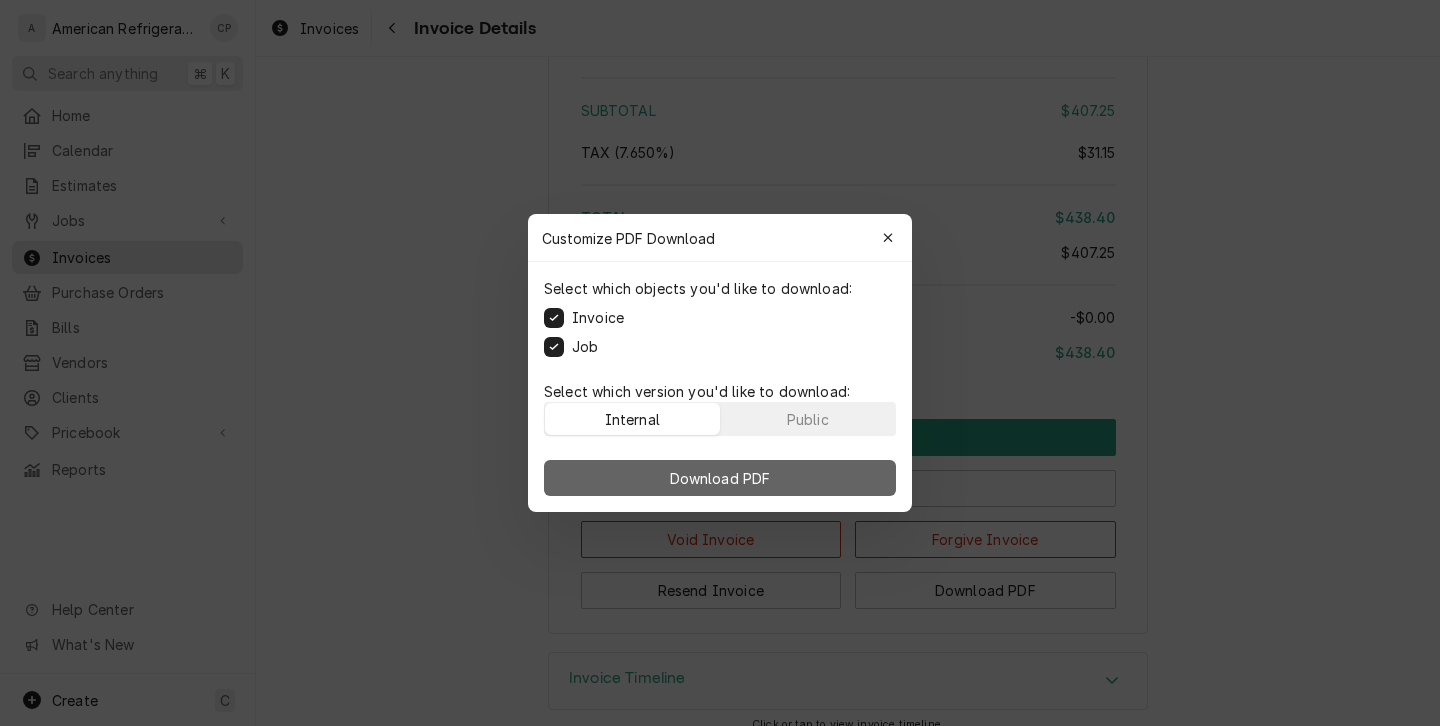 click on "Download PDF" at bounding box center (720, 478) 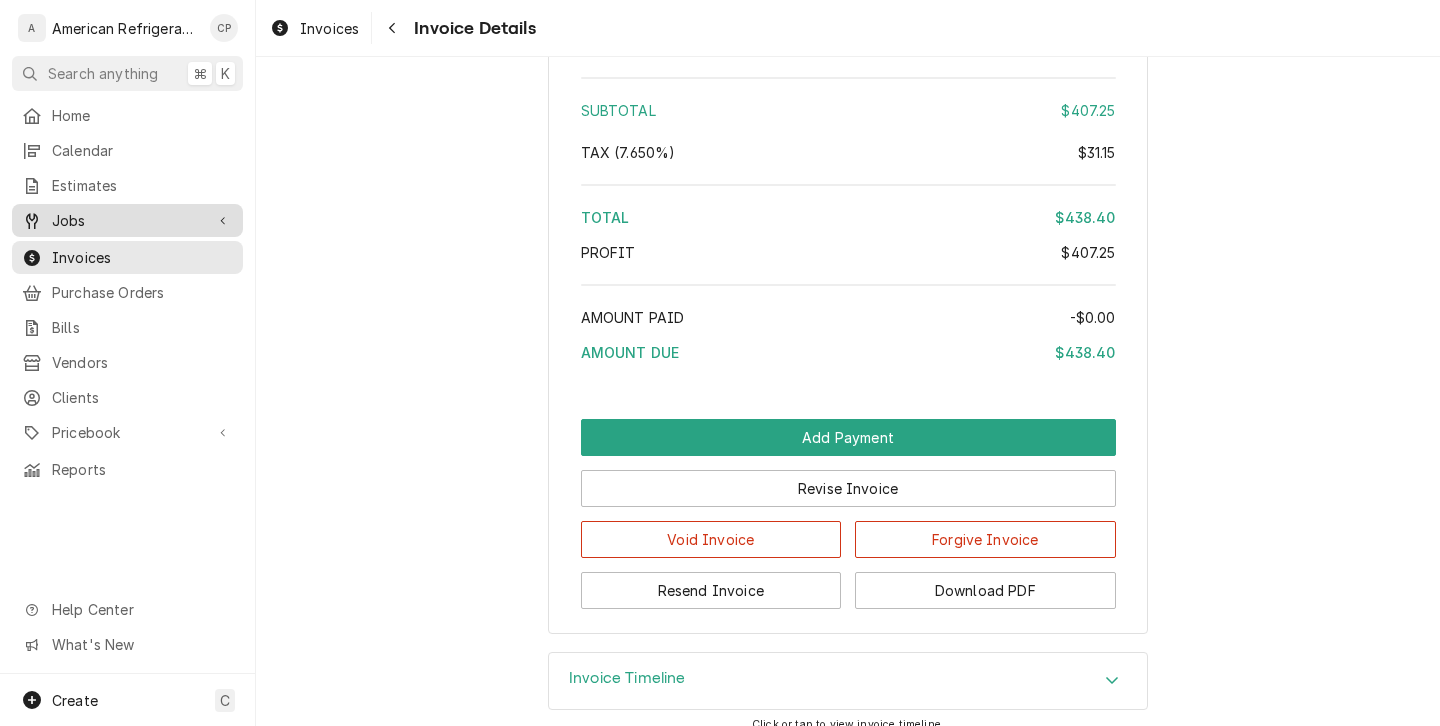 click on "Jobs" at bounding box center [127, 220] 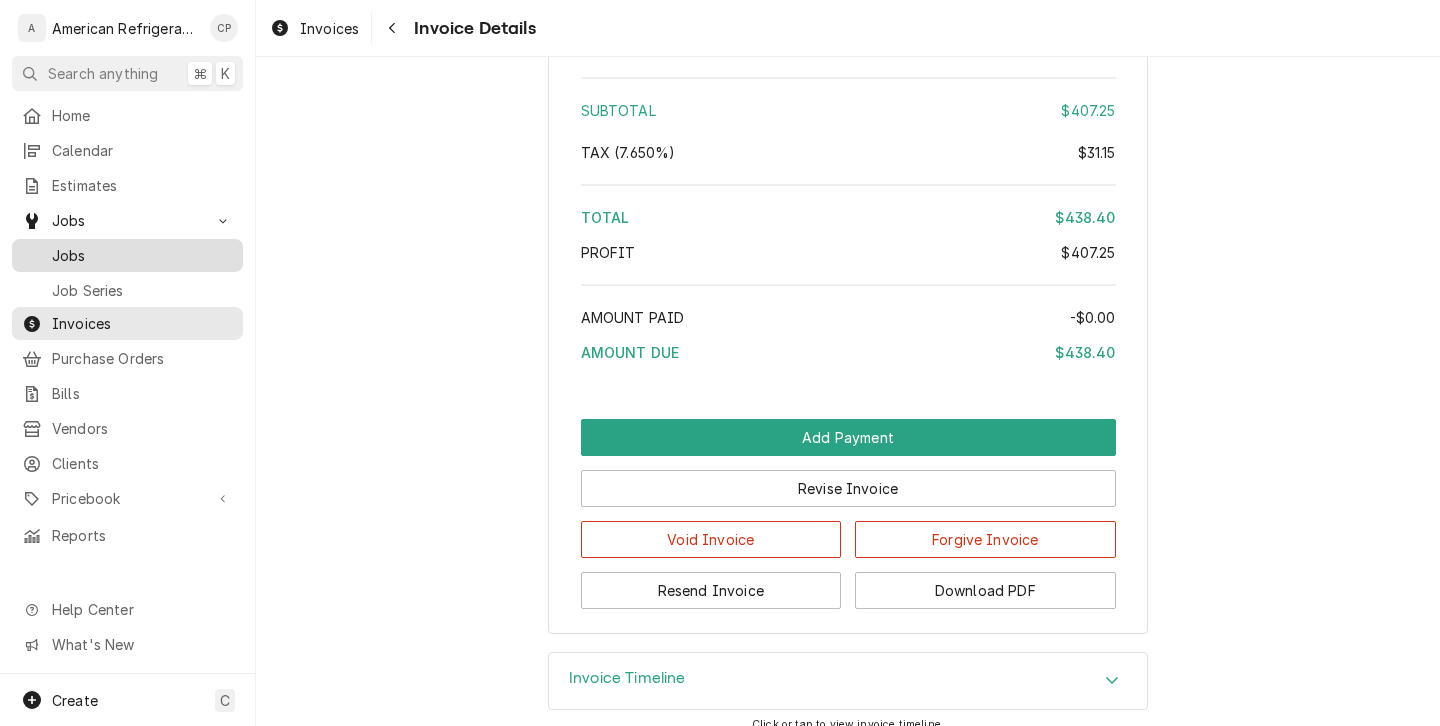 click on "Jobs" at bounding box center (127, 255) 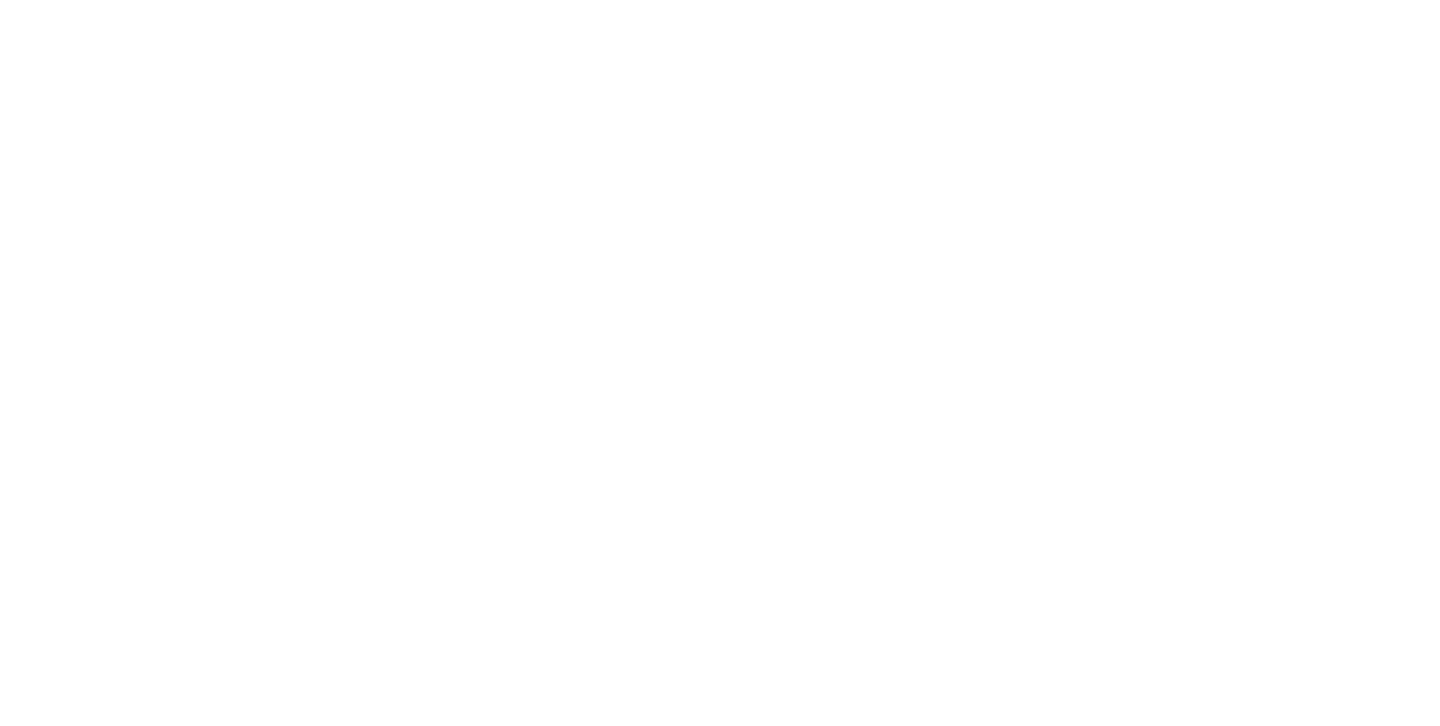 scroll, scrollTop: 0, scrollLeft: 0, axis: both 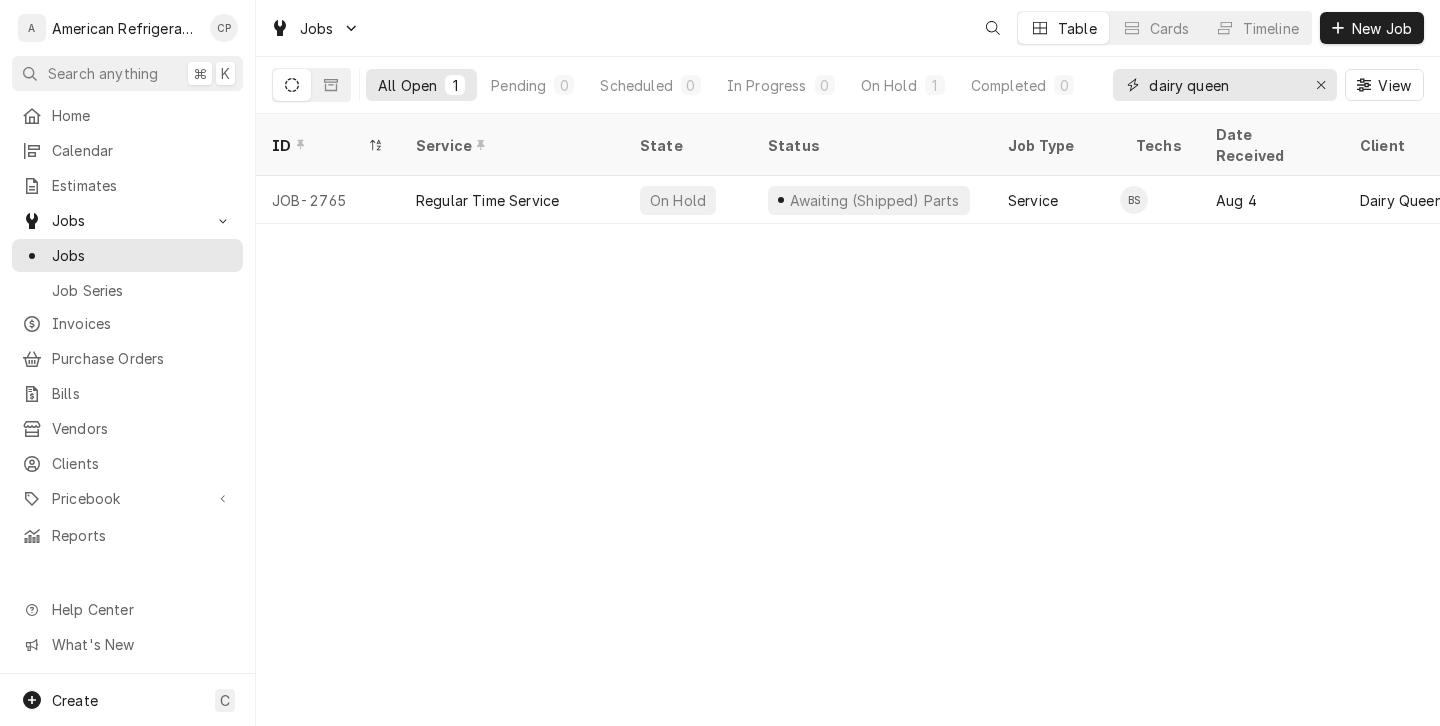 click on "dairy queen" at bounding box center (1224, 85) 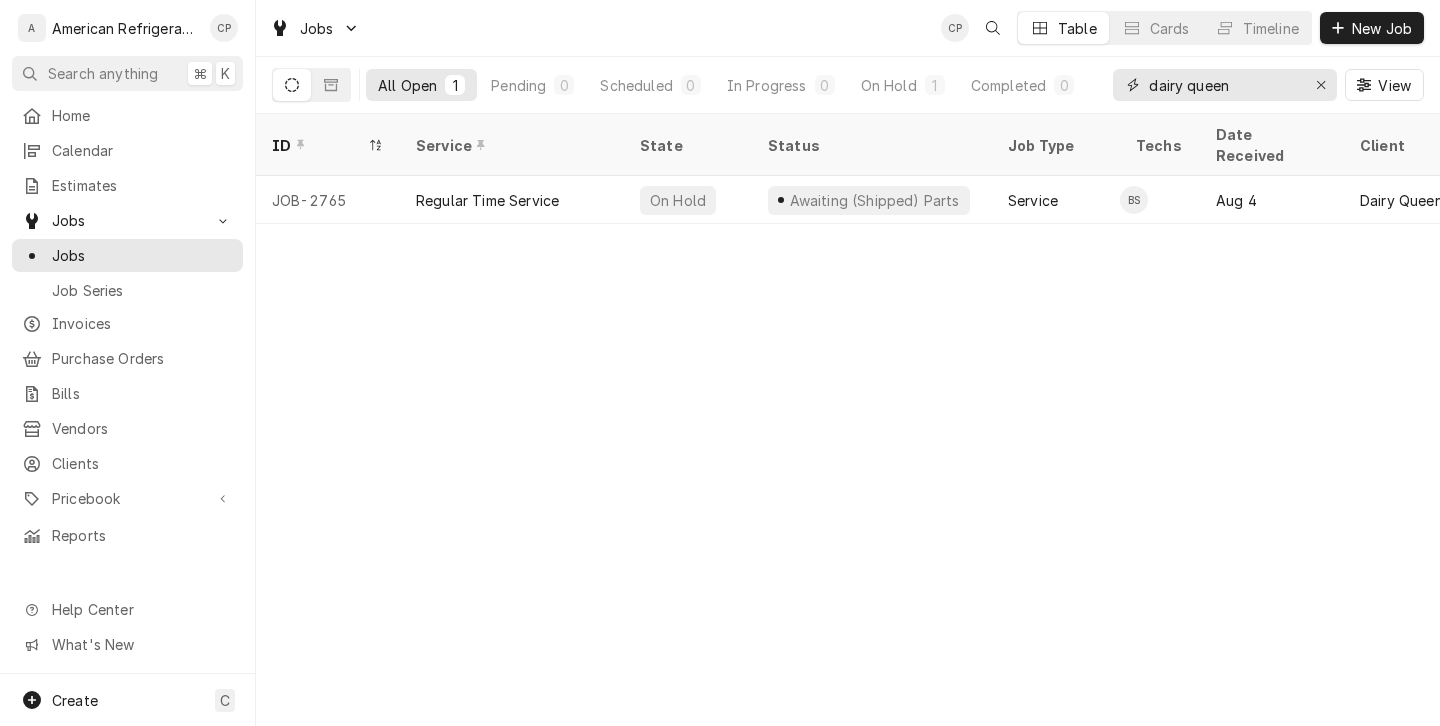 click on "dairy queen" at bounding box center (1224, 85) 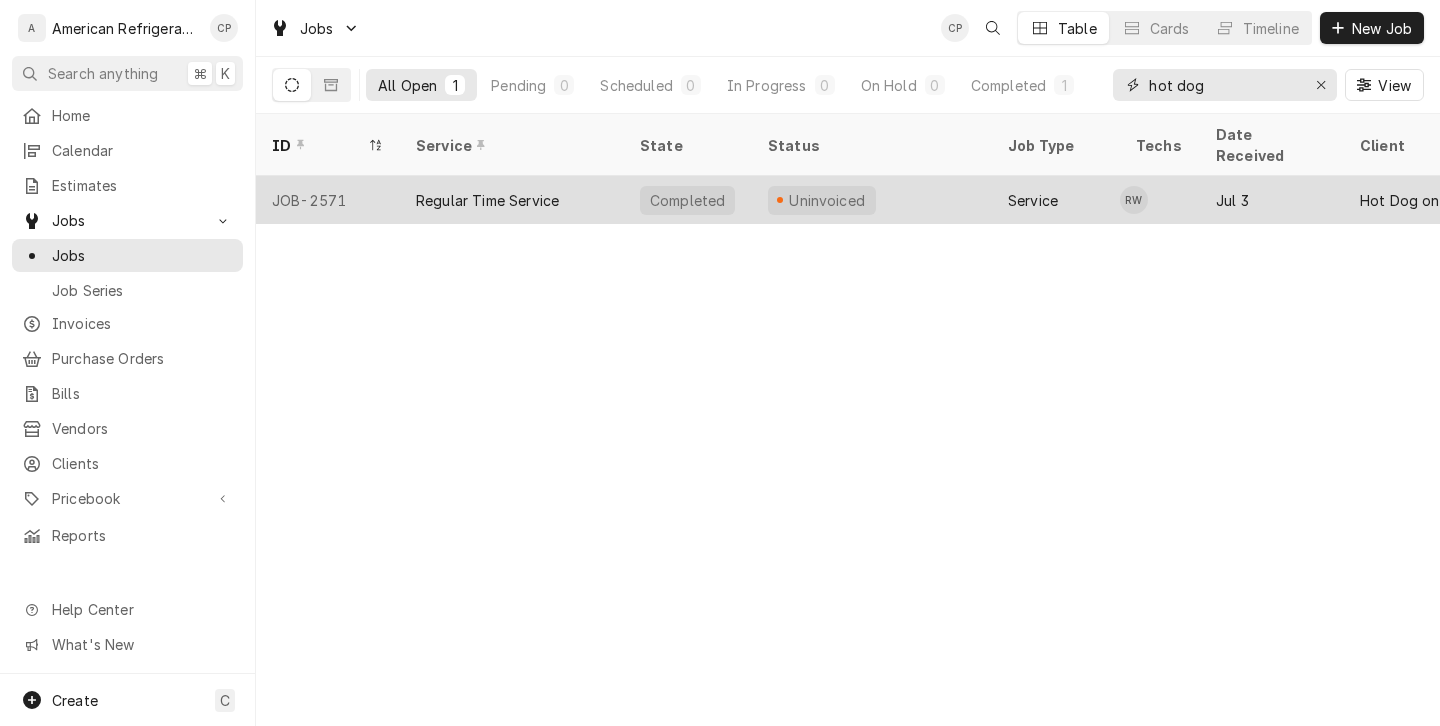 type on "hot dog" 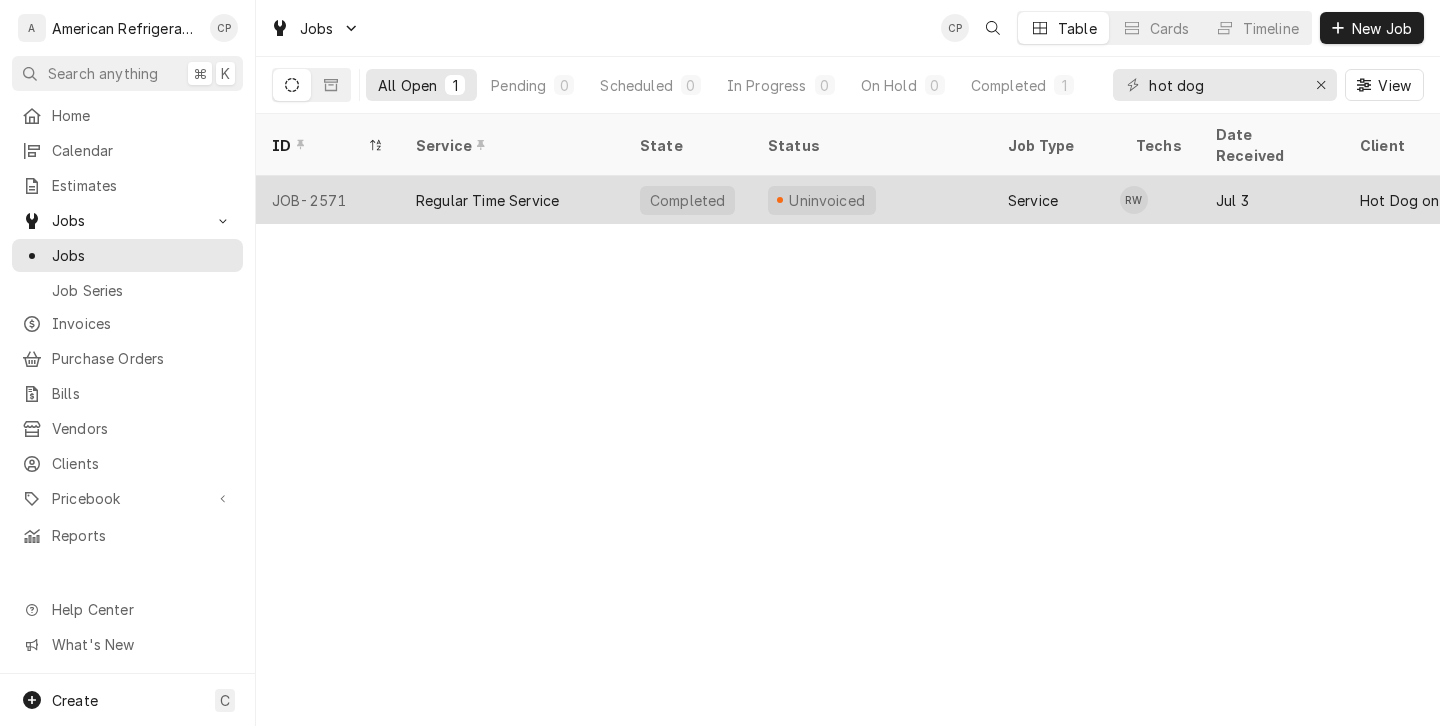click on "Regular Time Service" at bounding box center (487, 200) 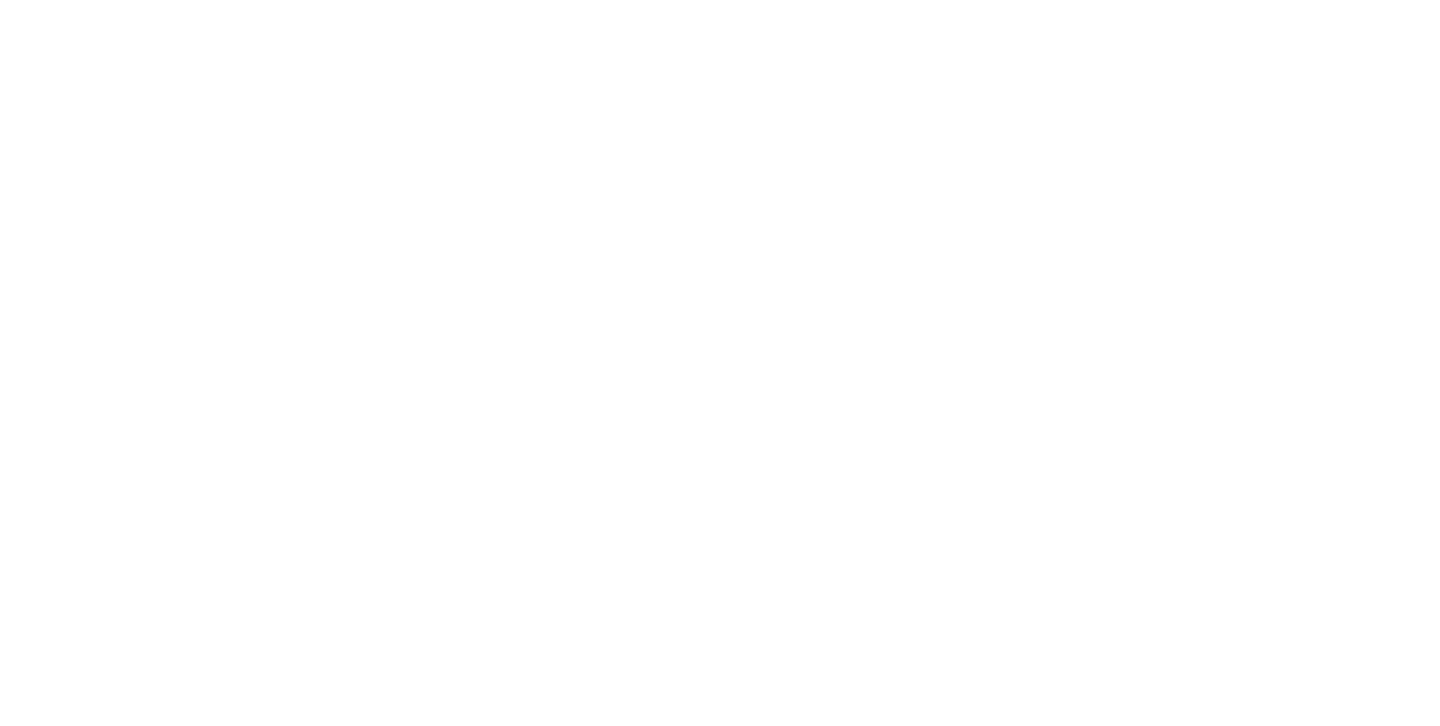 scroll, scrollTop: 0, scrollLeft: 0, axis: both 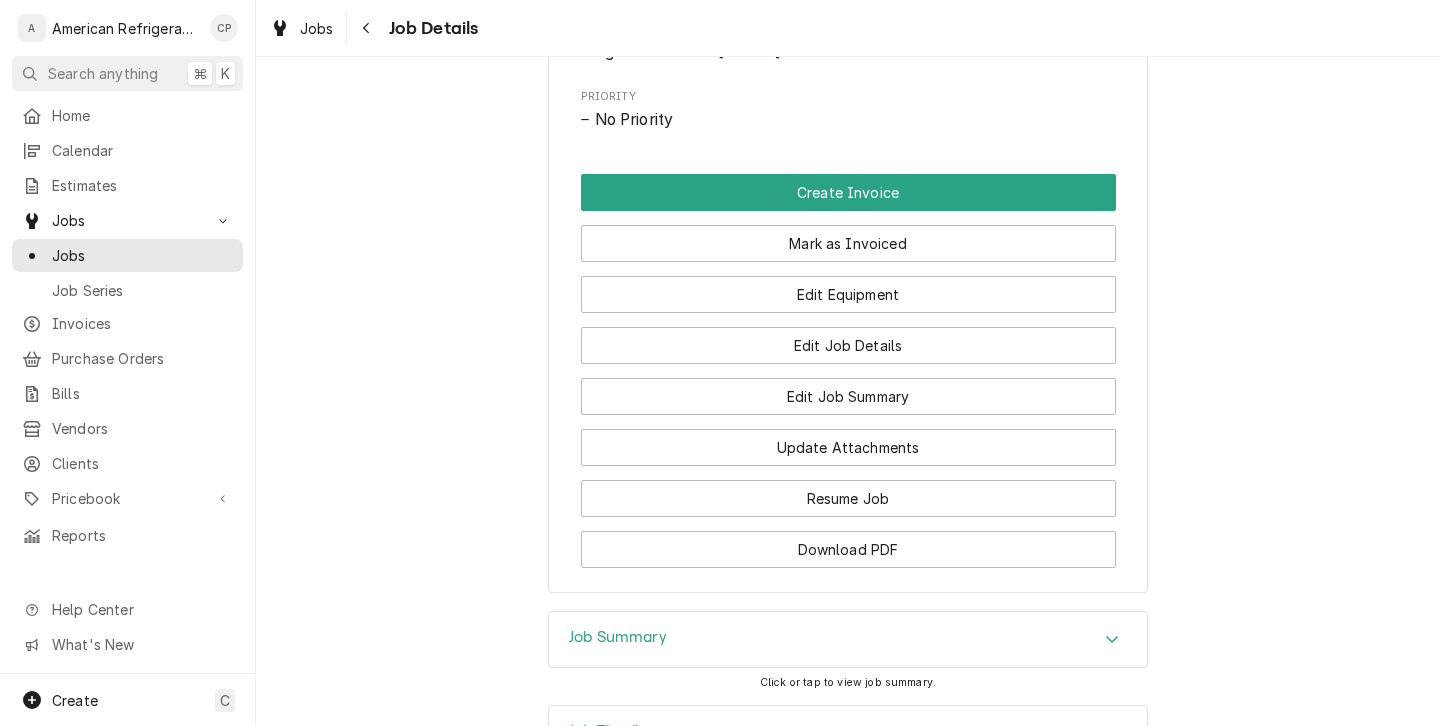 click on "Update Attachments" at bounding box center [848, 440] 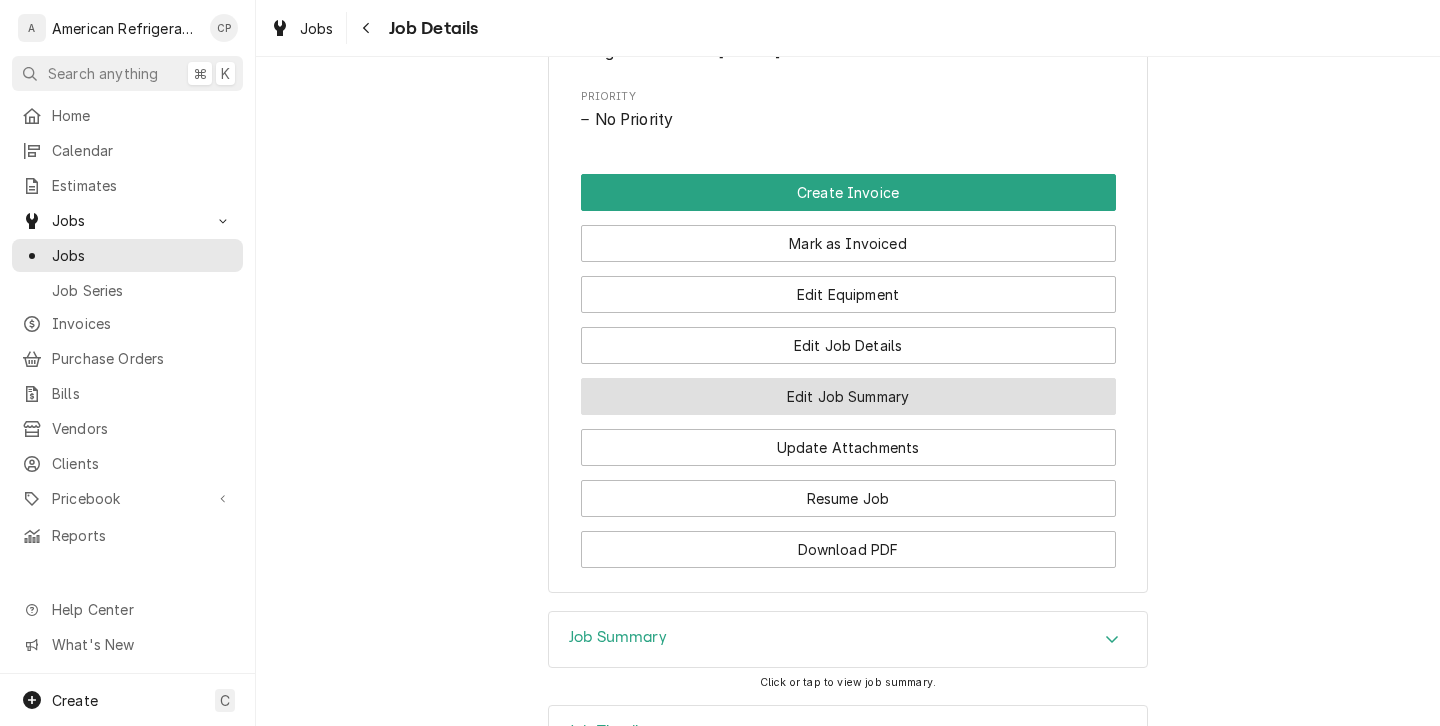 click on "Edit Job Summary" at bounding box center (848, 396) 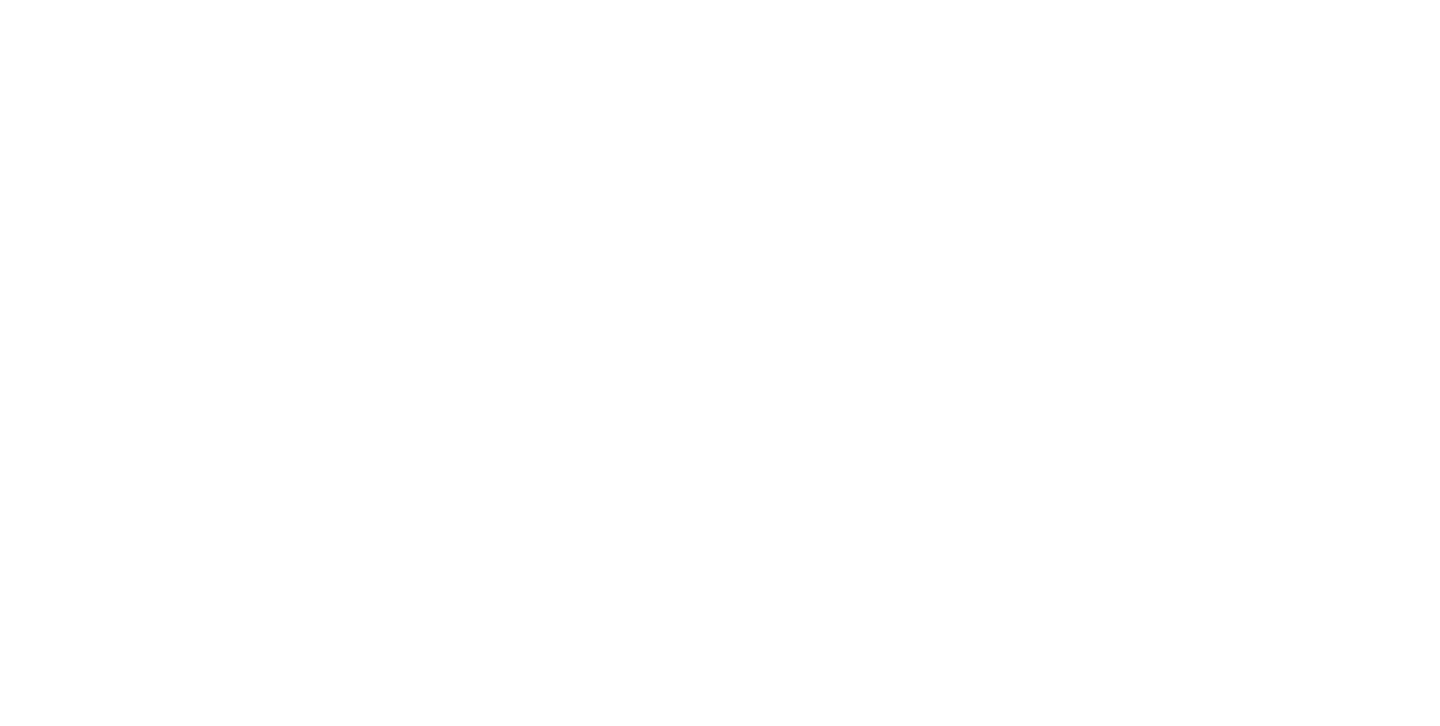 scroll, scrollTop: 0, scrollLeft: 0, axis: both 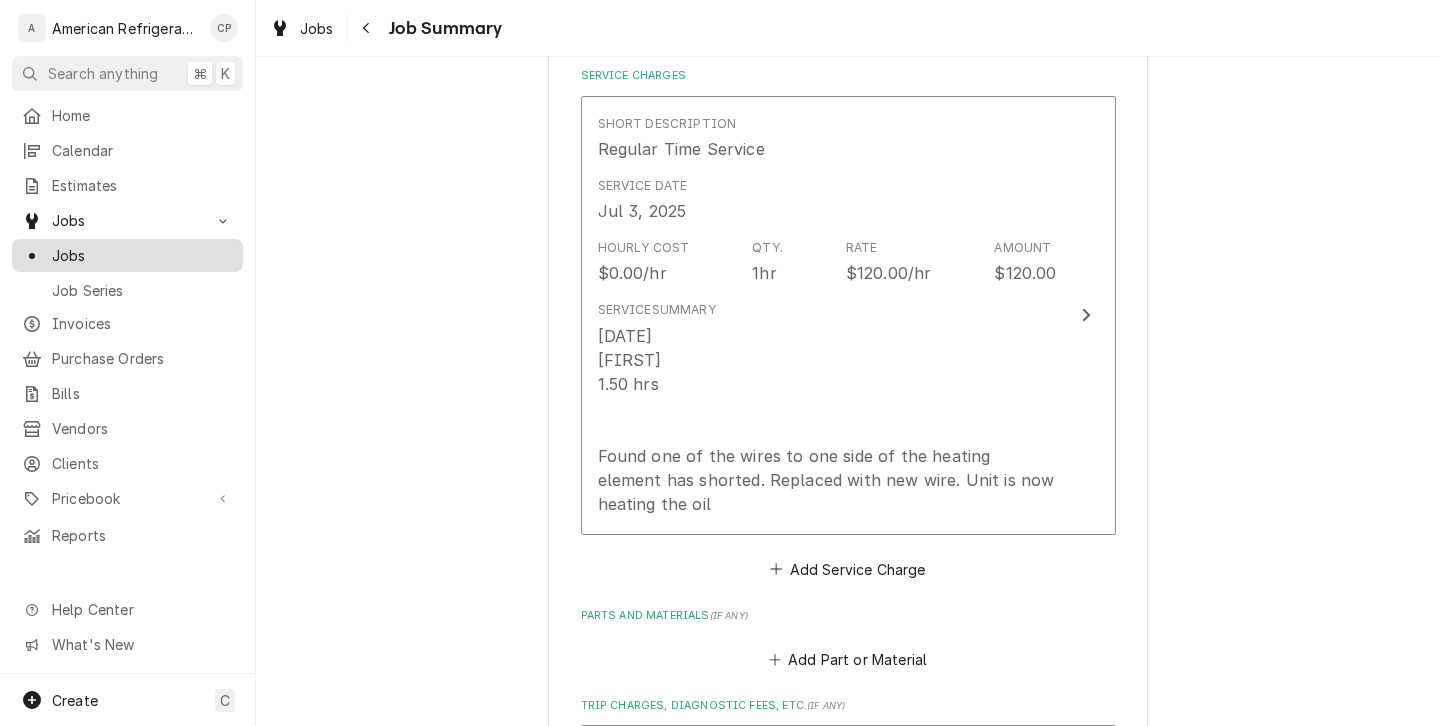 click on "Jobs" at bounding box center [142, 255] 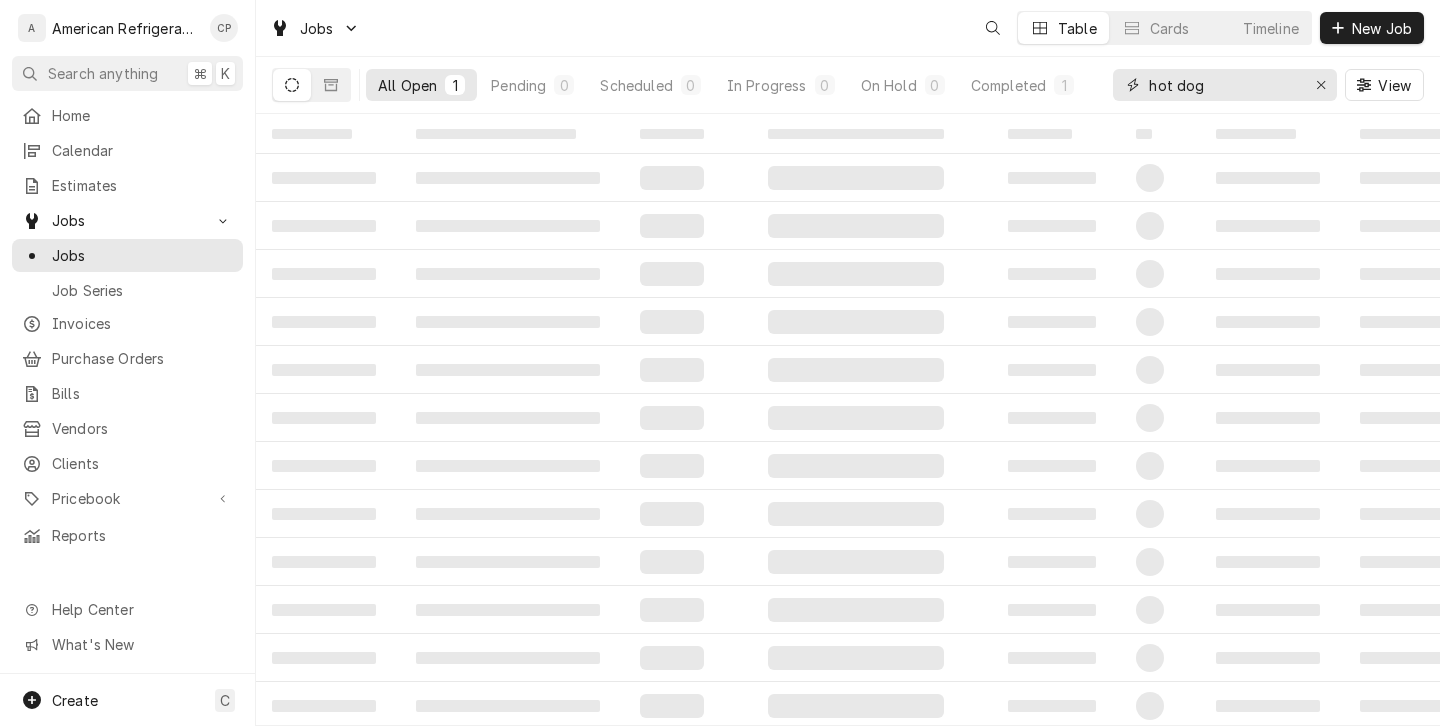 scroll, scrollTop: 0, scrollLeft: 0, axis: both 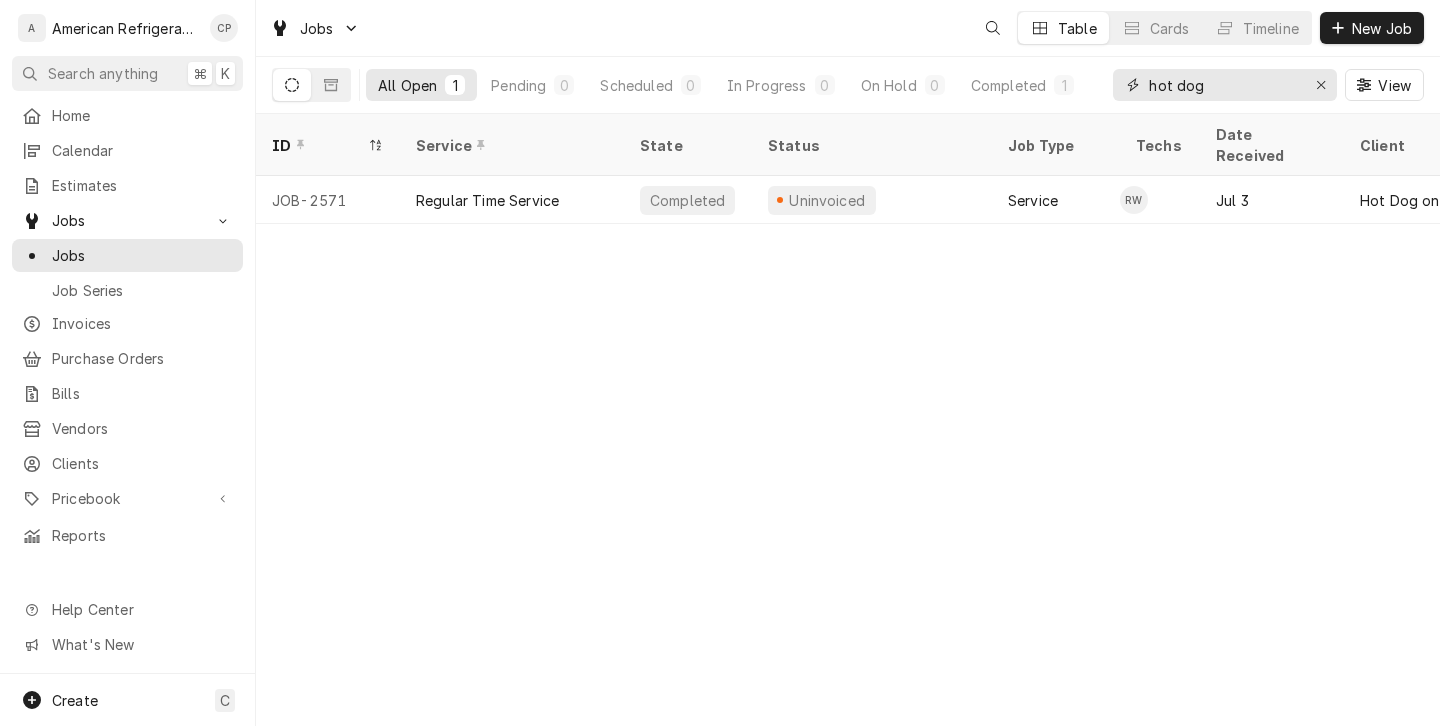click on "hot dog" at bounding box center (1224, 85) 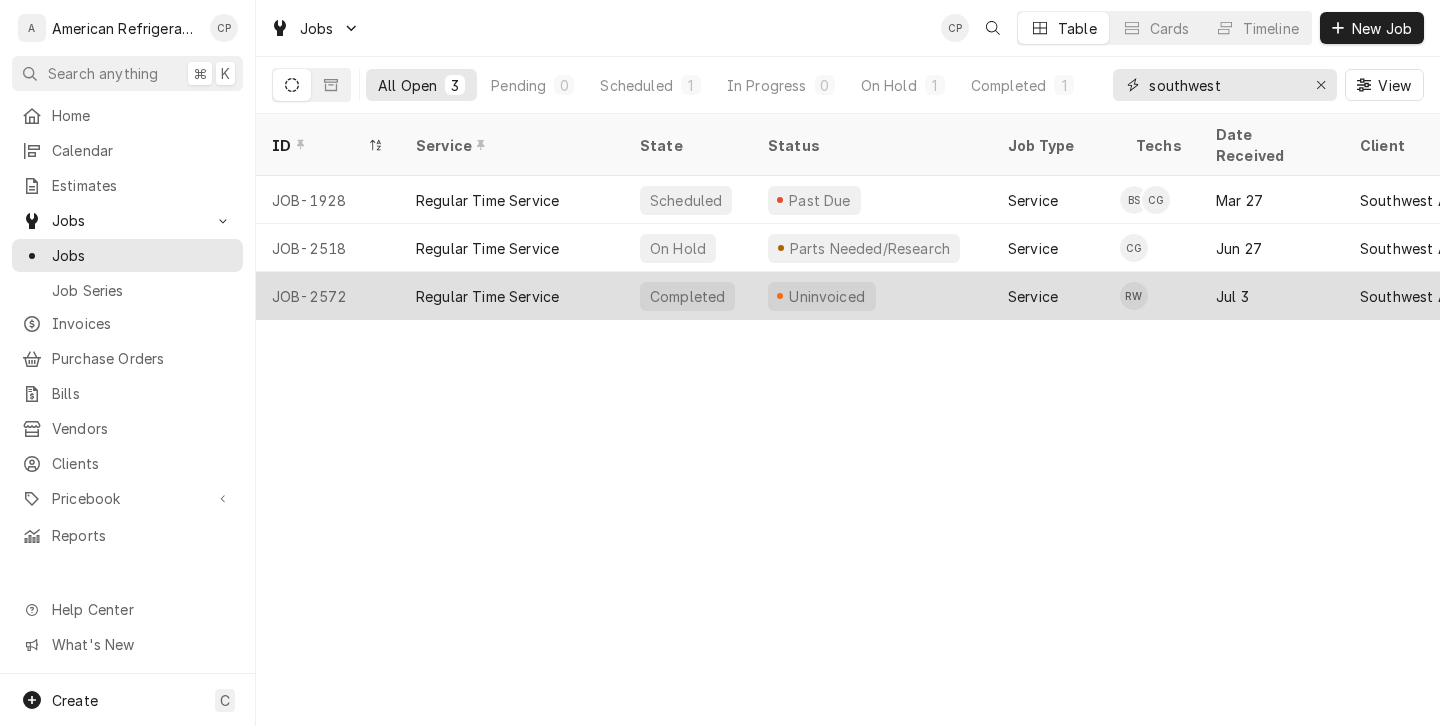 type on "southwest" 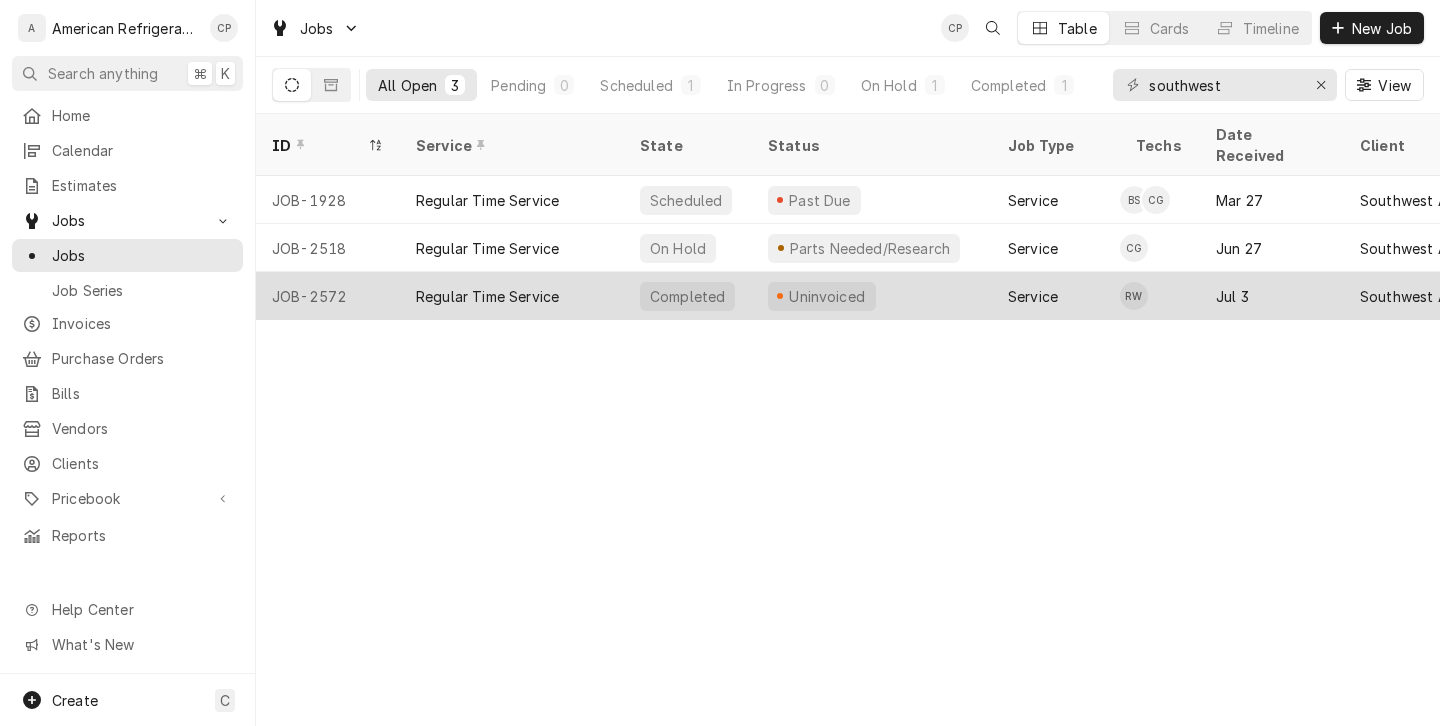 click on "Regular Time Service" at bounding box center [487, 296] 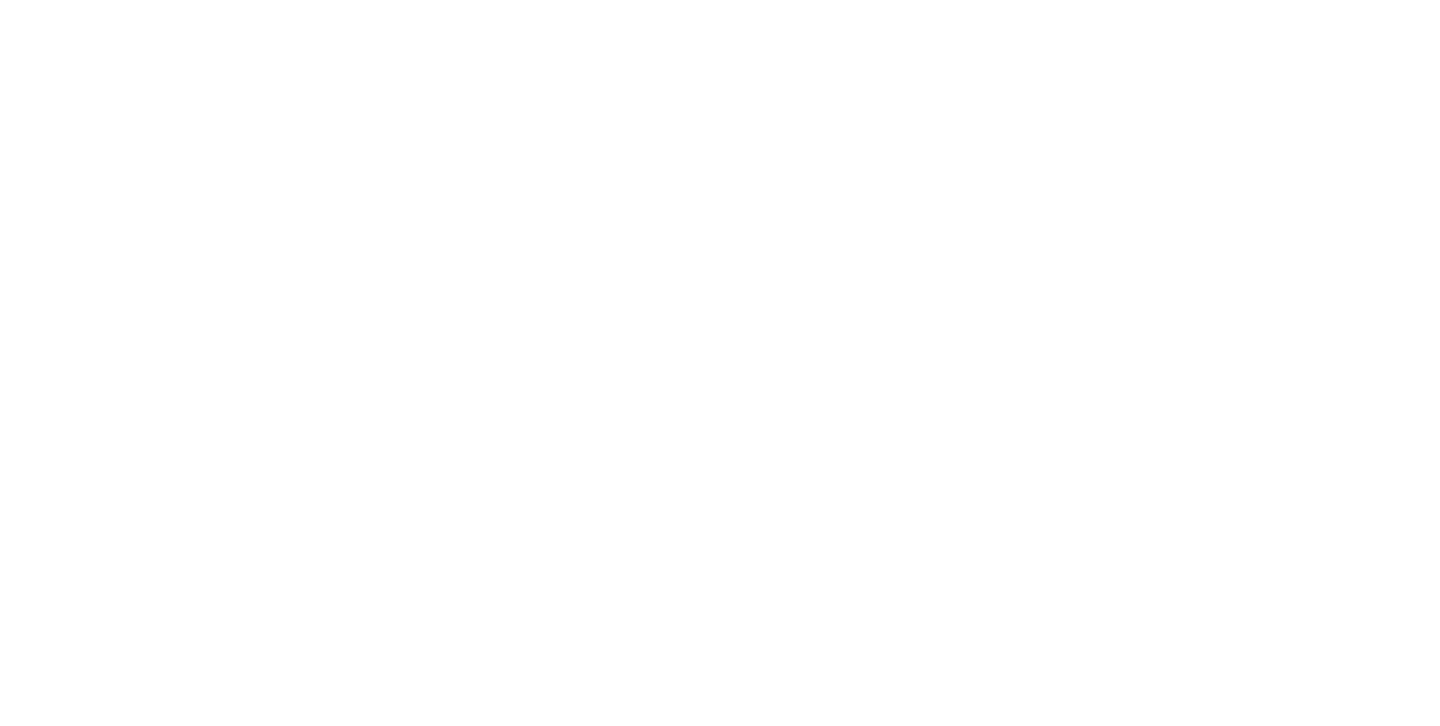 scroll, scrollTop: 0, scrollLeft: 0, axis: both 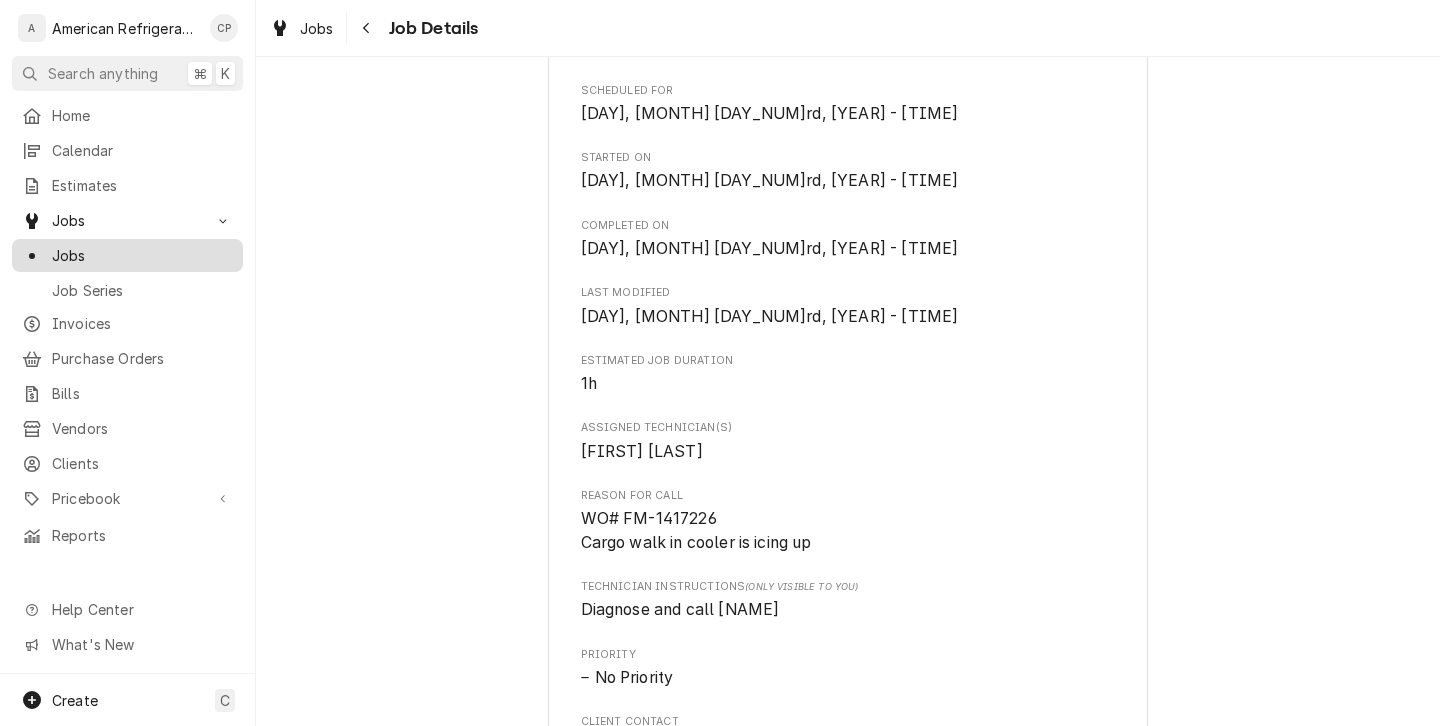 click on "Jobs" at bounding box center (142, 255) 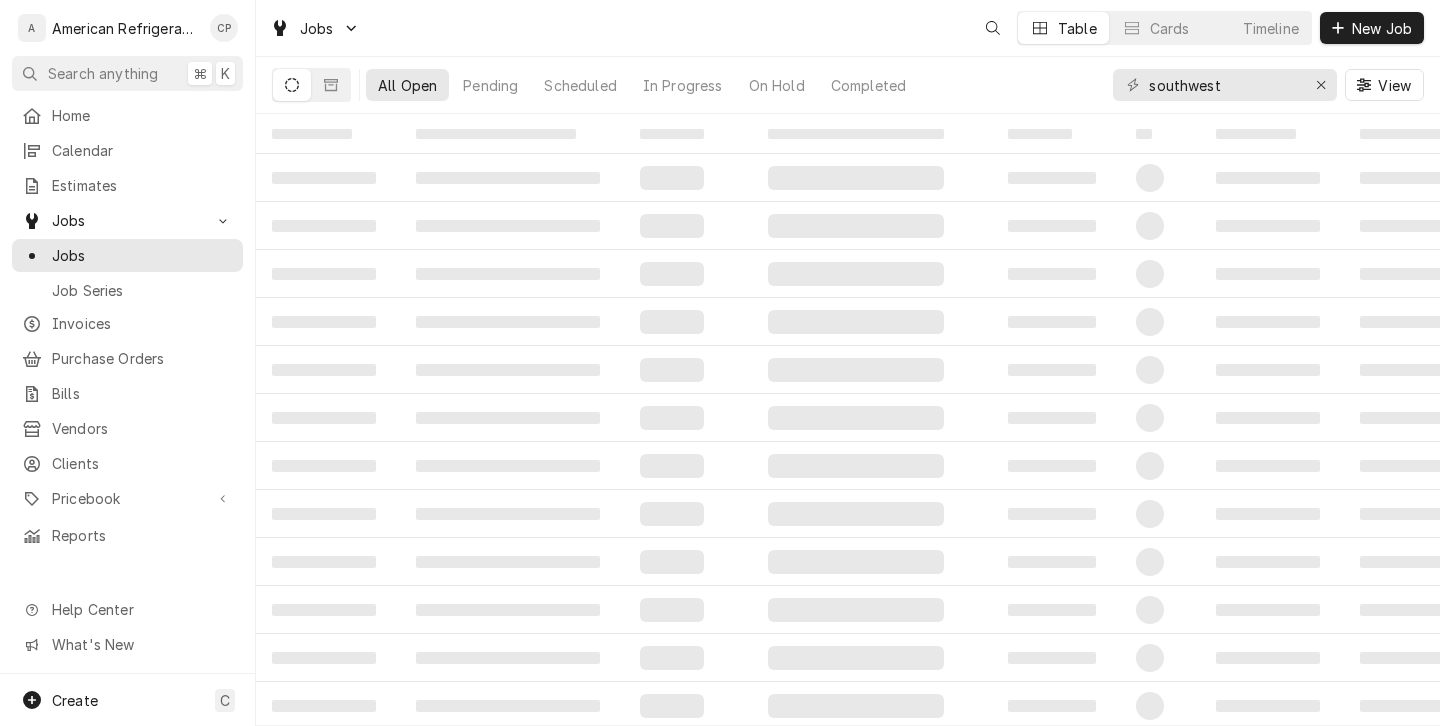 scroll, scrollTop: 0, scrollLeft: 0, axis: both 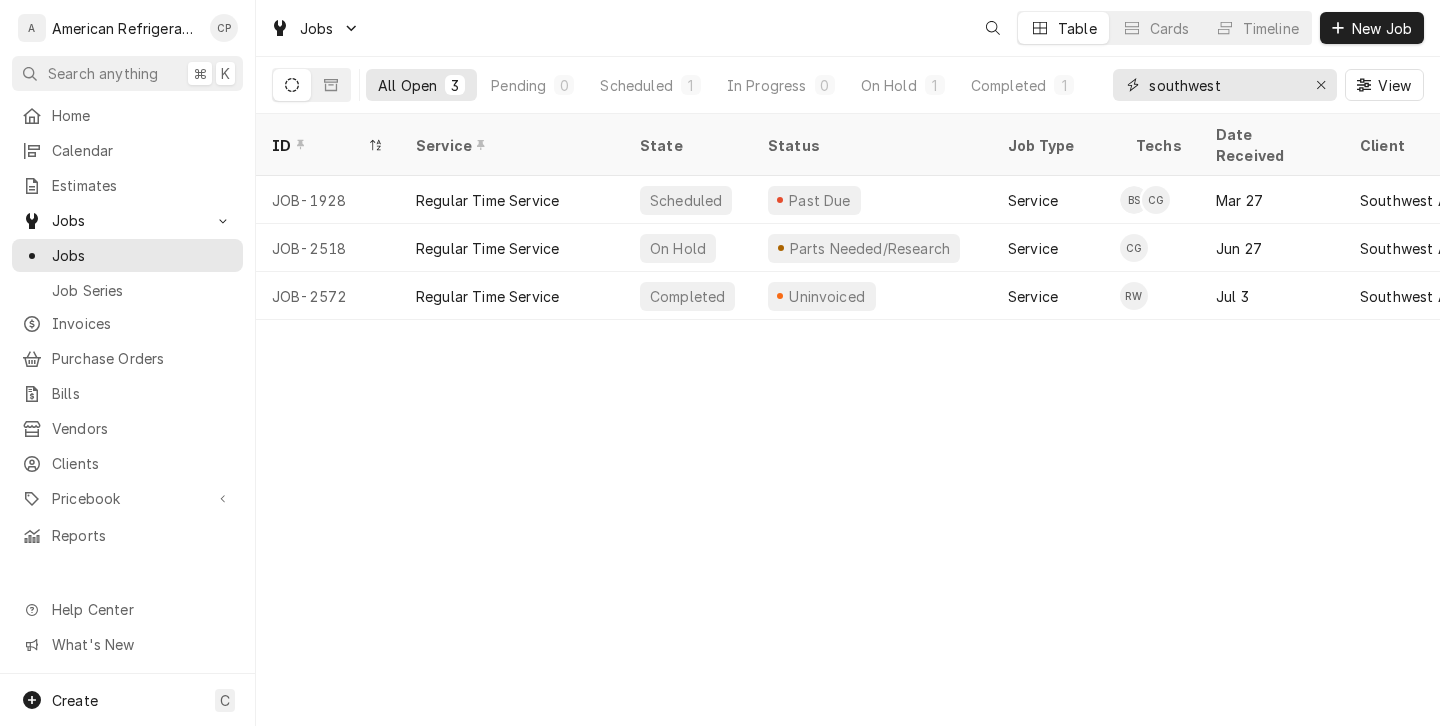 click on "southwest" at bounding box center [1224, 85] 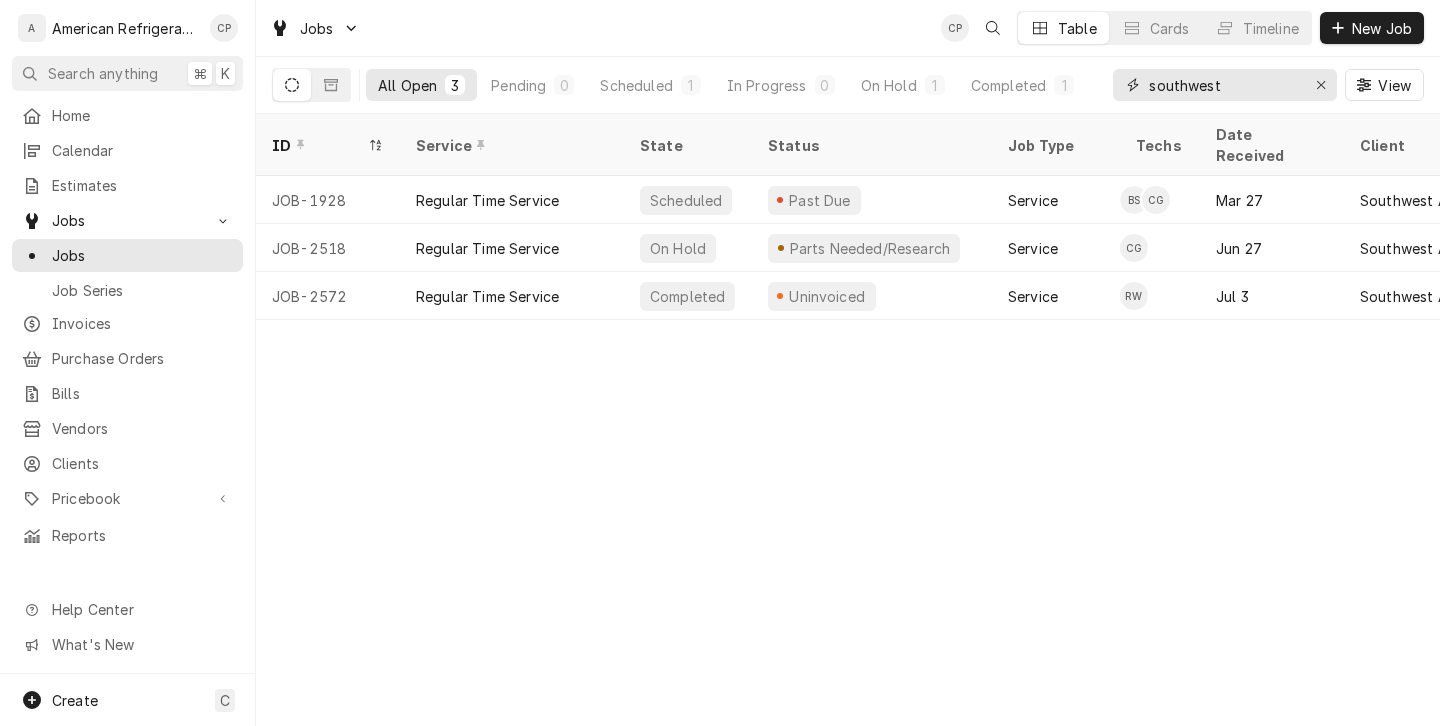 click on "southwest" at bounding box center (1224, 85) 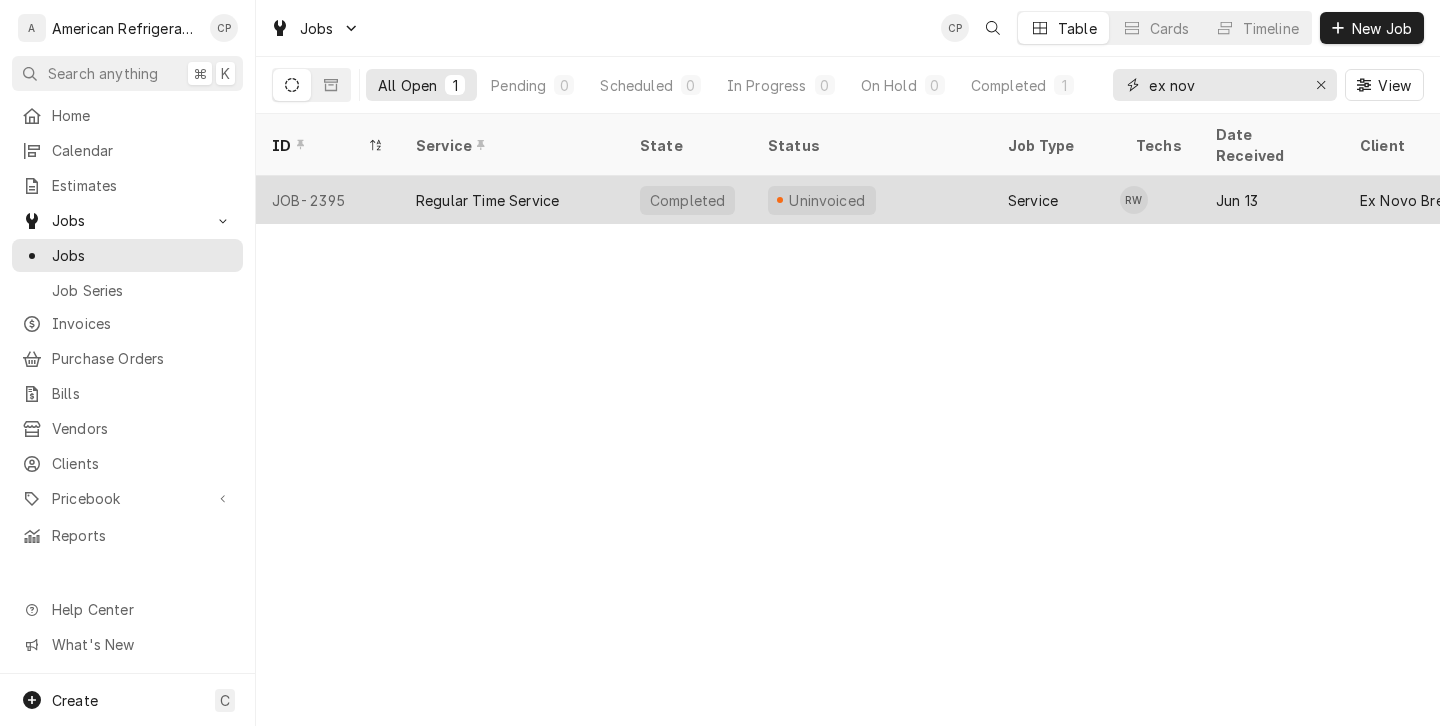 type on "ex nov" 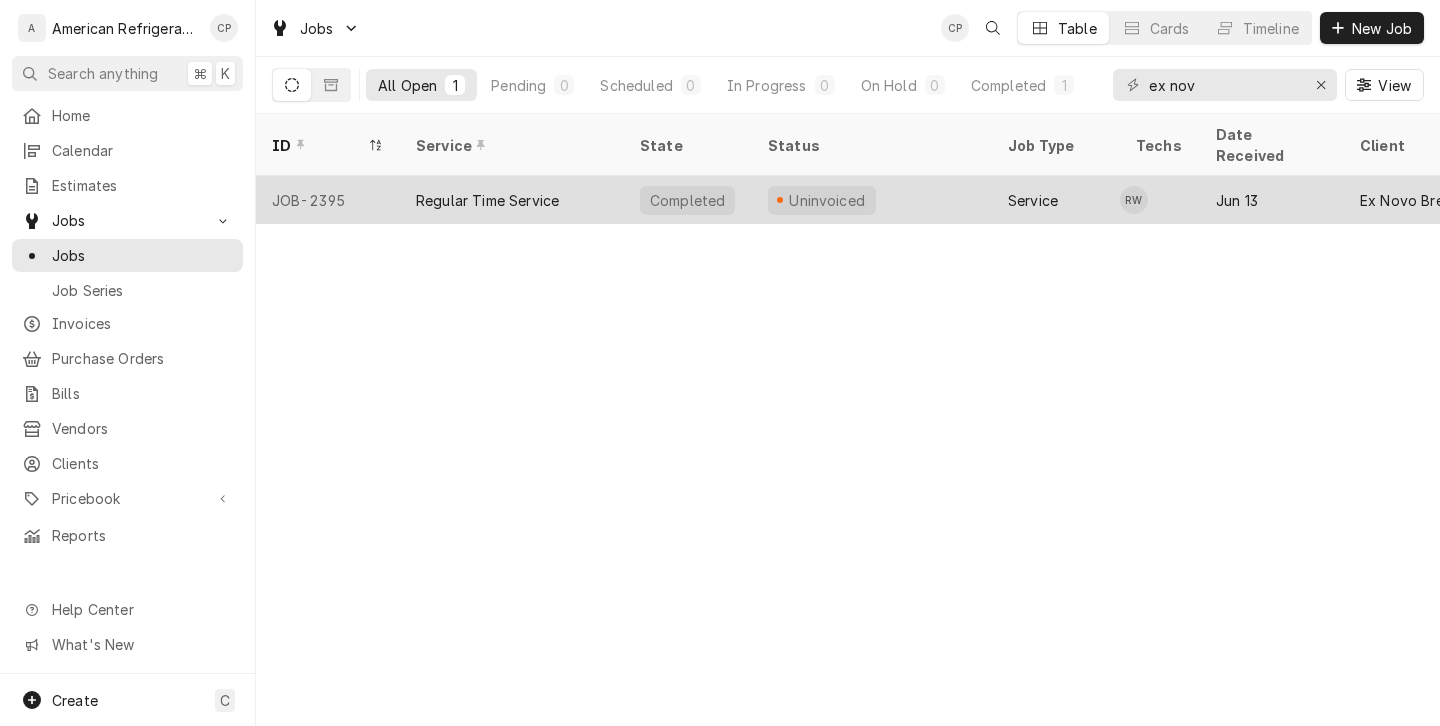 click on "Regular Time Service" at bounding box center (487, 200) 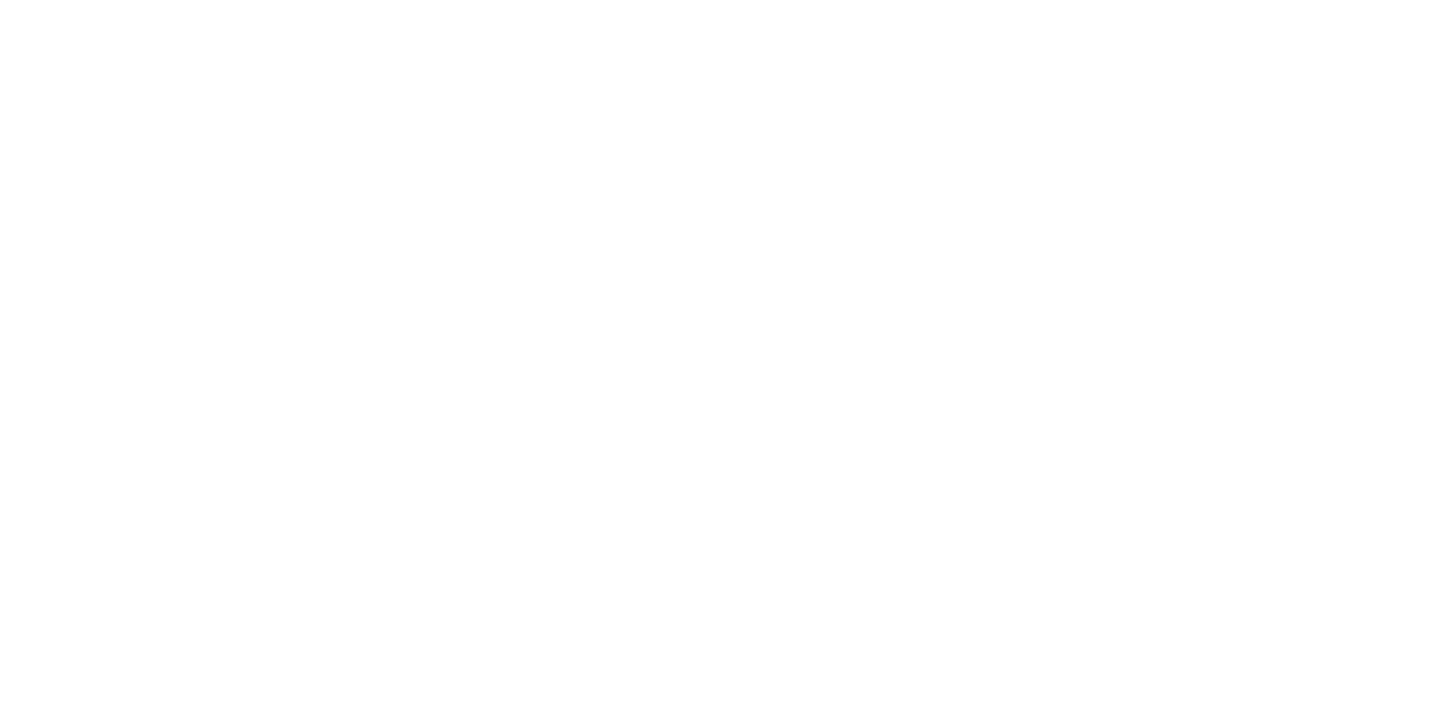 scroll, scrollTop: 0, scrollLeft: 0, axis: both 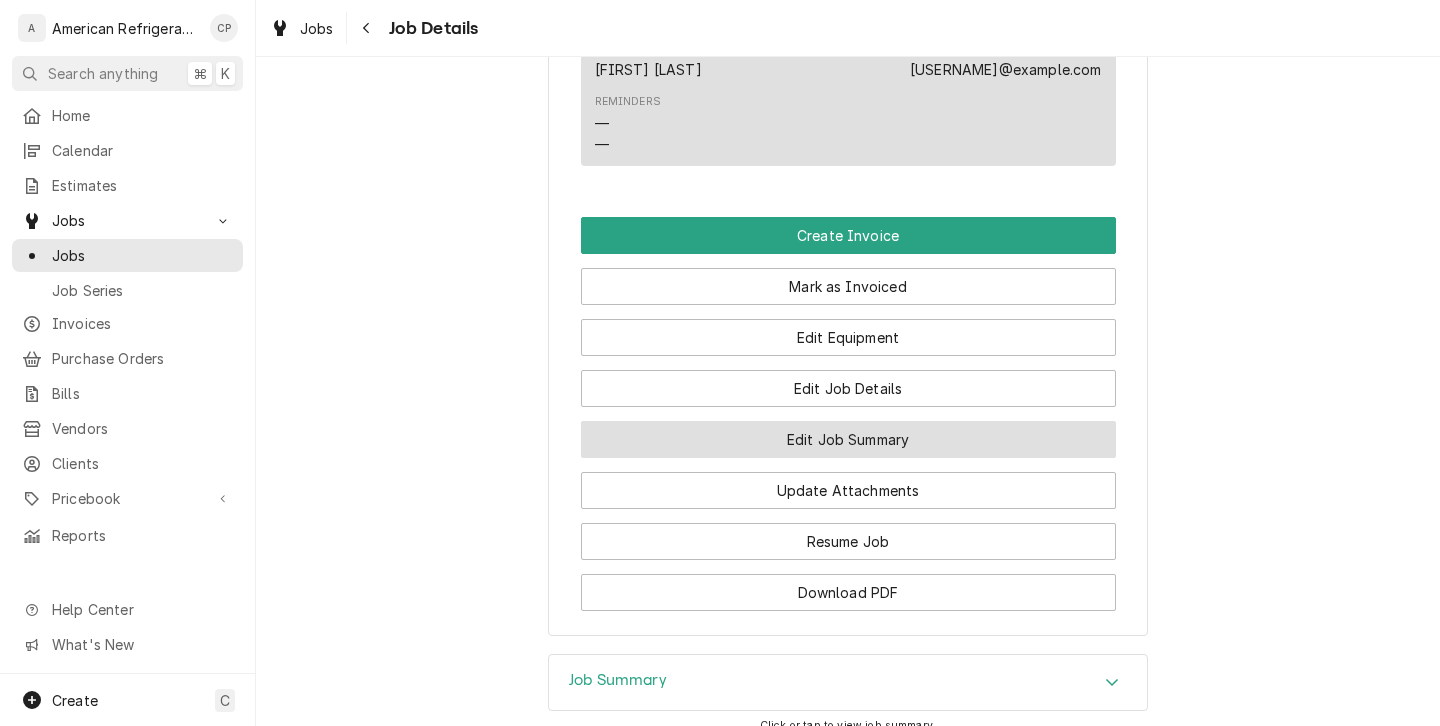 click on "Edit Job Summary" at bounding box center (848, 439) 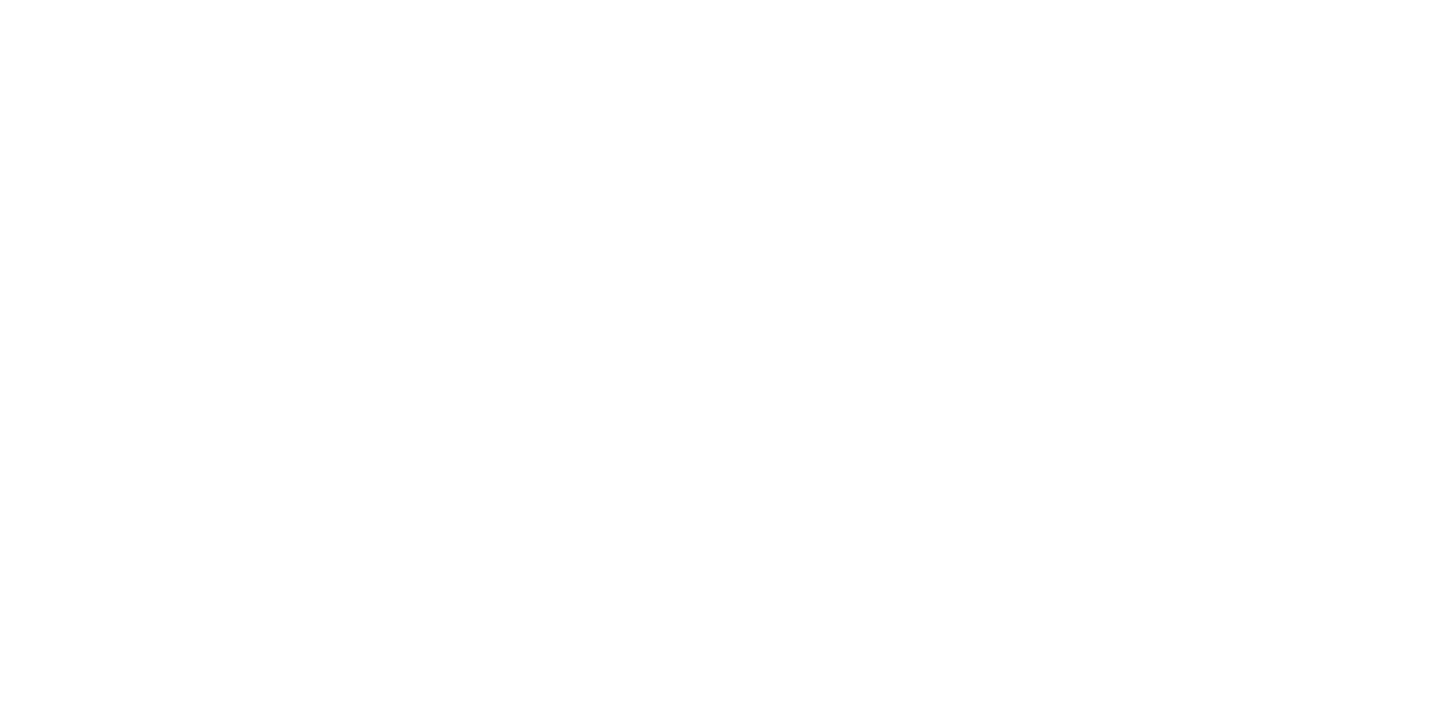 scroll, scrollTop: 0, scrollLeft: 0, axis: both 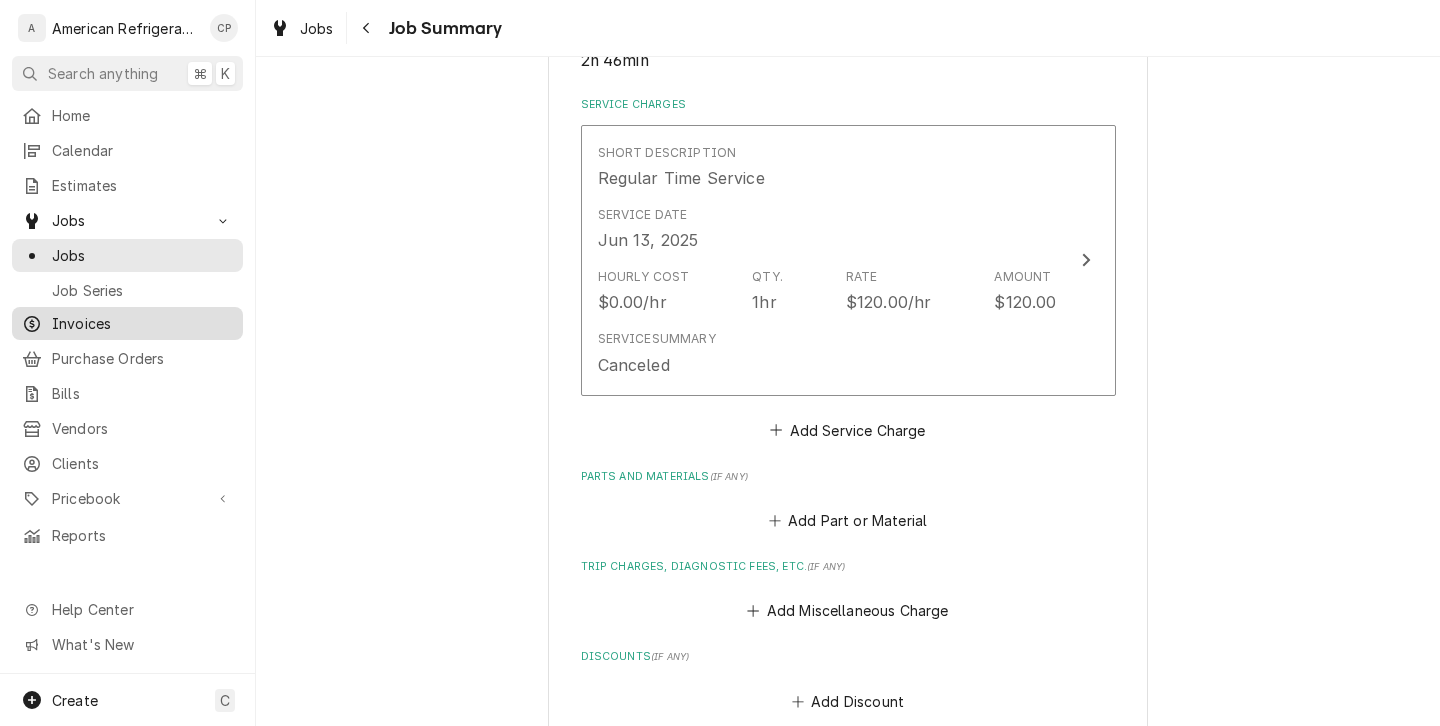 click on "Invoices" at bounding box center [142, 323] 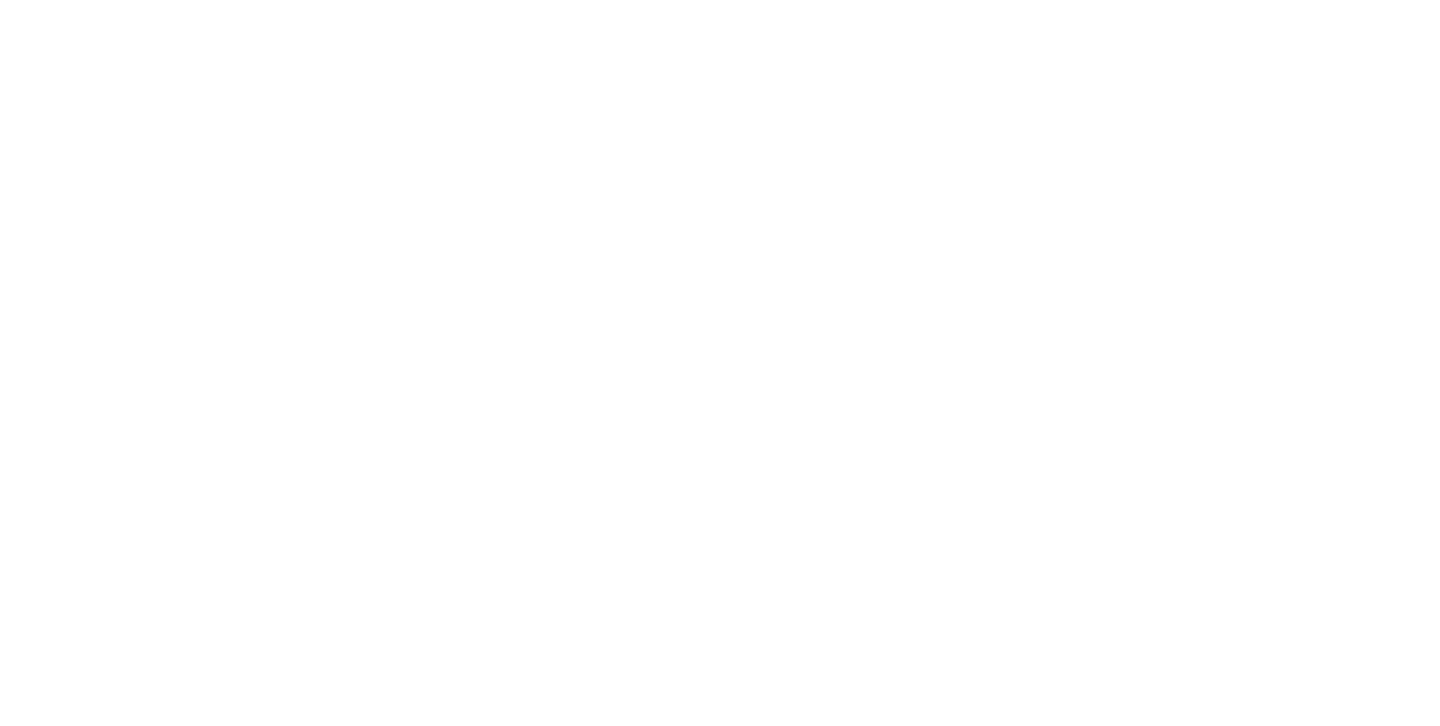 scroll, scrollTop: 0, scrollLeft: 0, axis: both 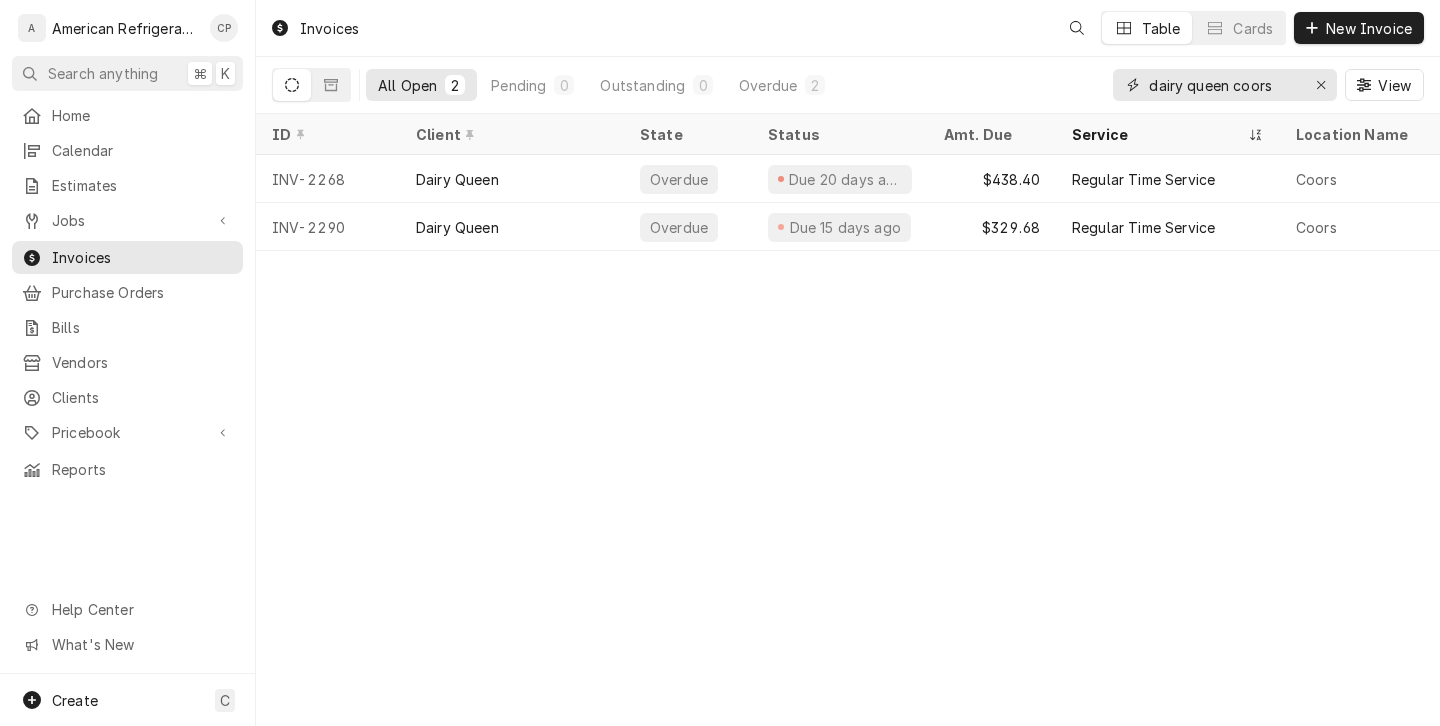 click on "dairy queen coors" at bounding box center (1224, 85) 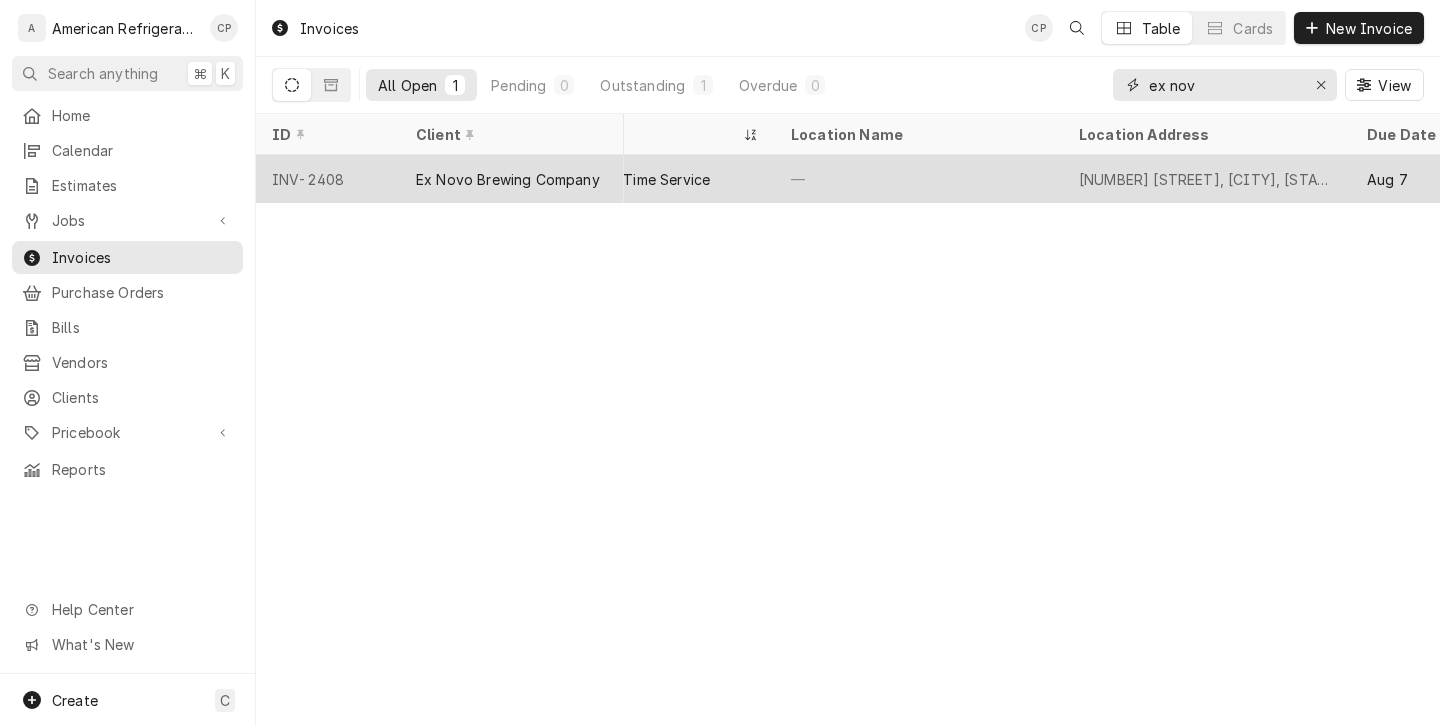 scroll, scrollTop: 0, scrollLeft: 0, axis: both 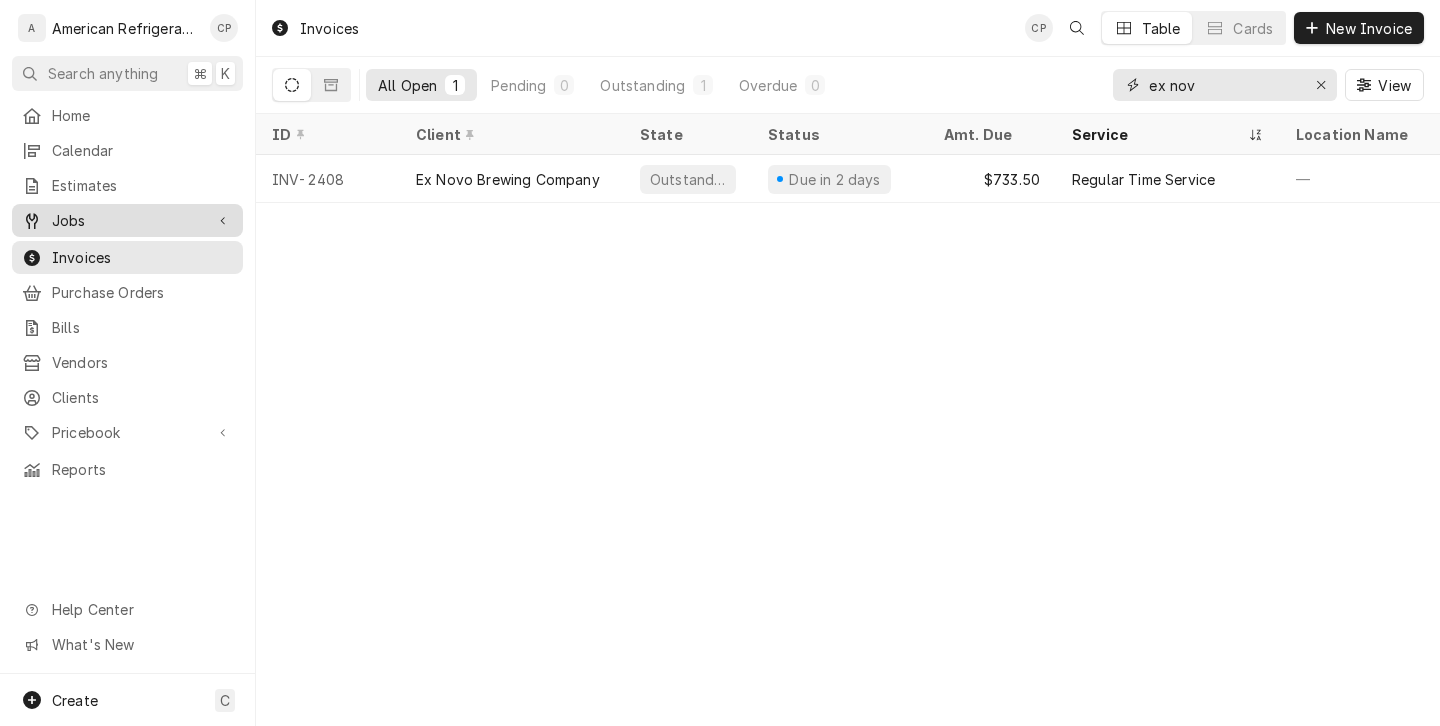 type on "ex nov" 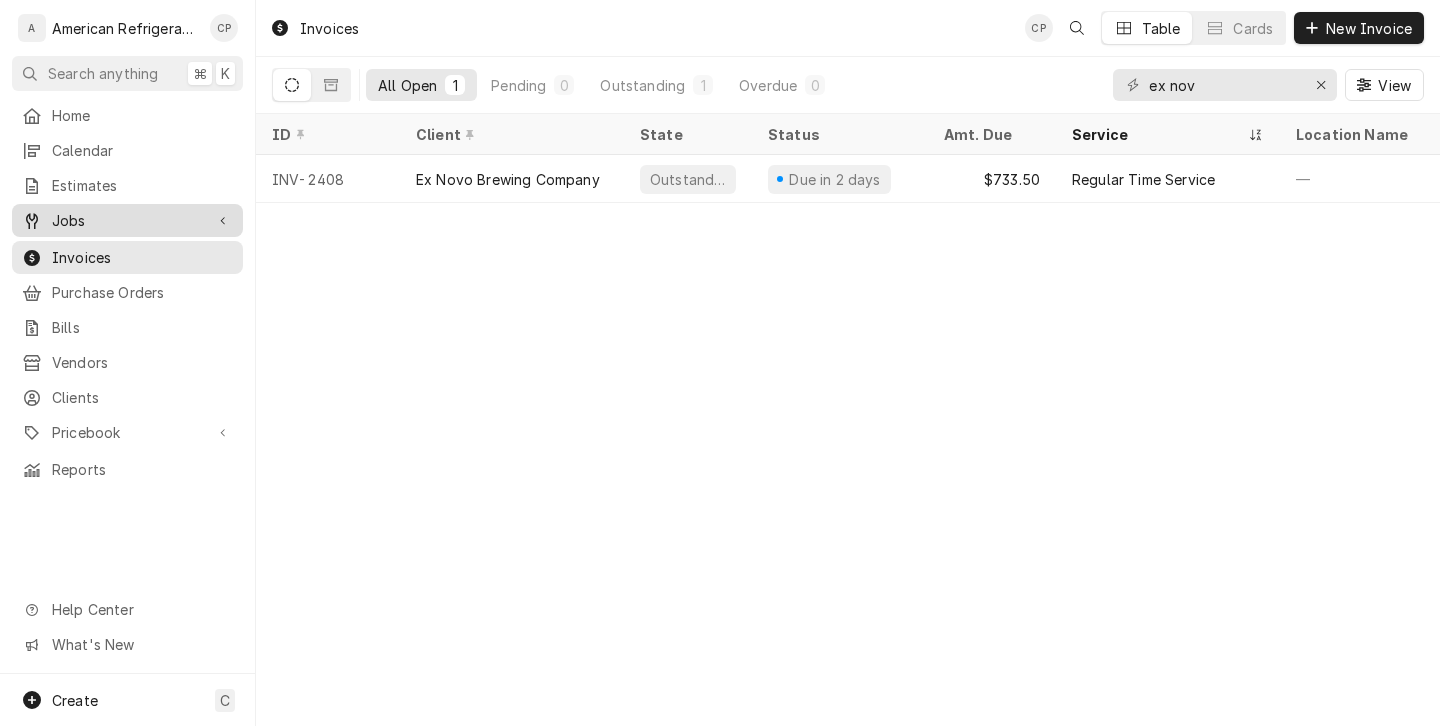 click on "Jobs" at bounding box center [127, 220] 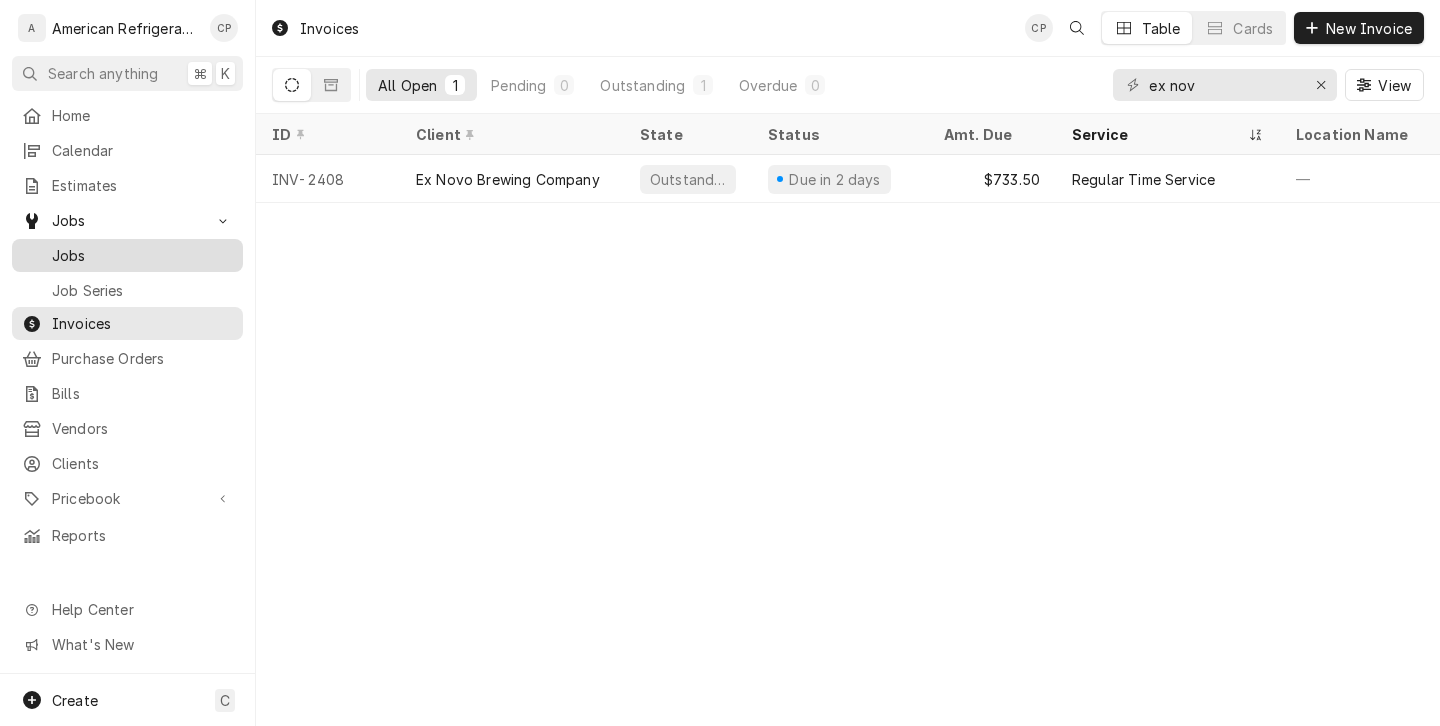click on "Jobs" at bounding box center (127, 255) 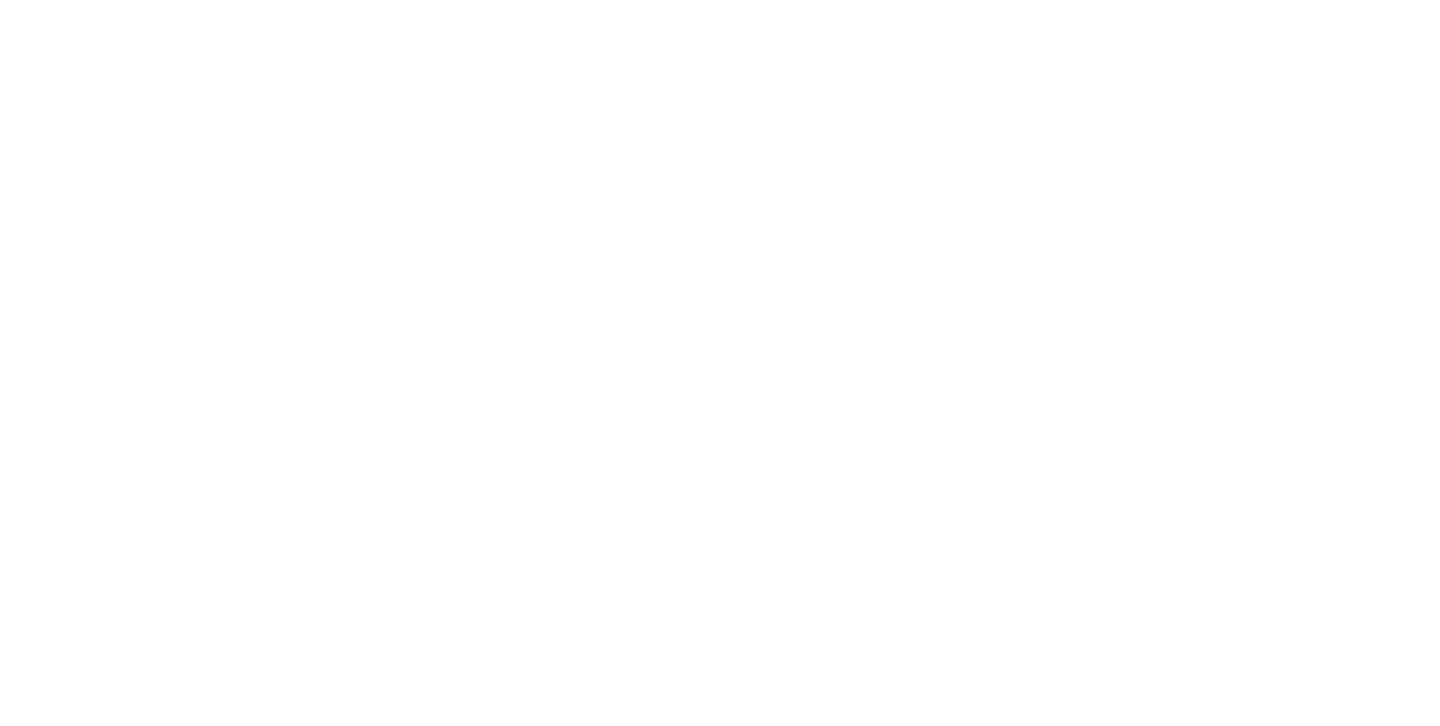 scroll, scrollTop: 0, scrollLeft: 0, axis: both 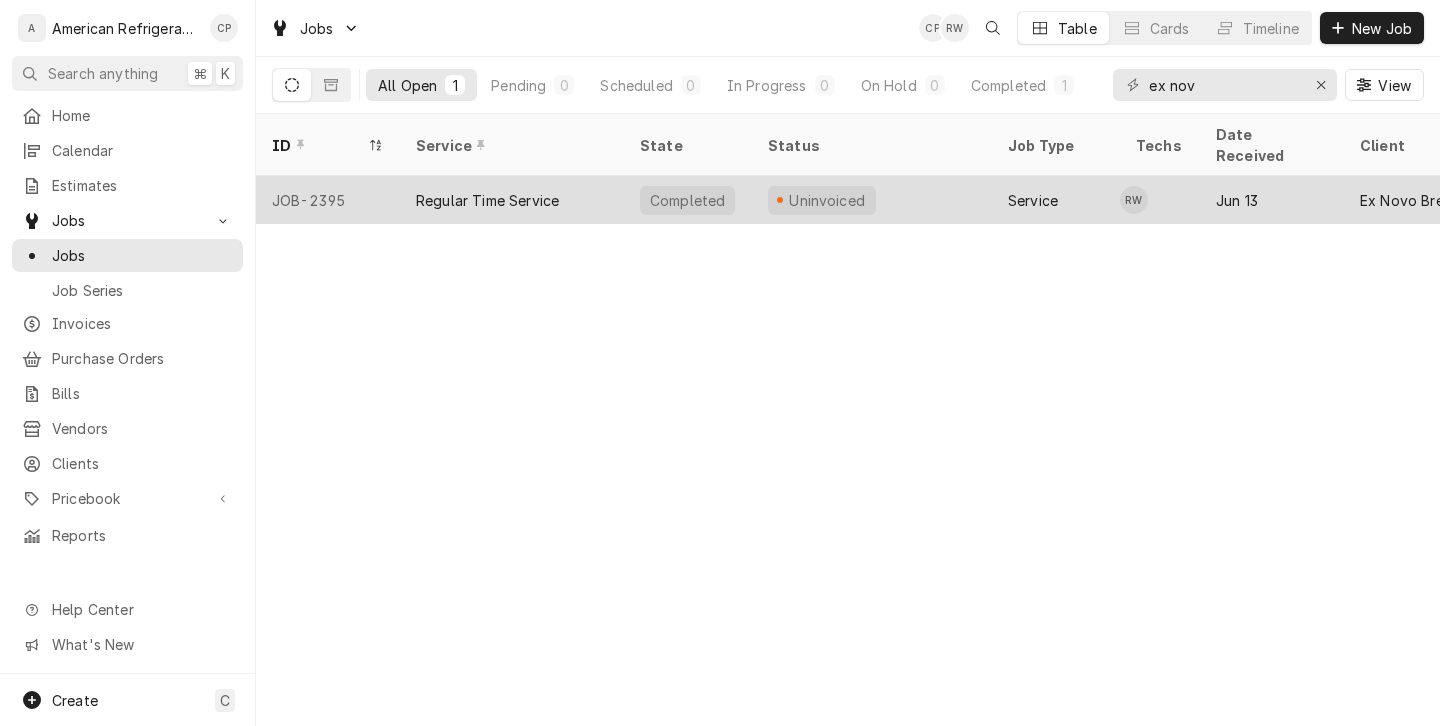 click on "Regular Time Service" at bounding box center [487, 200] 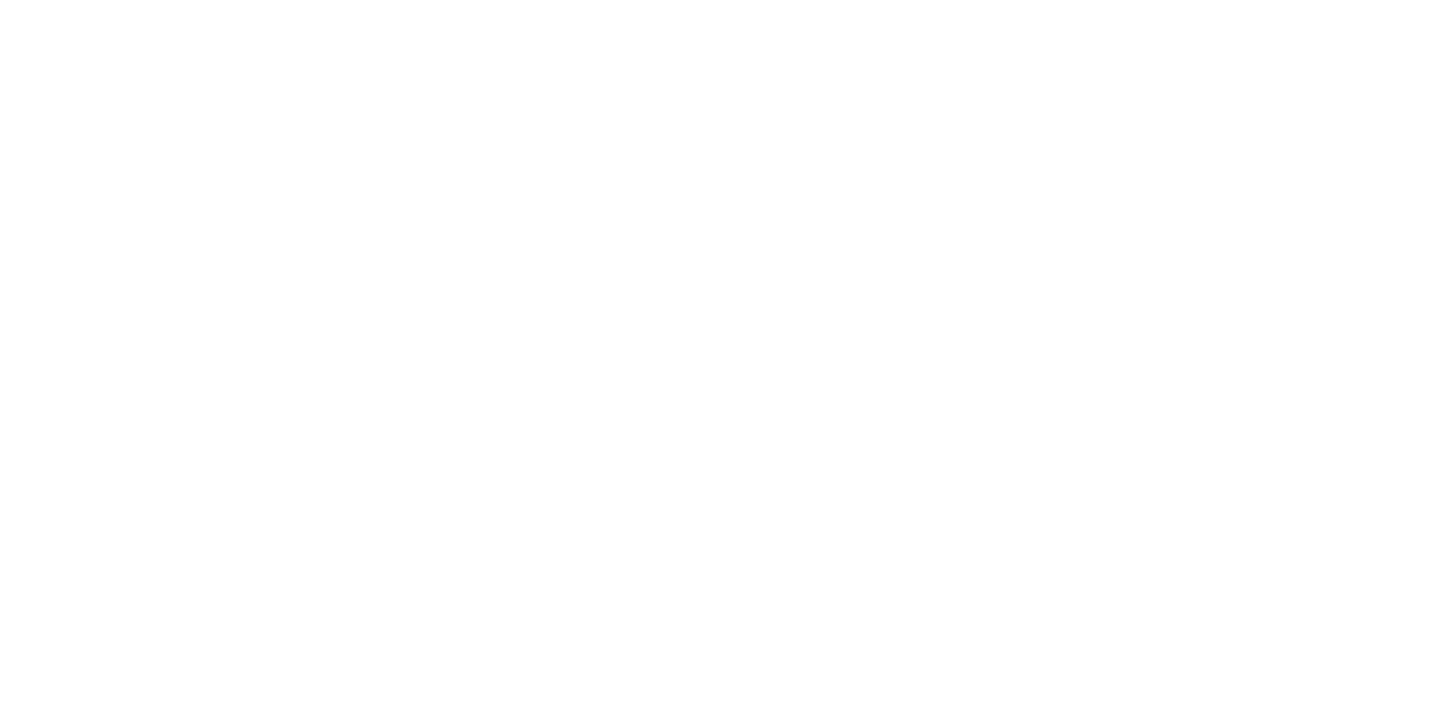 scroll, scrollTop: 0, scrollLeft: 0, axis: both 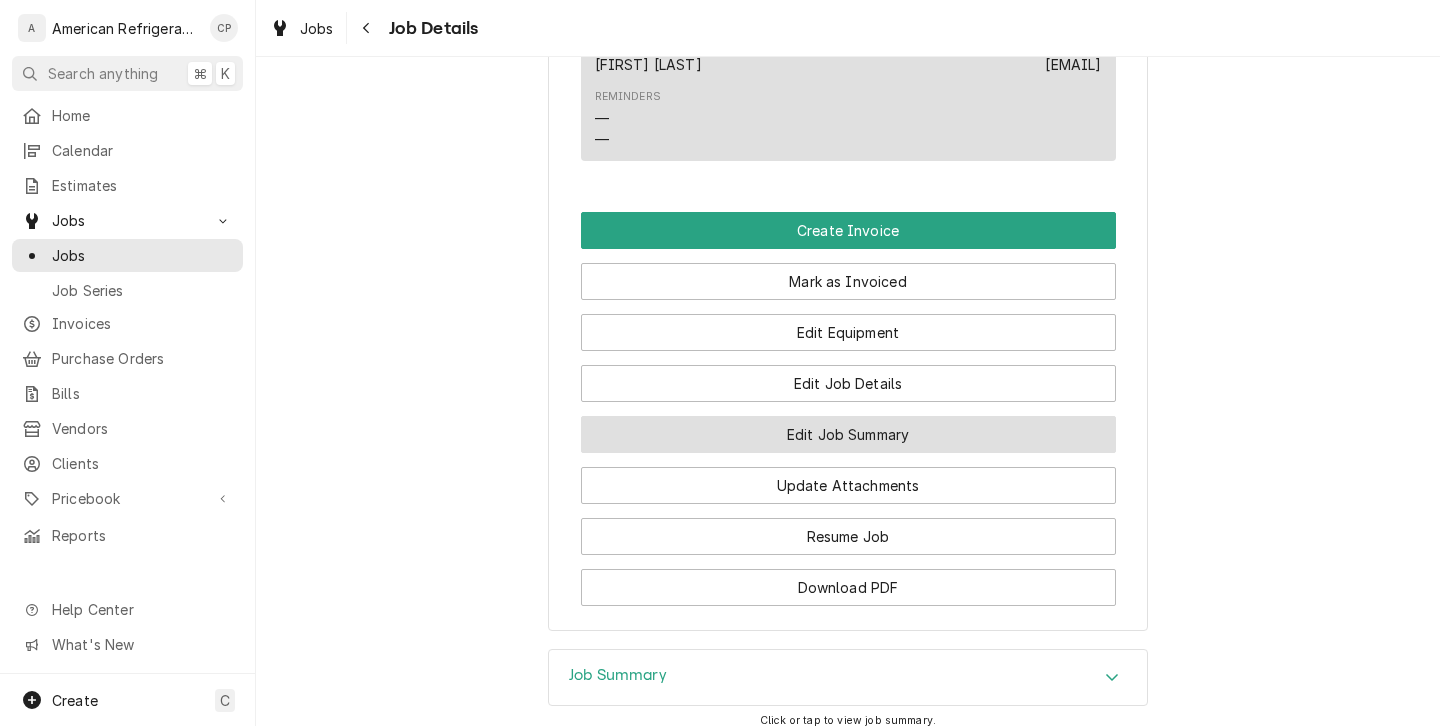 click on "Edit Job Summary" at bounding box center (848, 434) 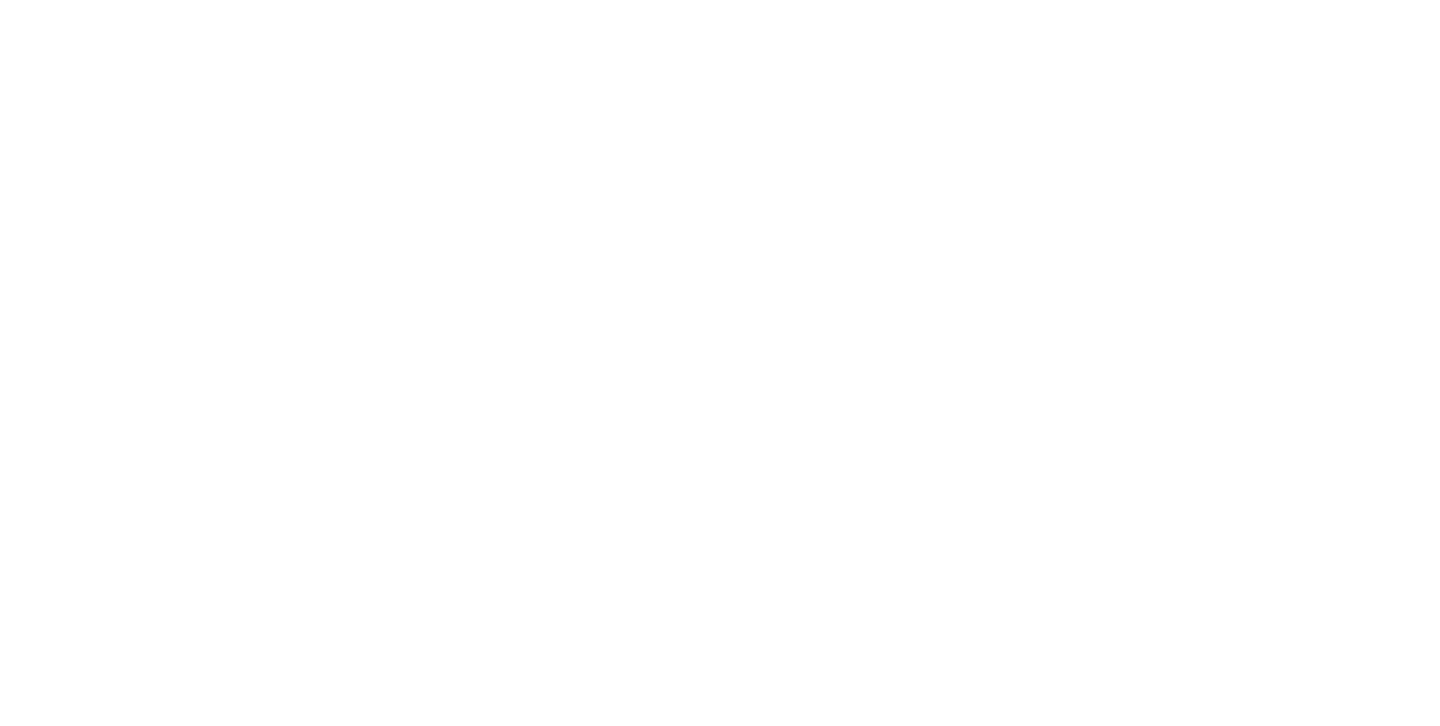 scroll, scrollTop: 0, scrollLeft: 0, axis: both 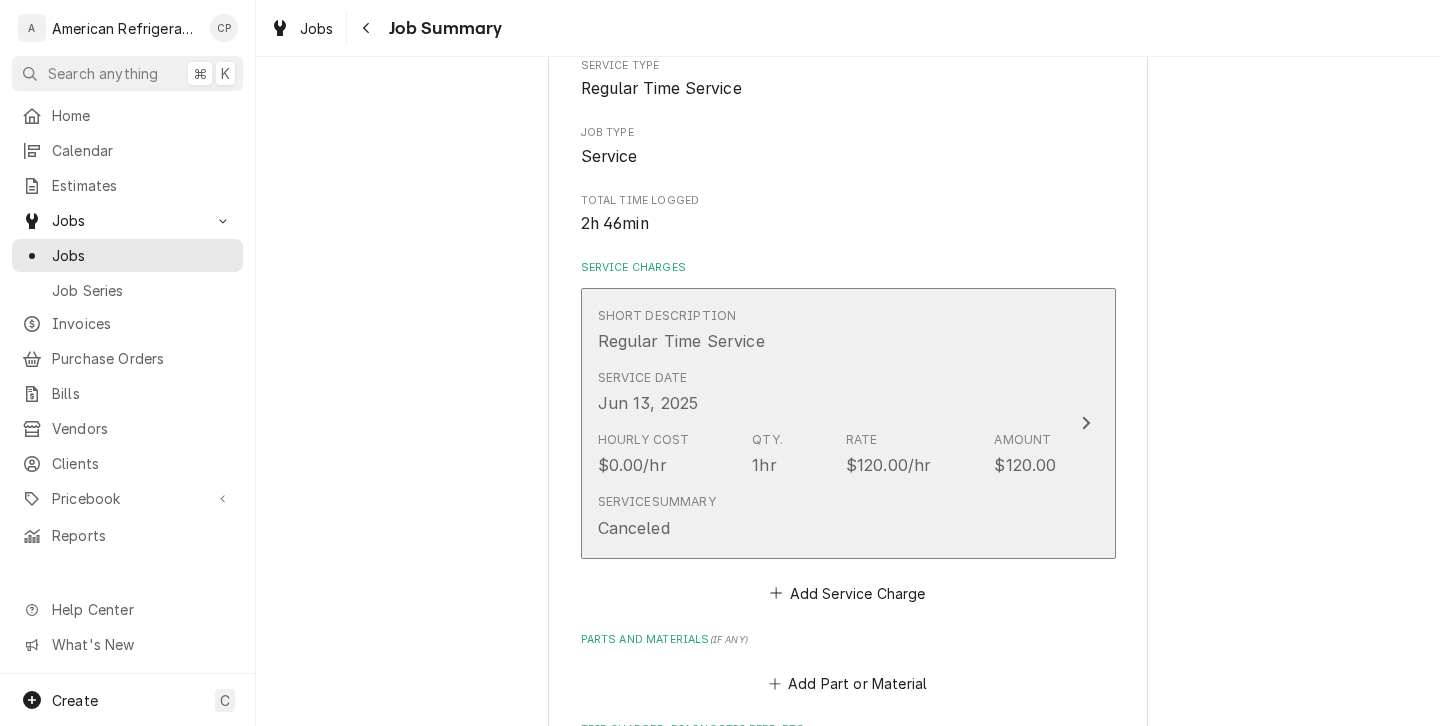 click on "Short Description Regular Time Service" at bounding box center (827, 330) 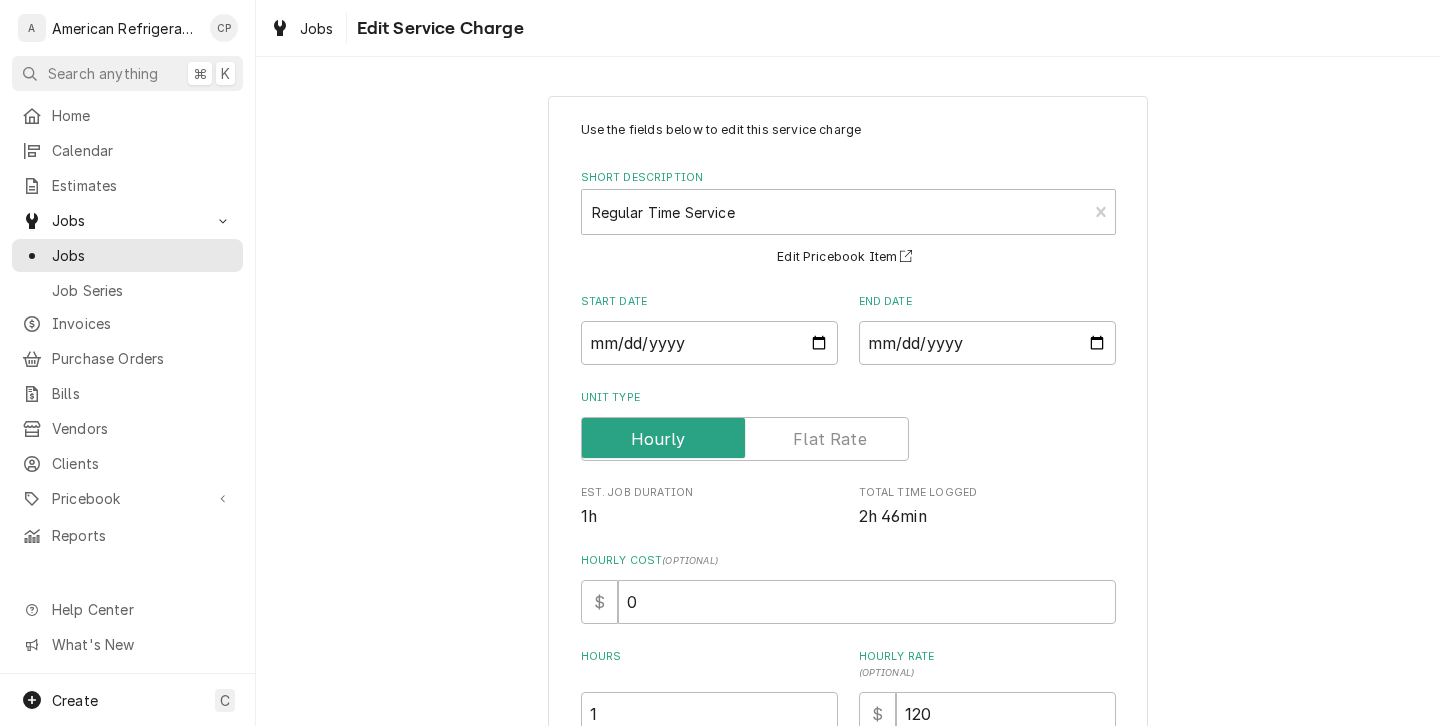 scroll, scrollTop: 329, scrollLeft: 0, axis: vertical 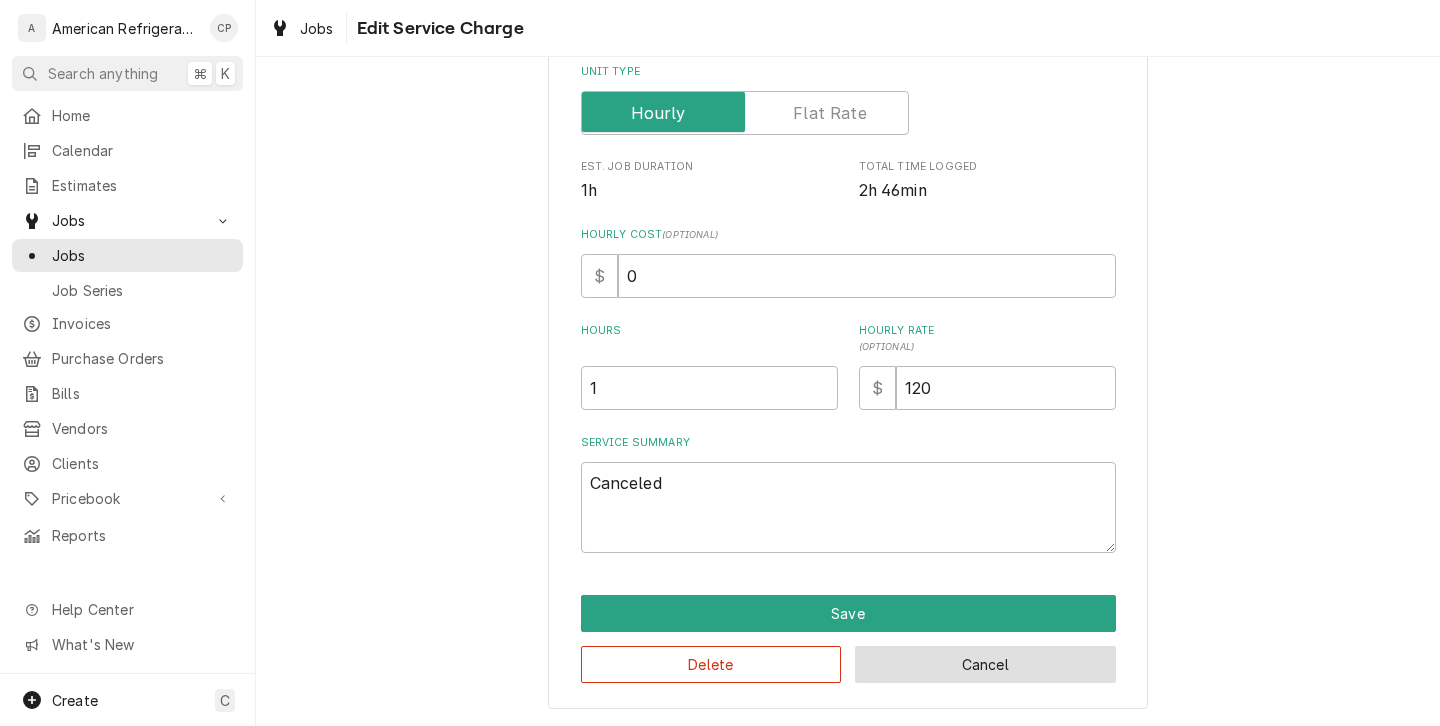 click on "Cancel" at bounding box center (985, 664) 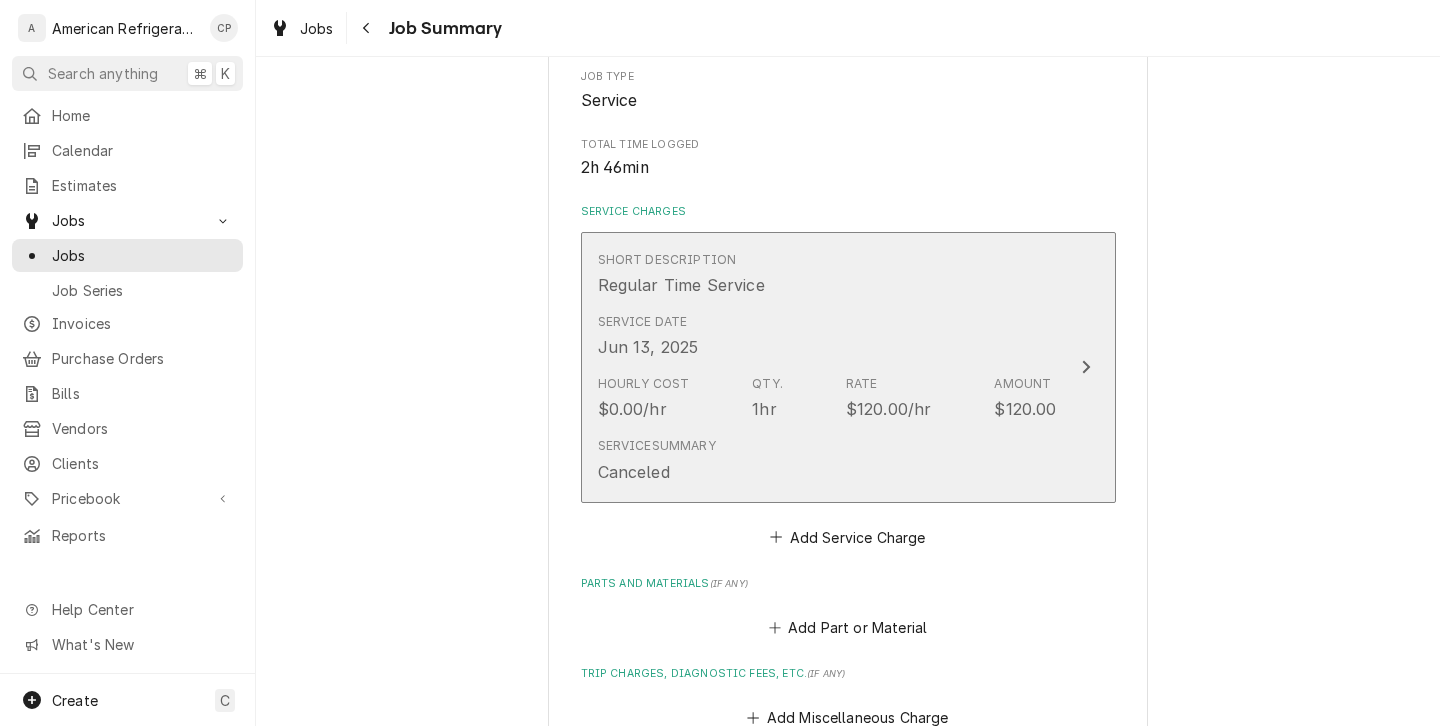 scroll, scrollTop: 0, scrollLeft: 0, axis: both 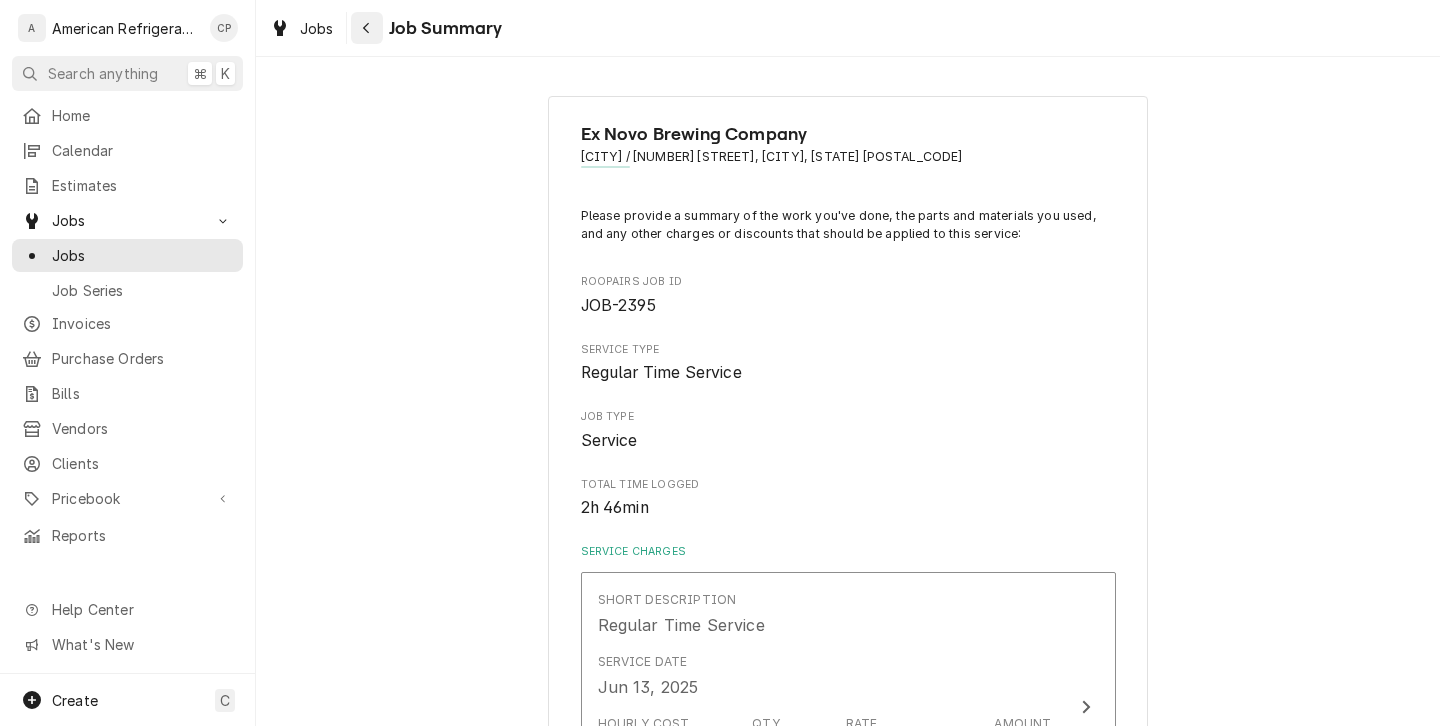 click 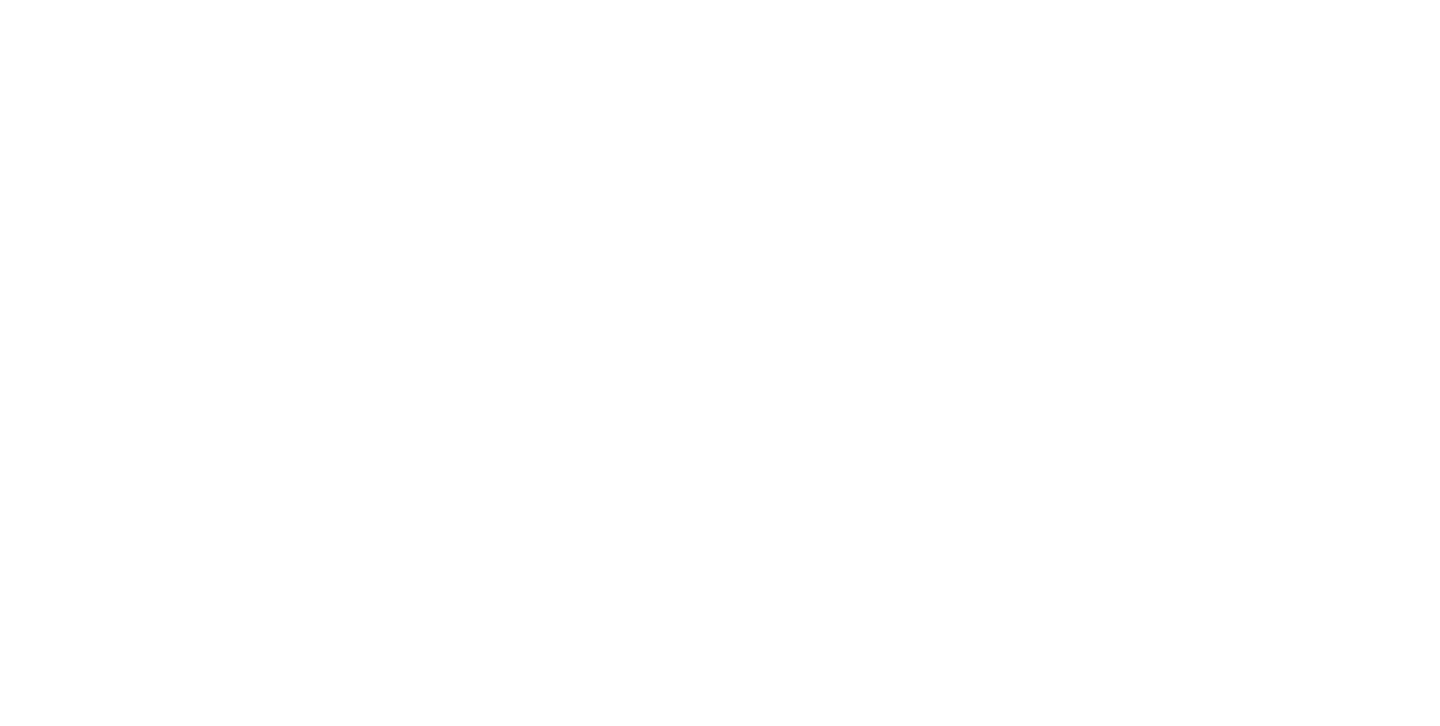 scroll, scrollTop: 0, scrollLeft: 0, axis: both 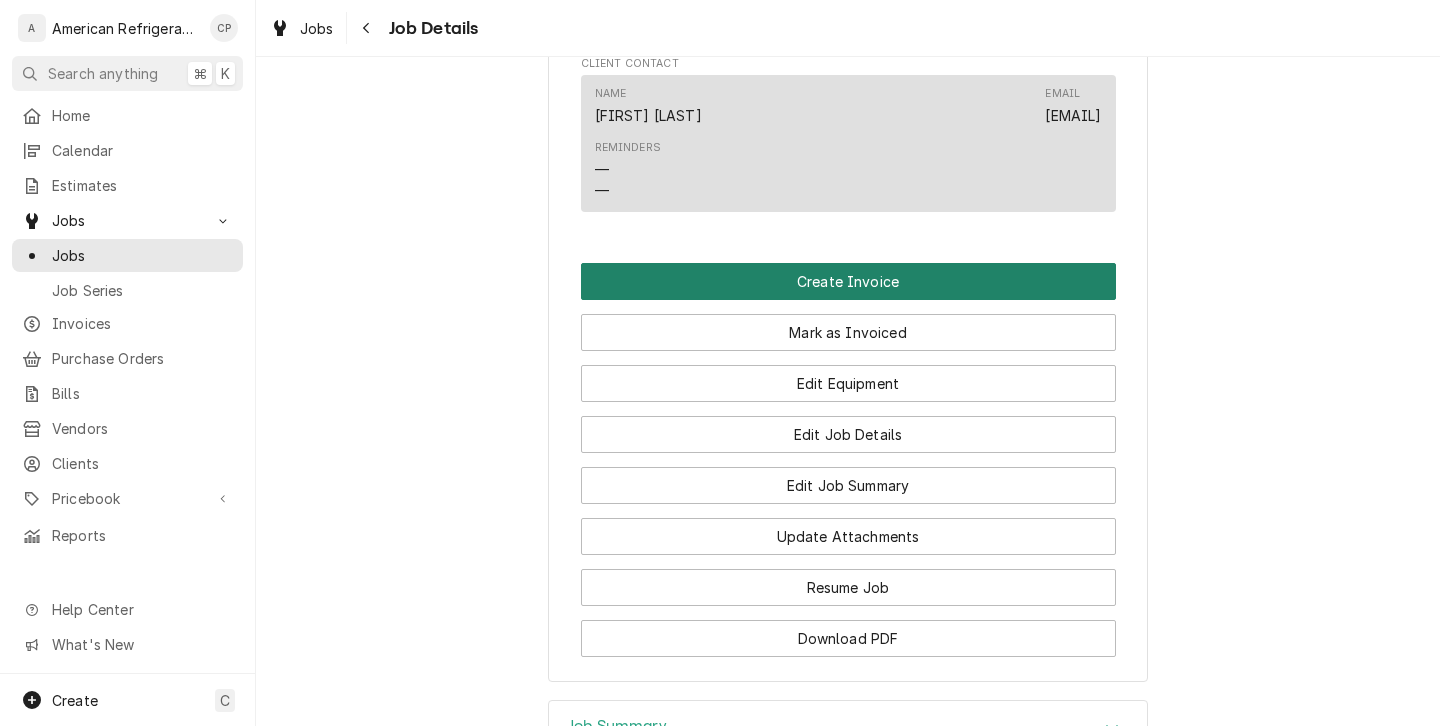 click on "Create Invoice" at bounding box center (848, 281) 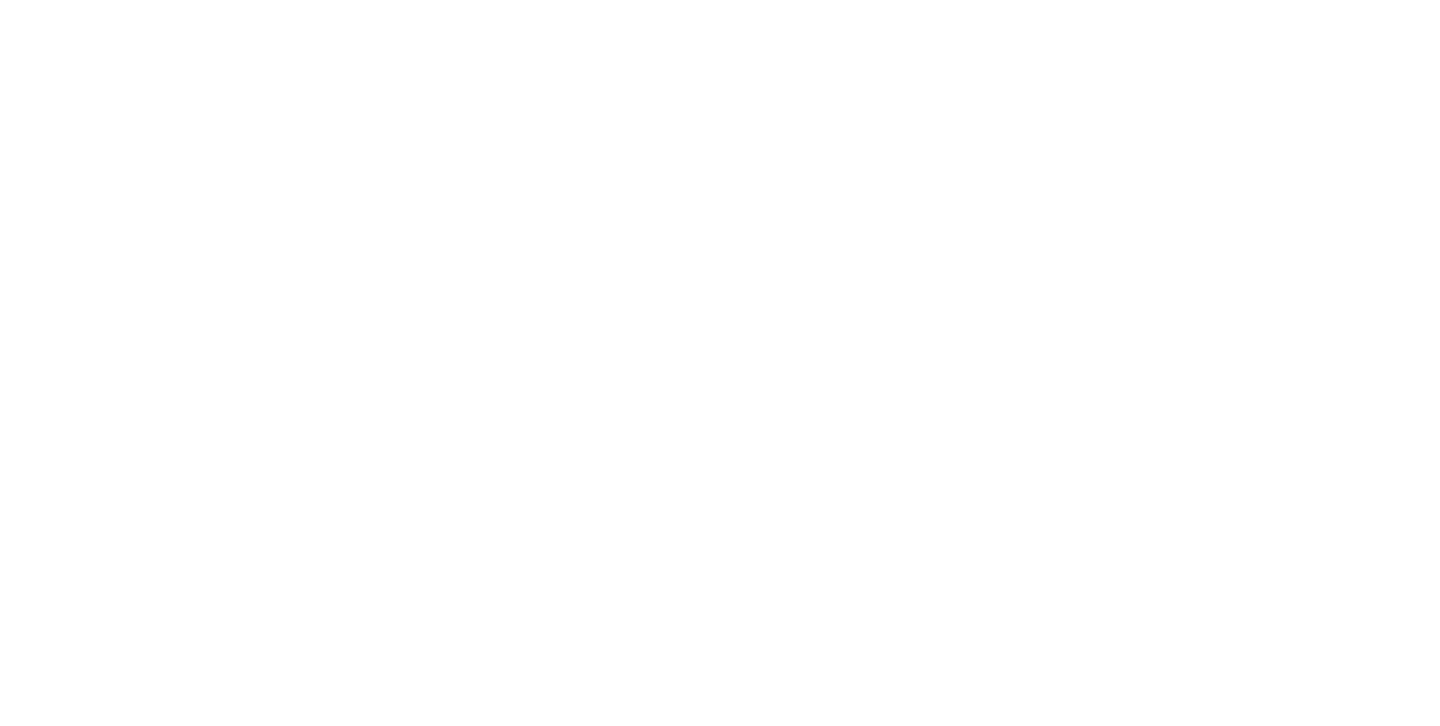 scroll, scrollTop: 0, scrollLeft: 0, axis: both 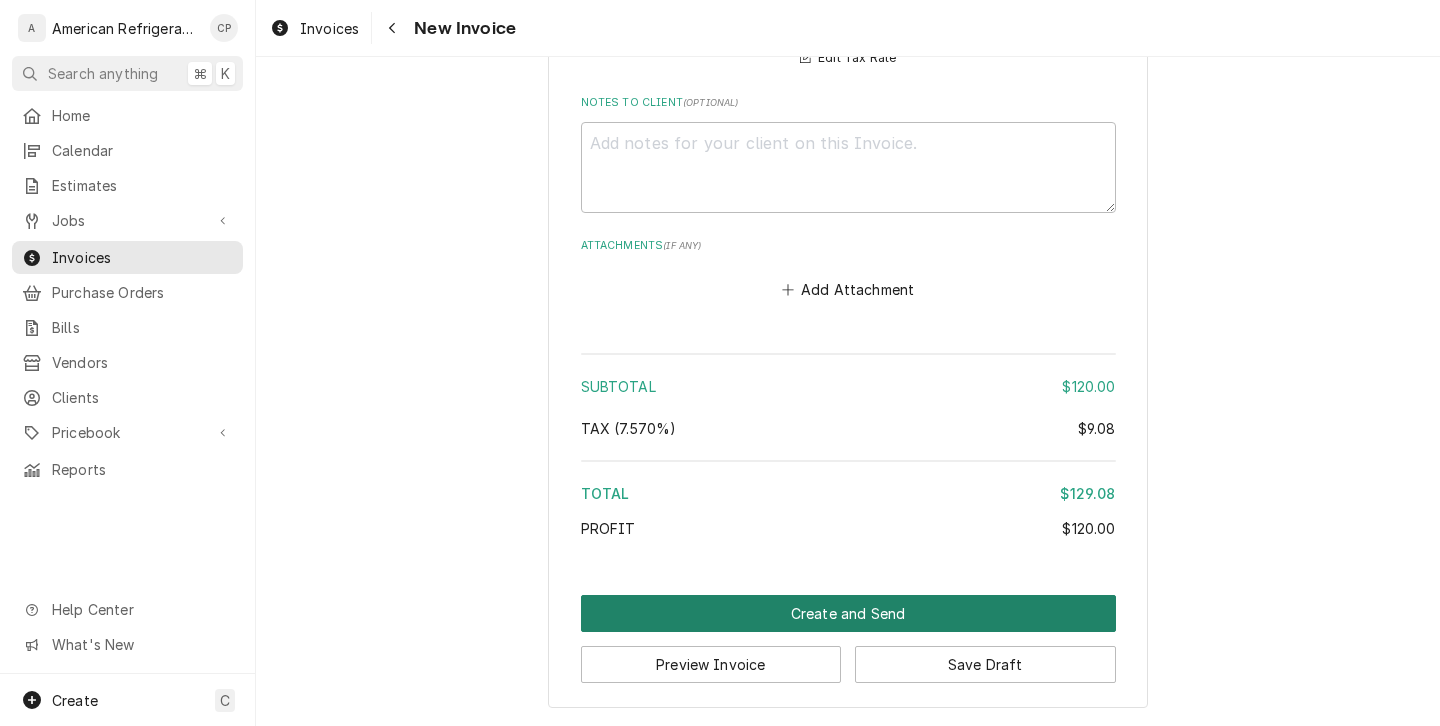 click on "Create and Send" at bounding box center [848, 613] 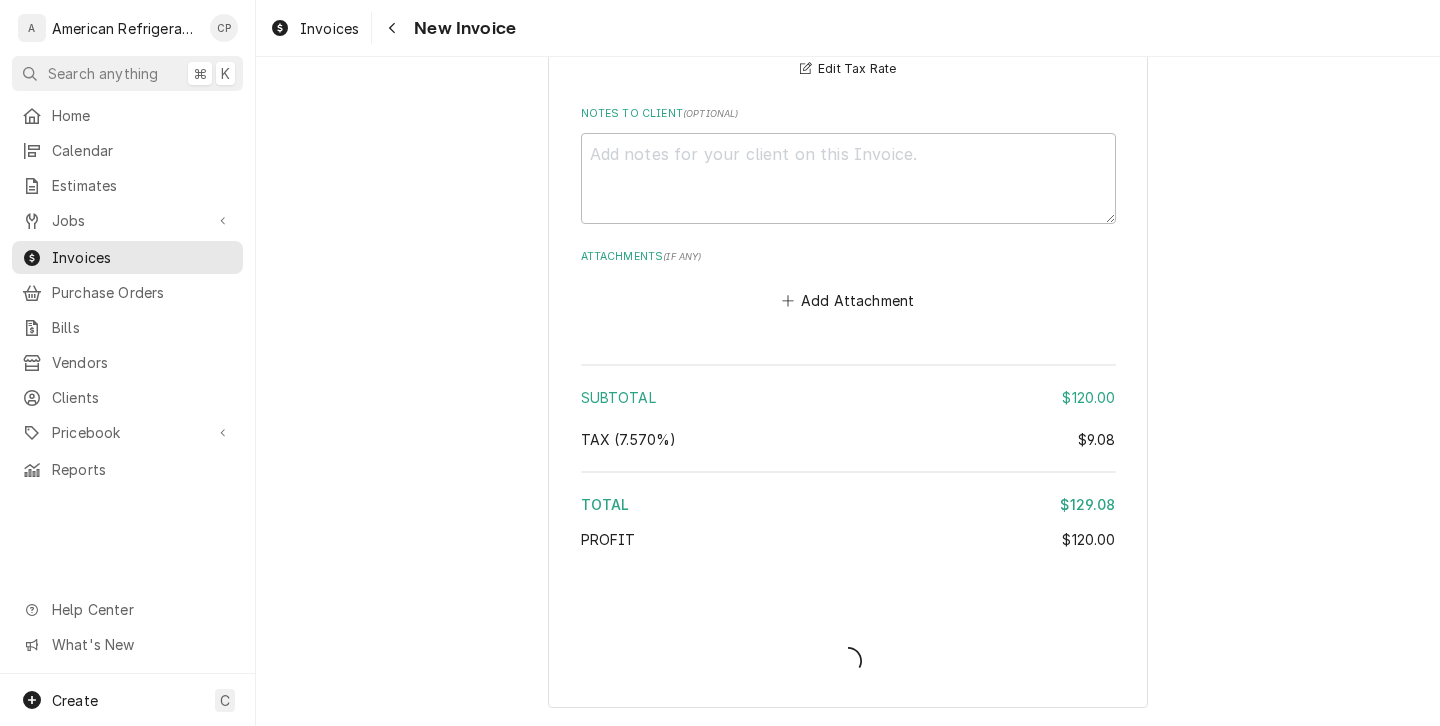 scroll, scrollTop: 2336, scrollLeft: 0, axis: vertical 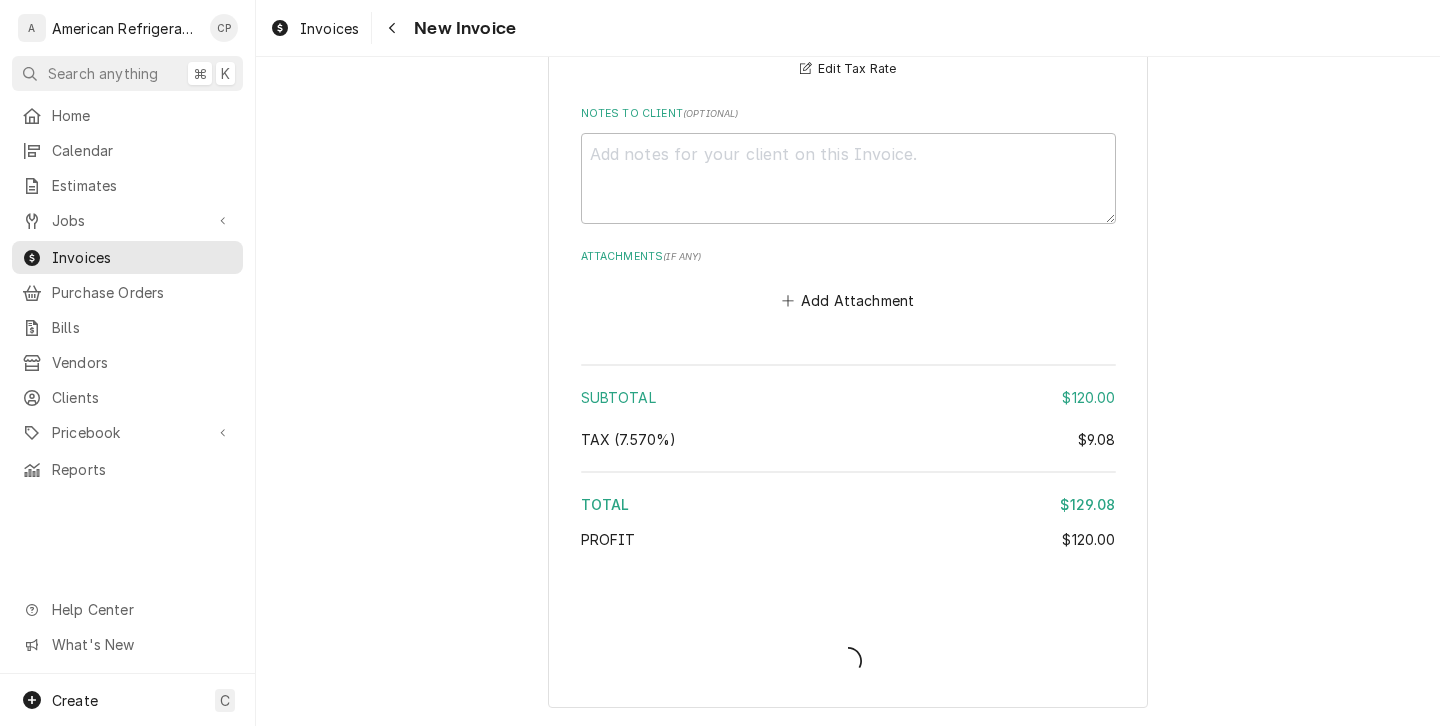 type on "x" 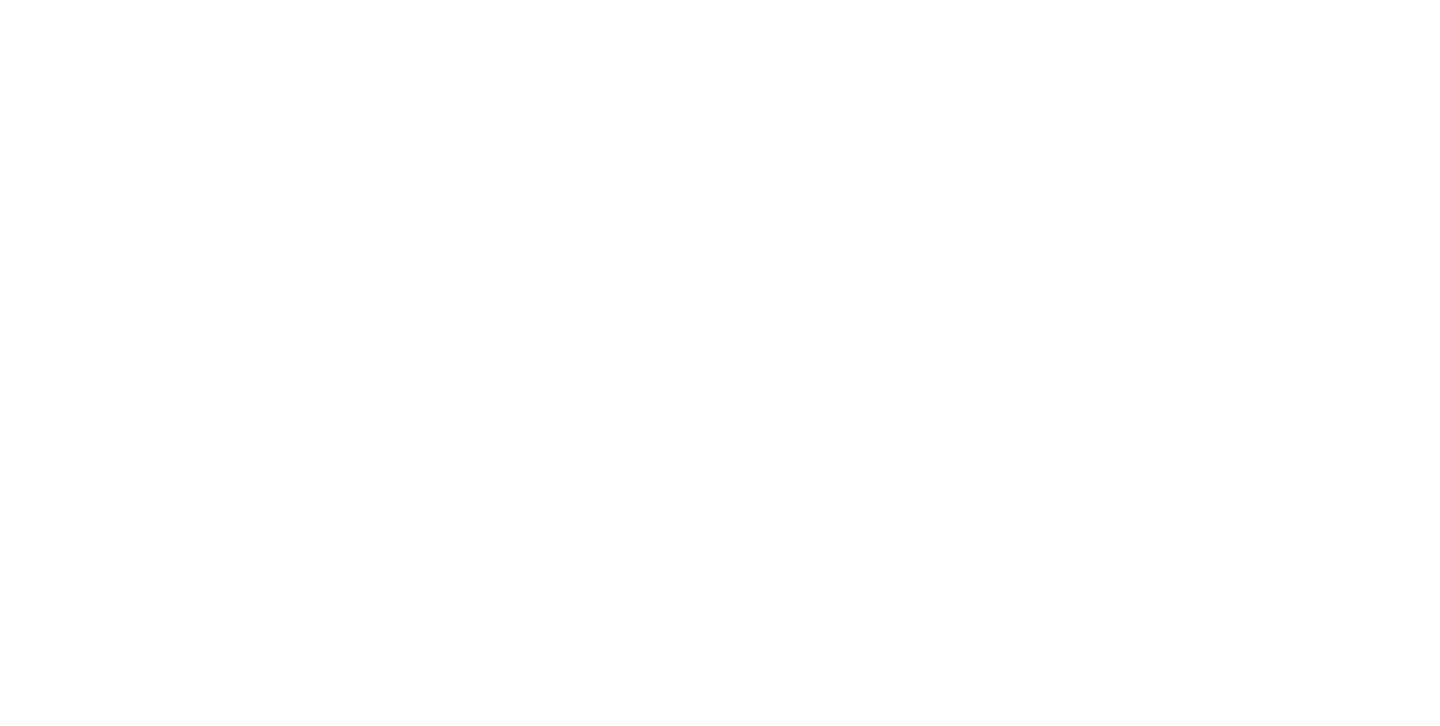 scroll, scrollTop: 0, scrollLeft: 0, axis: both 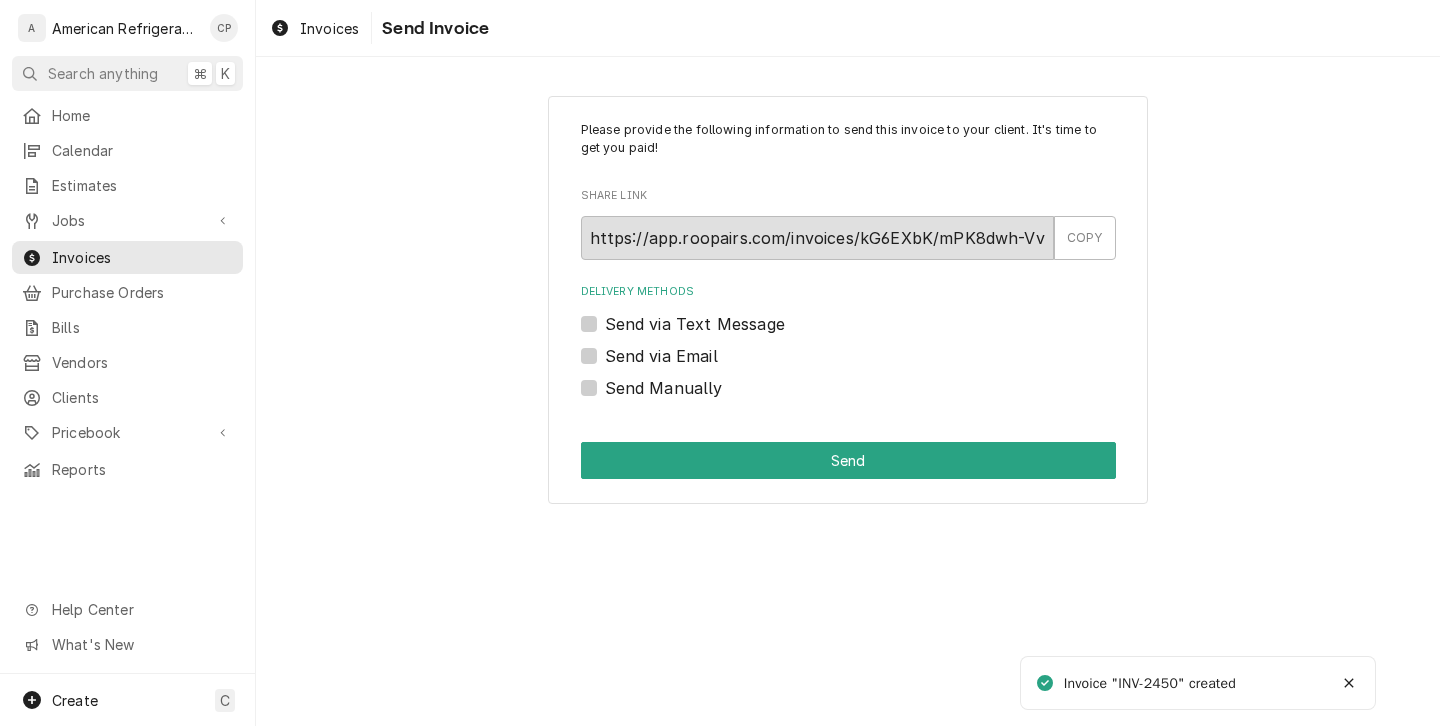 click on "Send Manually" at bounding box center [664, 388] 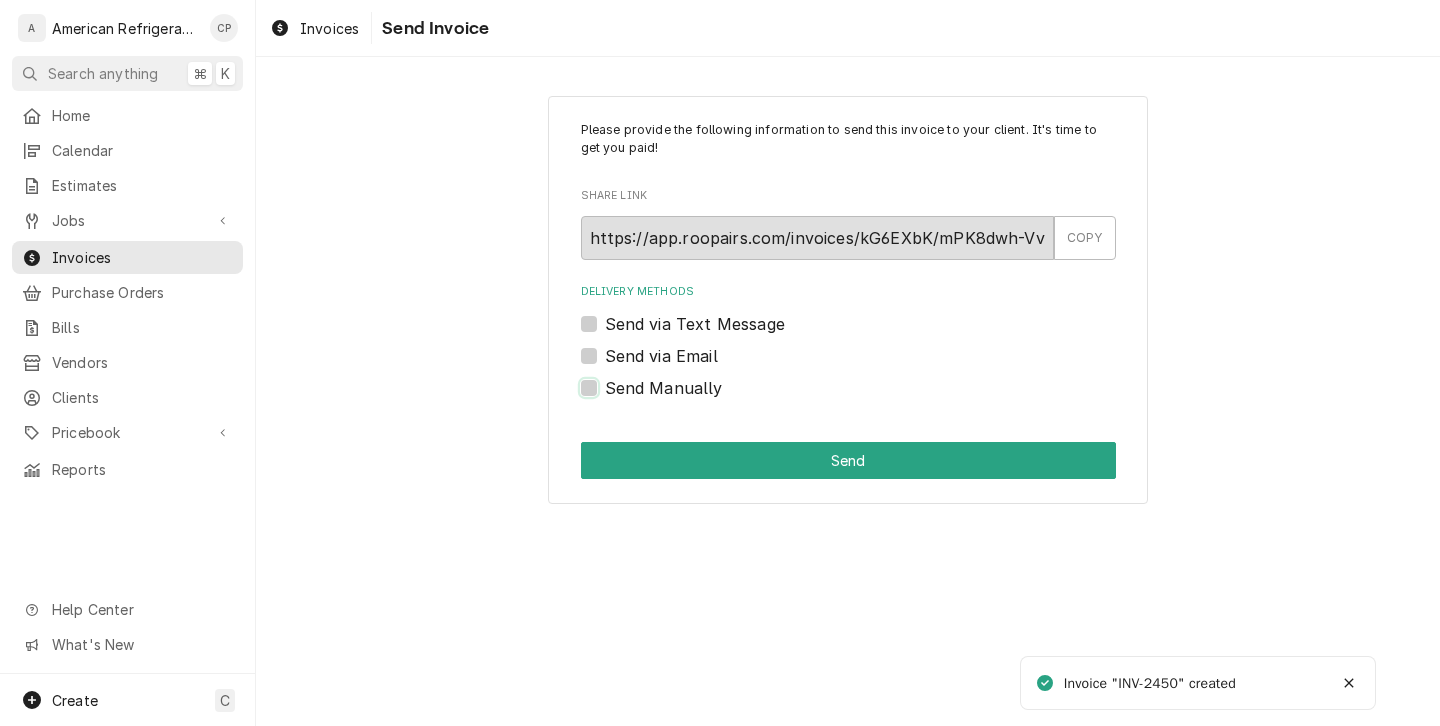 click on "Send Manually" at bounding box center [872, 398] 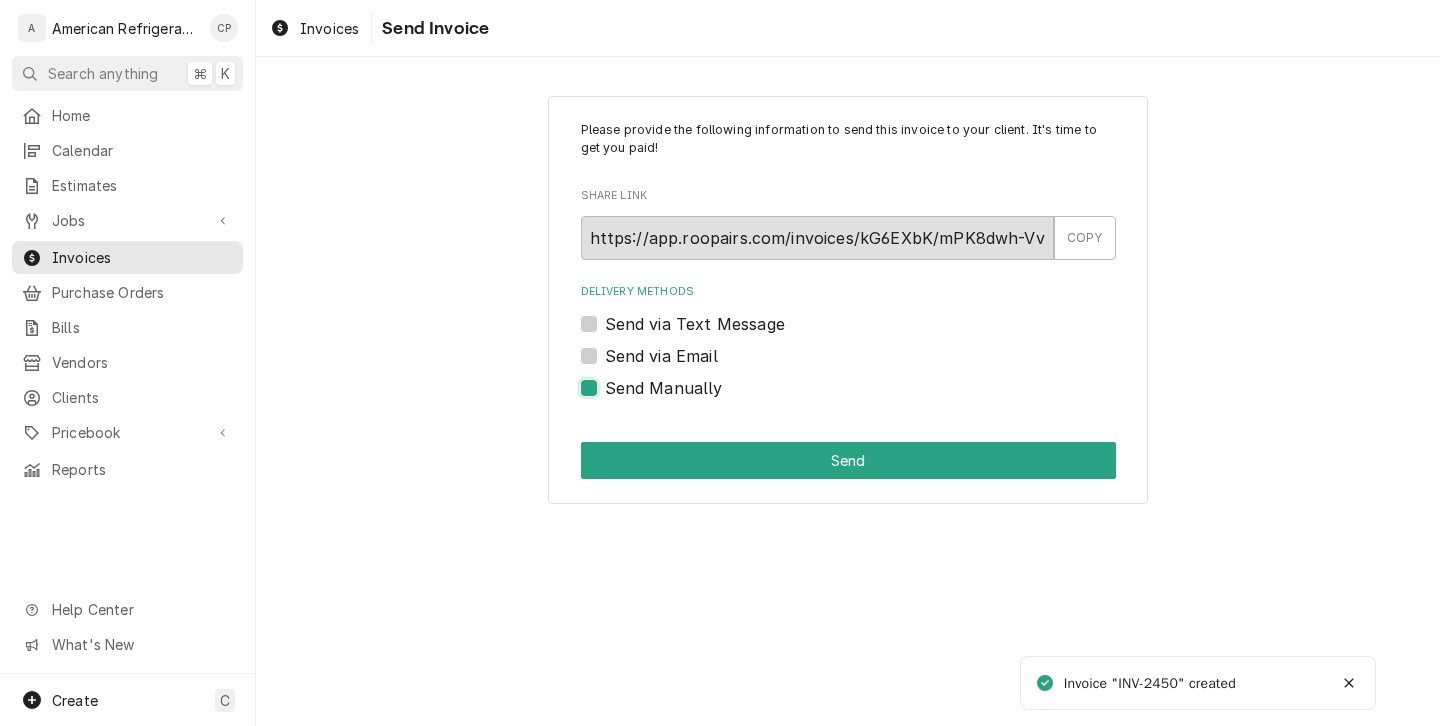checkbox on "true" 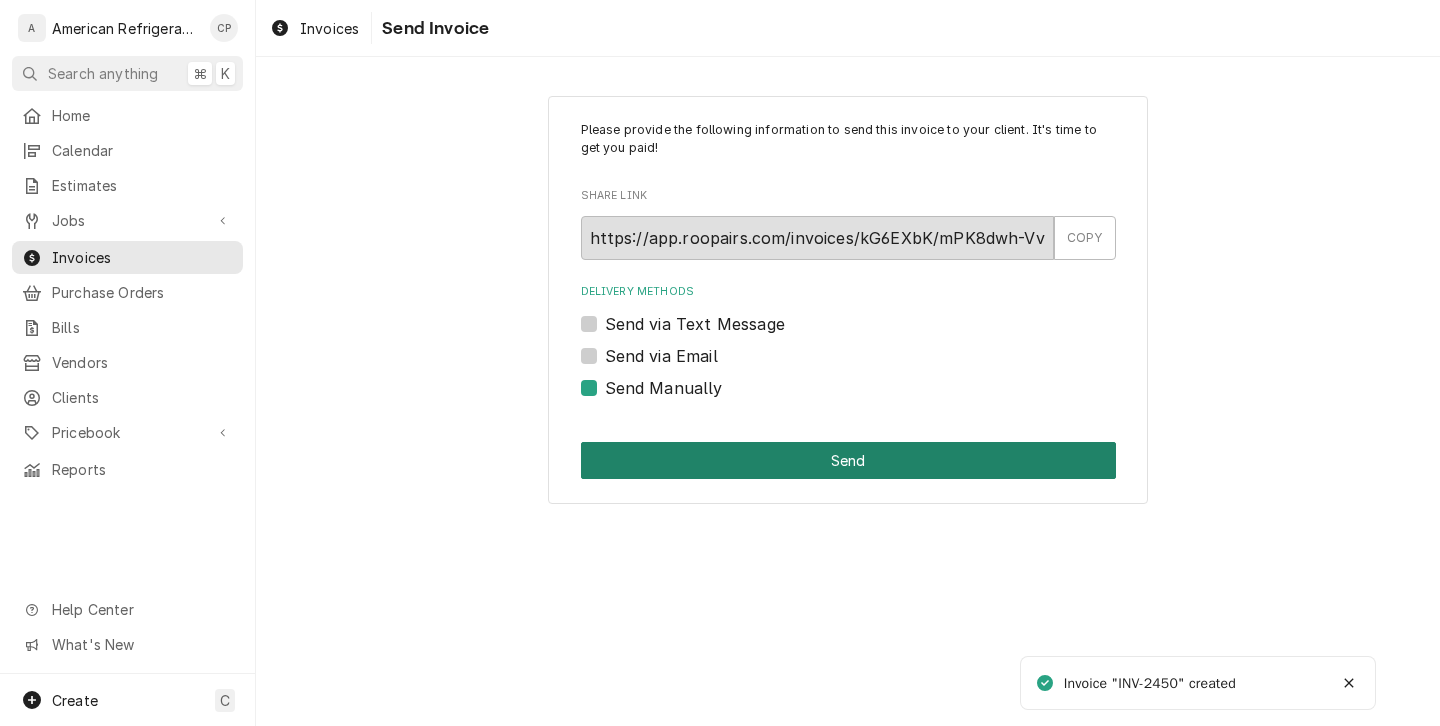 click on "Send" at bounding box center (848, 460) 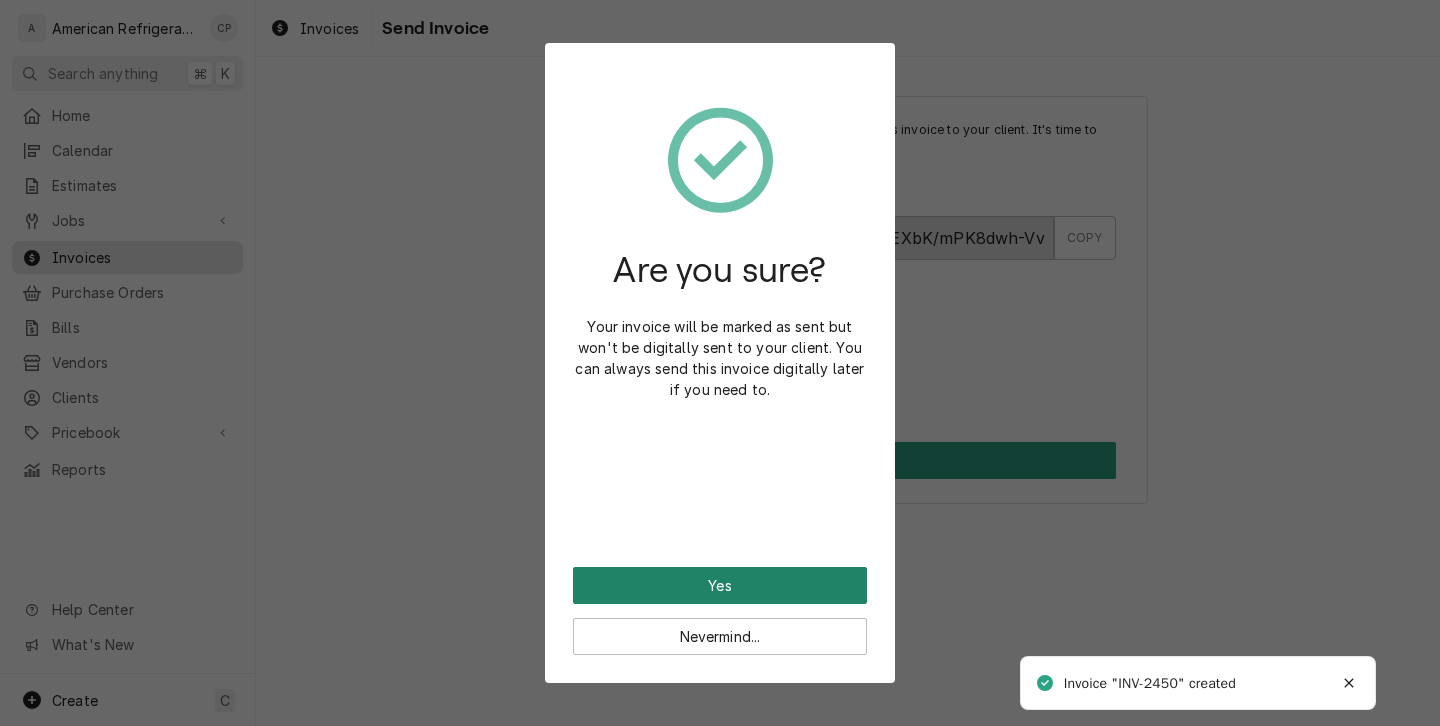 click on "Yes" at bounding box center (720, 585) 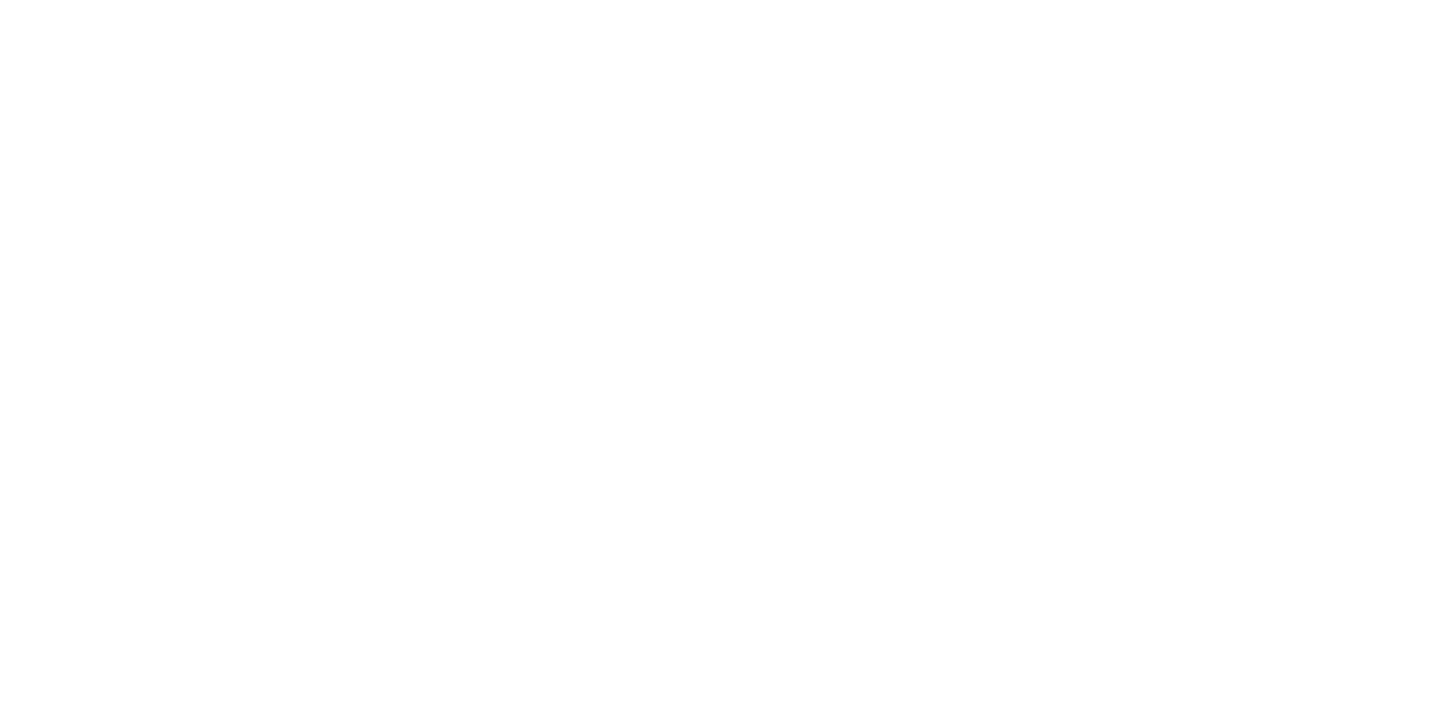 scroll, scrollTop: 0, scrollLeft: 0, axis: both 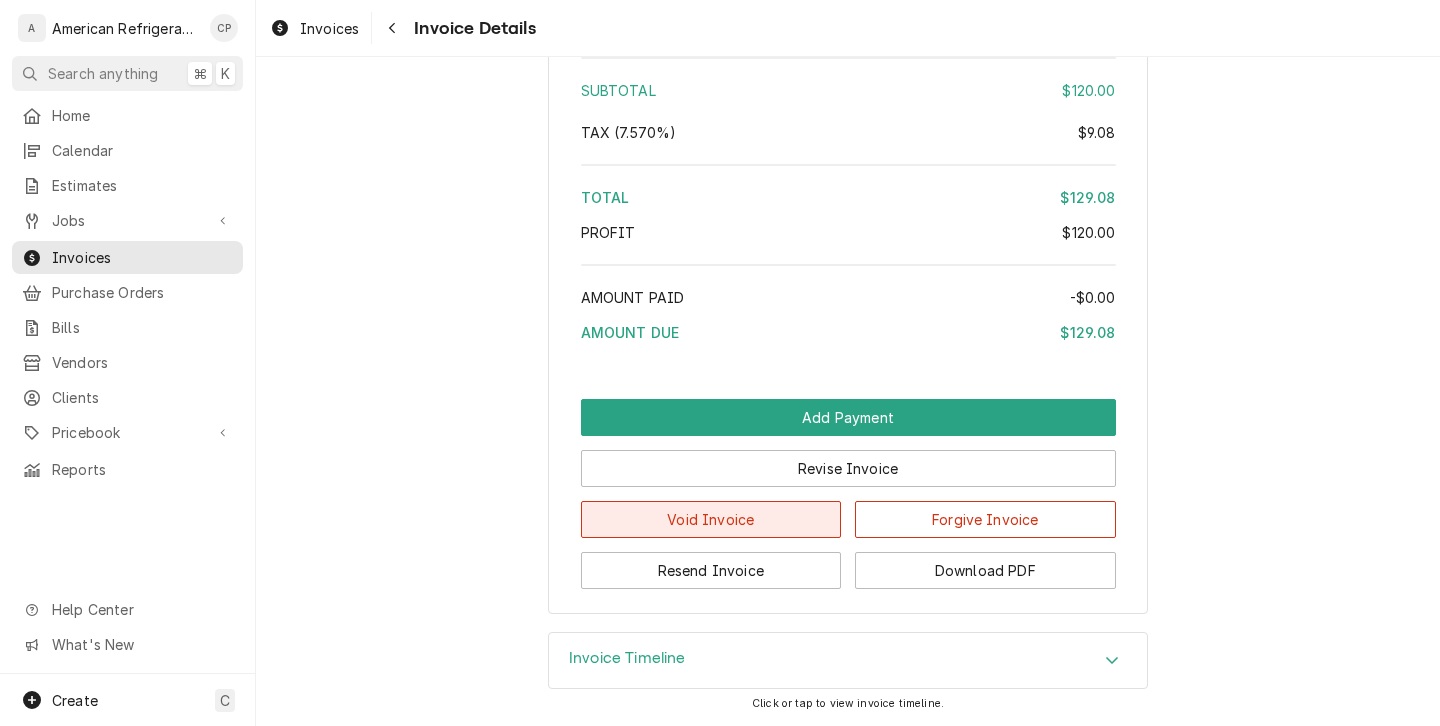 click on "Void Invoice" at bounding box center (711, 519) 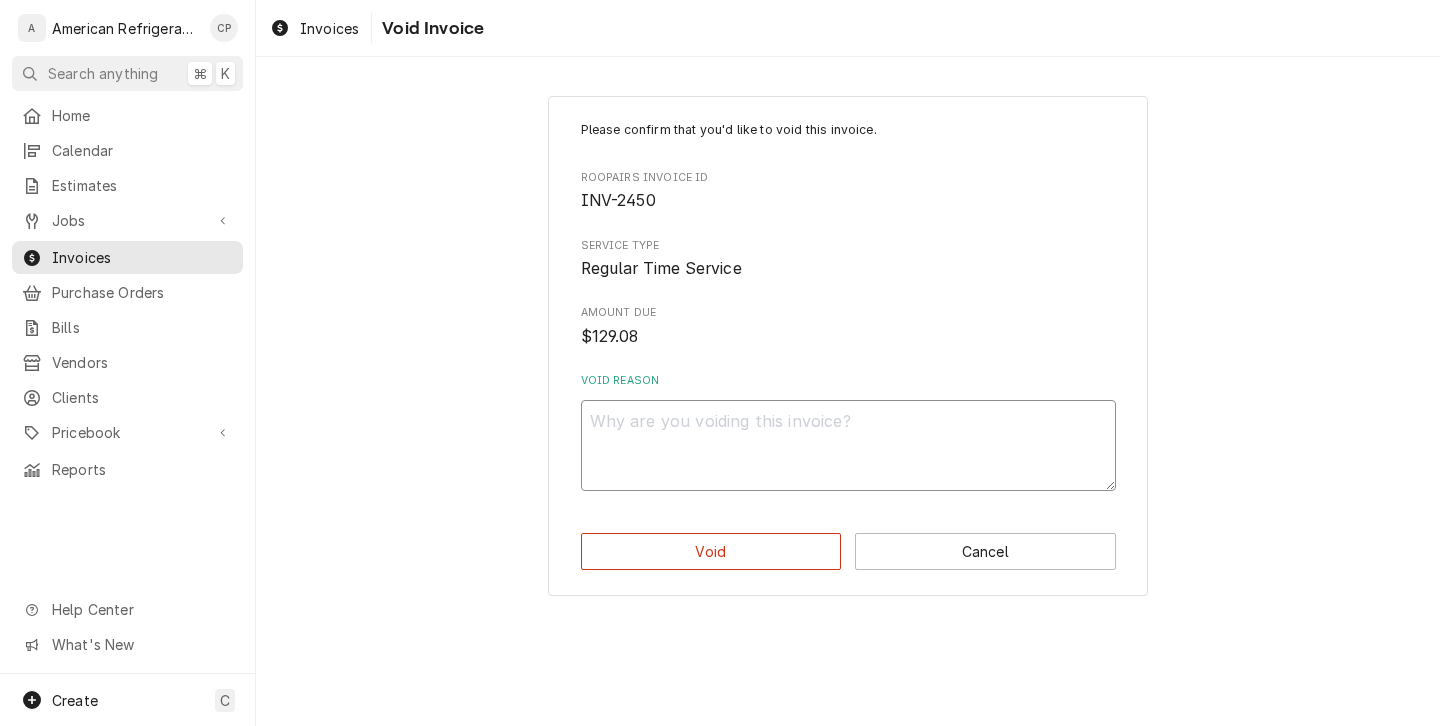 click on "Void Reason" at bounding box center [848, 445] 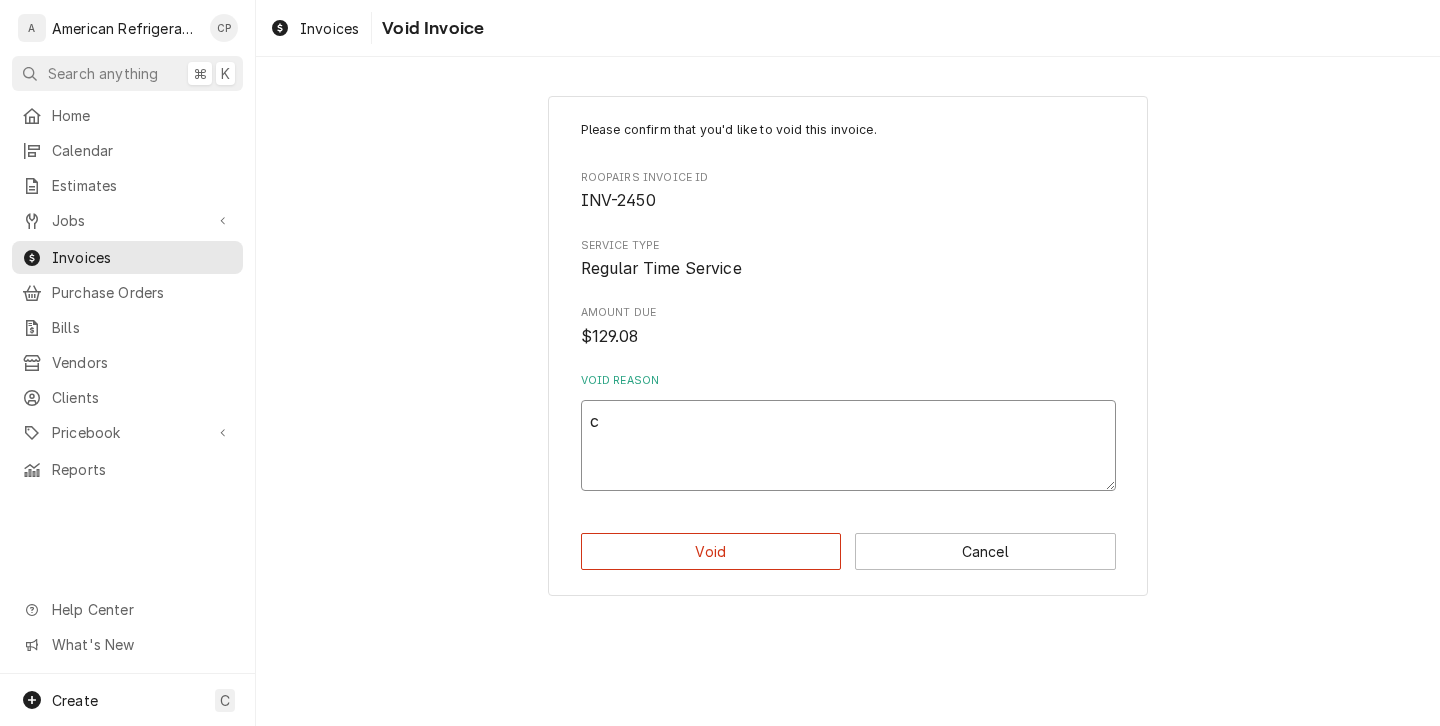 type on "x" 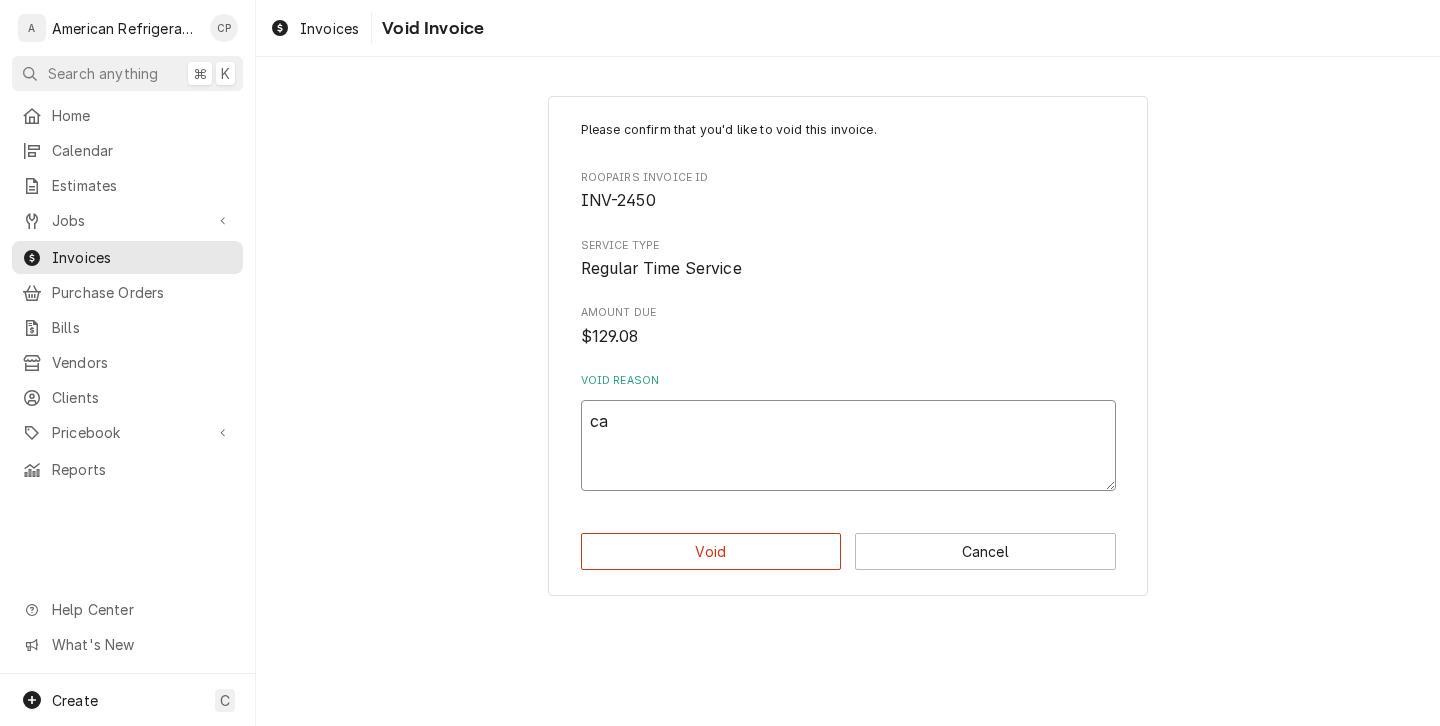 type on "x" 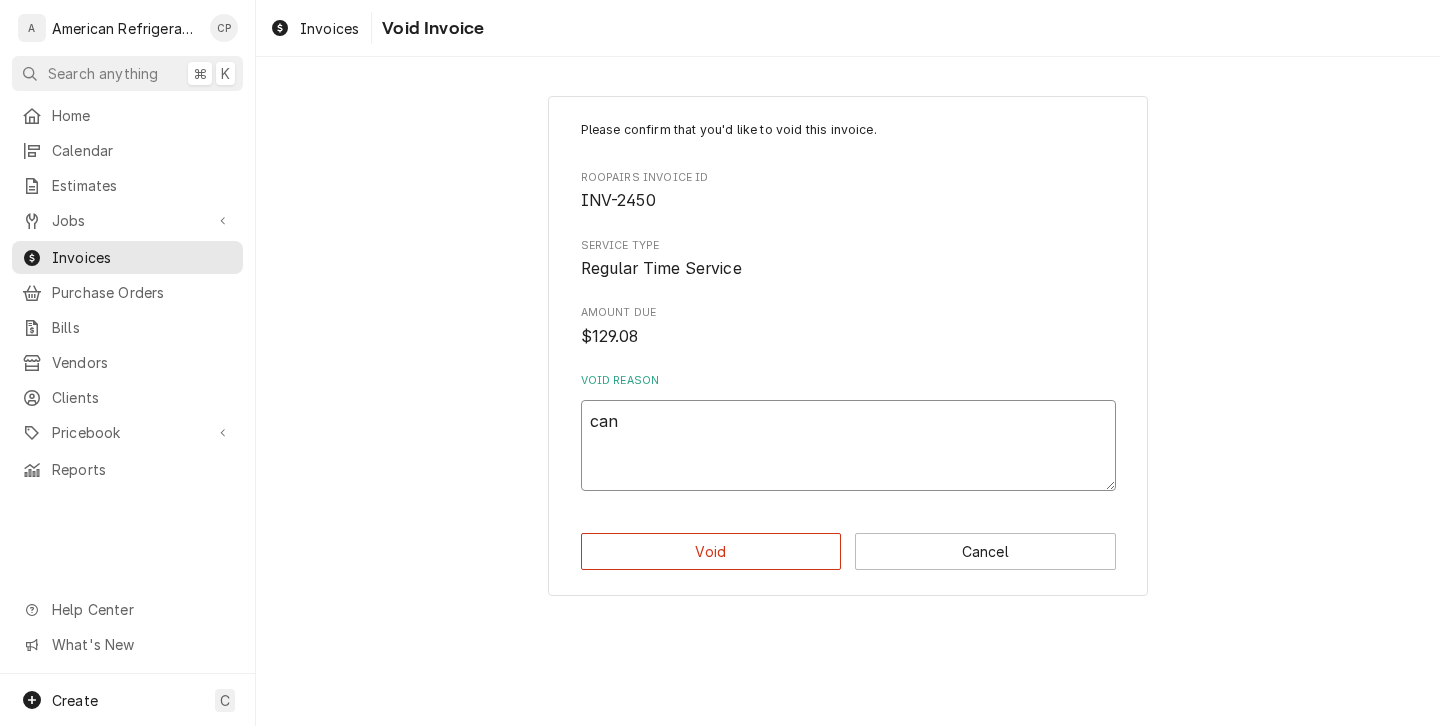 type on "x" 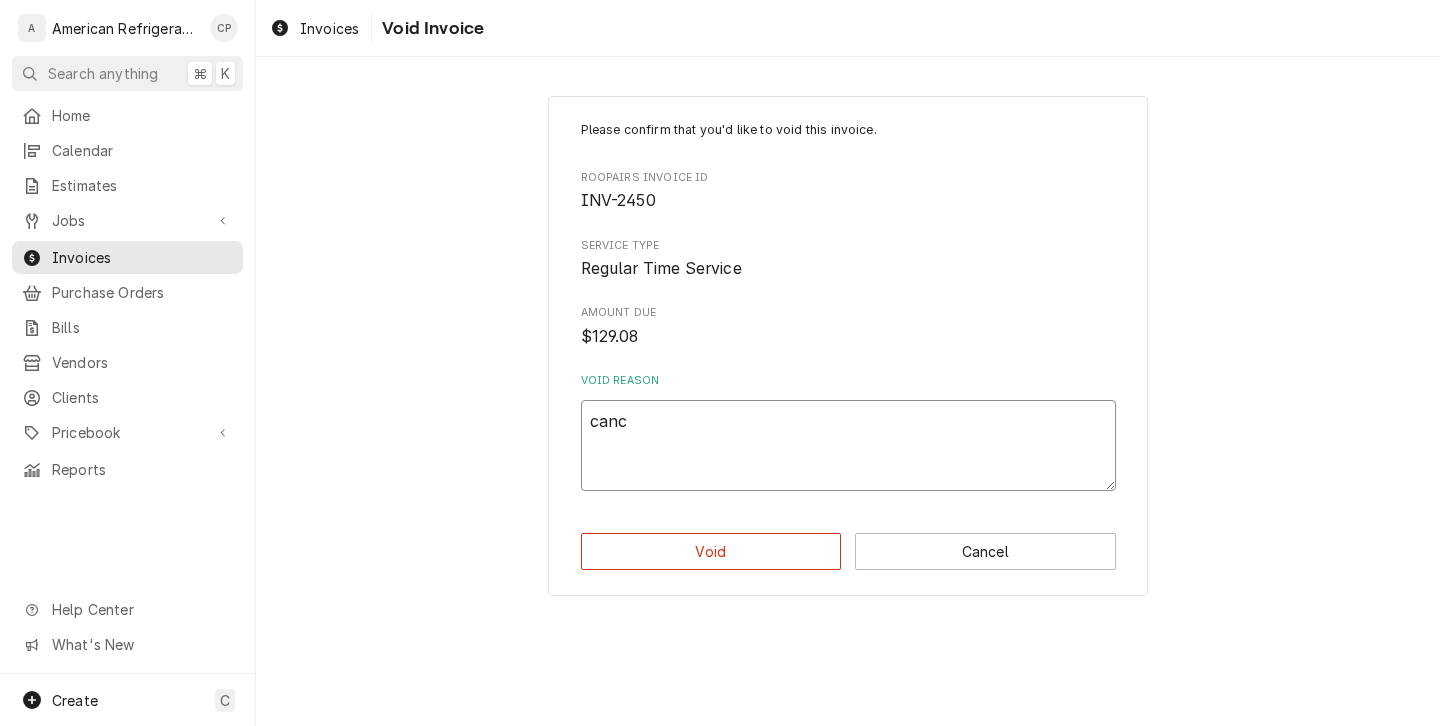type on "x" 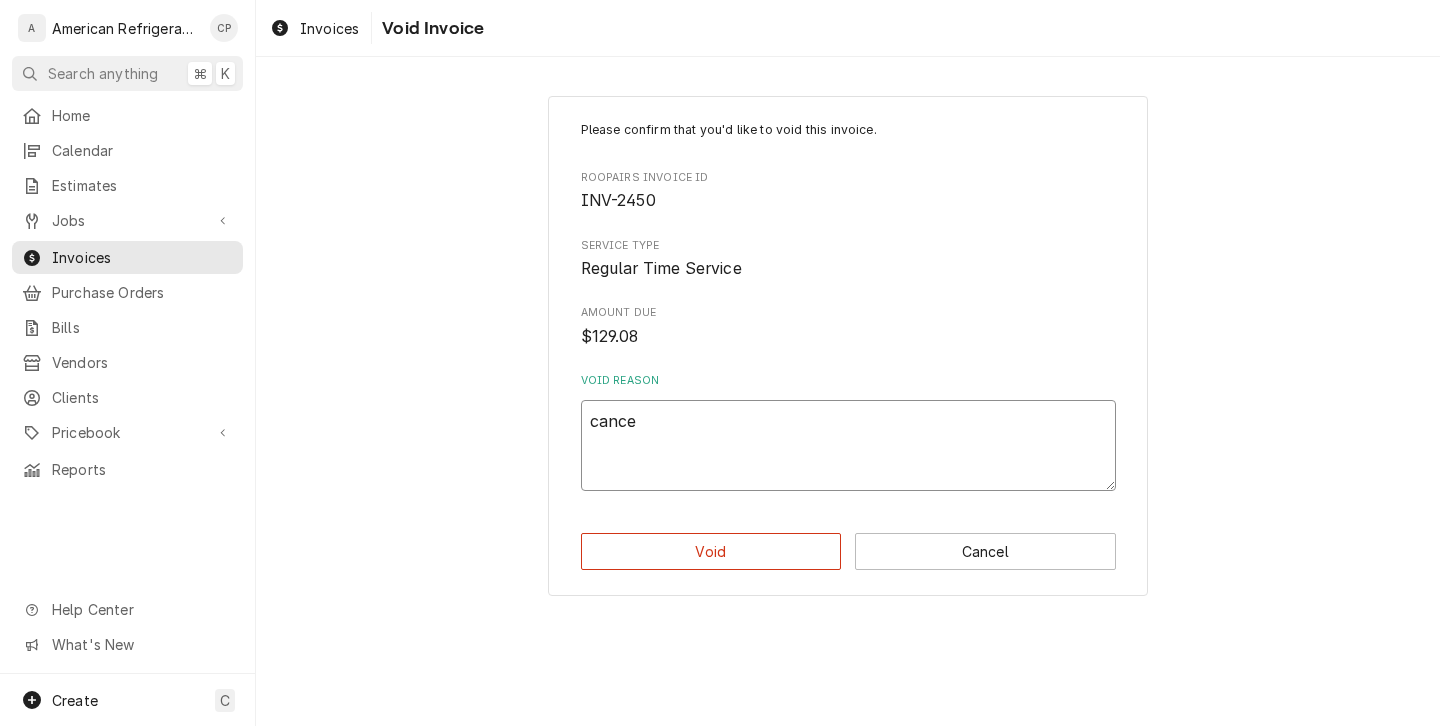 type on "x" 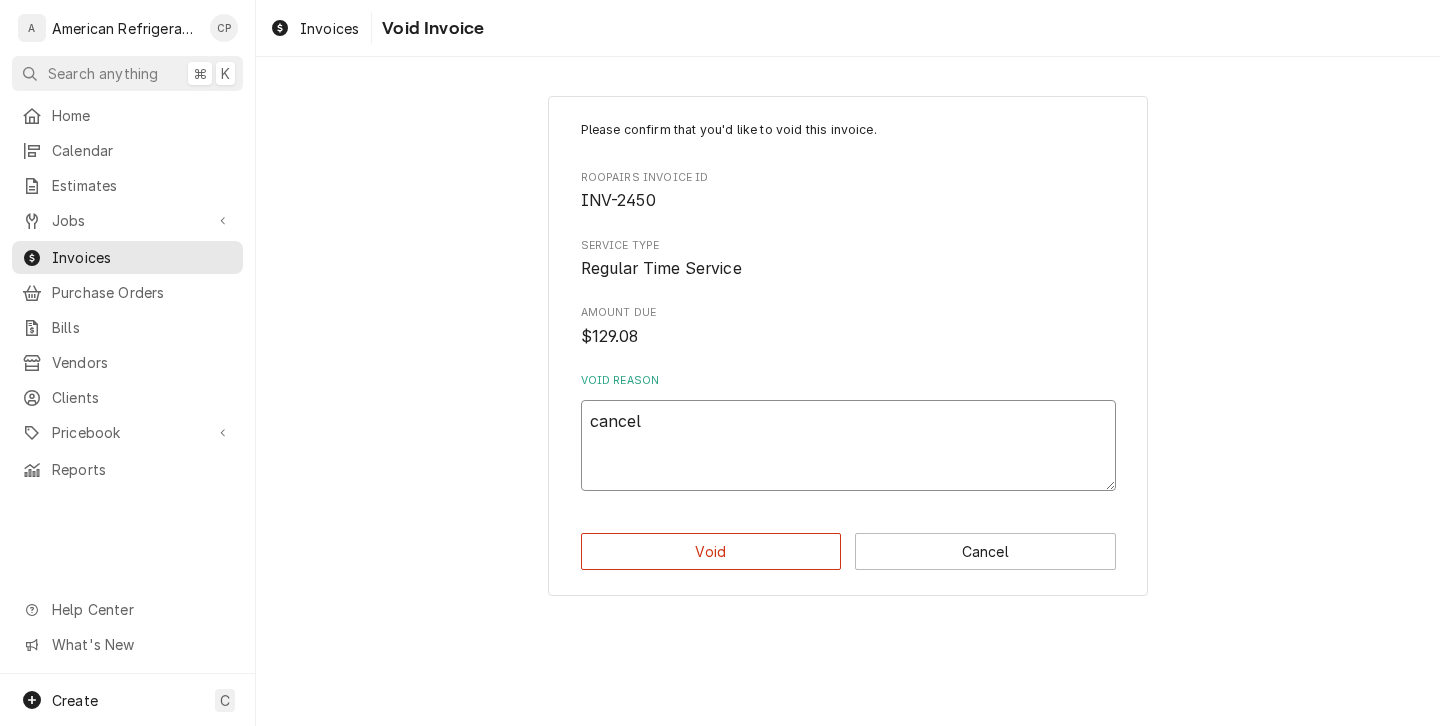 type on "x" 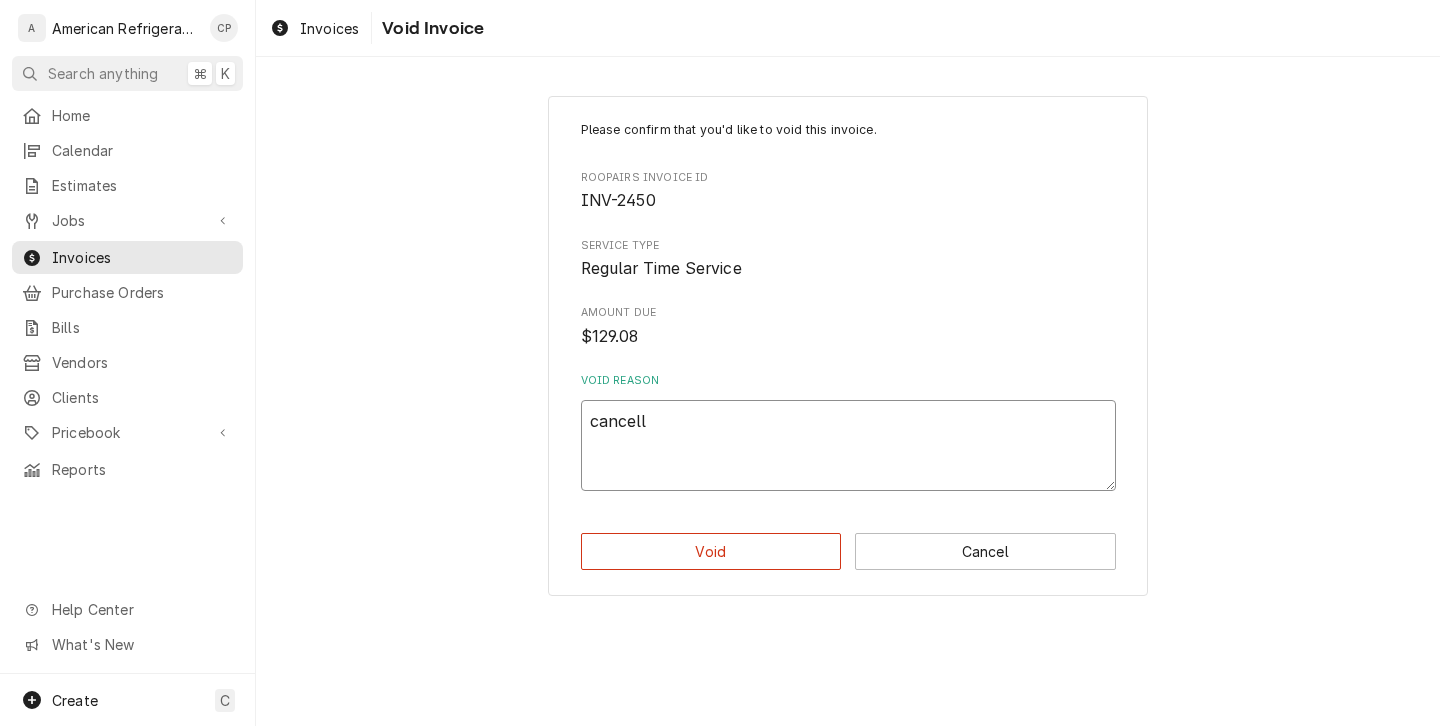 type on "x" 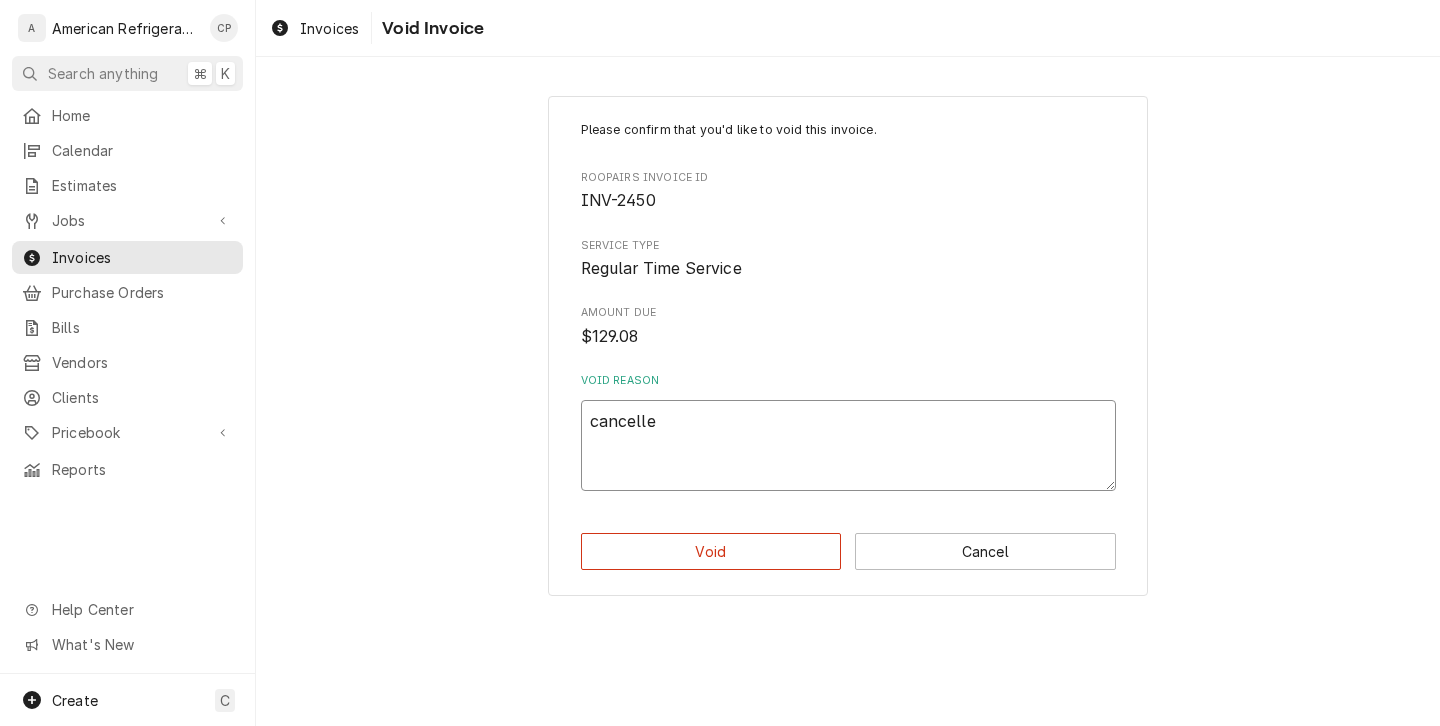 type on "x" 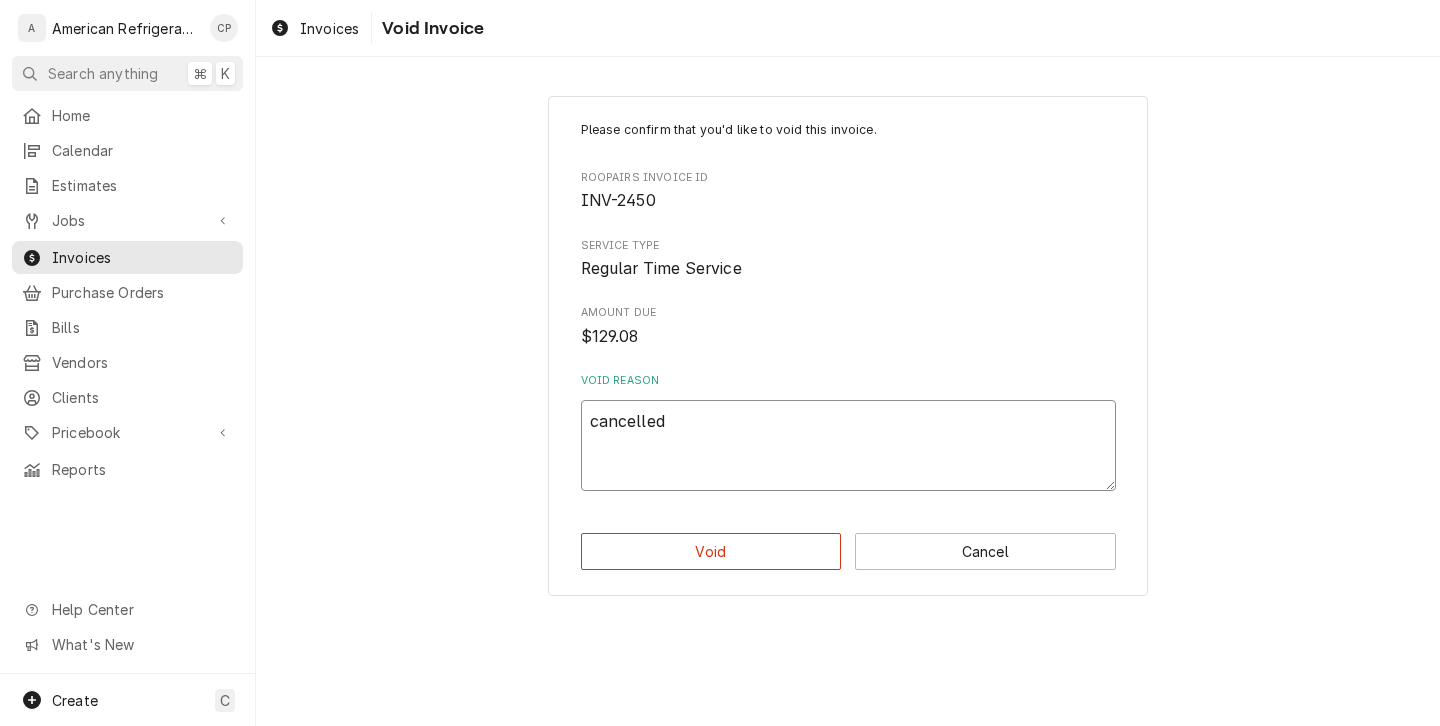 type on "x" 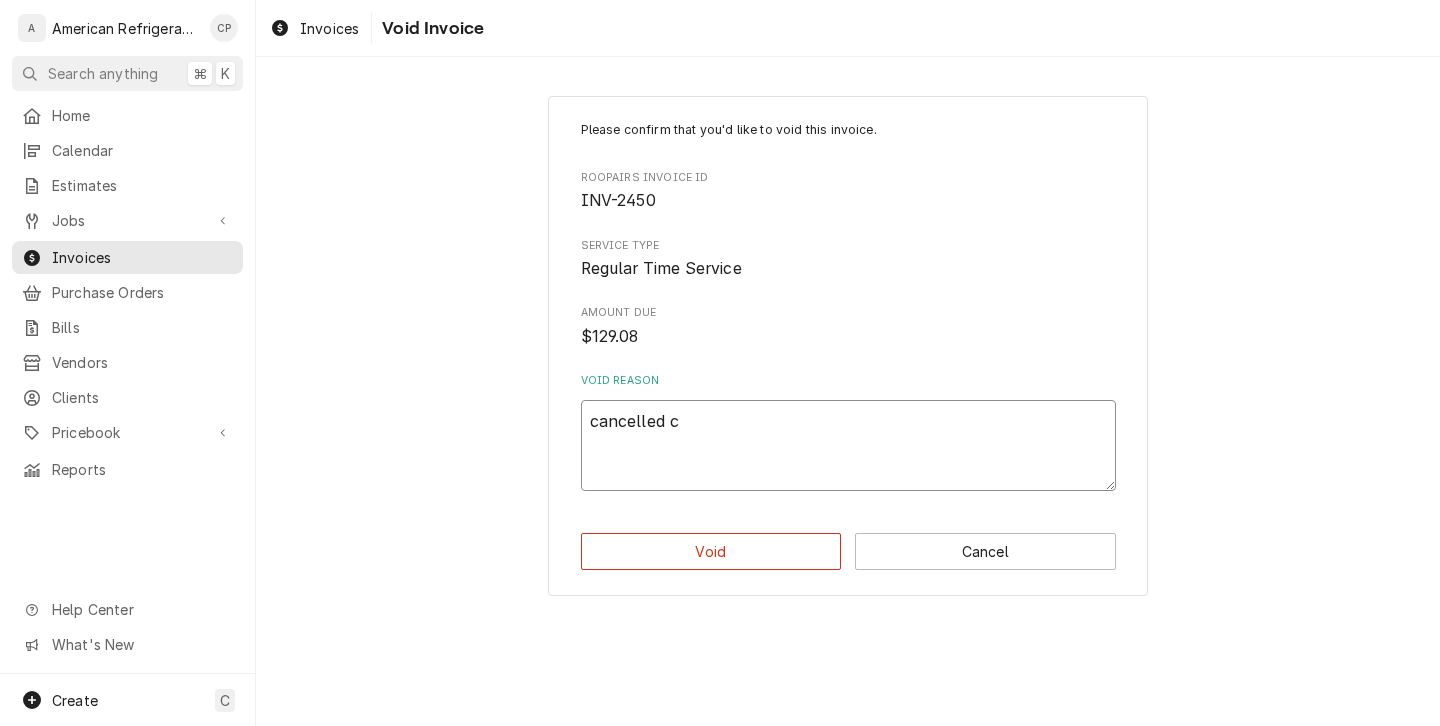 type on "x" 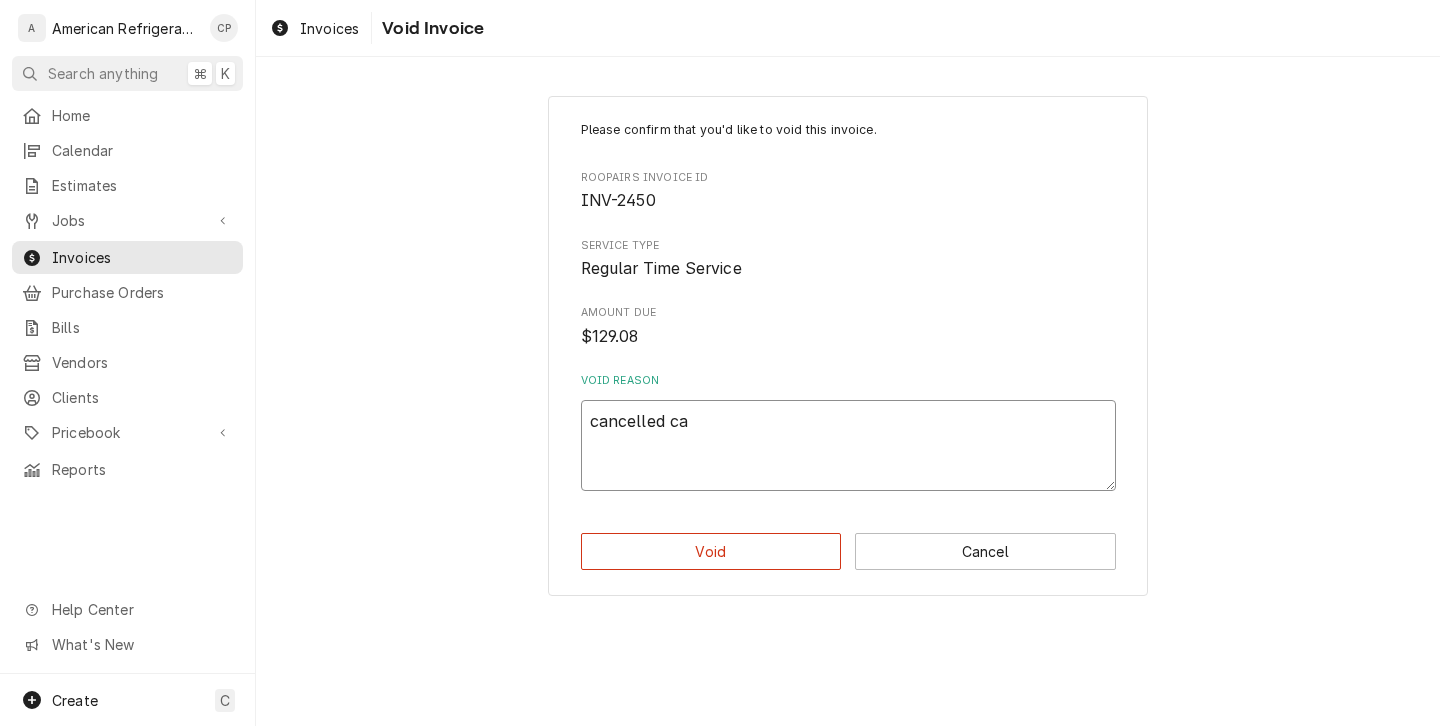 type on "x" 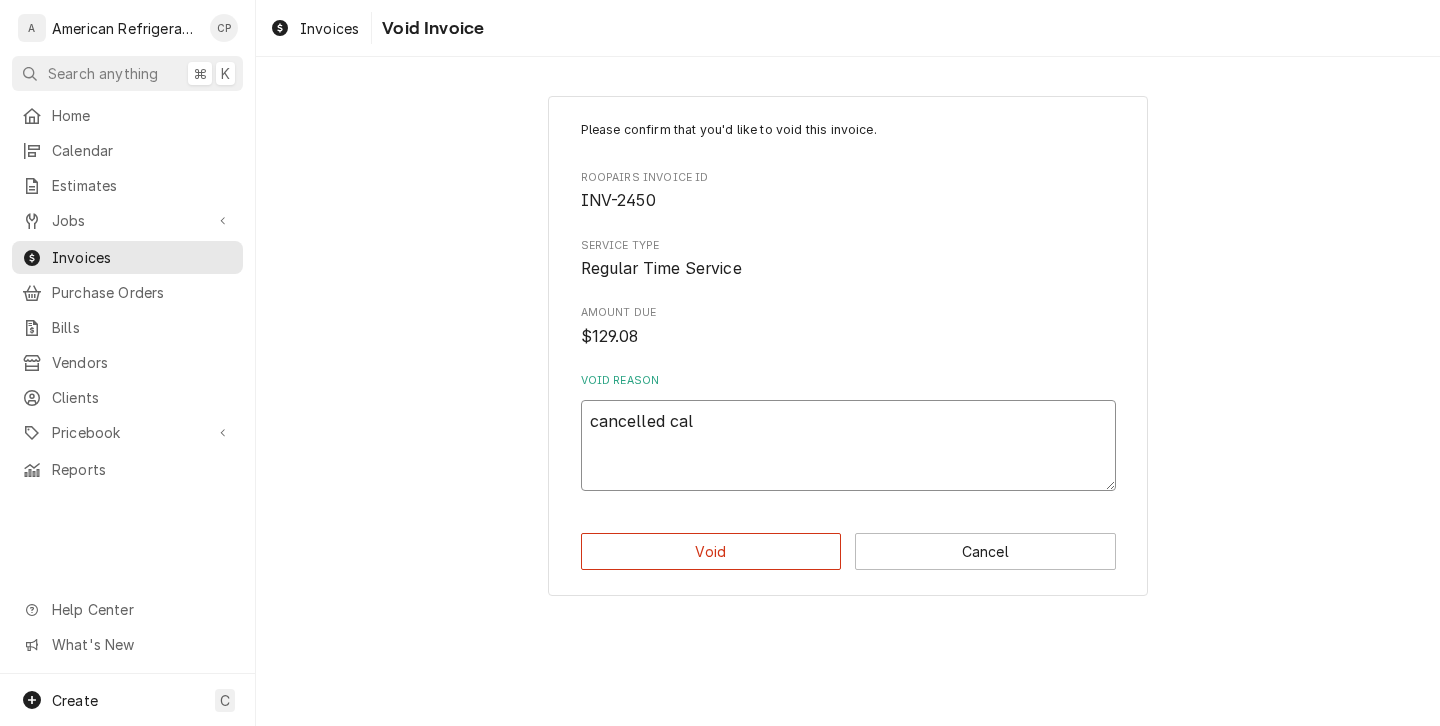 type on "x" 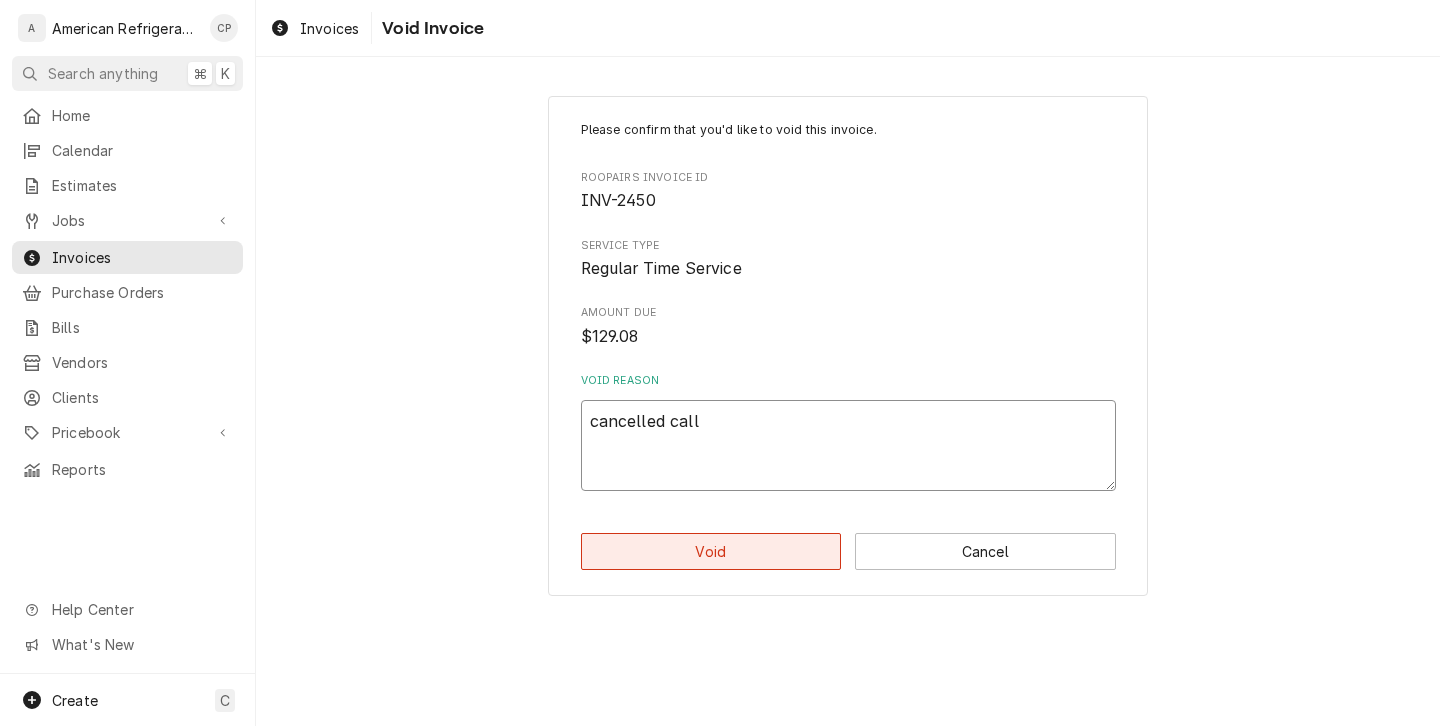 type on "cancelled call" 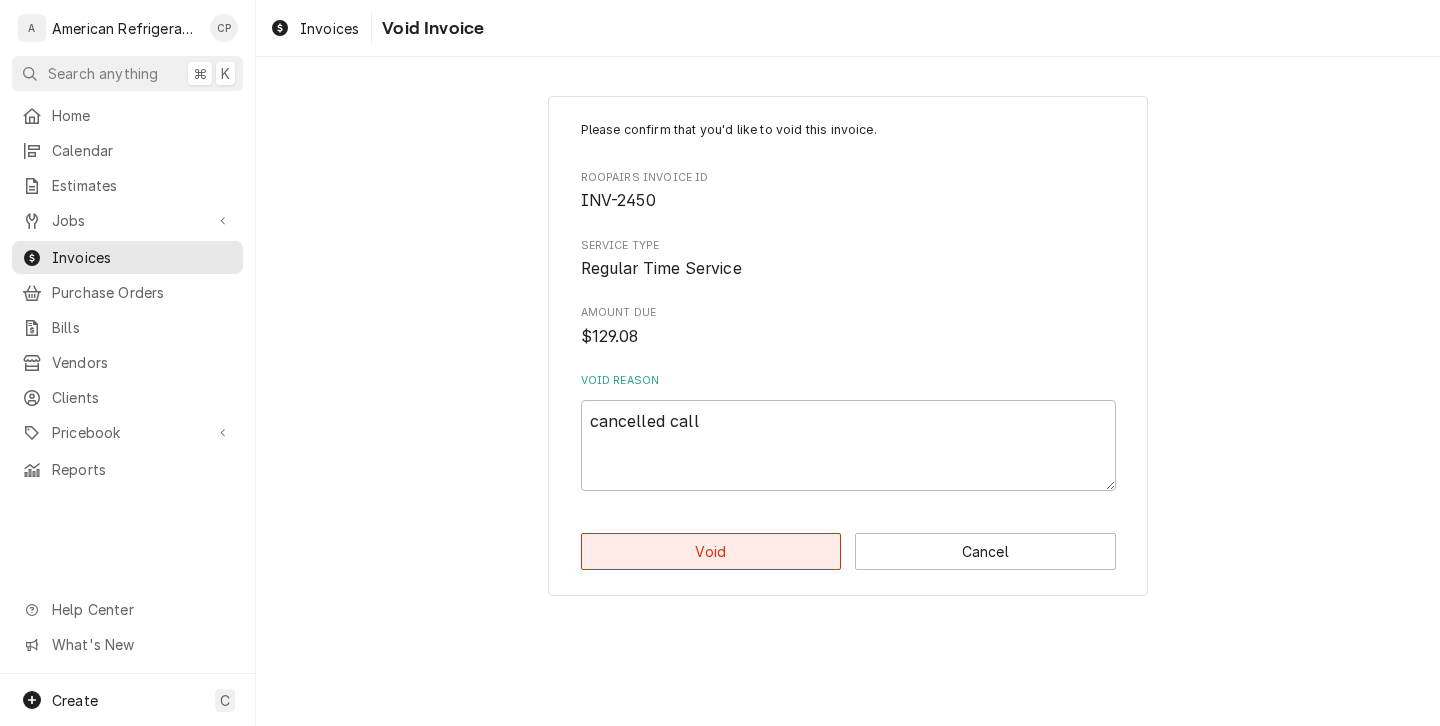 click on "Void" at bounding box center [711, 551] 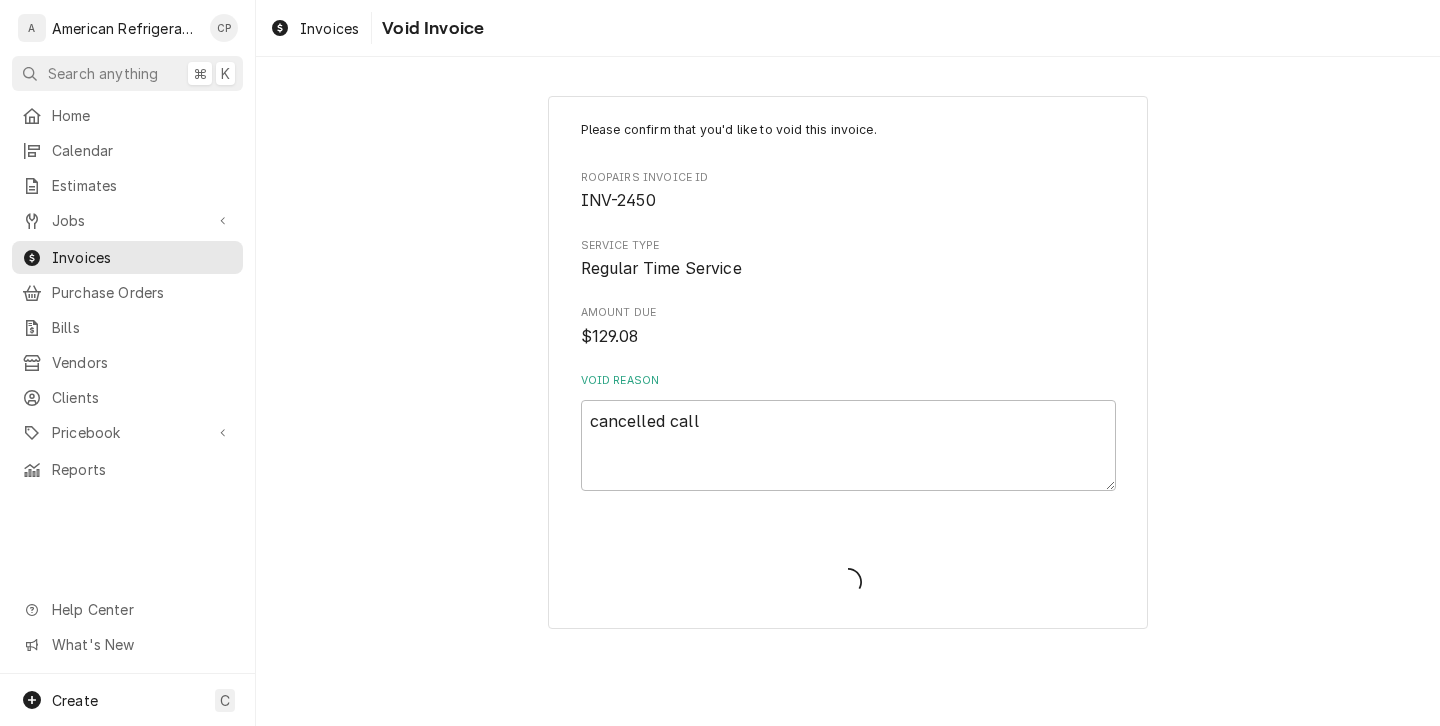 type on "x" 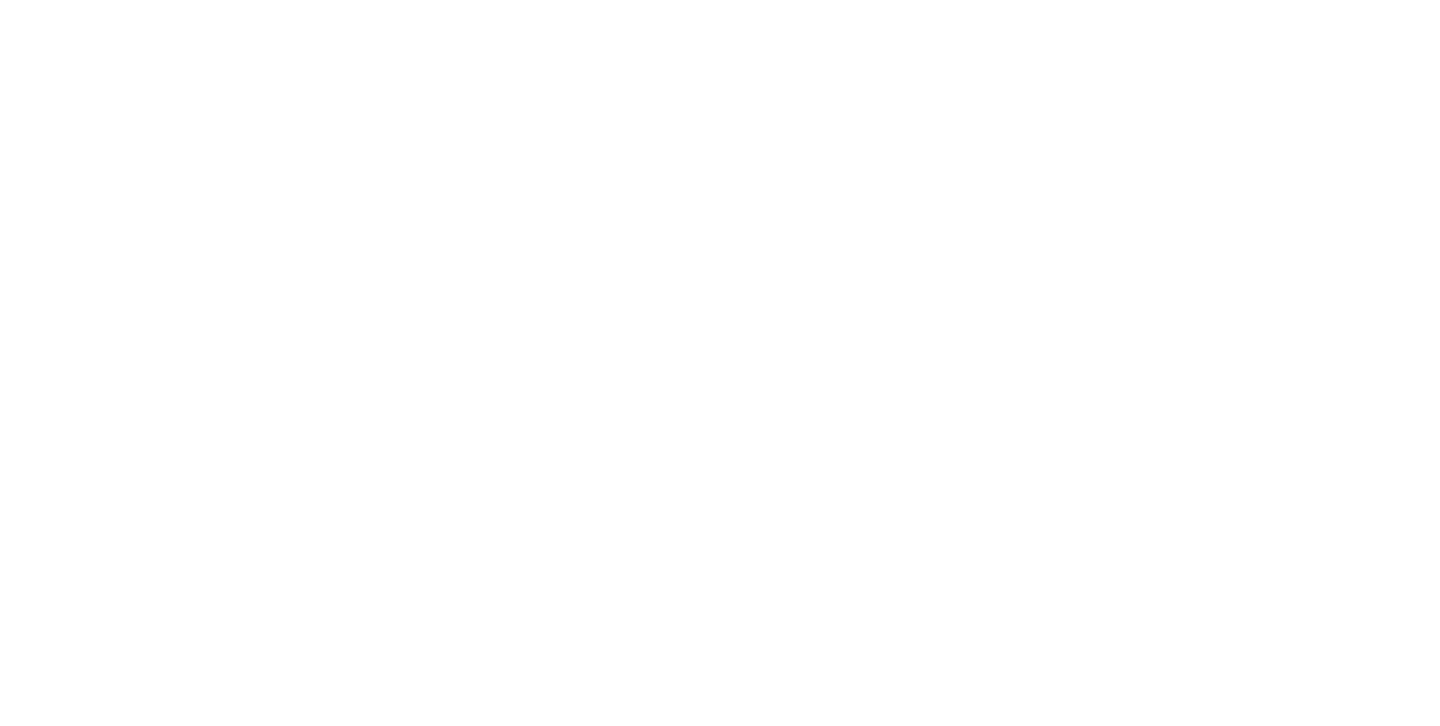 scroll, scrollTop: 0, scrollLeft: 0, axis: both 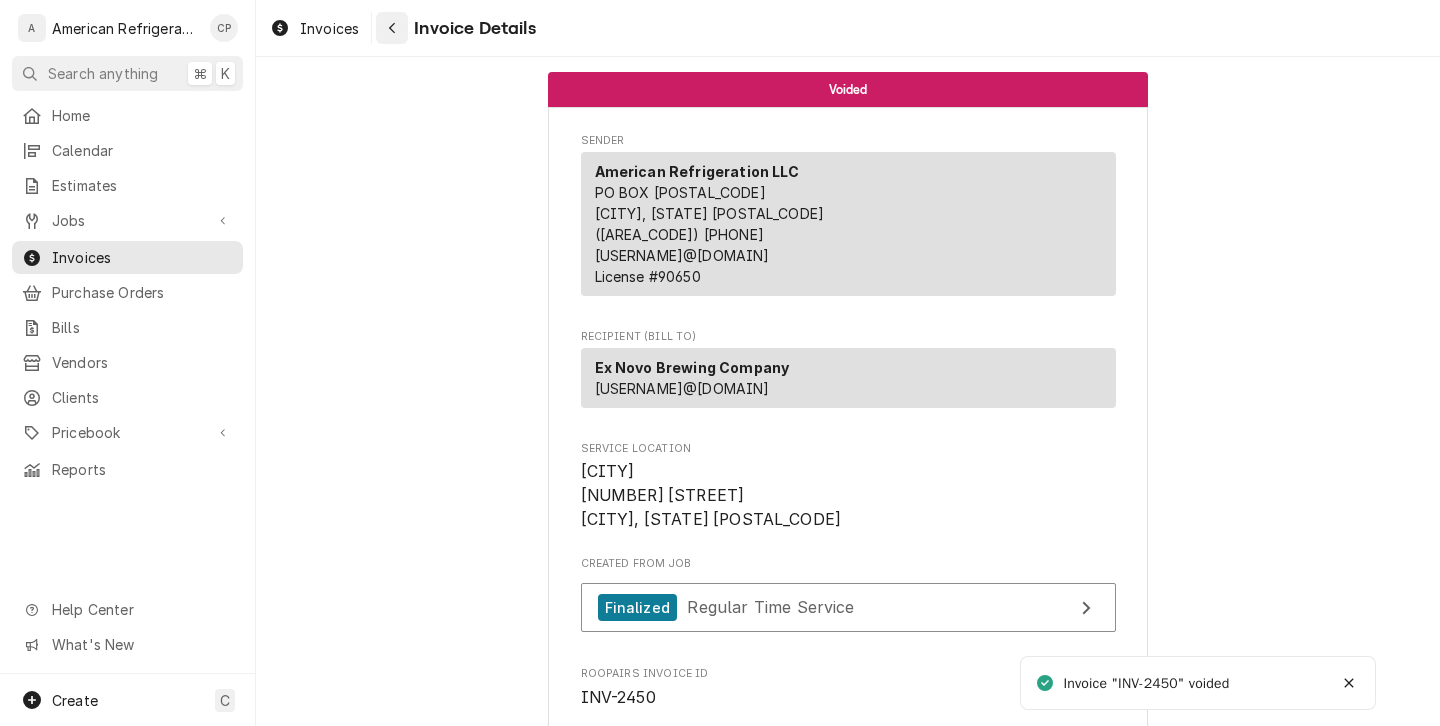 click at bounding box center (392, 28) 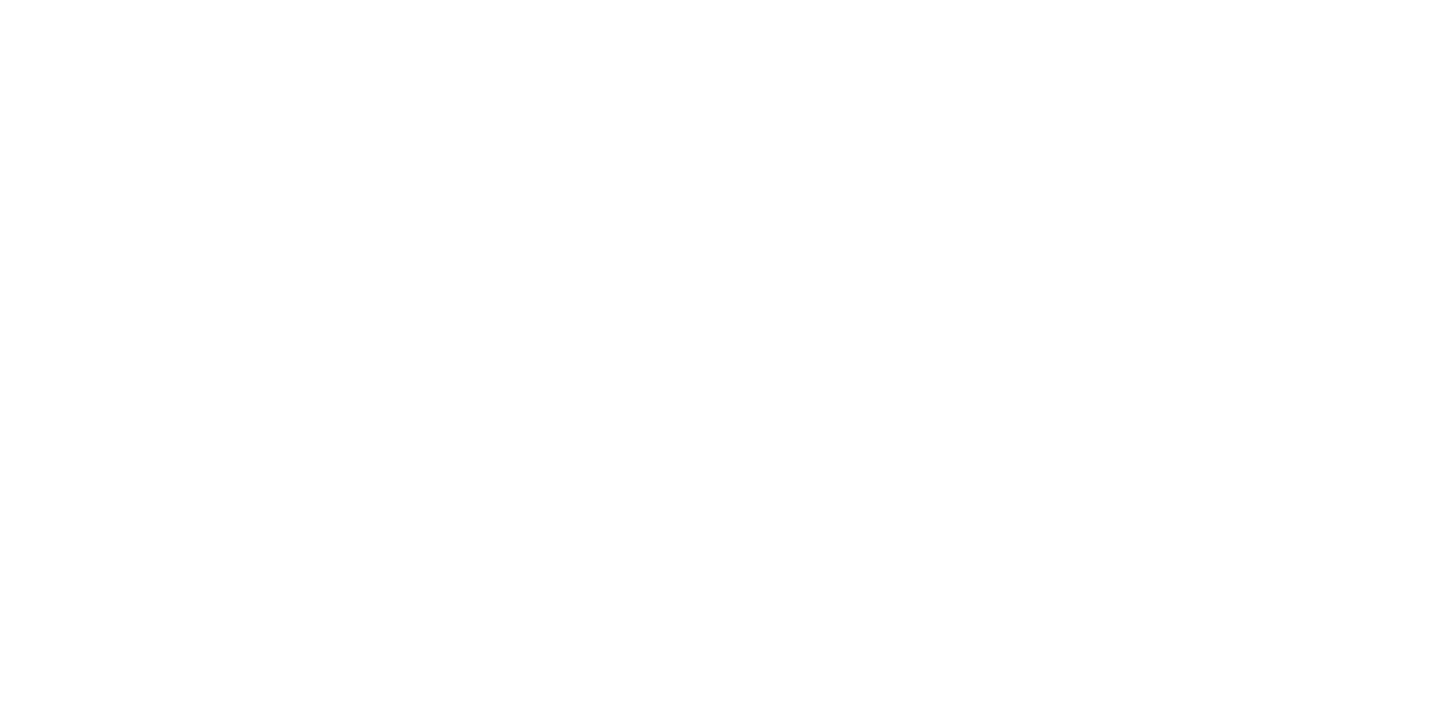 scroll, scrollTop: 0, scrollLeft: 0, axis: both 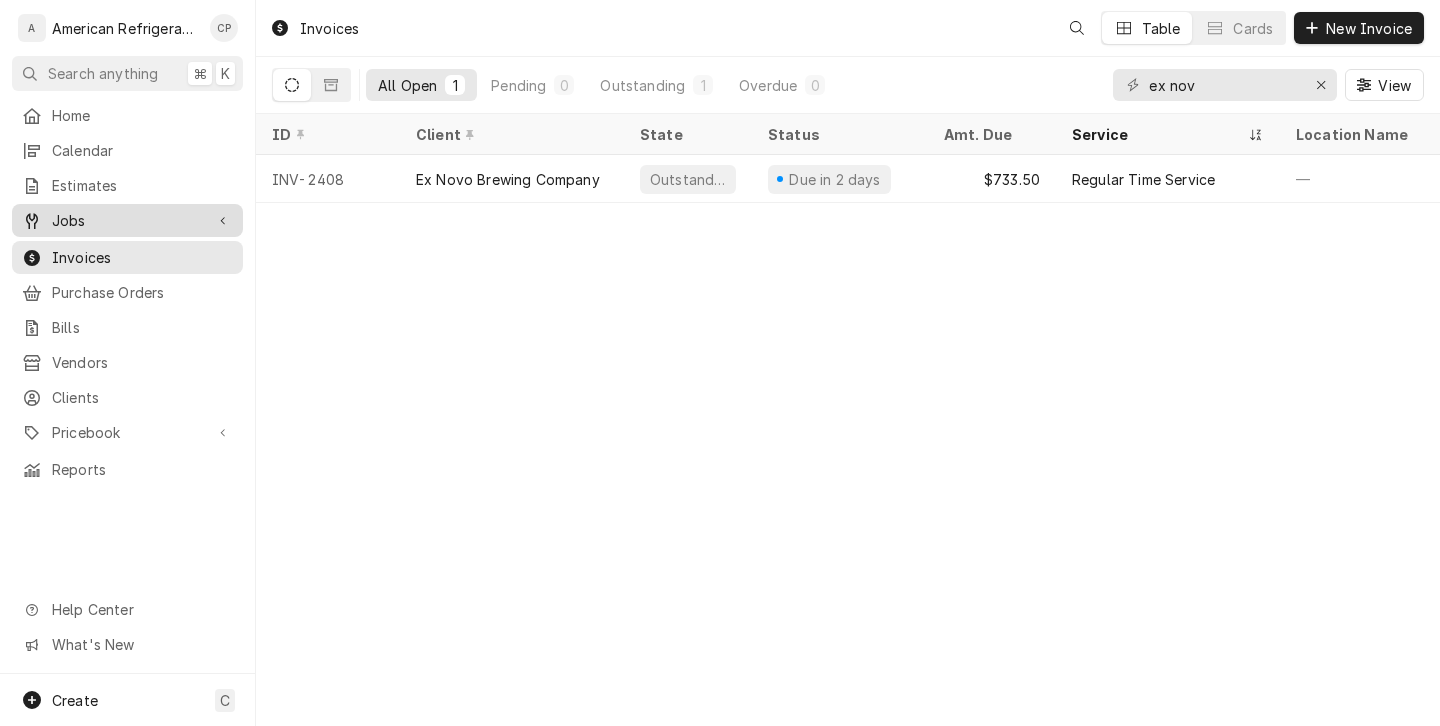 click on "Jobs" at bounding box center (127, 220) 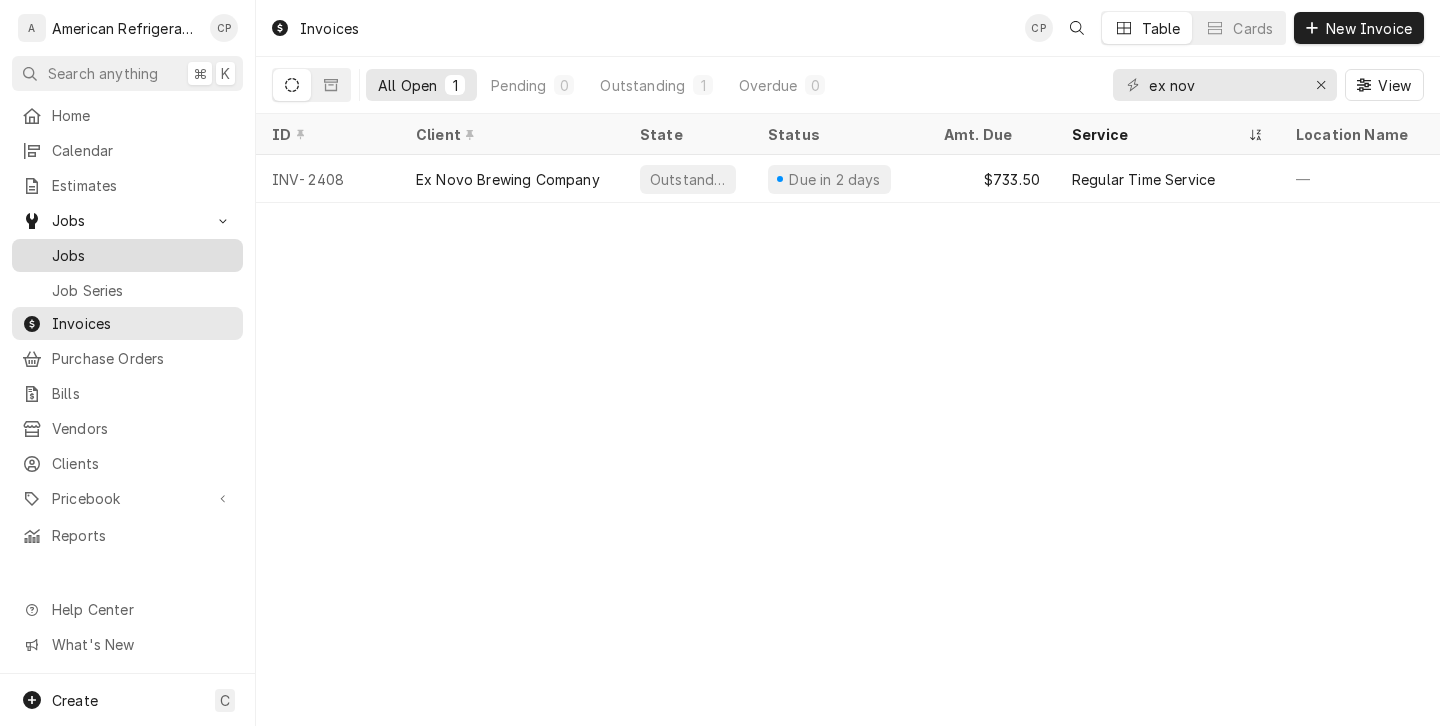 click on "Jobs" at bounding box center (142, 255) 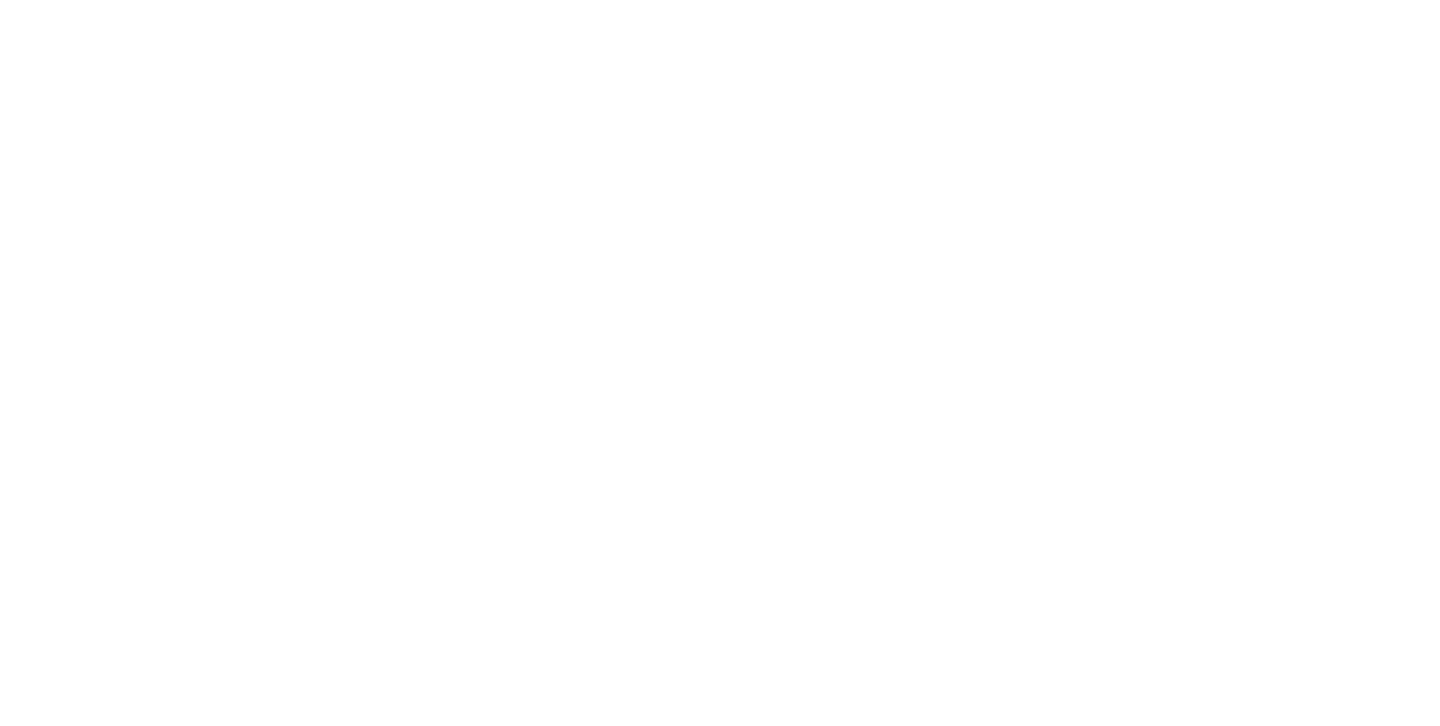 scroll, scrollTop: 0, scrollLeft: 0, axis: both 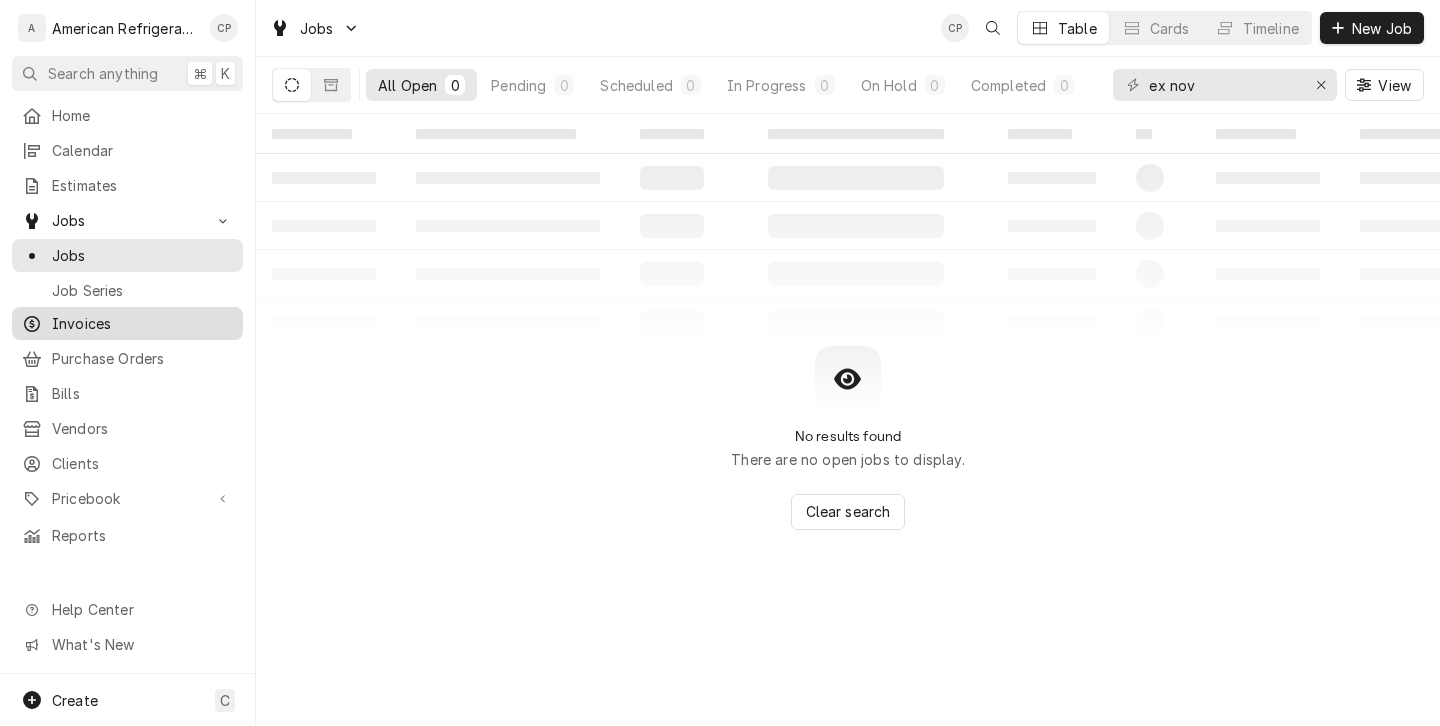 click on "Invoices" at bounding box center (142, 323) 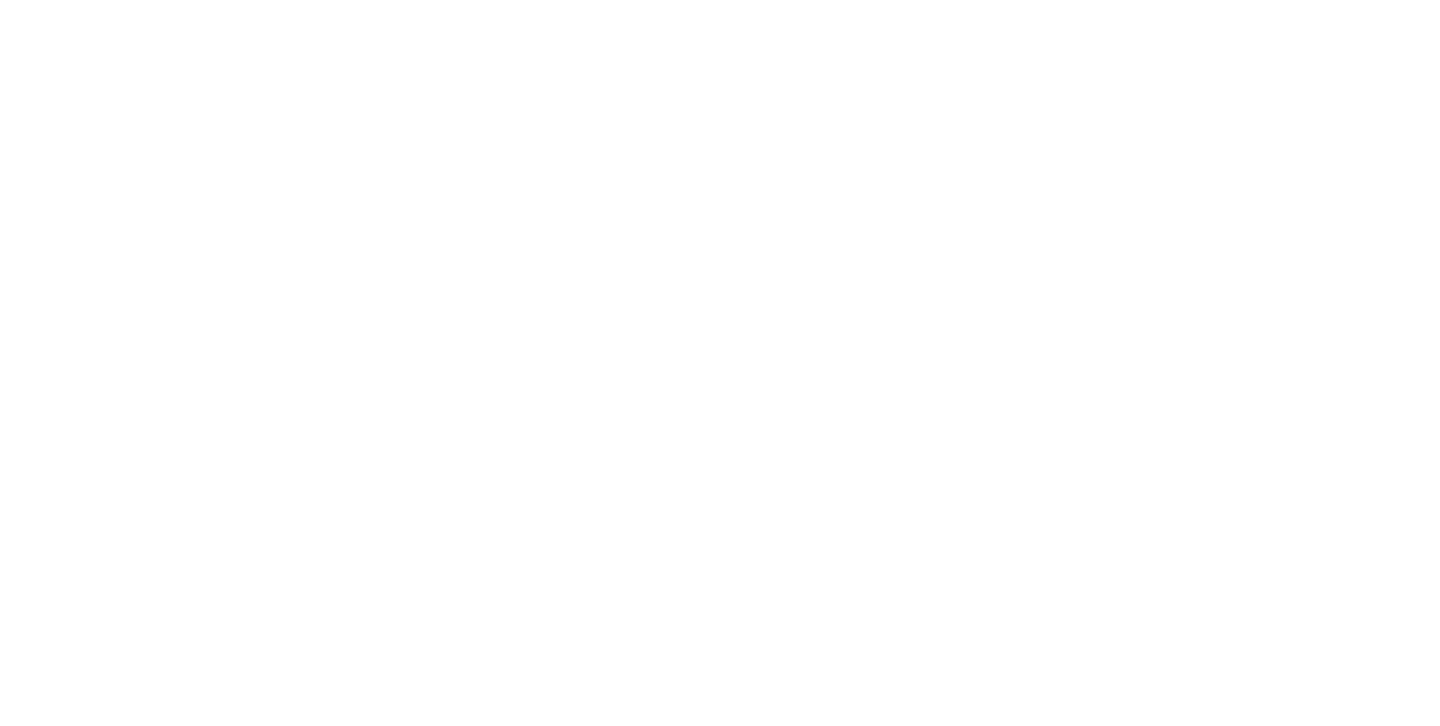 scroll, scrollTop: 0, scrollLeft: 0, axis: both 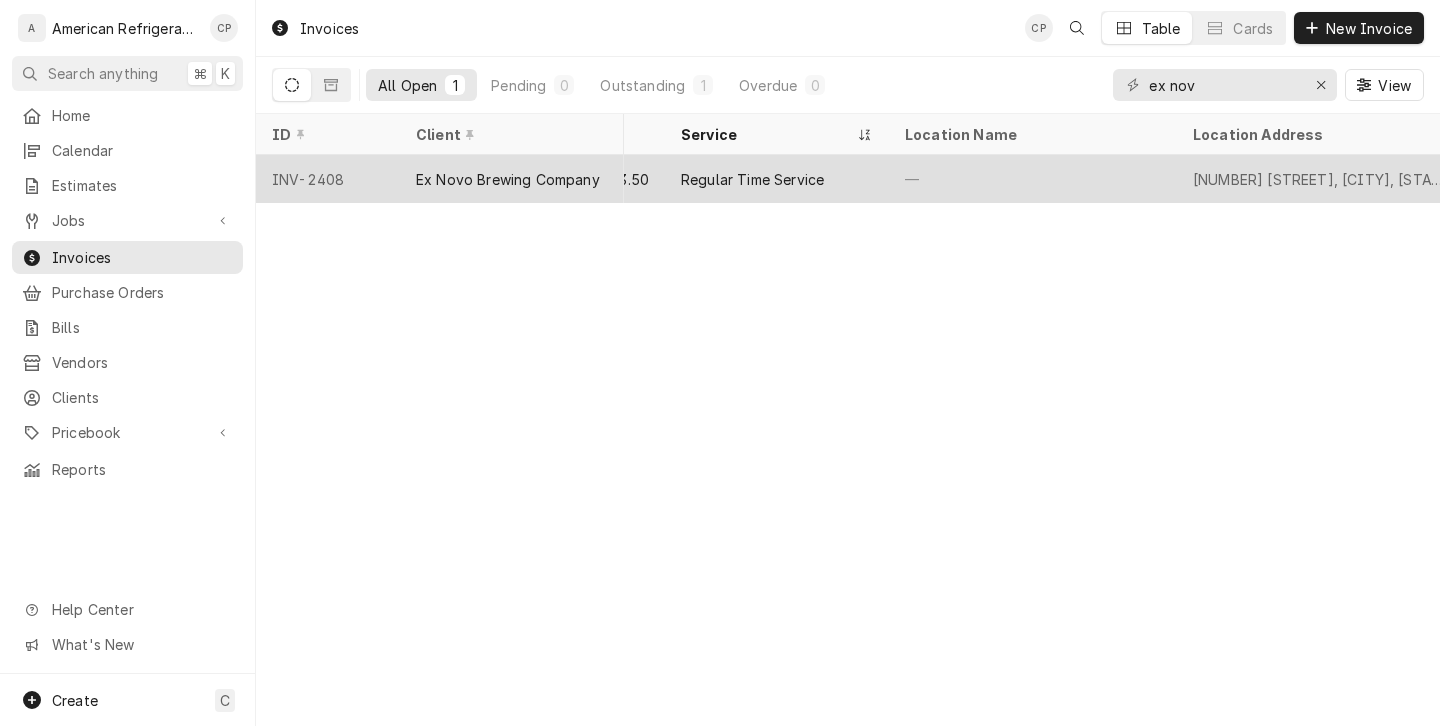 click on "Ex Novo Brewing Company" at bounding box center (508, 179) 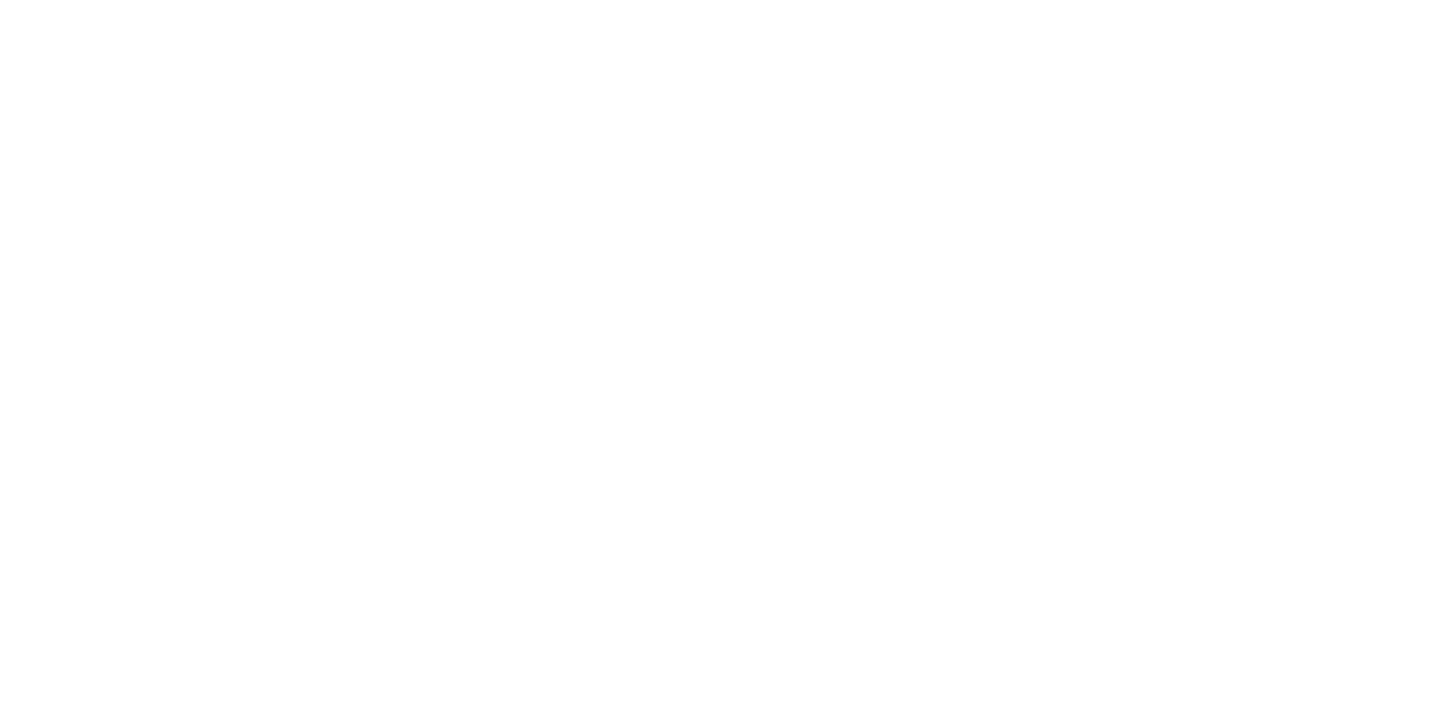 scroll, scrollTop: 0, scrollLeft: 0, axis: both 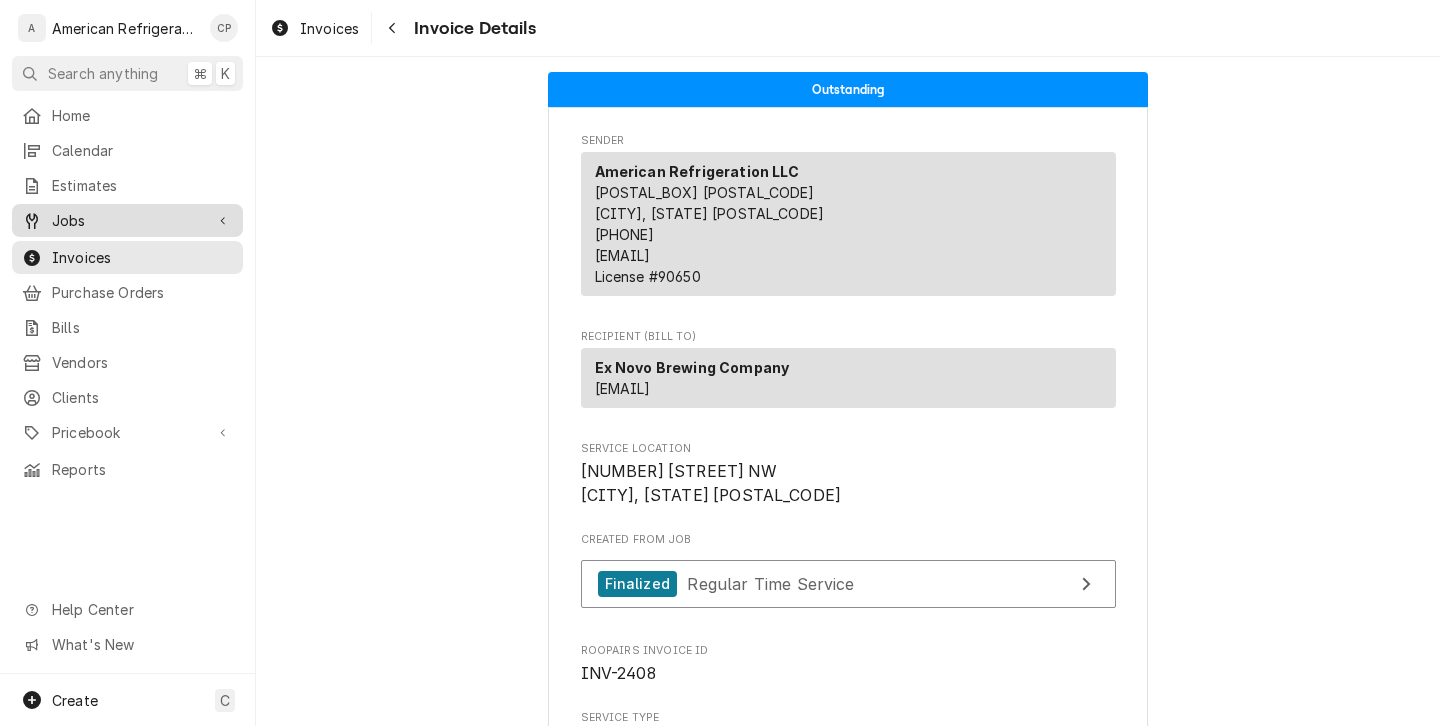 click on "Jobs" at bounding box center [127, 220] 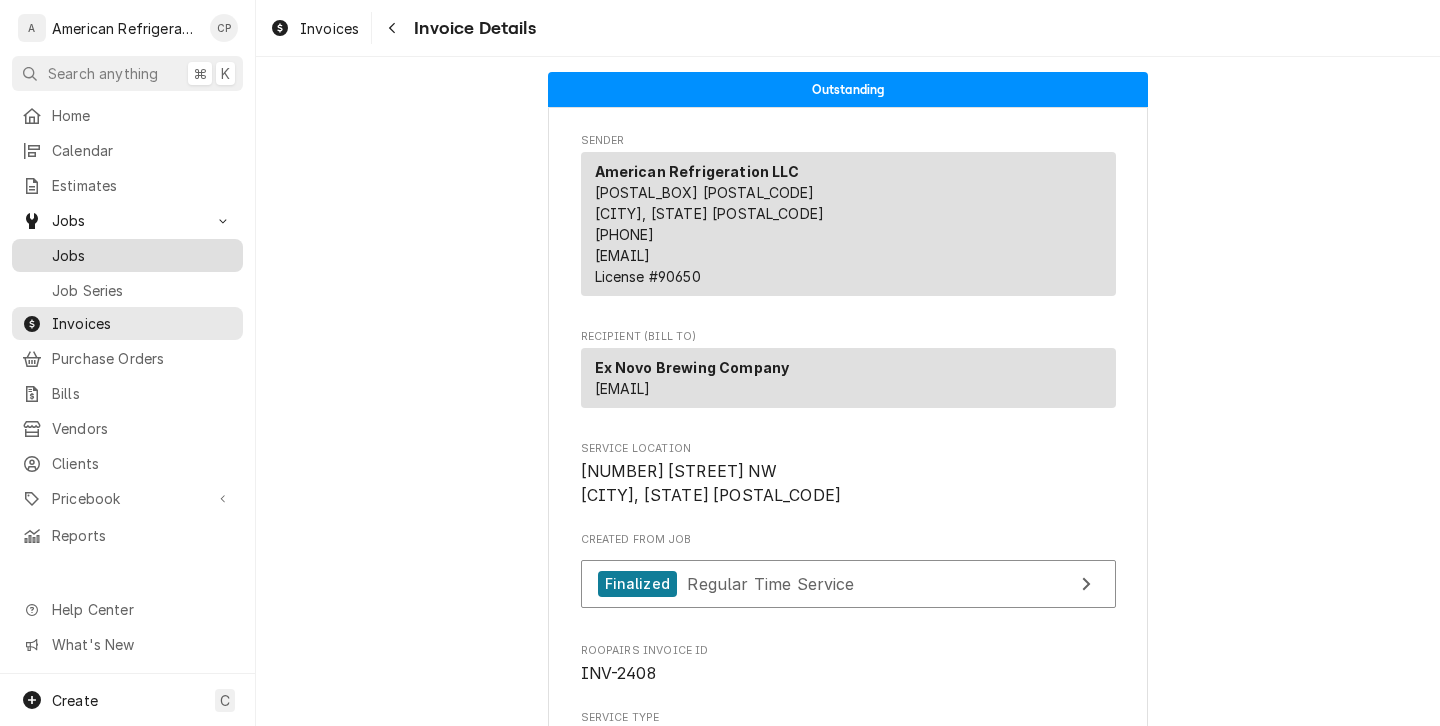 click on "Jobs" at bounding box center [142, 255] 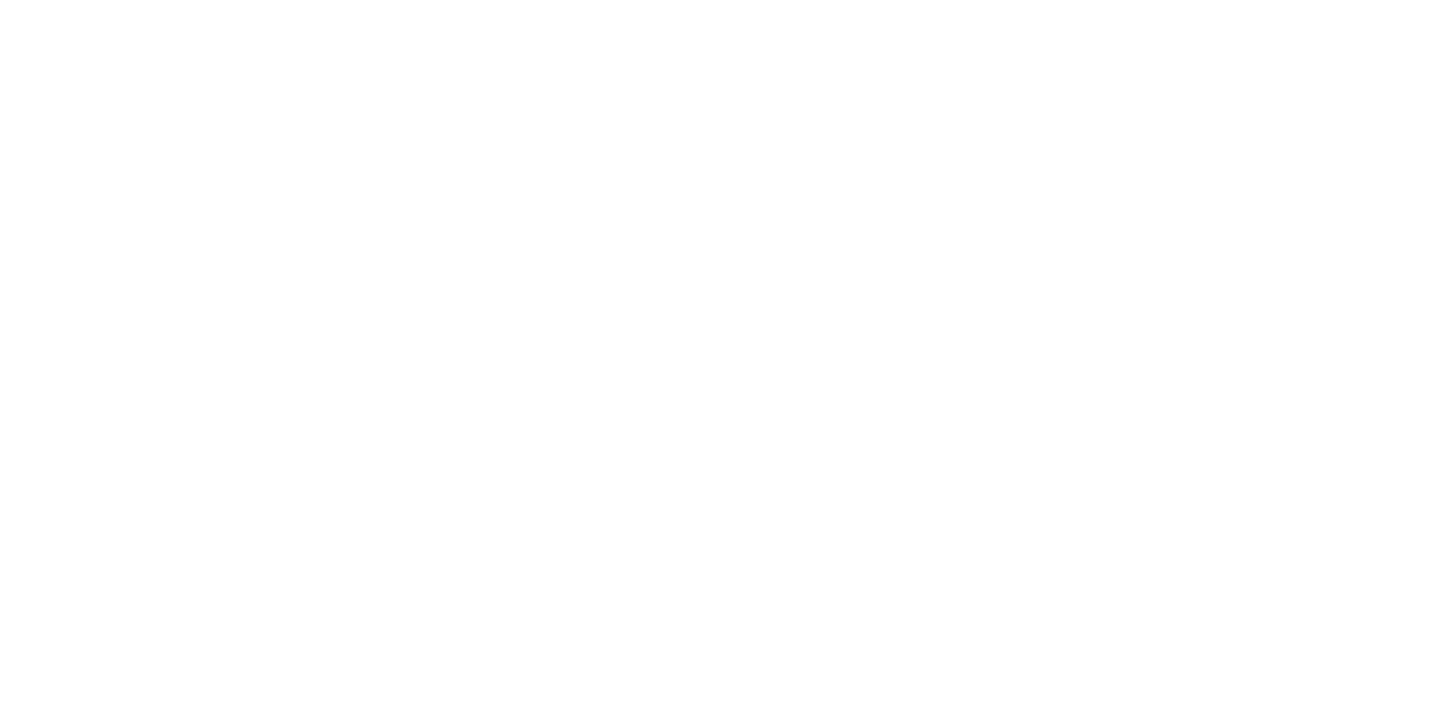 scroll, scrollTop: 0, scrollLeft: 0, axis: both 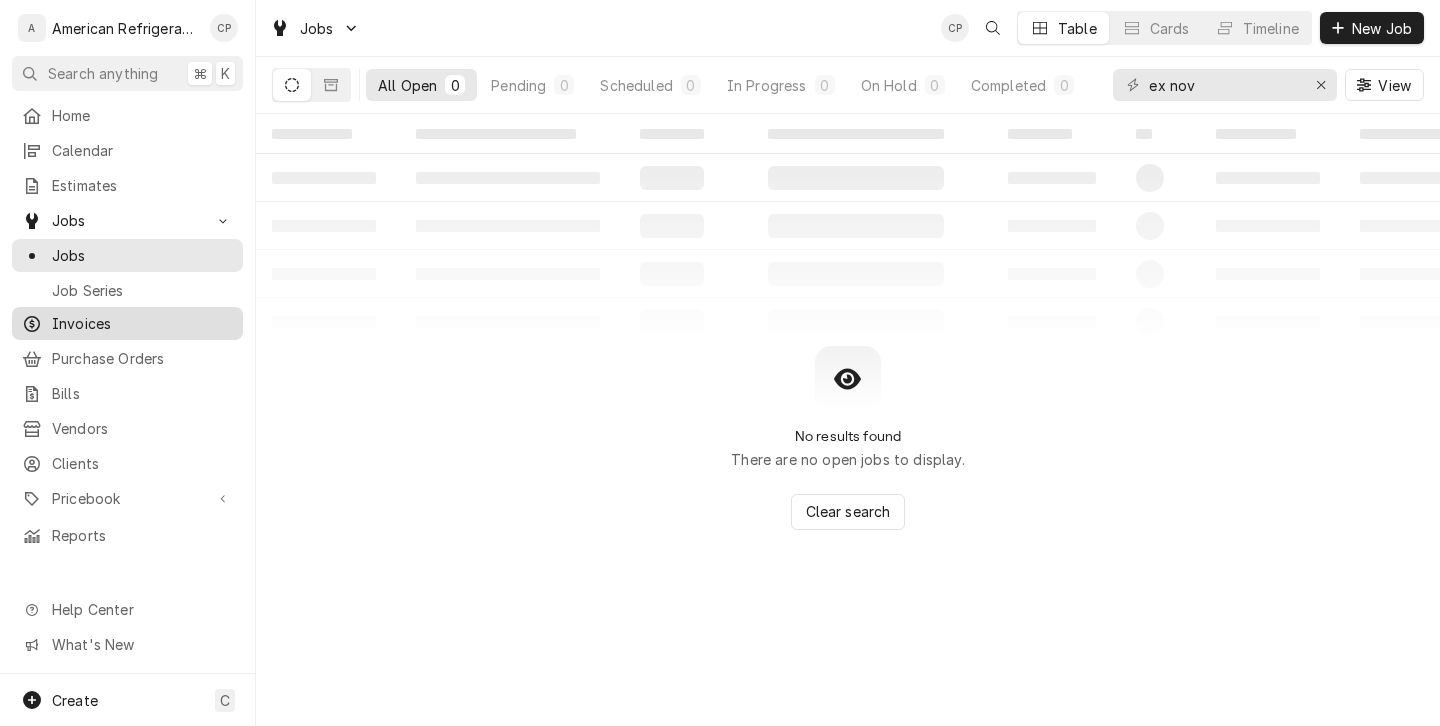 click on "Invoices" at bounding box center (142, 323) 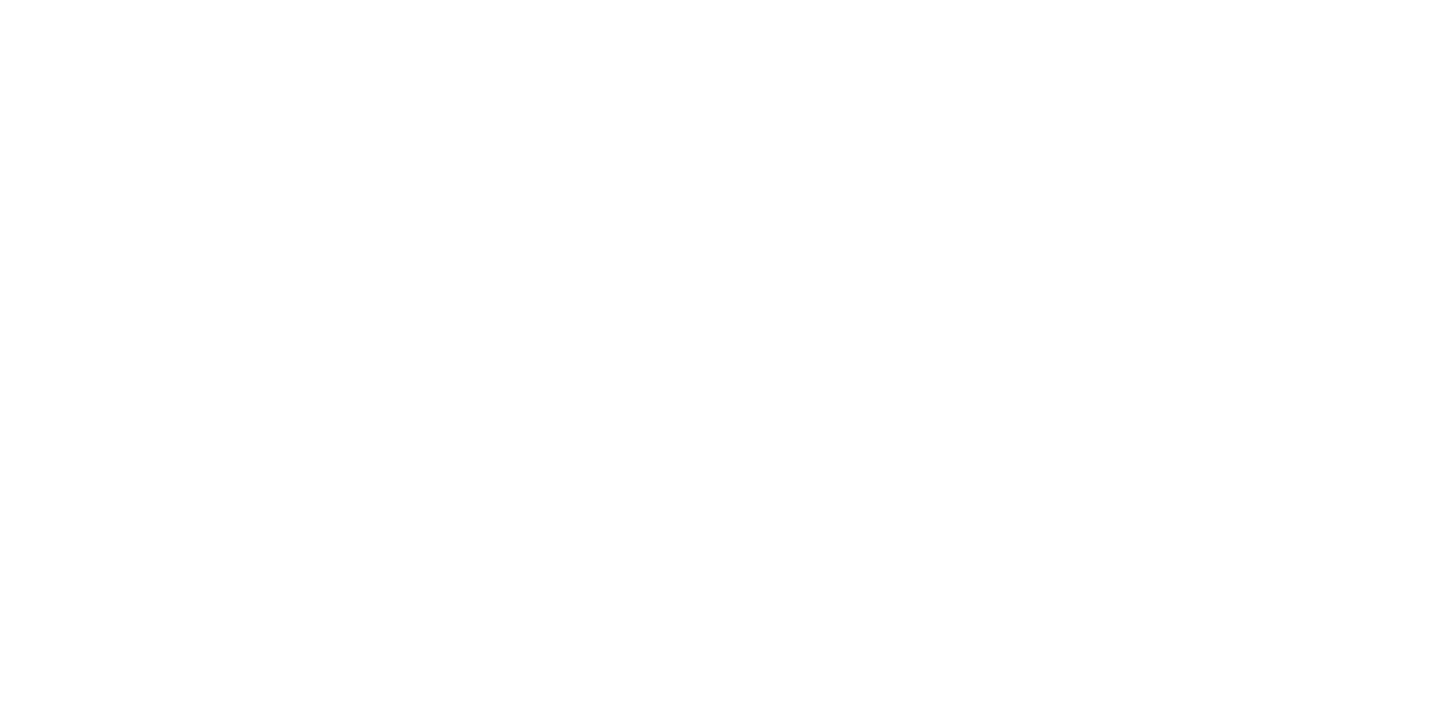 scroll, scrollTop: 0, scrollLeft: 0, axis: both 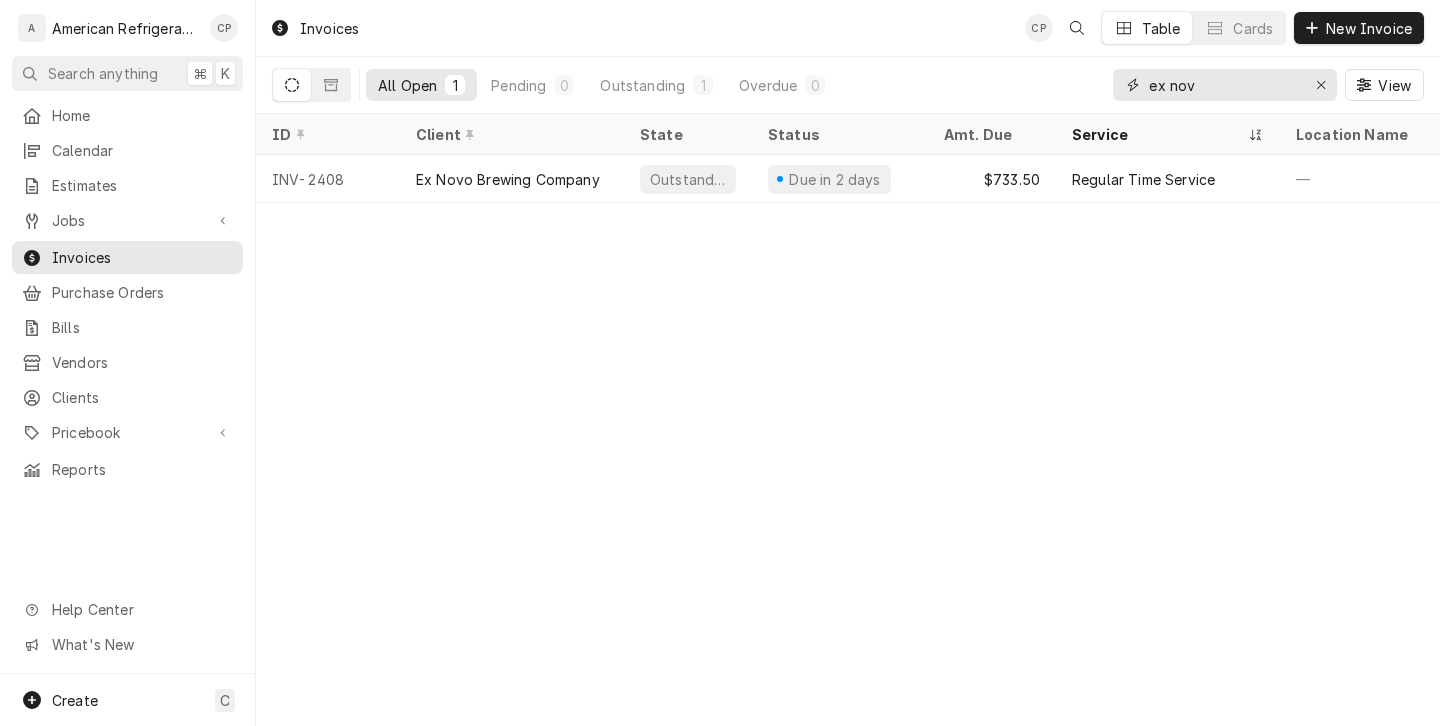 click on "ex nov" at bounding box center [1224, 85] 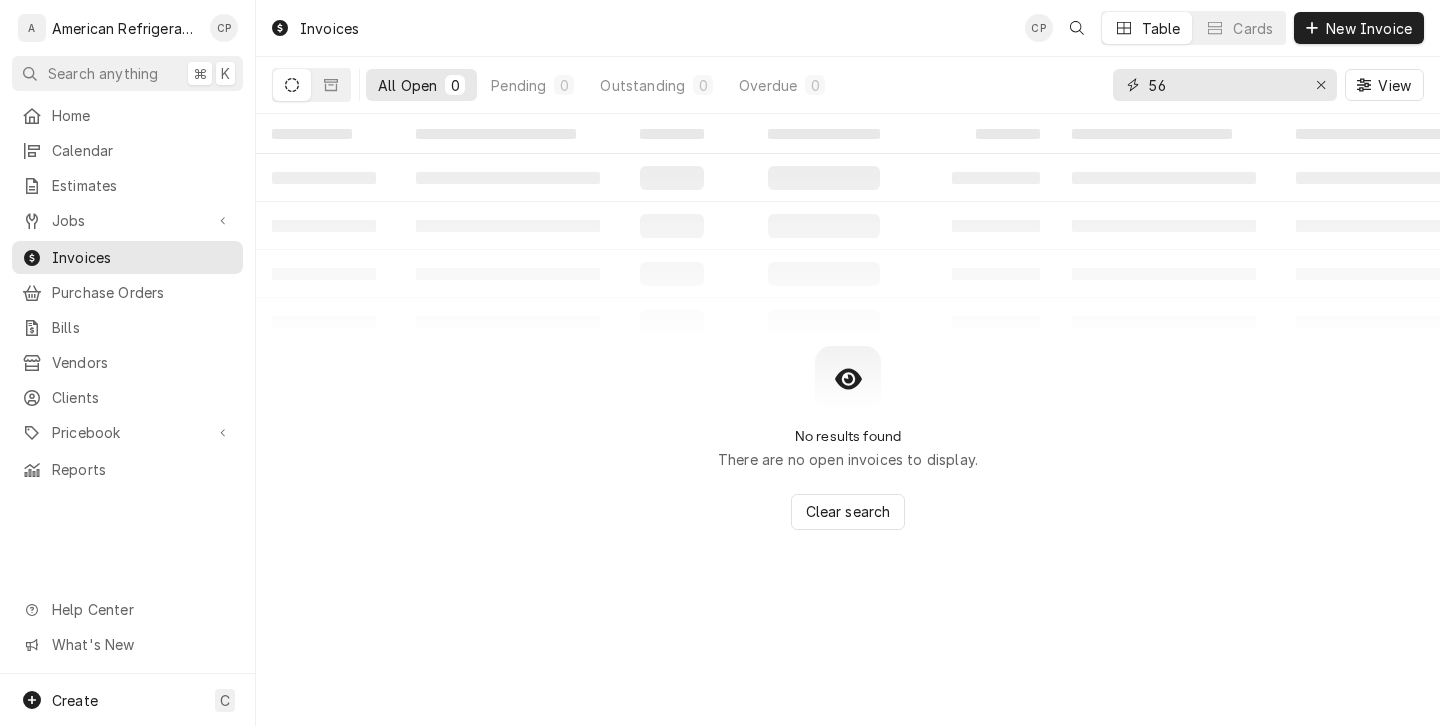 type on "5" 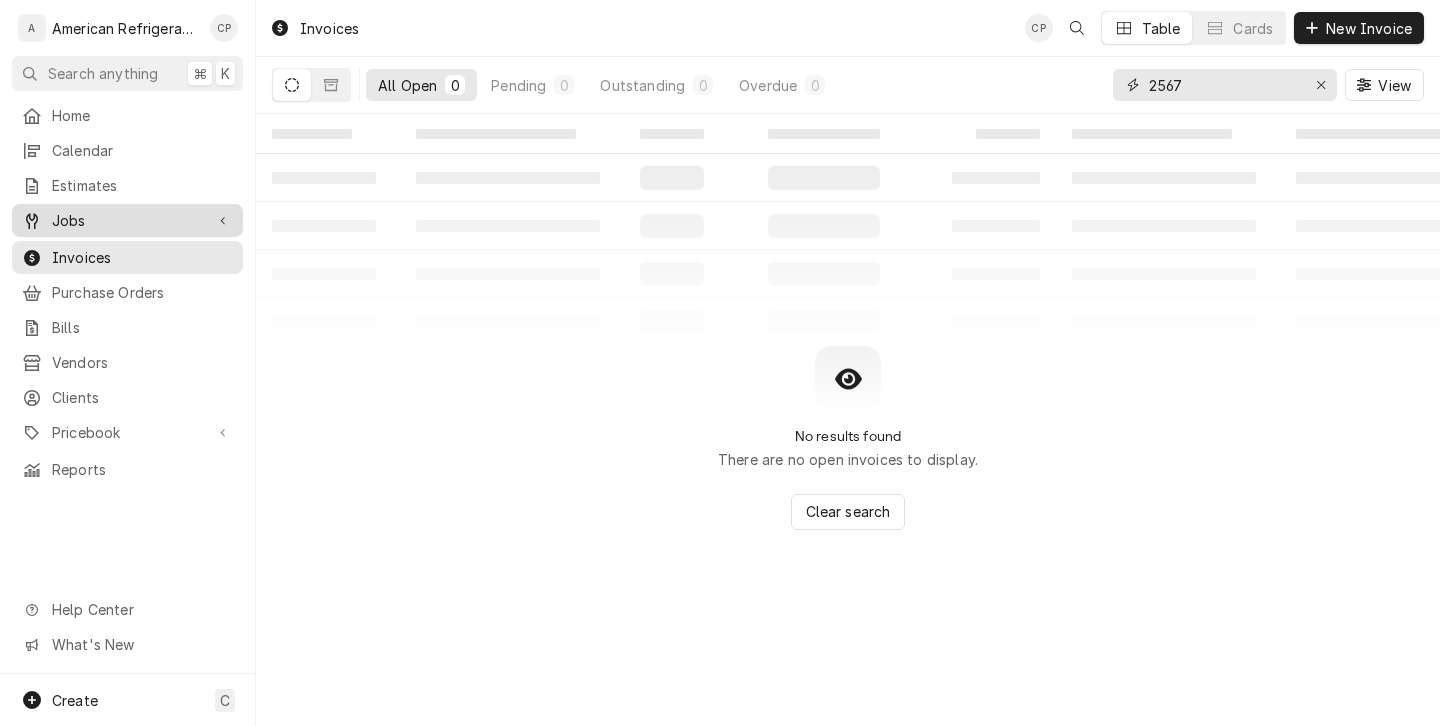 type on "2567" 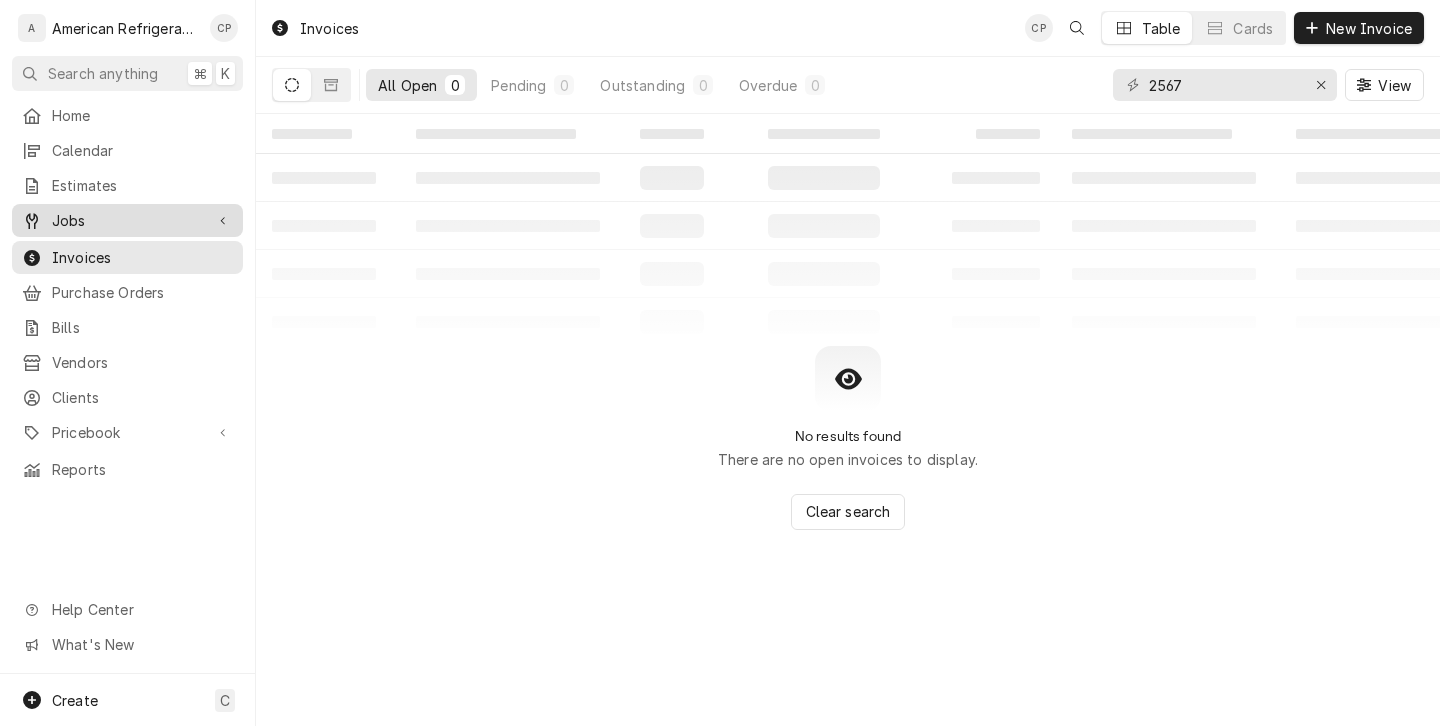 click on "Jobs" at bounding box center (127, 220) 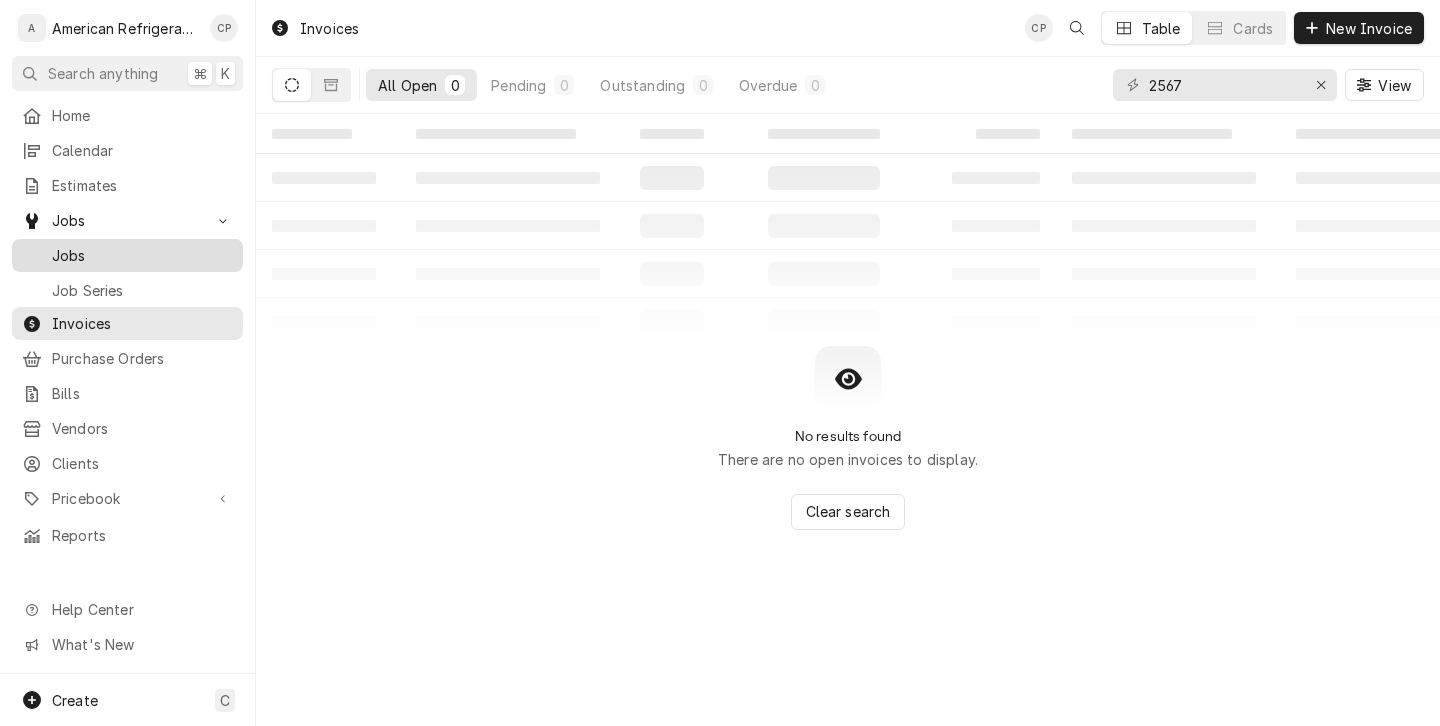 click on "Jobs" at bounding box center [142, 255] 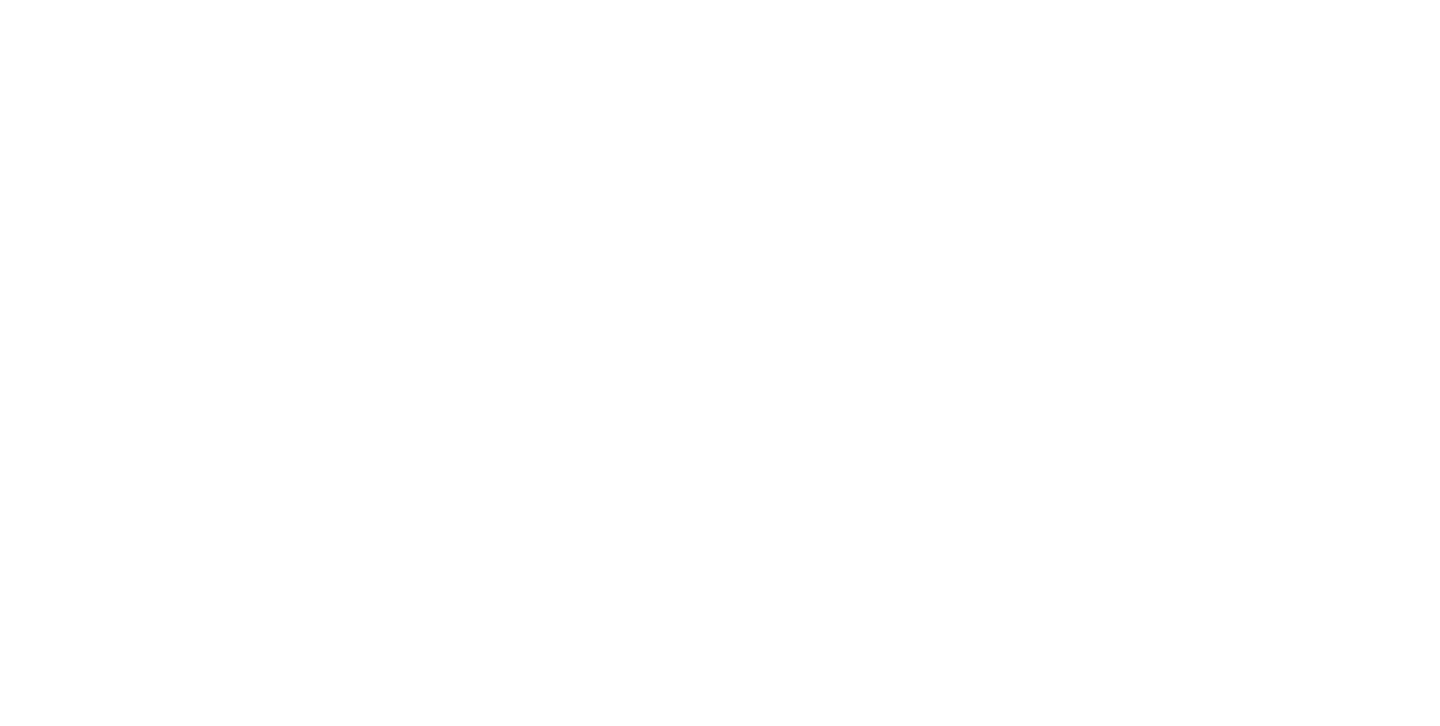 scroll, scrollTop: 0, scrollLeft: 0, axis: both 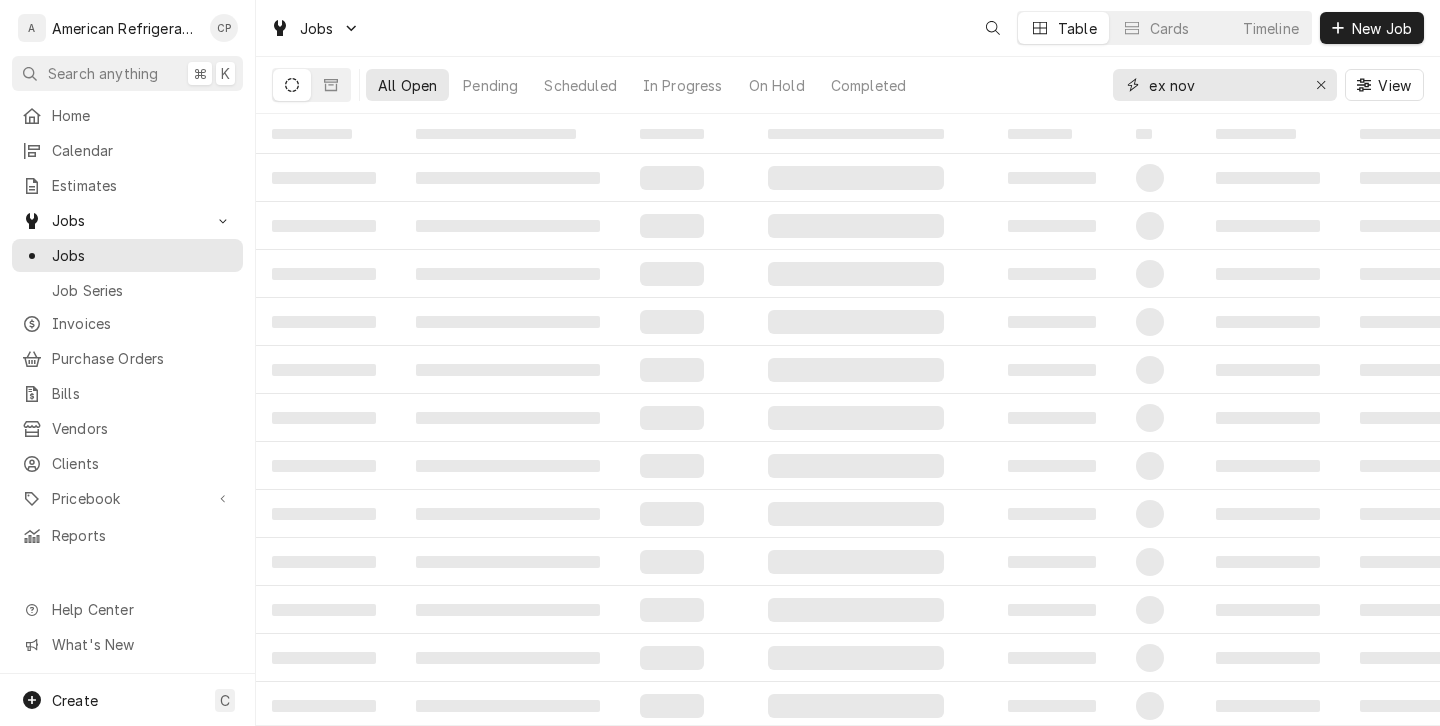 click on "ex nov" at bounding box center (1224, 85) 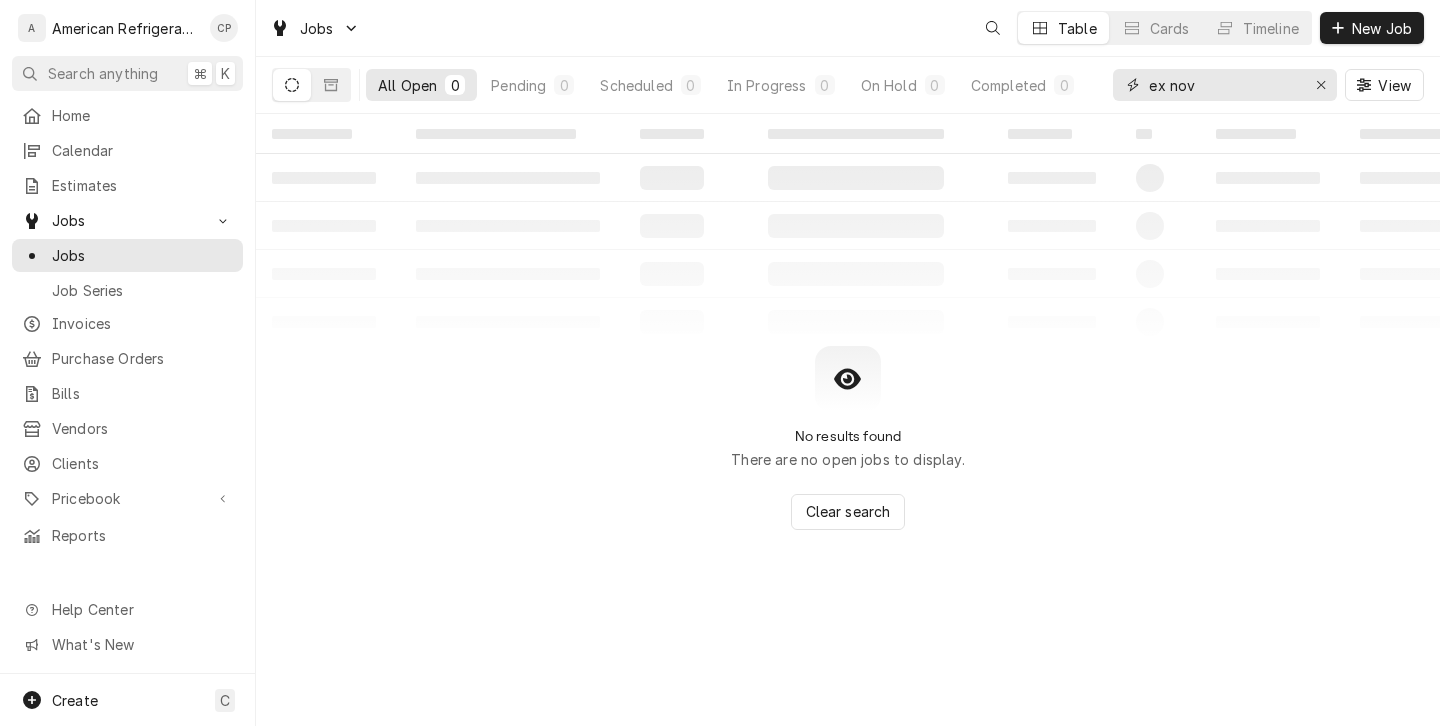 click on "ex nov" at bounding box center [1224, 85] 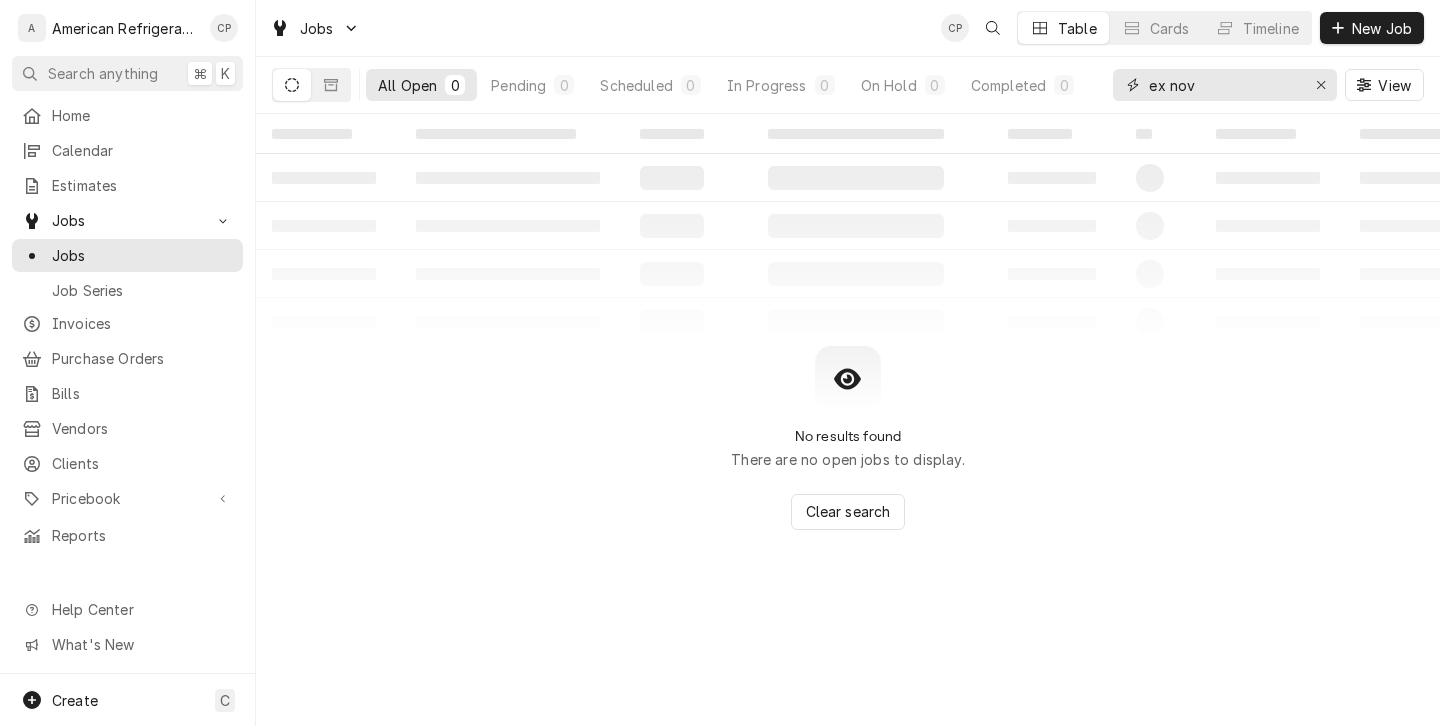 click on "ex nov" at bounding box center (1224, 85) 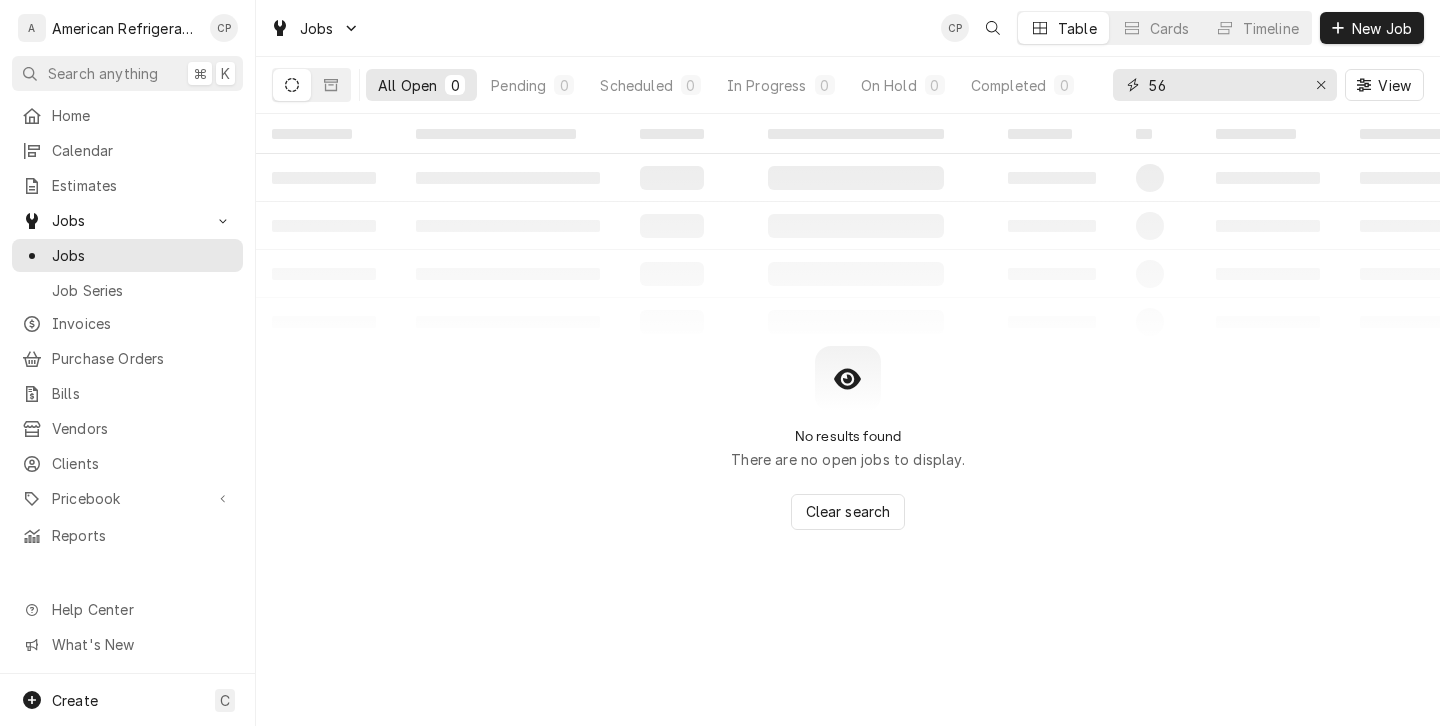 type on "5" 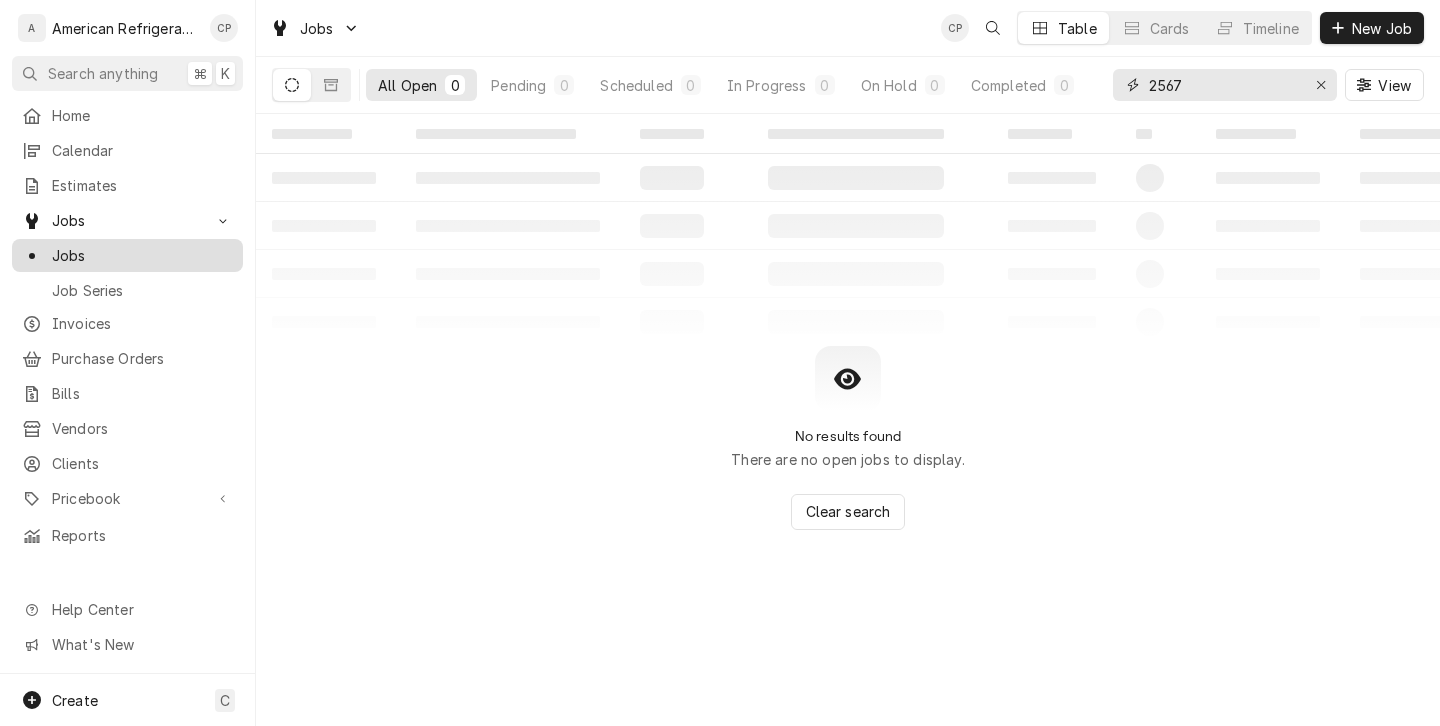type on "2567" 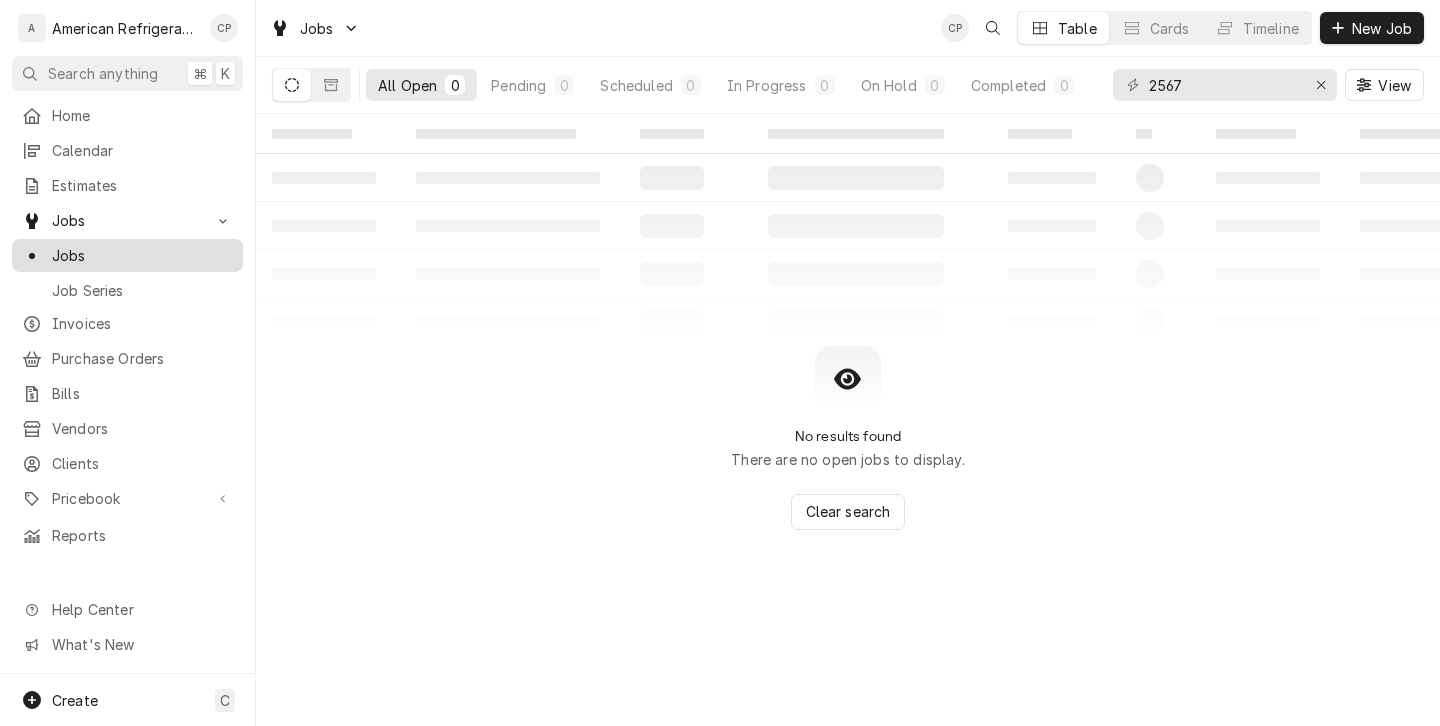click on "Jobs" at bounding box center (142, 255) 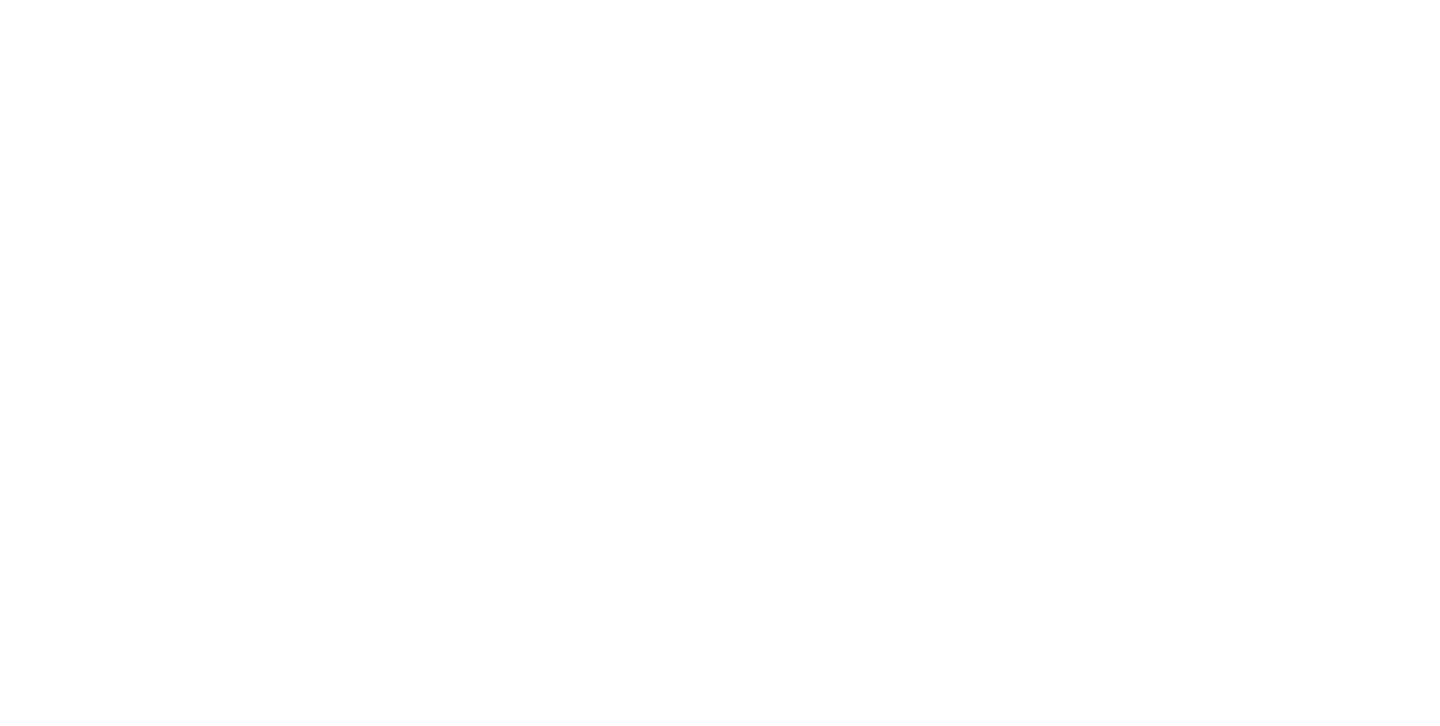 scroll, scrollTop: 0, scrollLeft: 0, axis: both 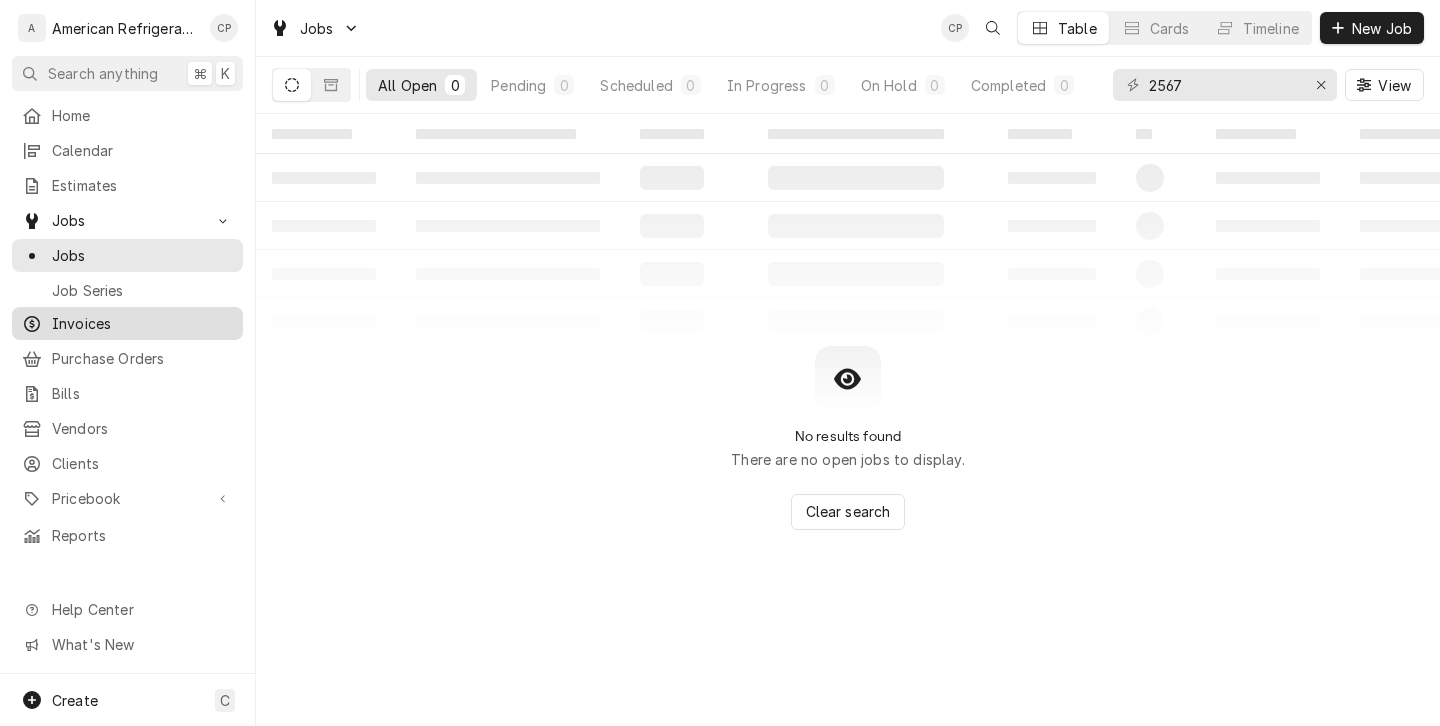 click on "Invoices" at bounding box center [142, 323] 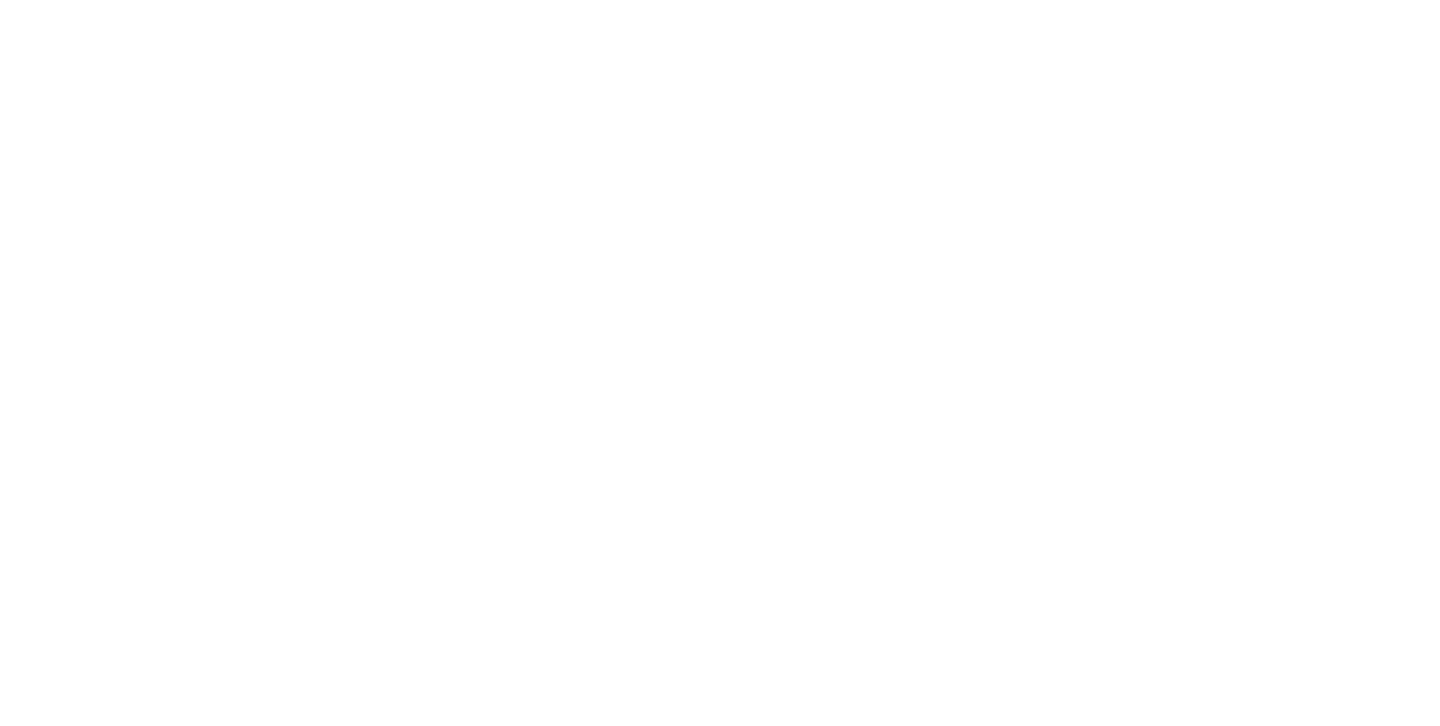 scroll, scrollTop: 0, scrollLeft: 0, axis: both 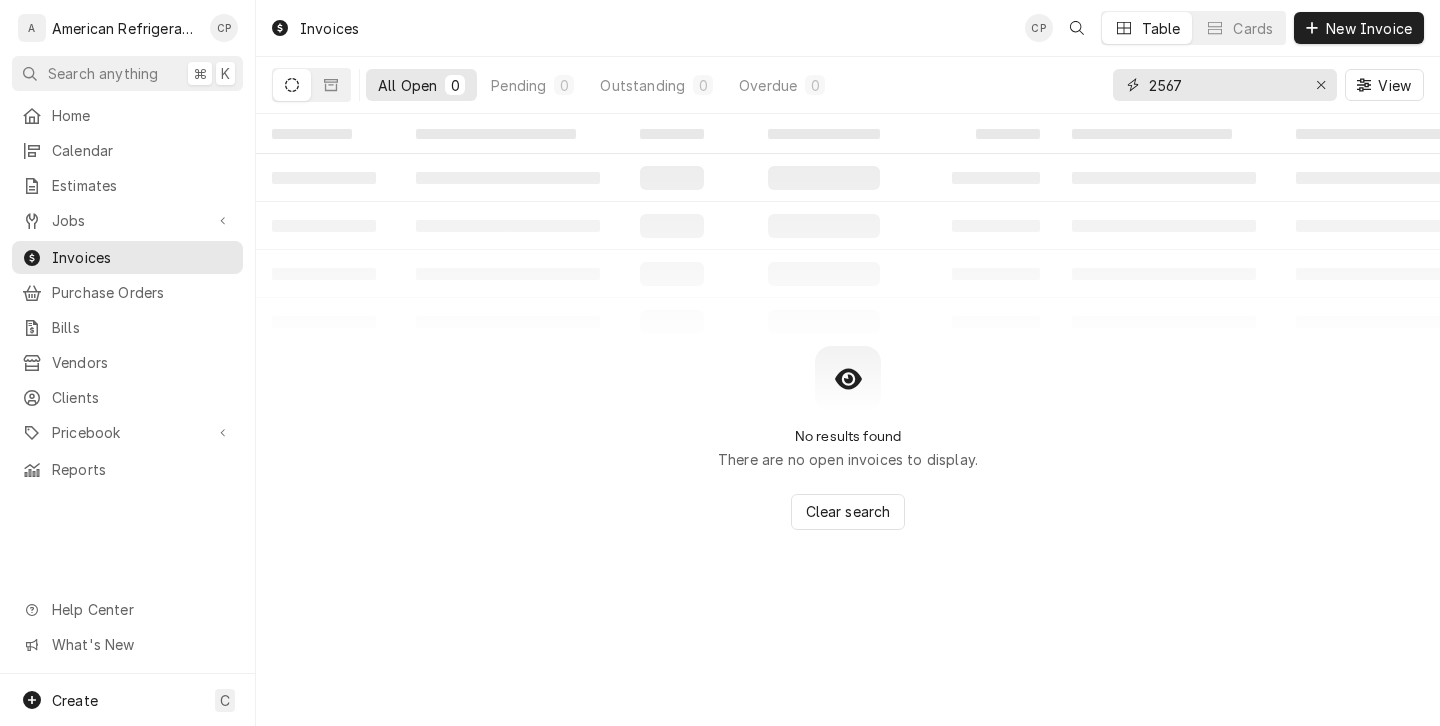 click on "2567" at bounding box center (1224, 85) 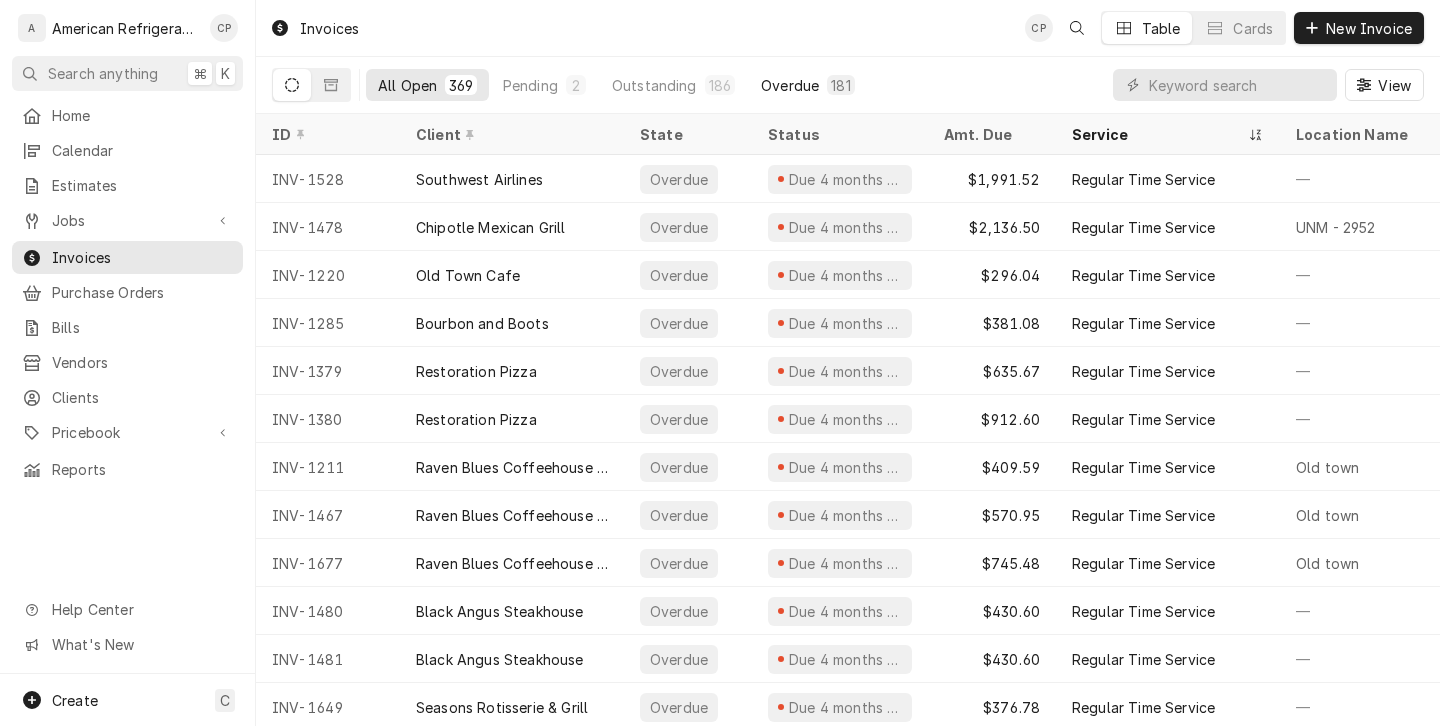 click on "Overdue" at bounding box center (790, 85) 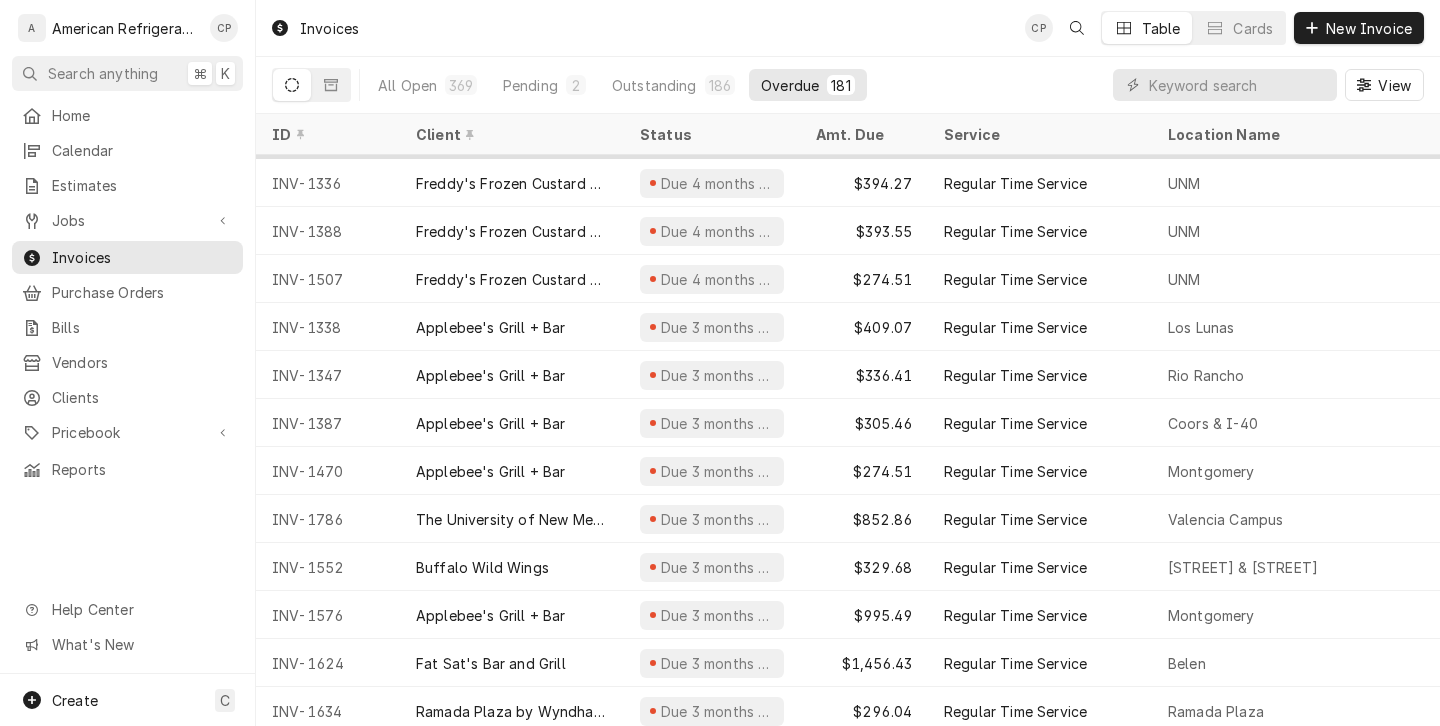 scroll, scrollTop: 687, scrollLeft: 0, axis: vertical 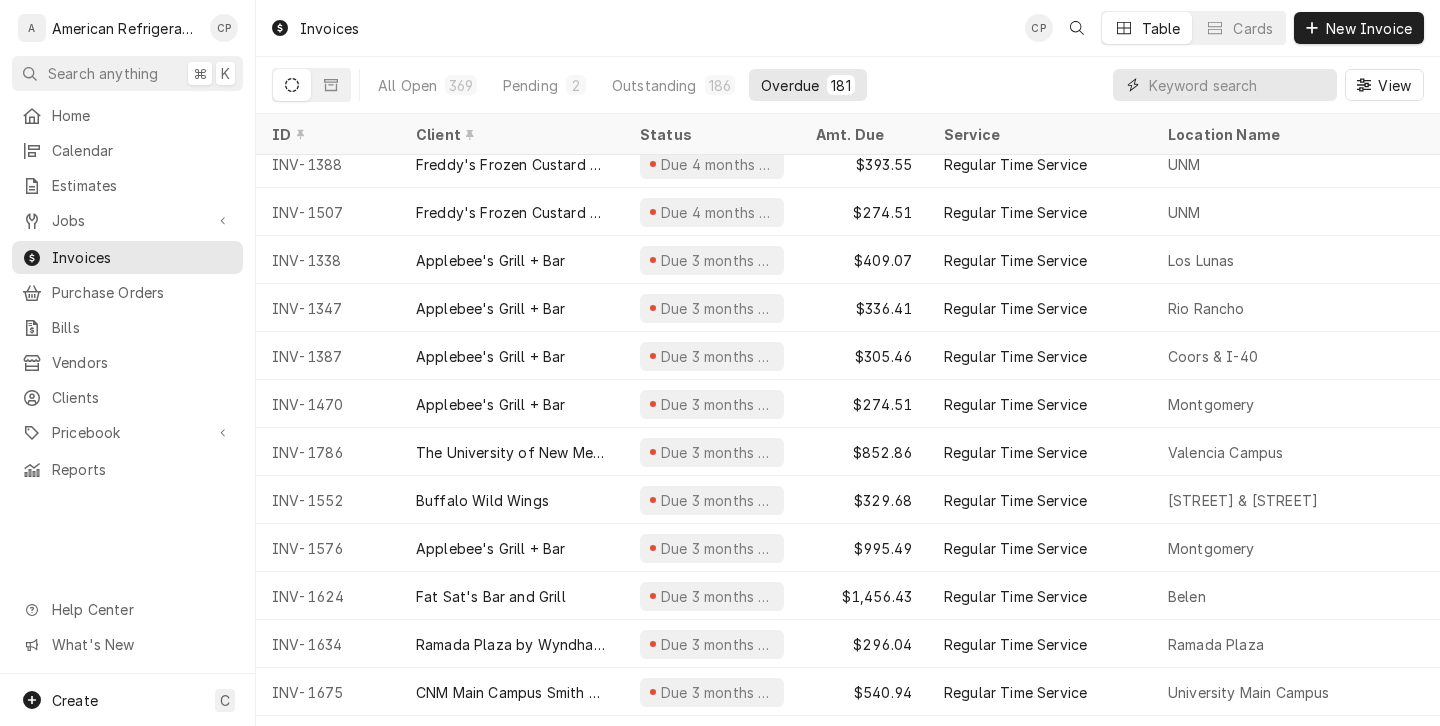 click at bounding box center [1238, 85] 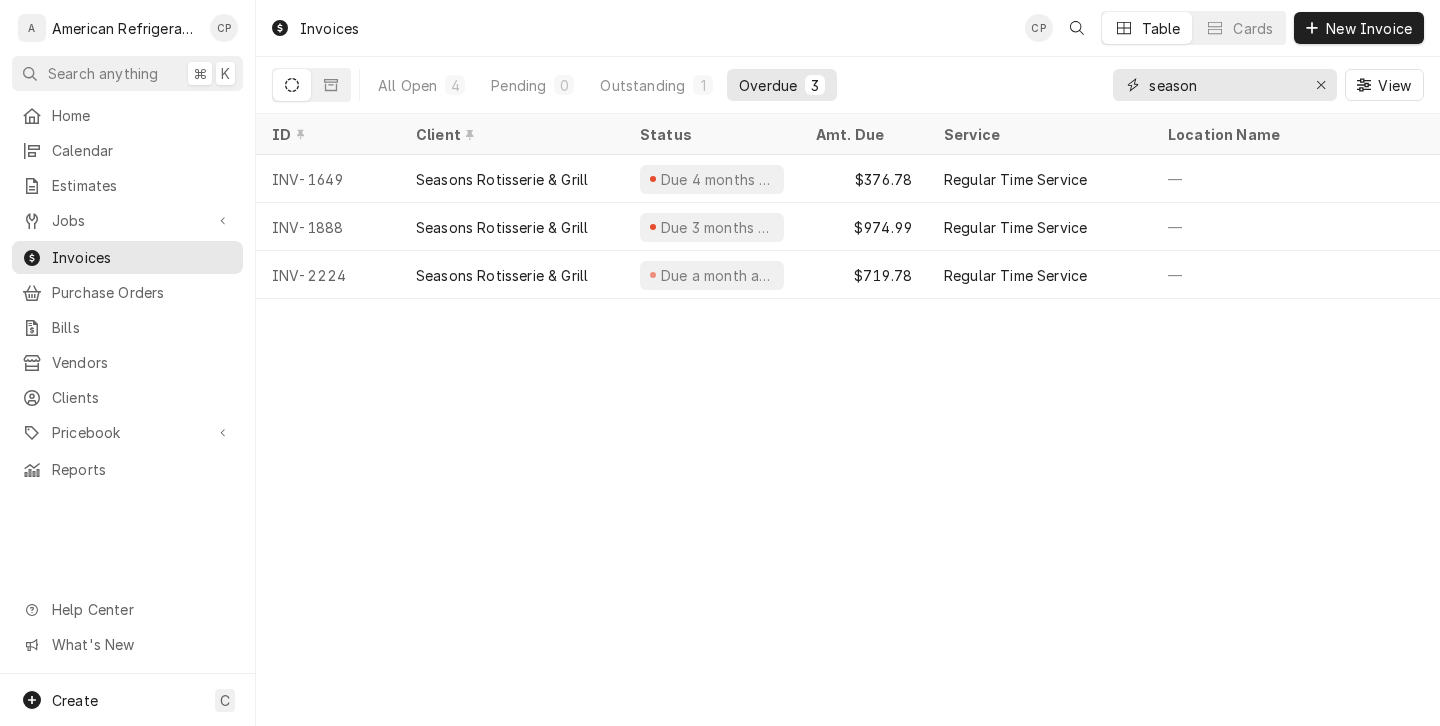 type on "season" 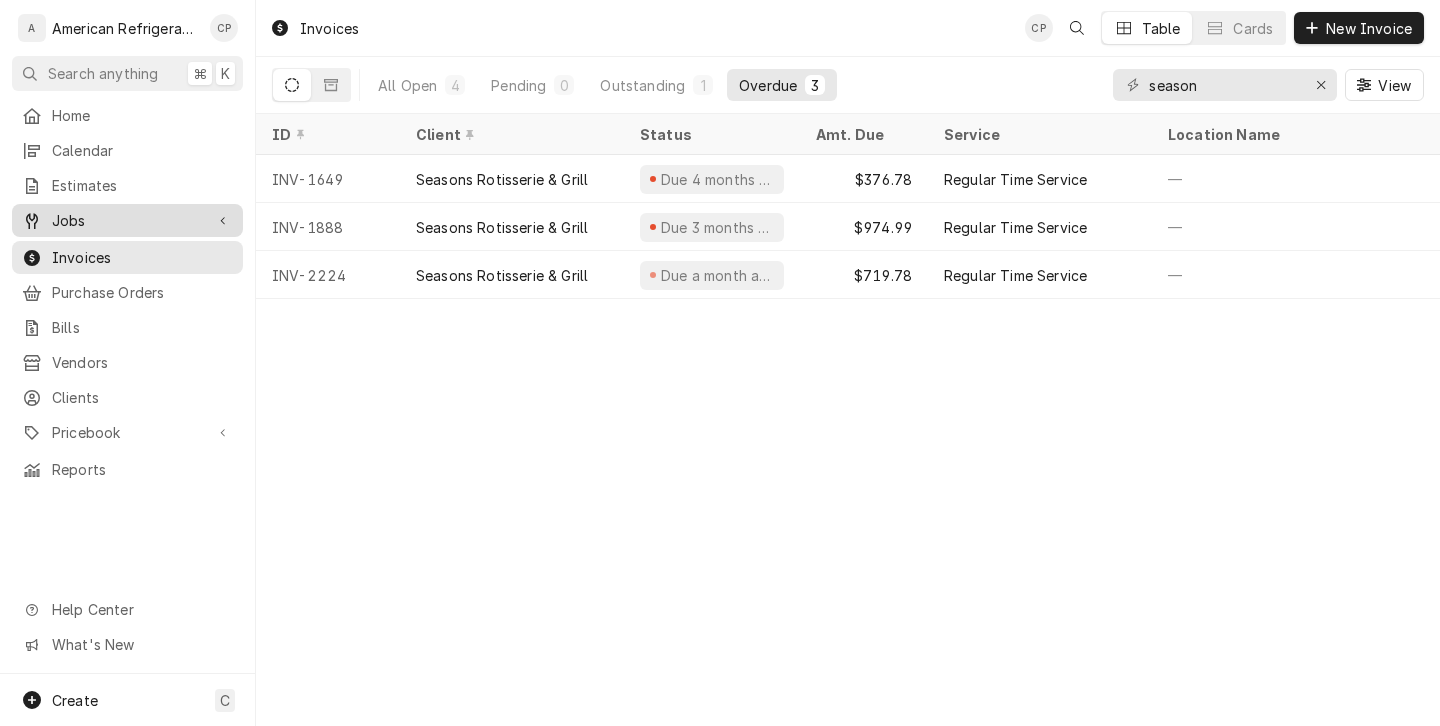 click on "Jobs" at bounding box center [127, 220] 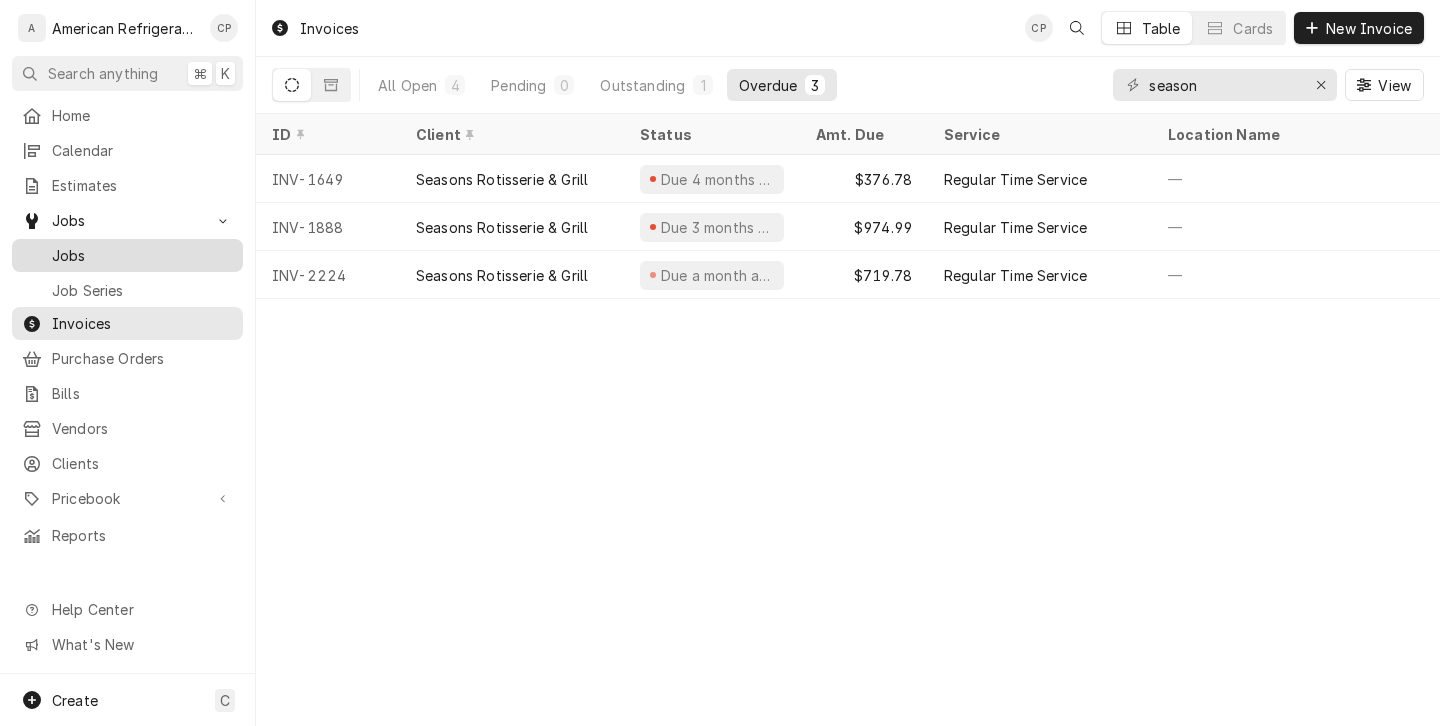 click on "Jobs" at bounding box center [127, 255] 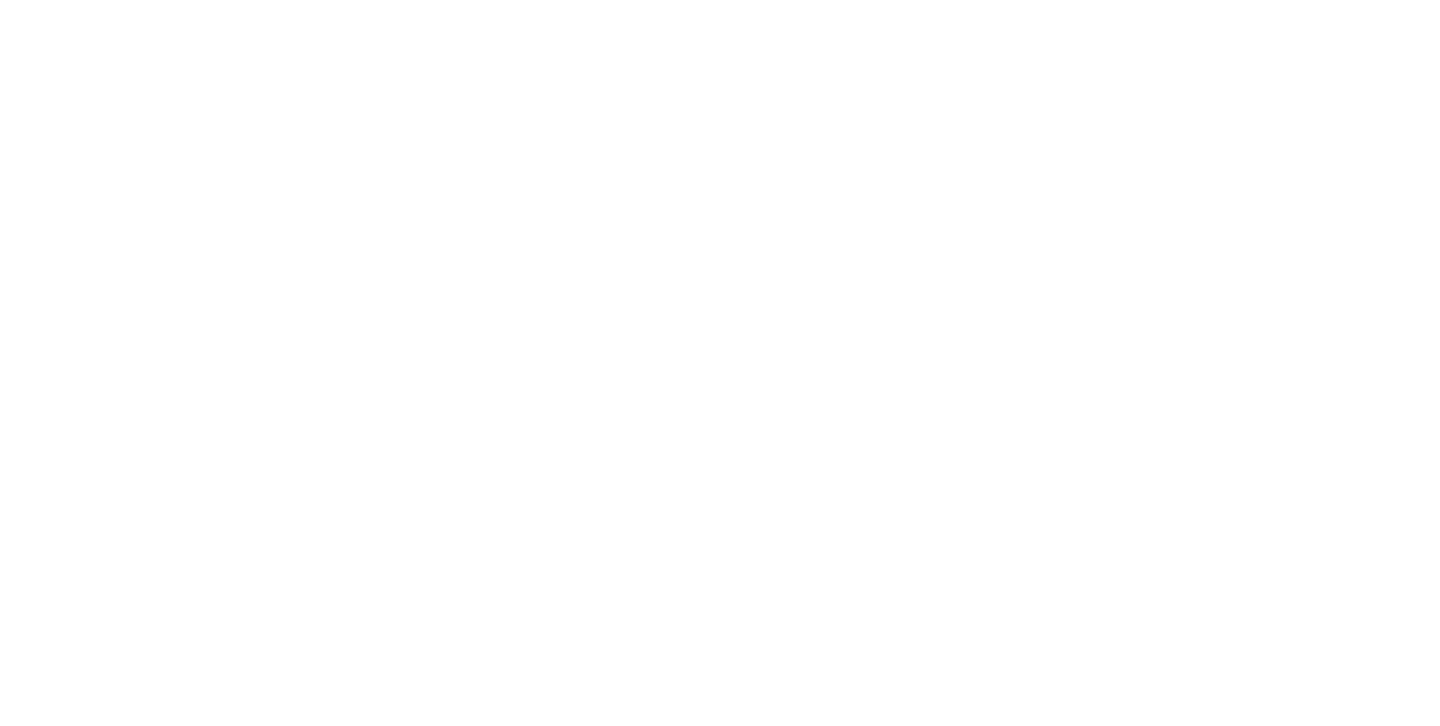 scroll, scrollTop: 0, scrollLeft: 0, axis: both 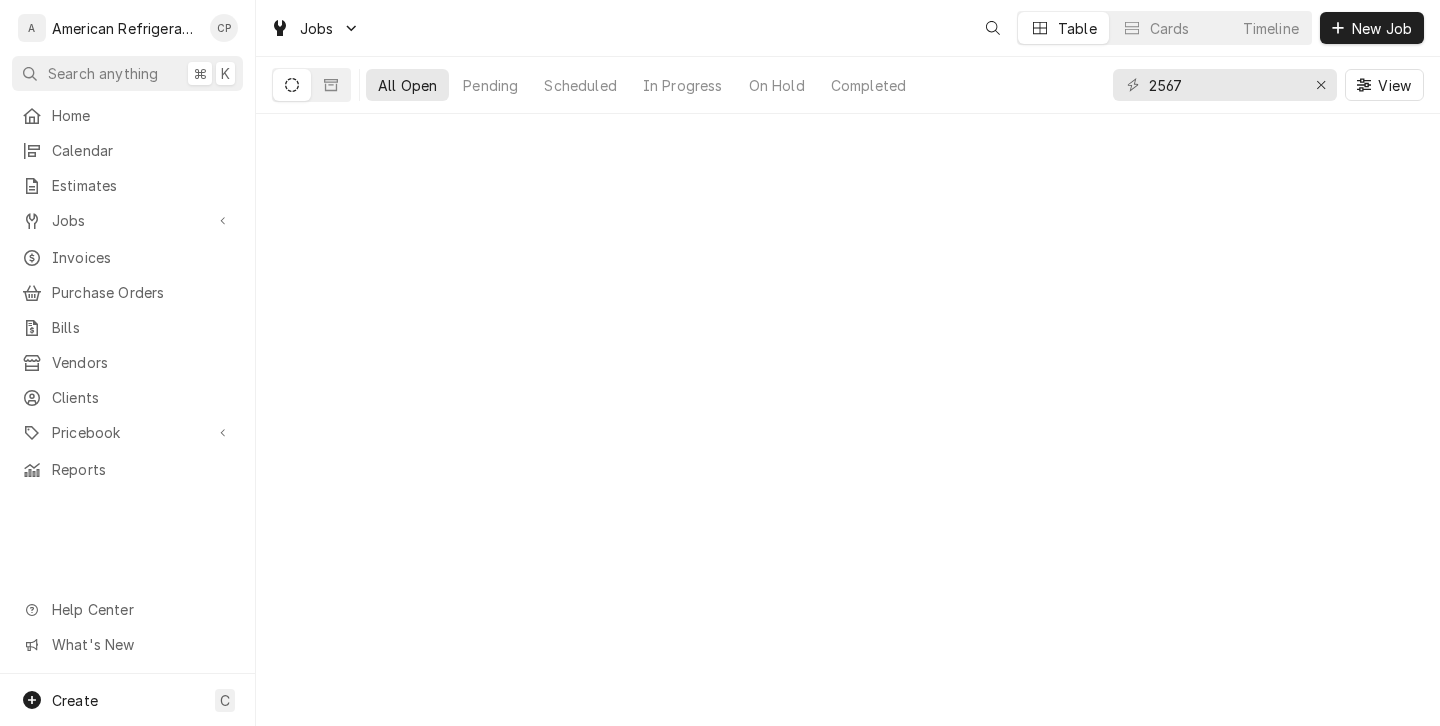 click on "2567" at bounding box center (1224, 85) 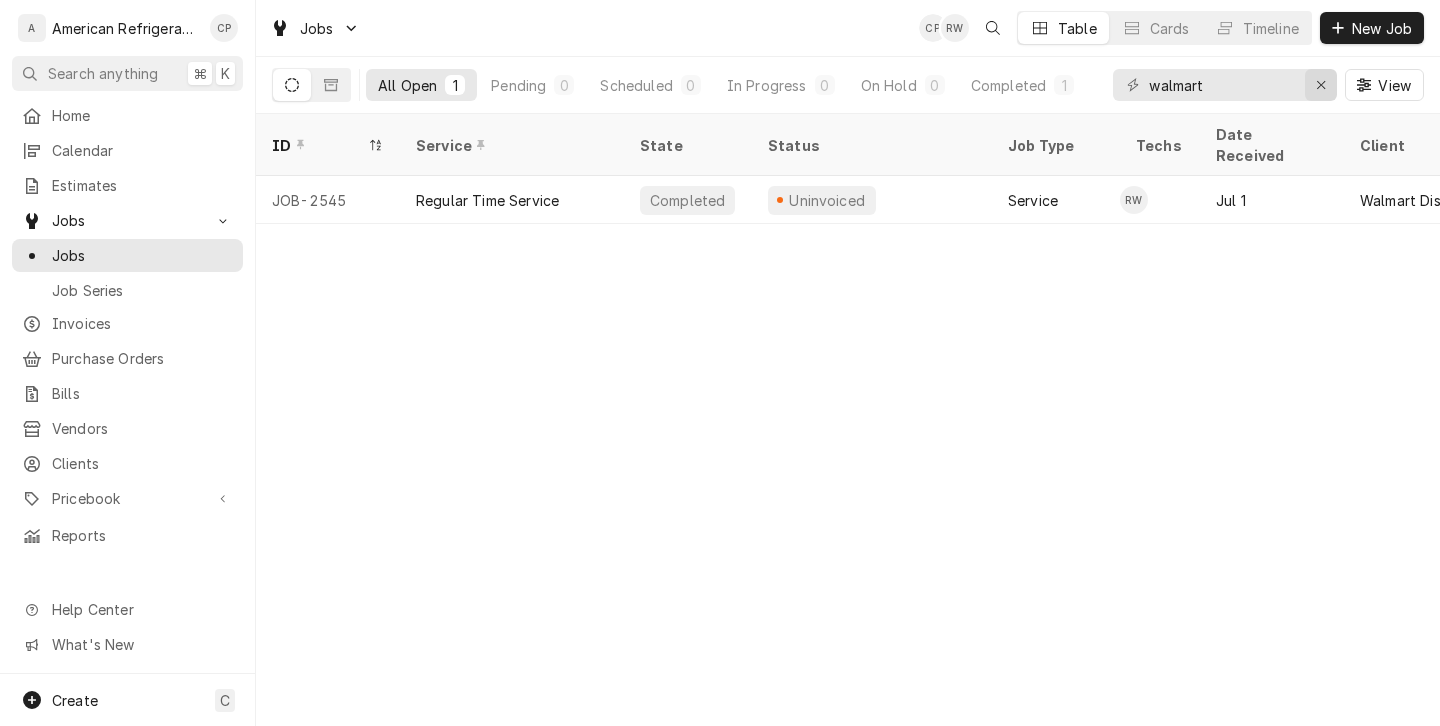 type on "walmart" 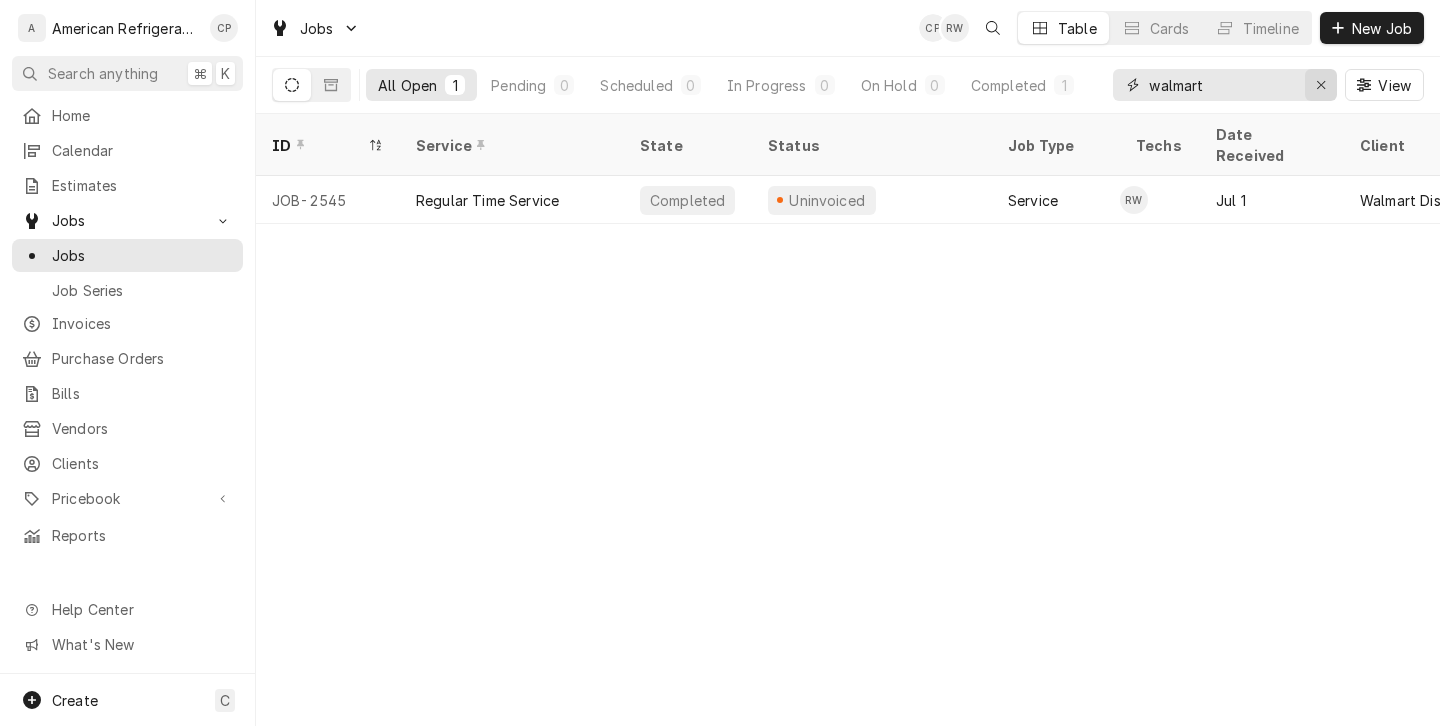 click 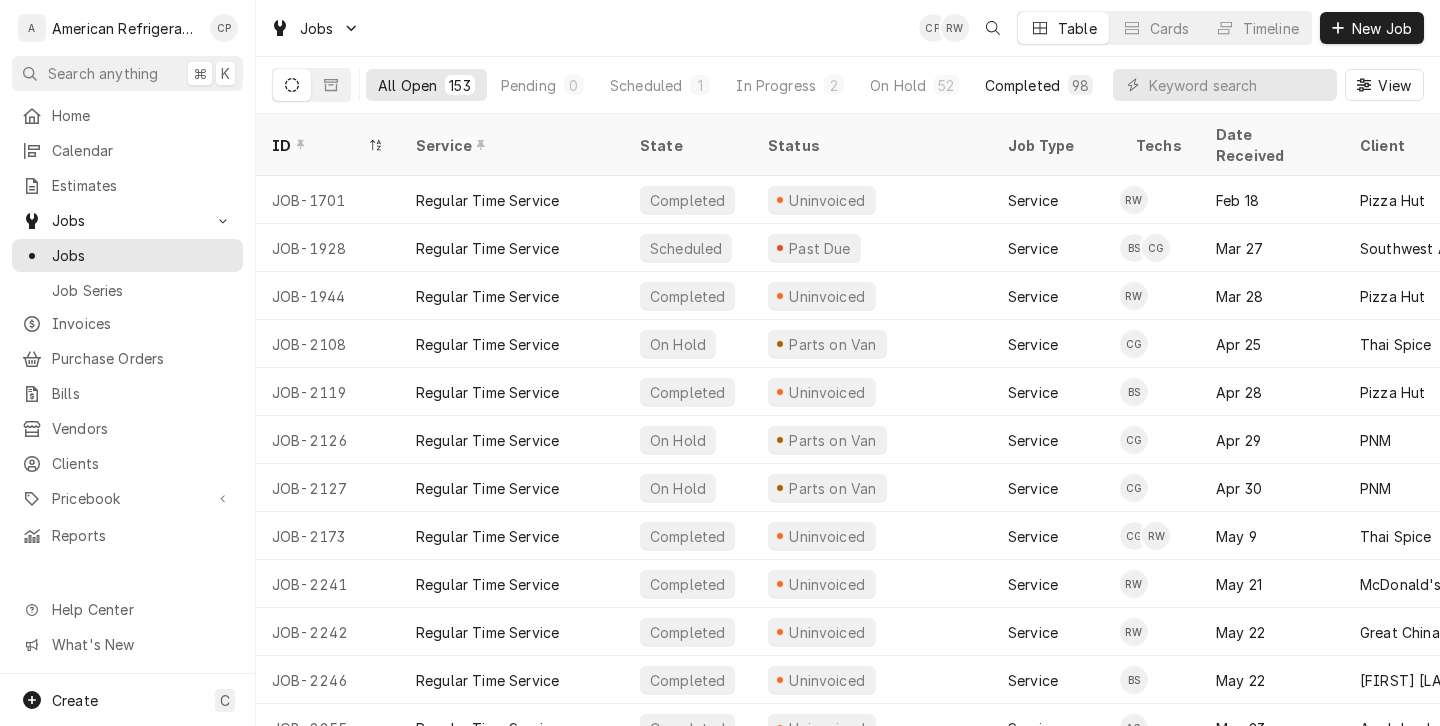 click on "Completed" at bounding box center [1022, 85] 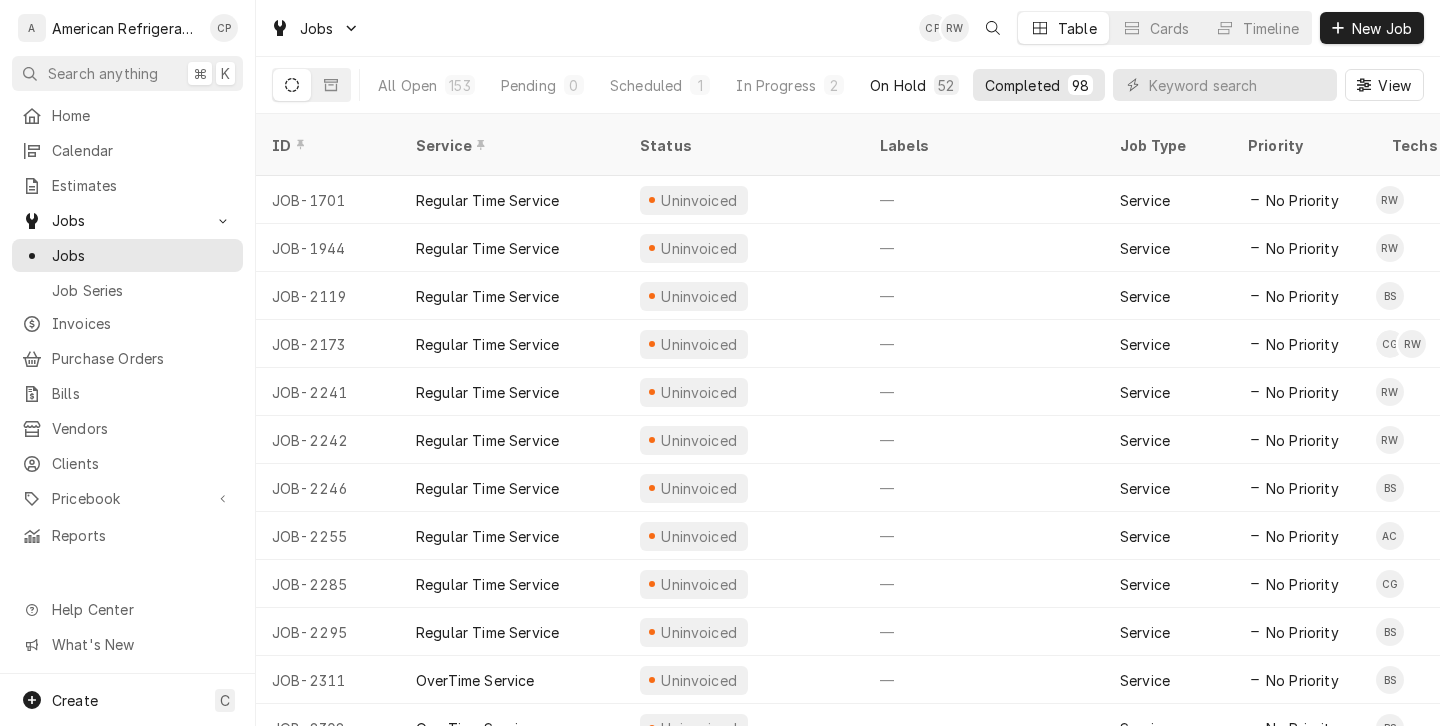 click on "On Hold" at bounding box center (898, 85) 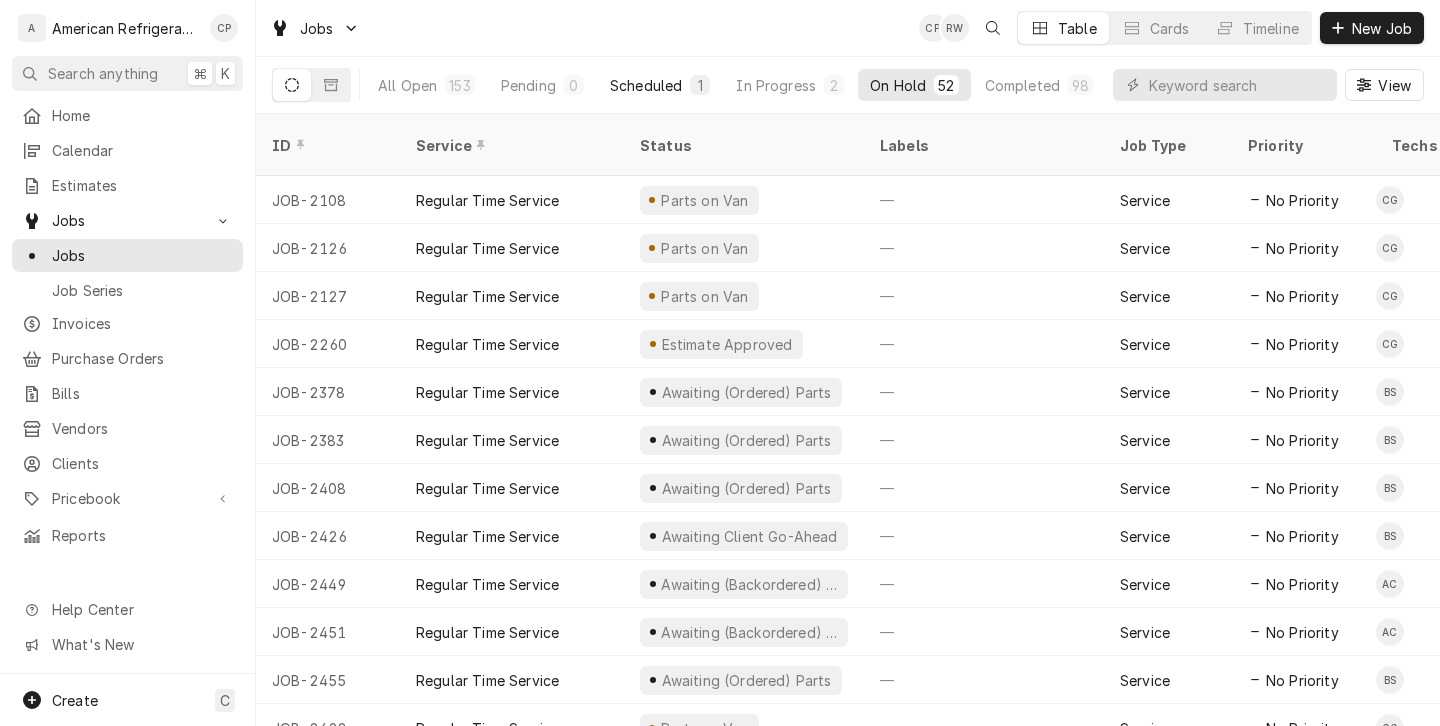 click on "Scheduled" at bounding box center (646, 85) 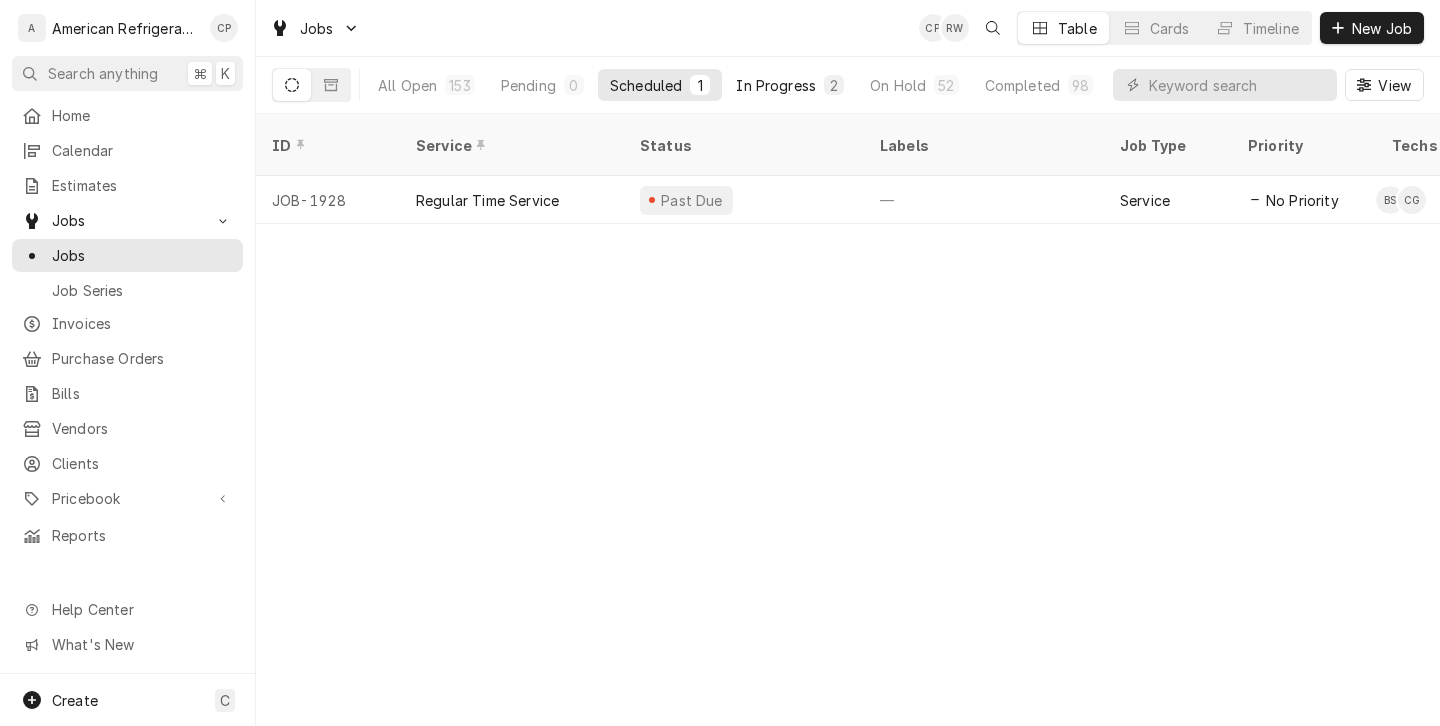 click on "In Progress 2" at bounding box center [790, 85] 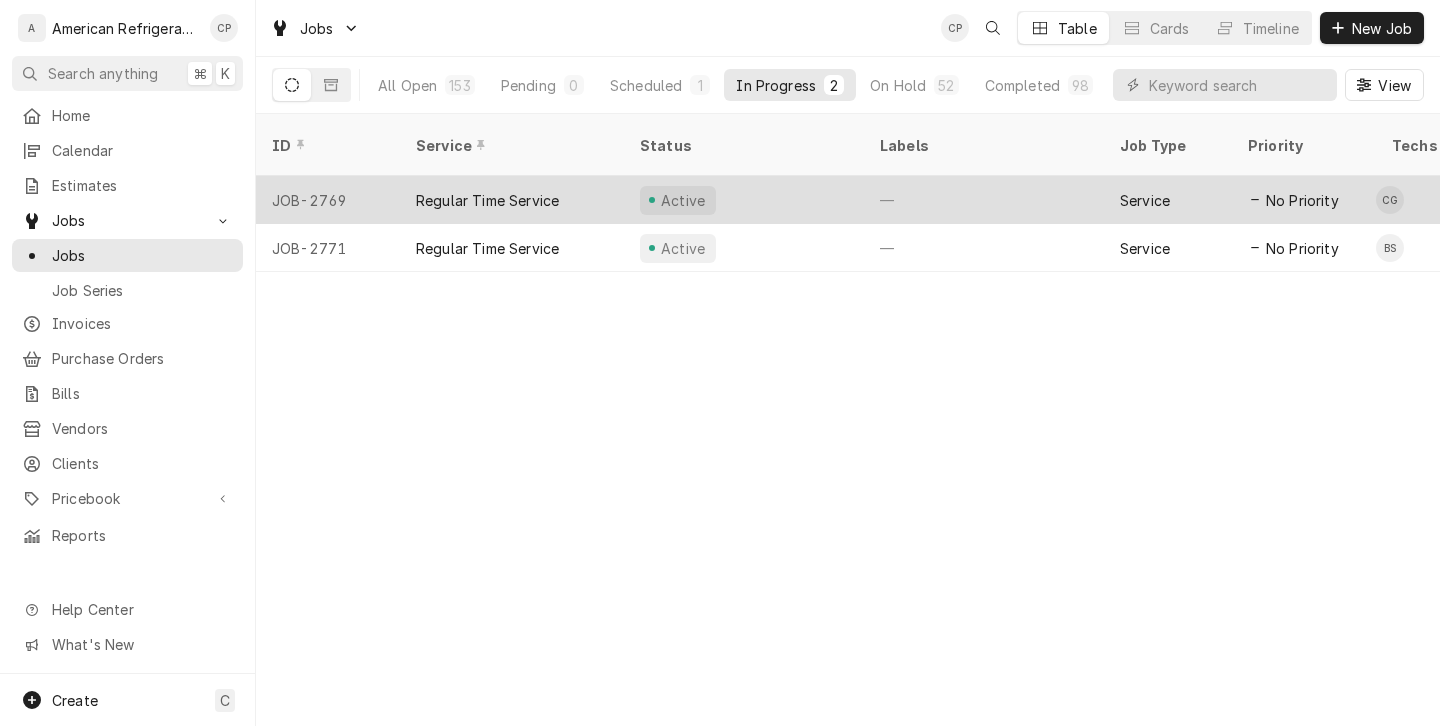 type 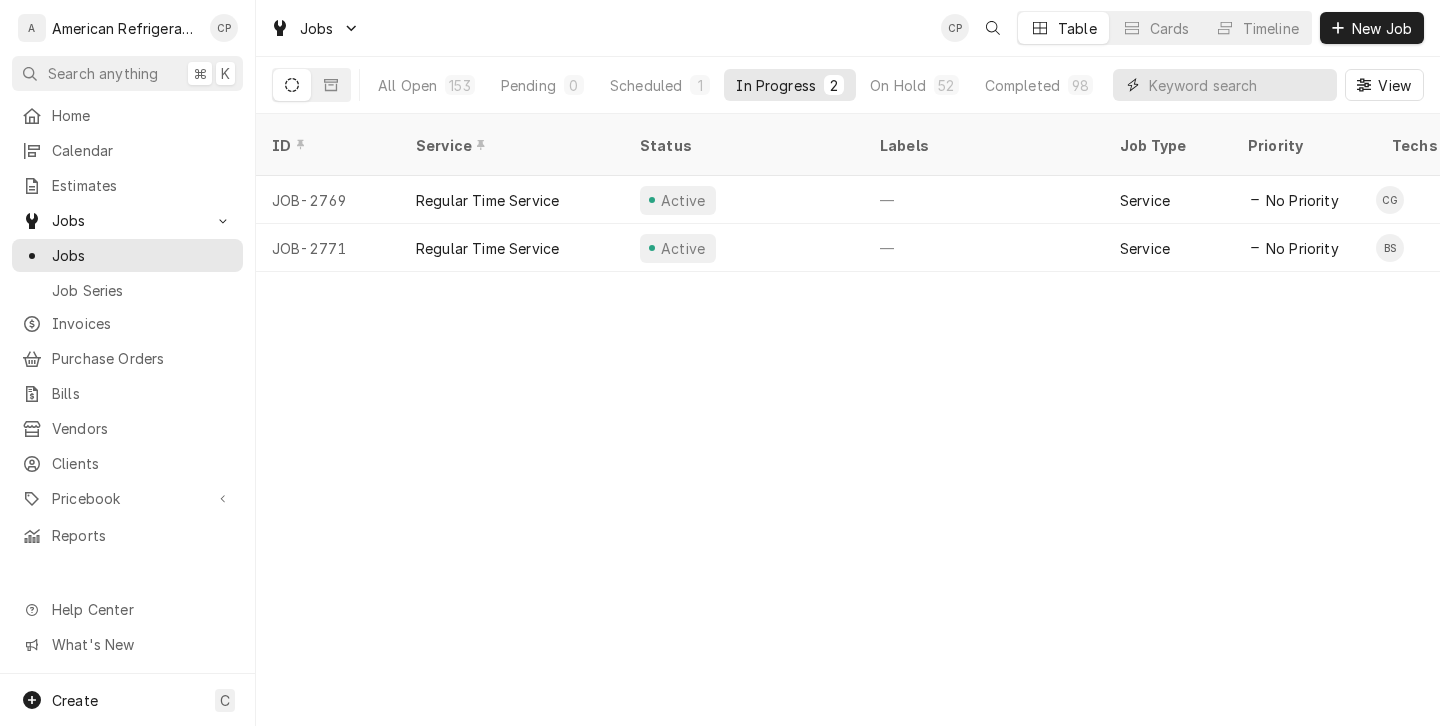 click at bounding box center (1238, 85) 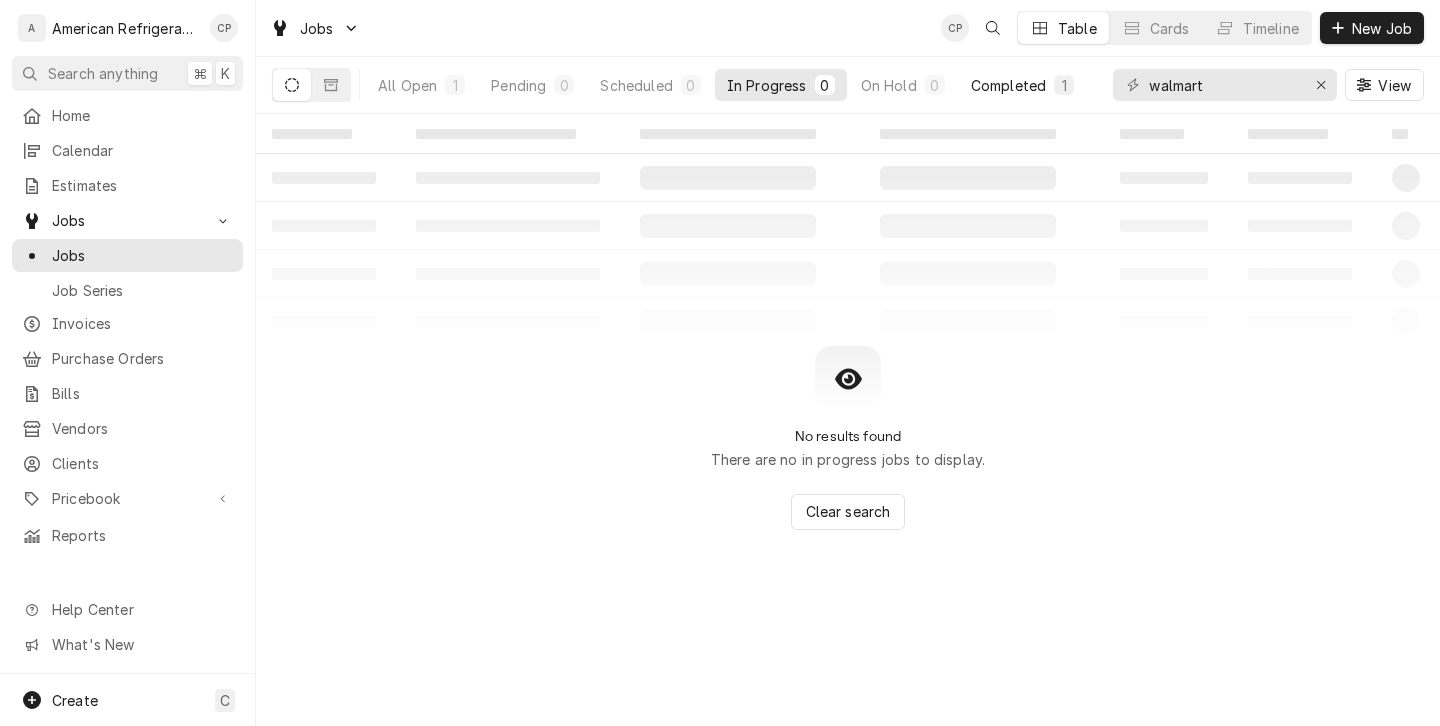 click on "Completed" at bounding box center [1008, 85] 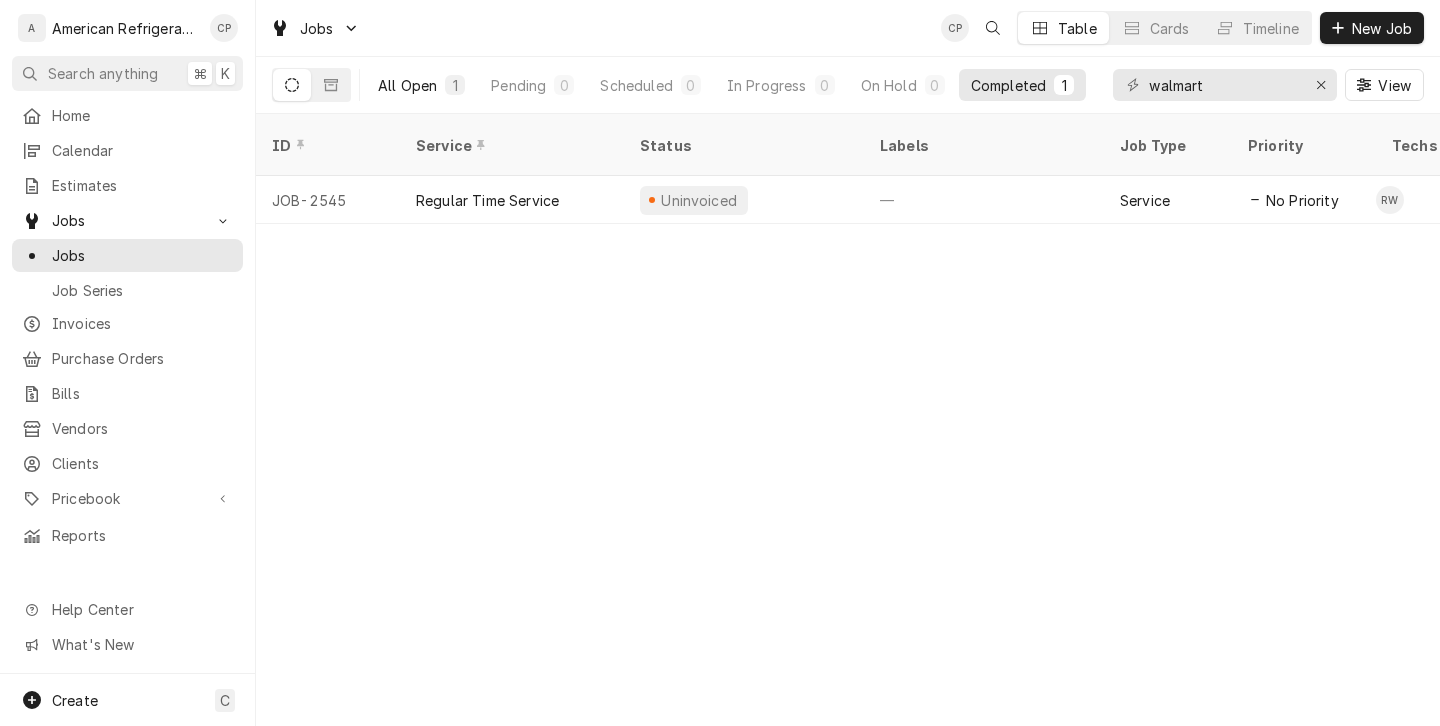 click on "All Open" at bounding box center (407, 85) 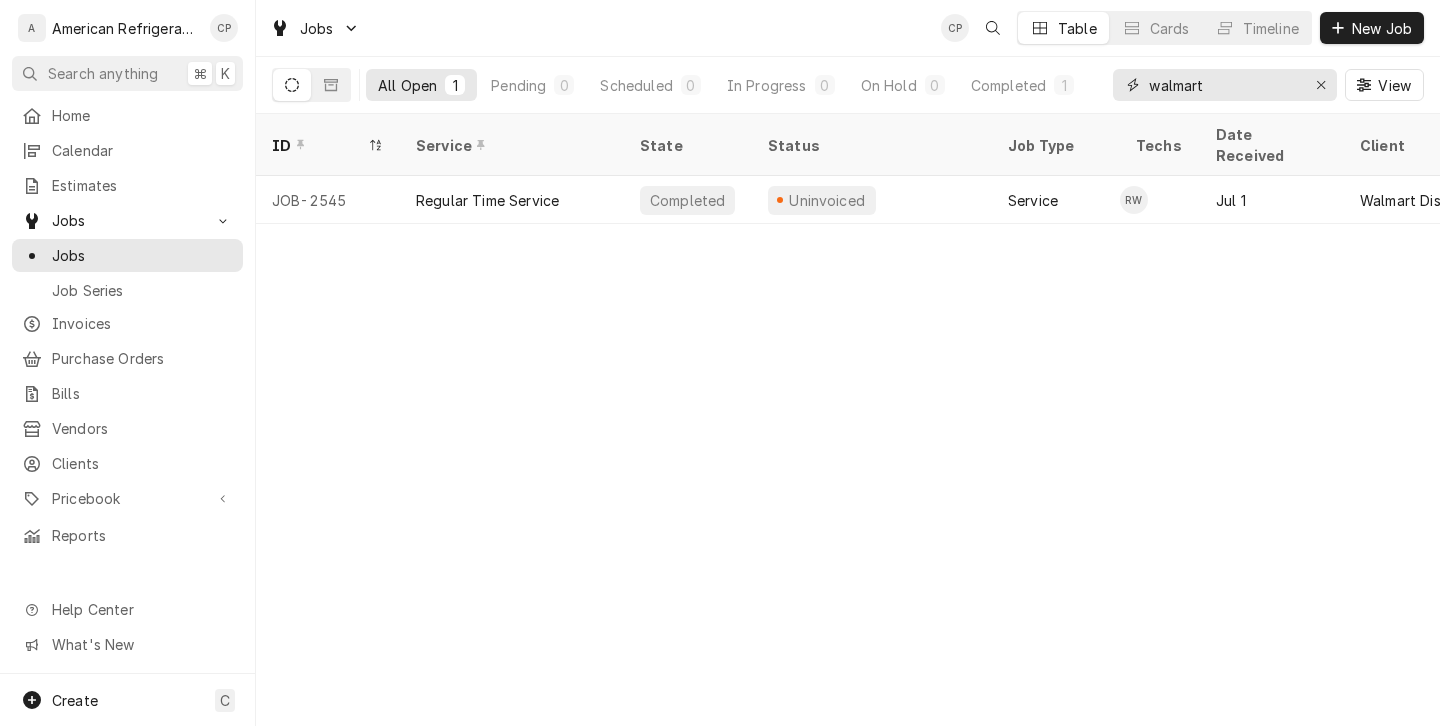 click on "walmart" at bounding box center [1224, 85] 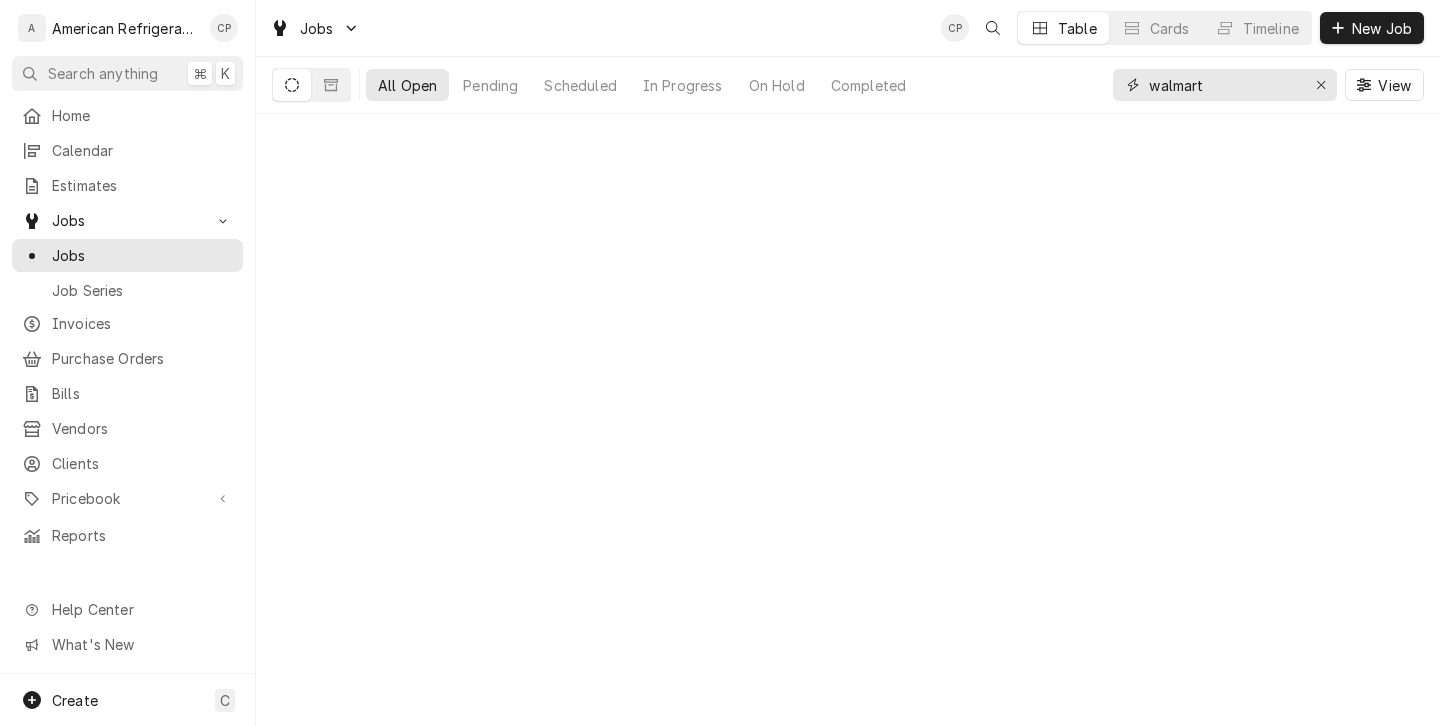 click on "walmart" at bounding box center [1224, 85] 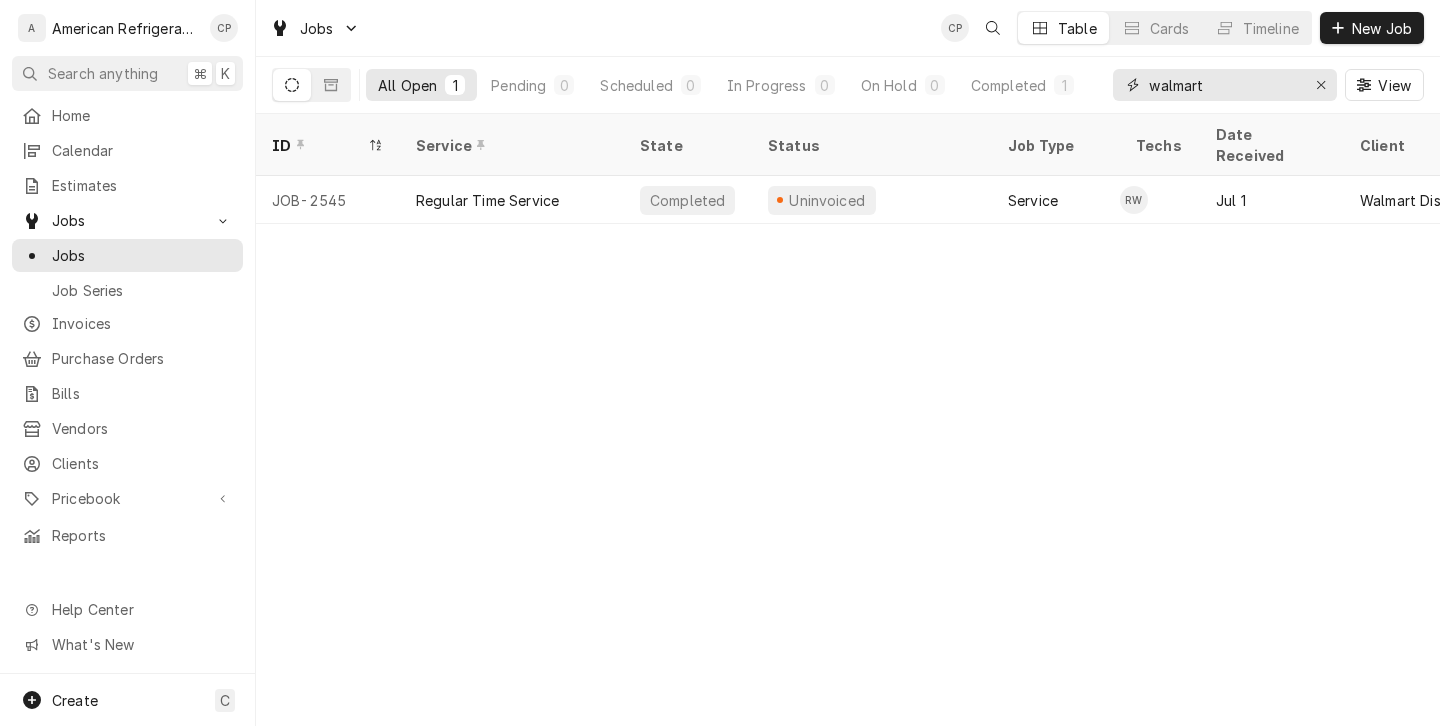 click on "walmart" at bounding box center [1224, 85] 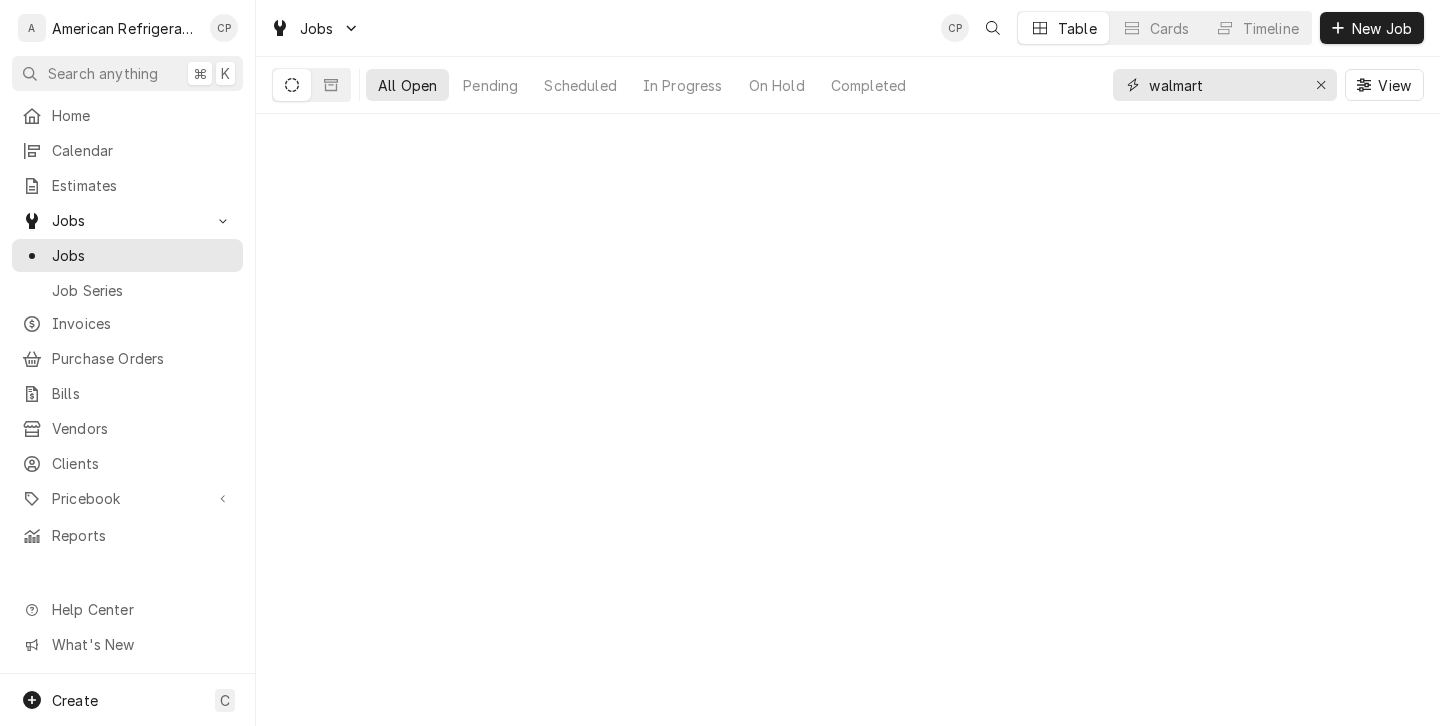 click on "walmart" at bounding box center [1224, 85] 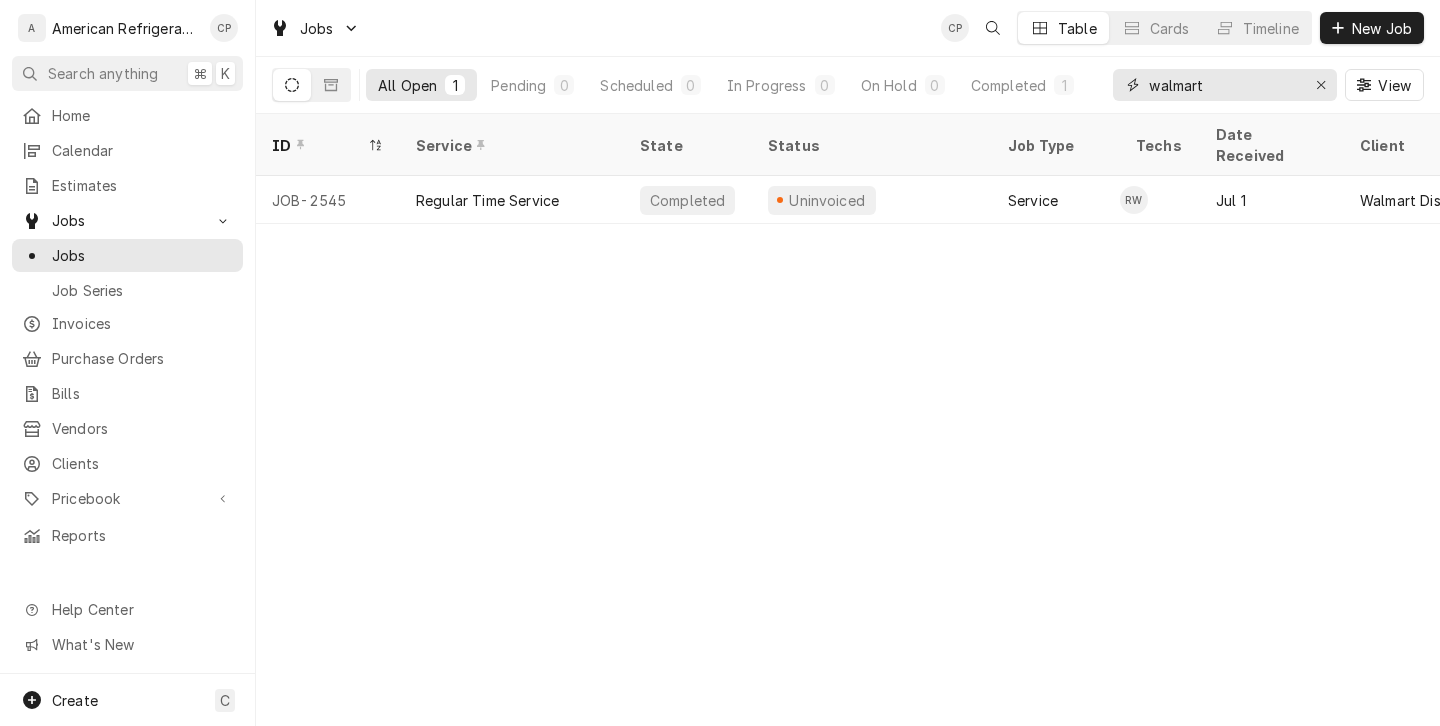 click on "walmart" at bounding box center (1224, 85) 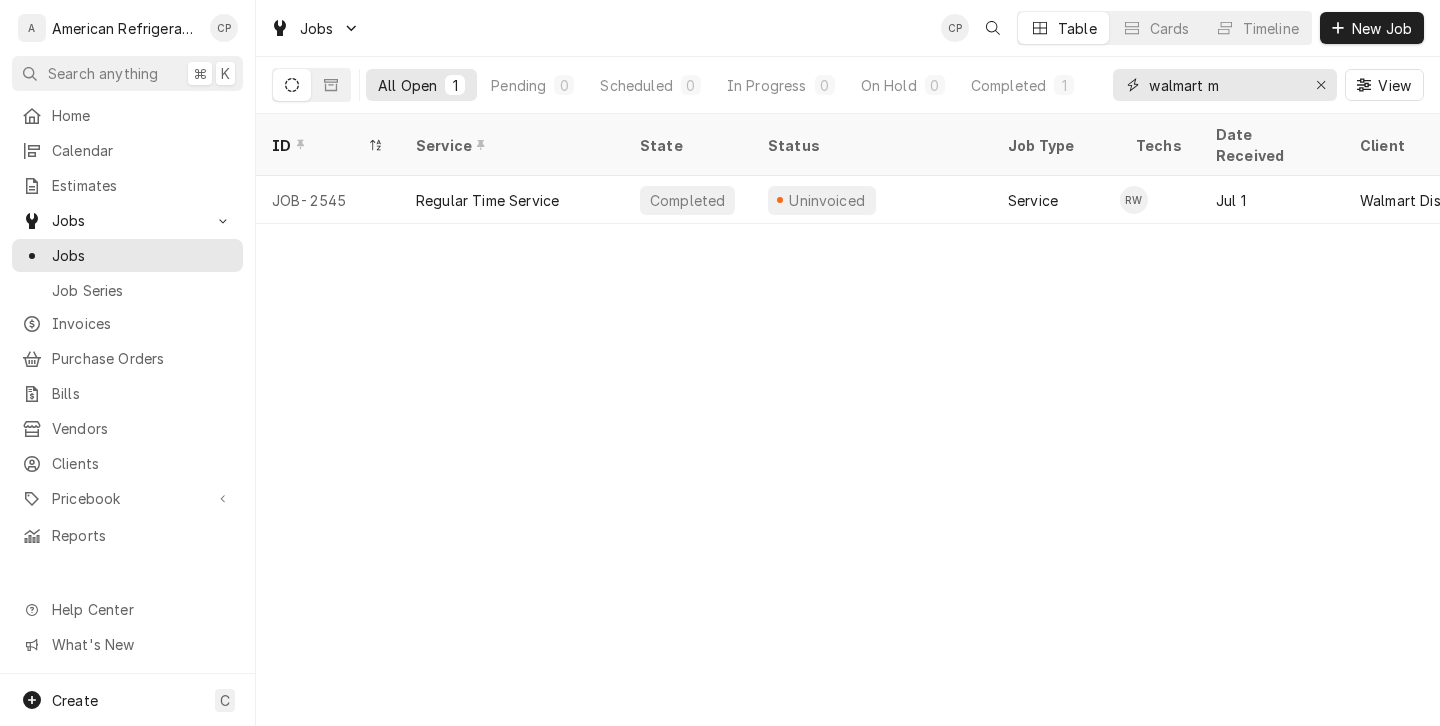 click on "walmart  m" at bounding box center (1224, 85) 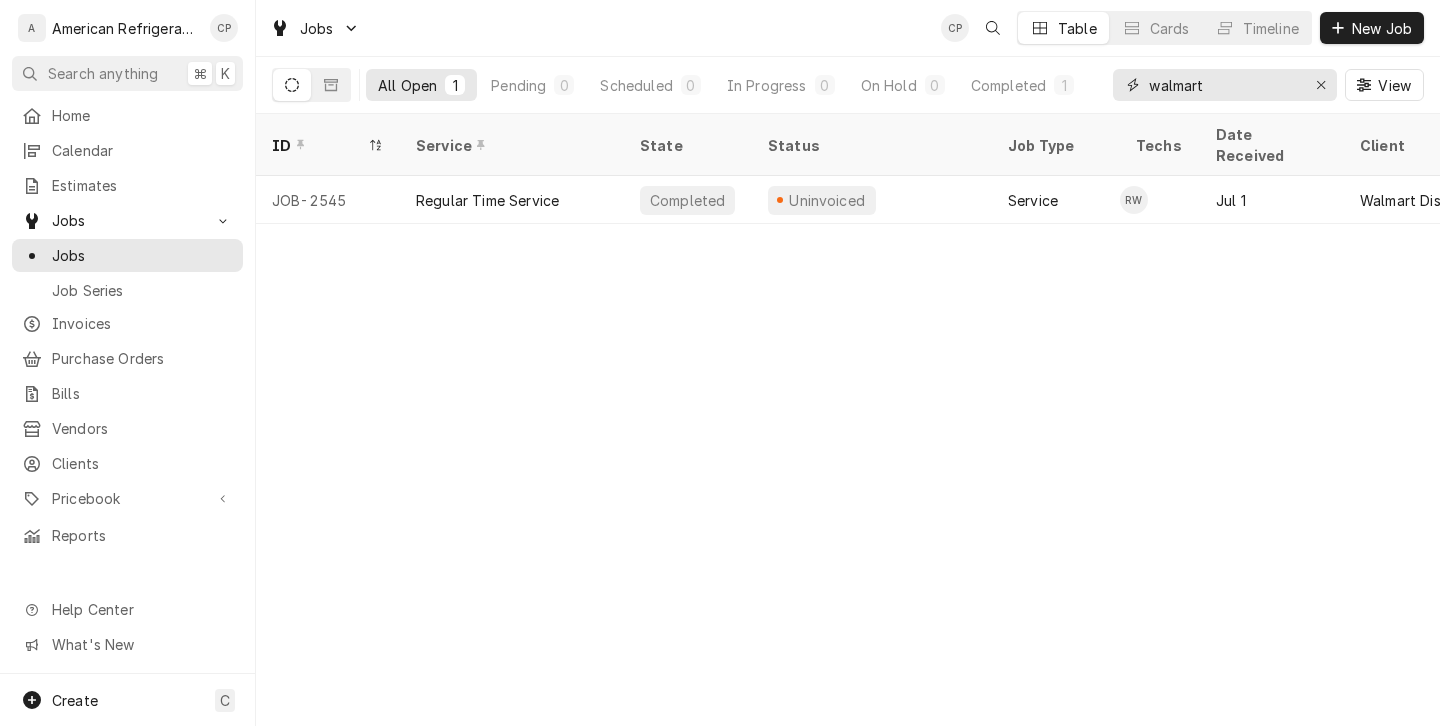 click on "walmart" at bounding box center [1224, 85] 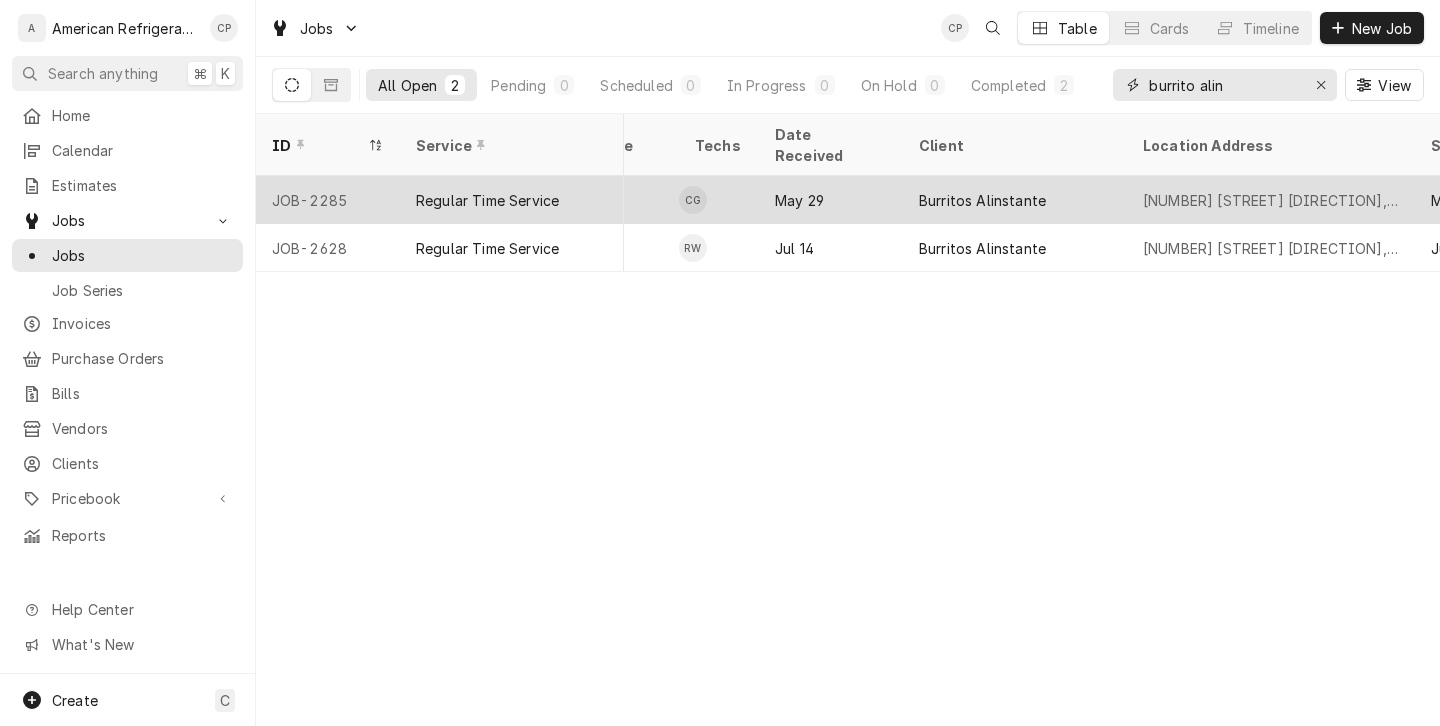 scroll, scrollTop: 0, scrollLeft: 432, axis: horizontal 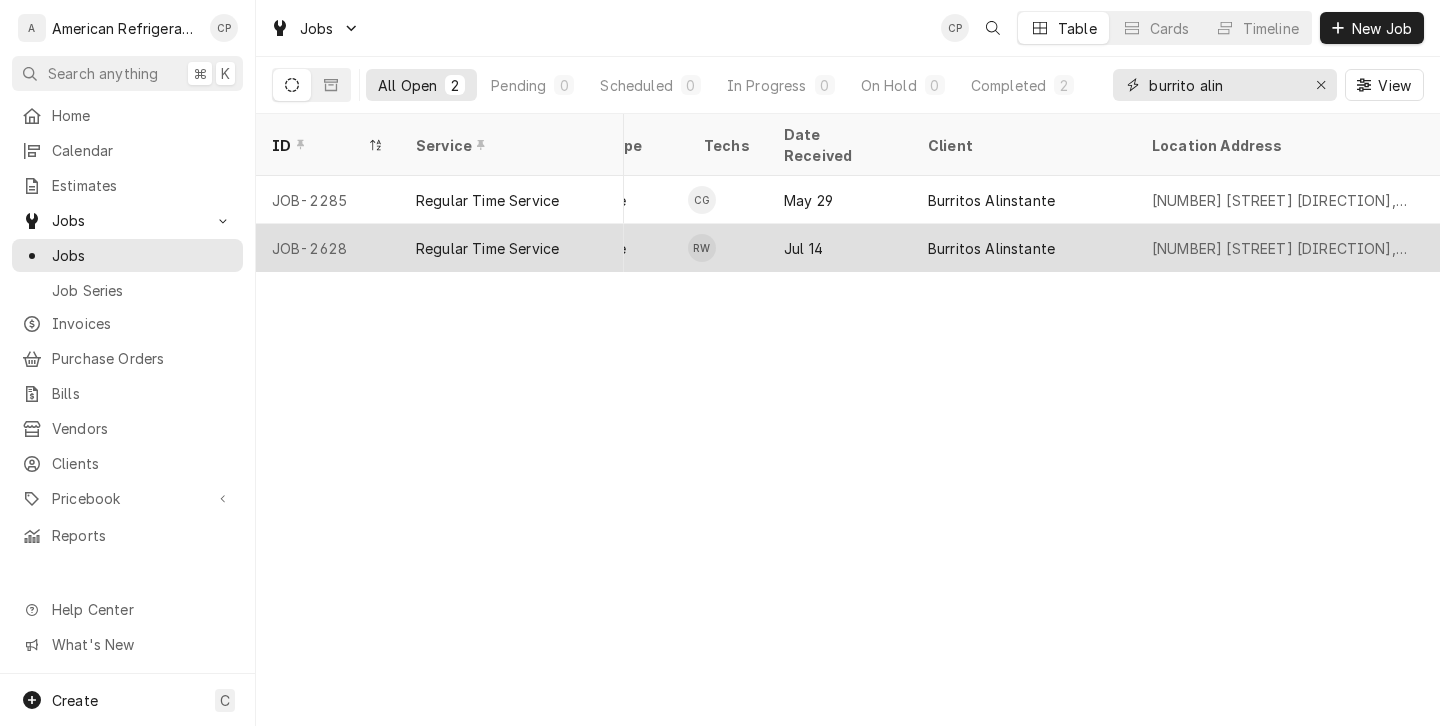 type on "burrito alin" 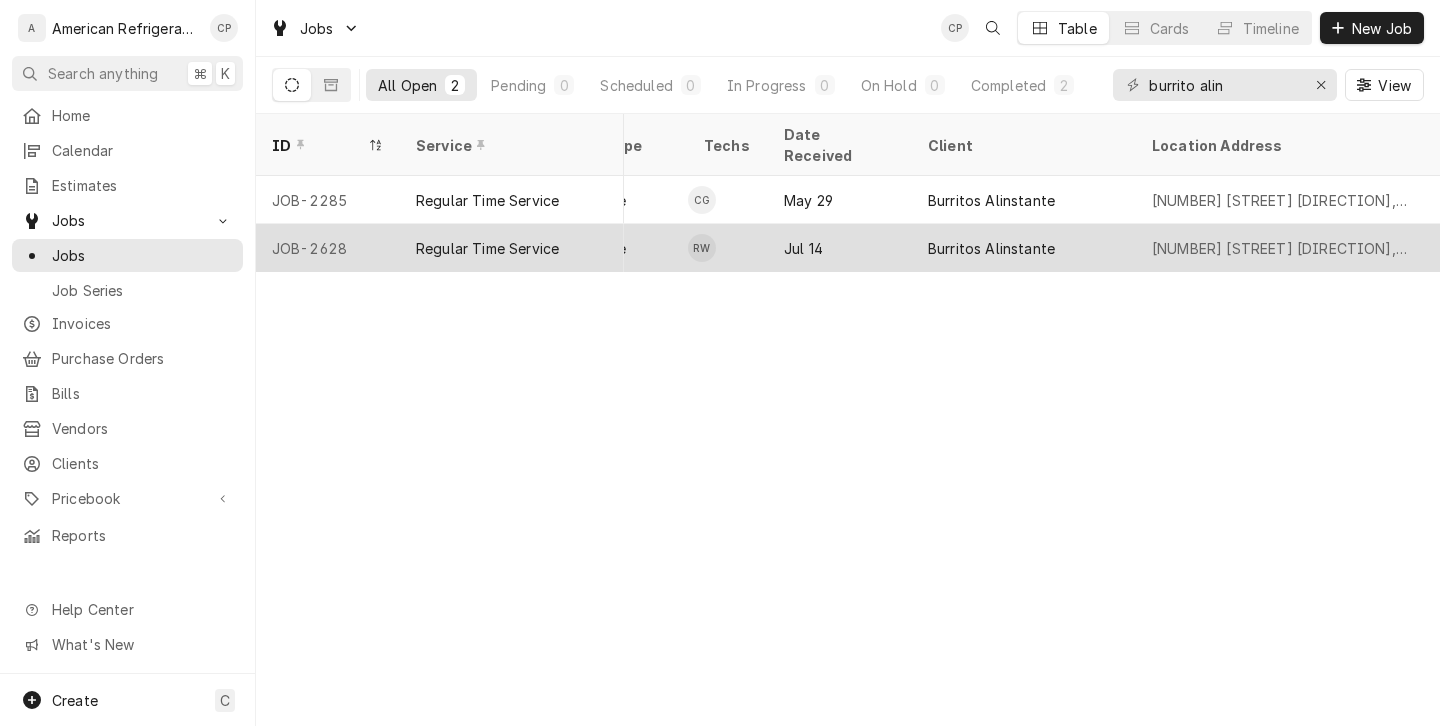 click on "Regular Time Service" at bounding box center (487, 248) 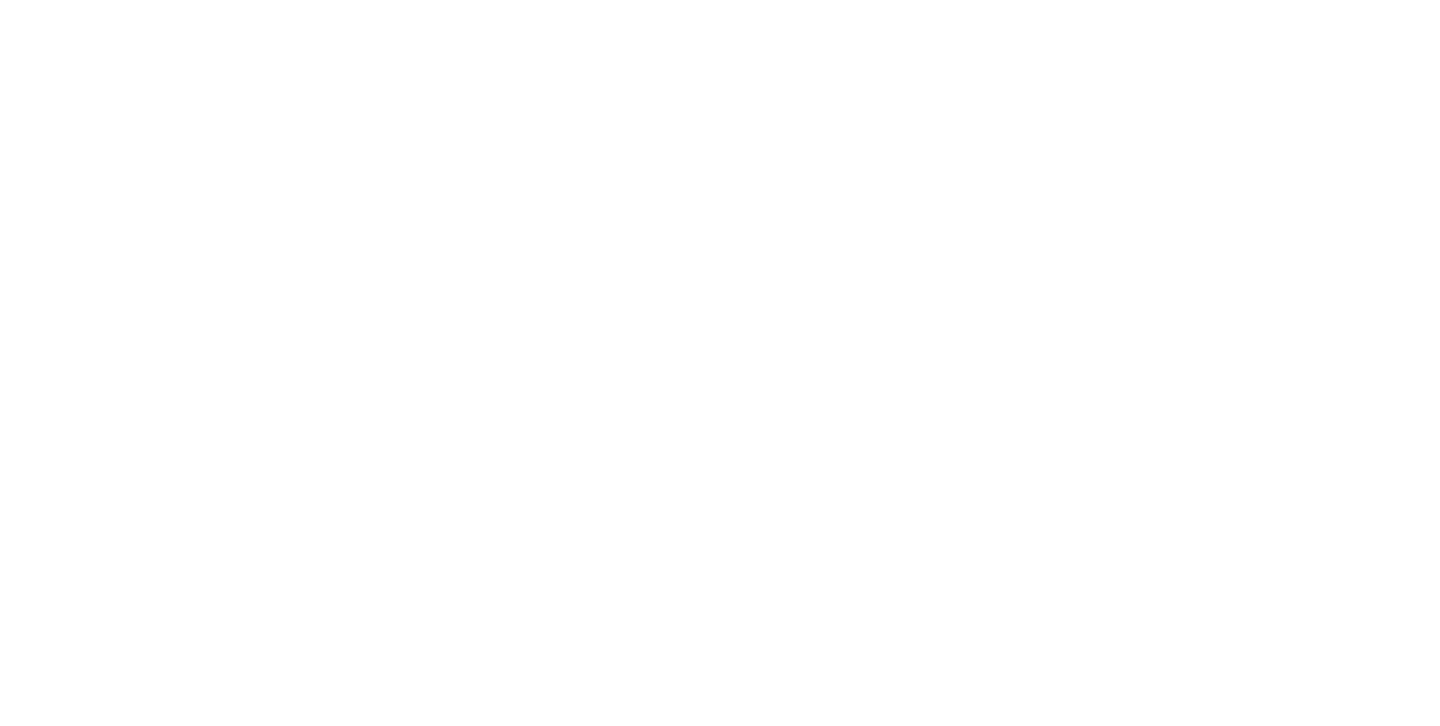 scroll, scrollTop: 0, scrollLeft: 0, axis: both 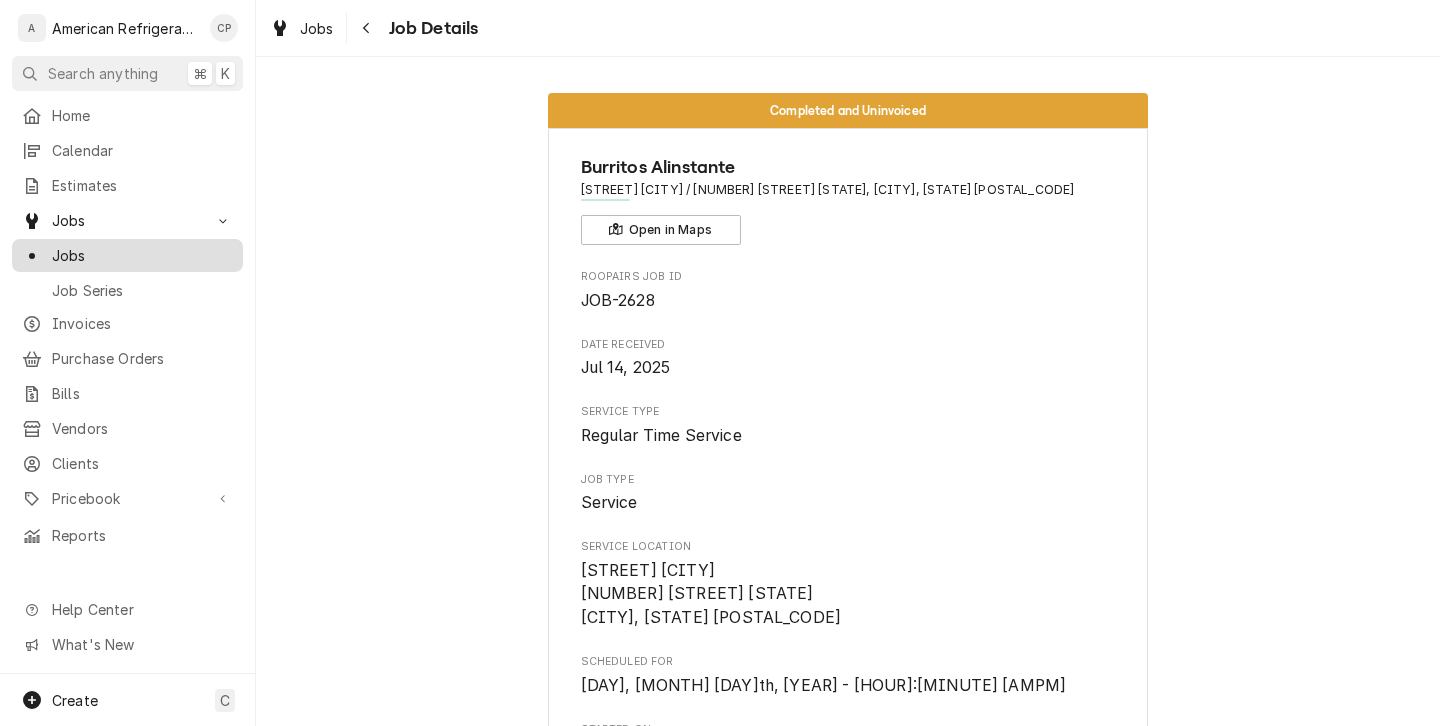click on "Jobs" at bounding box center (142, 255) 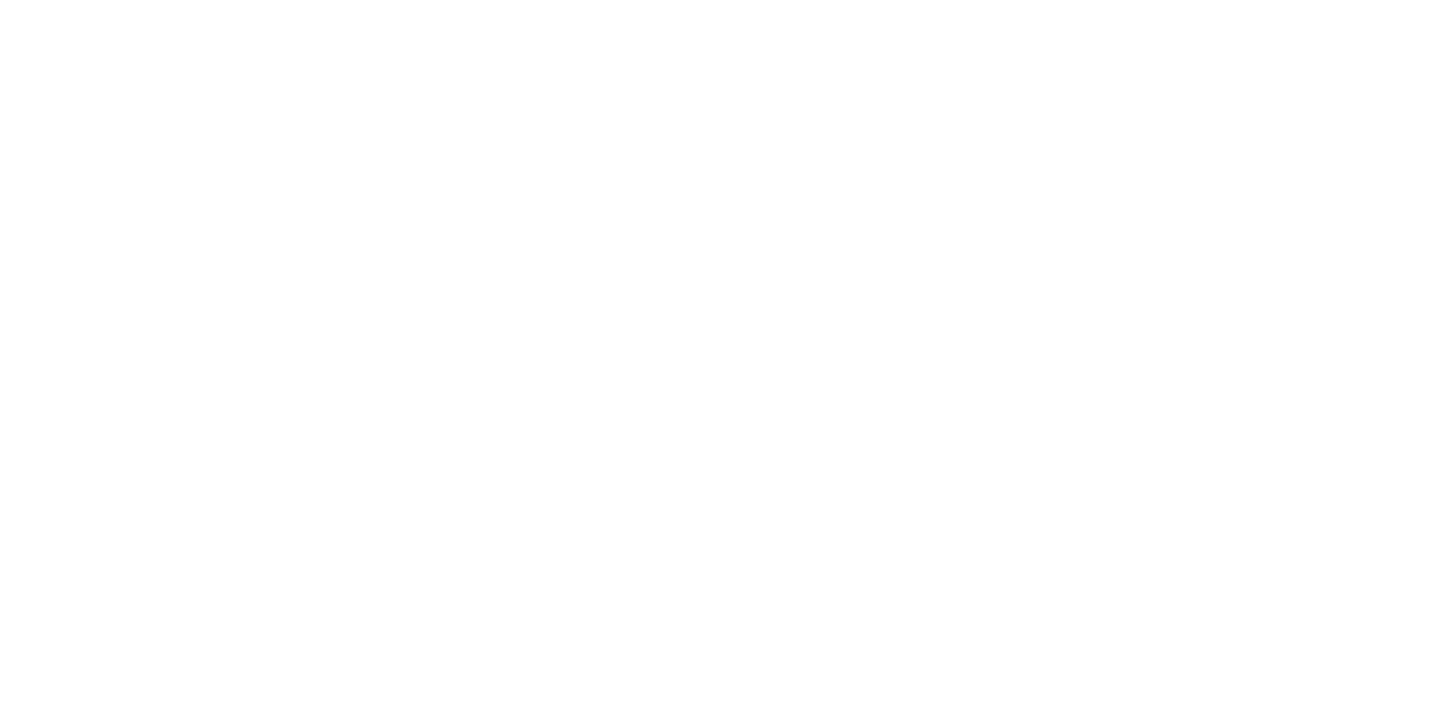 scroll, scrollTop: 0, scrollLeft: 0, axis: both 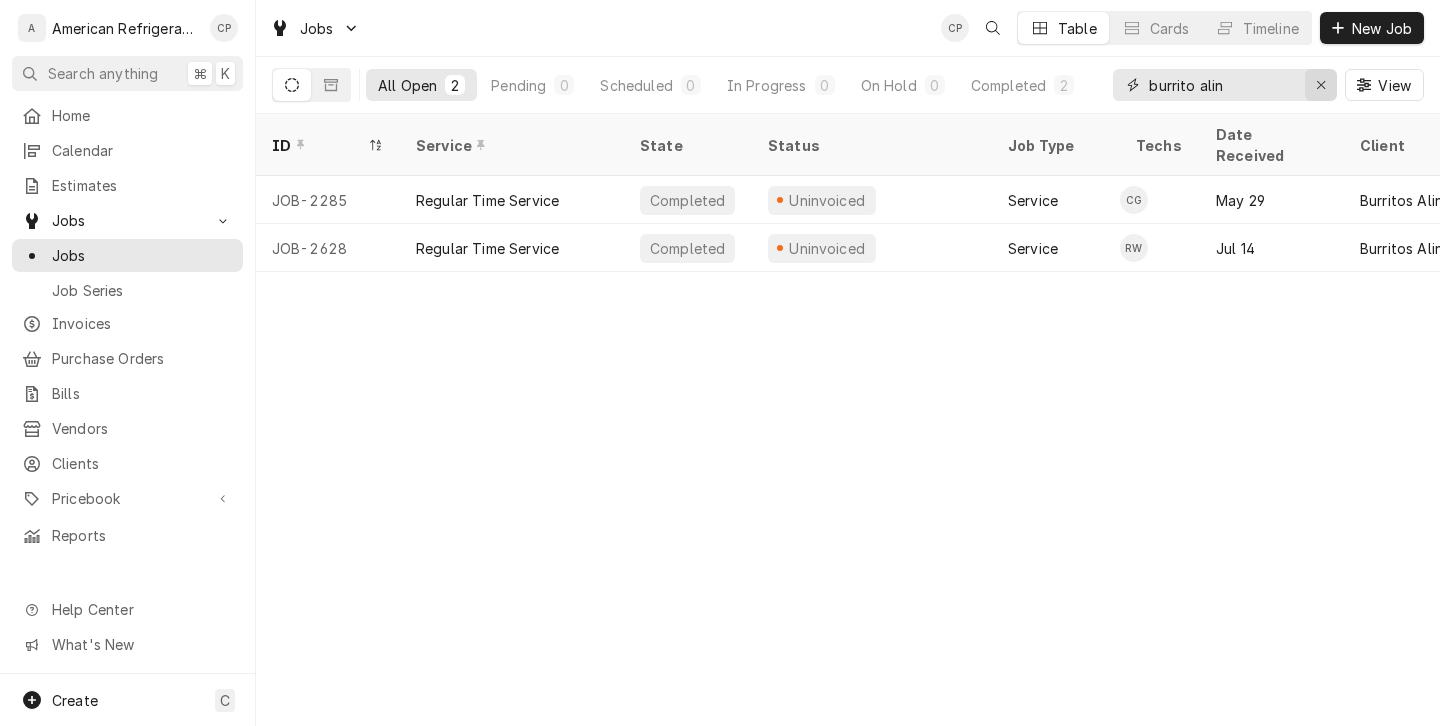 click at bounding box center [1321, 85] 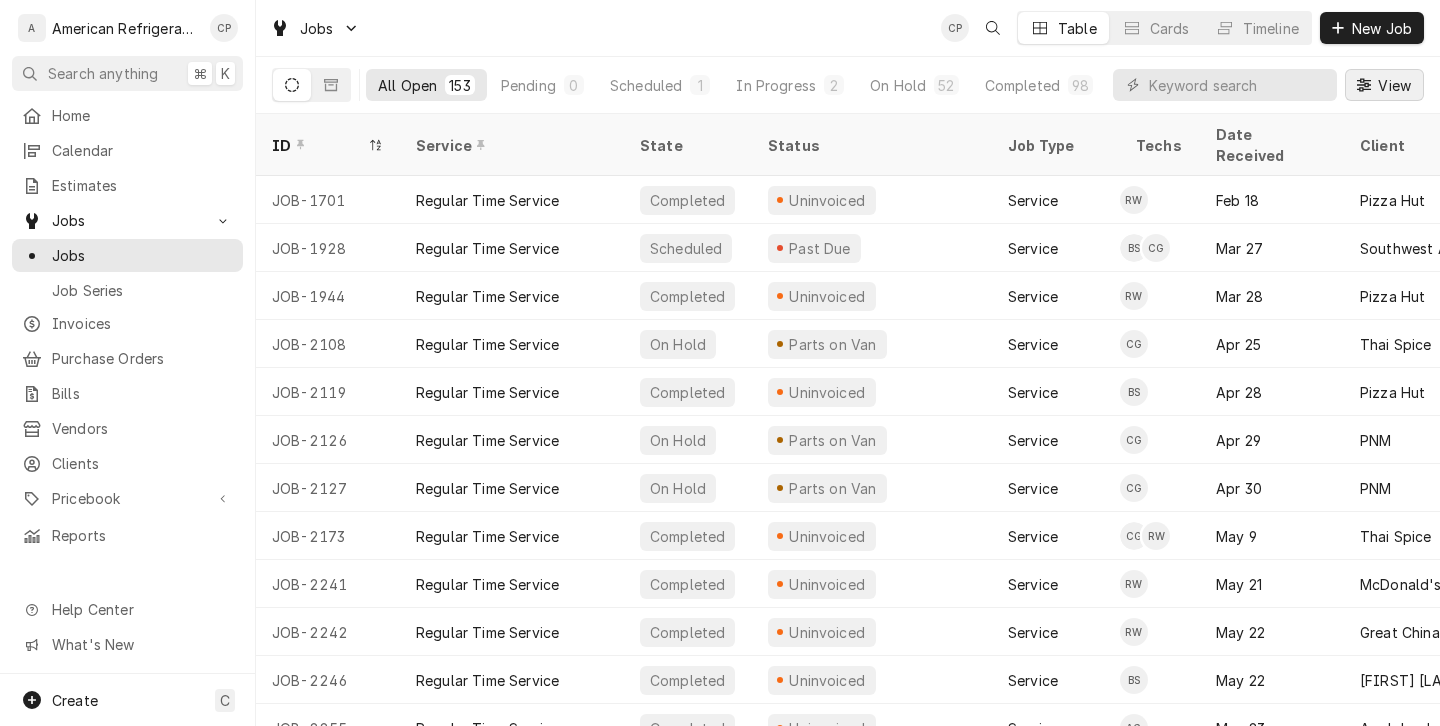 click 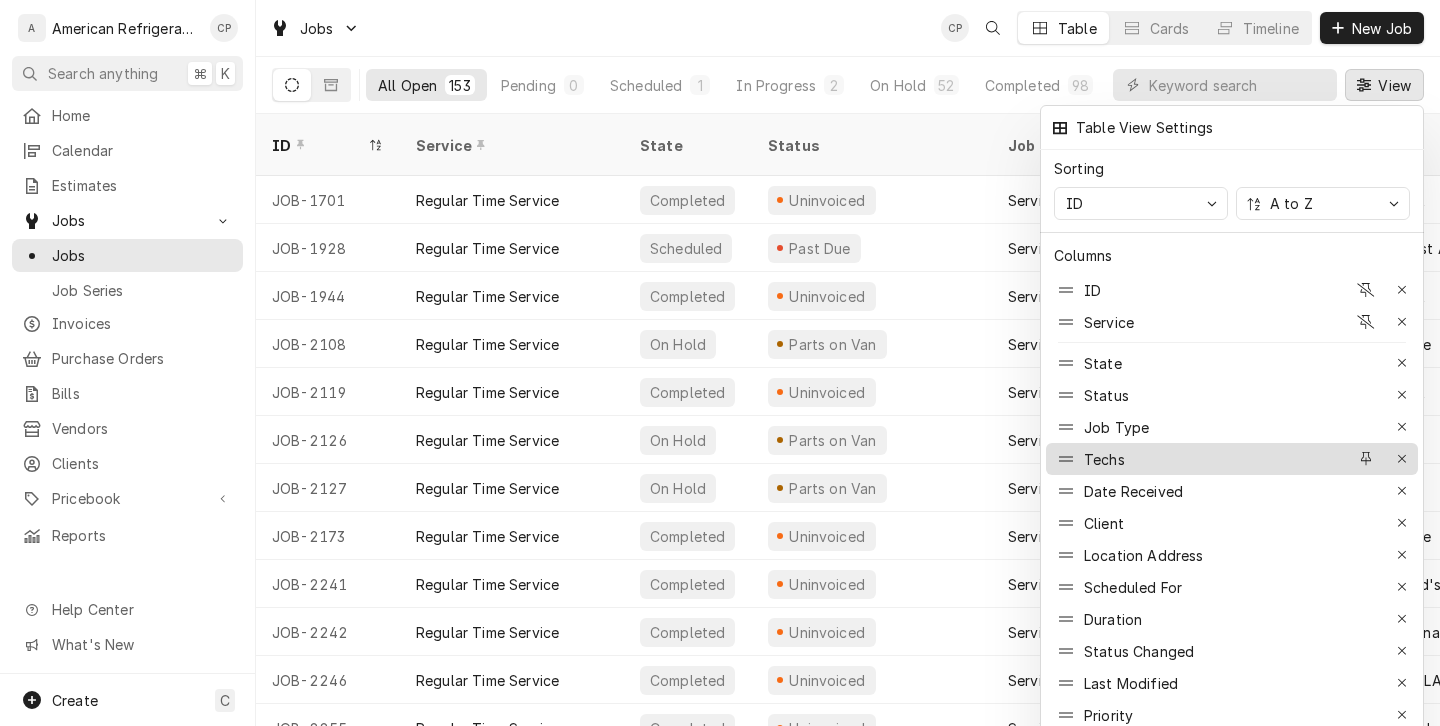 click on "Techs" at bounding box center [1200, 459] 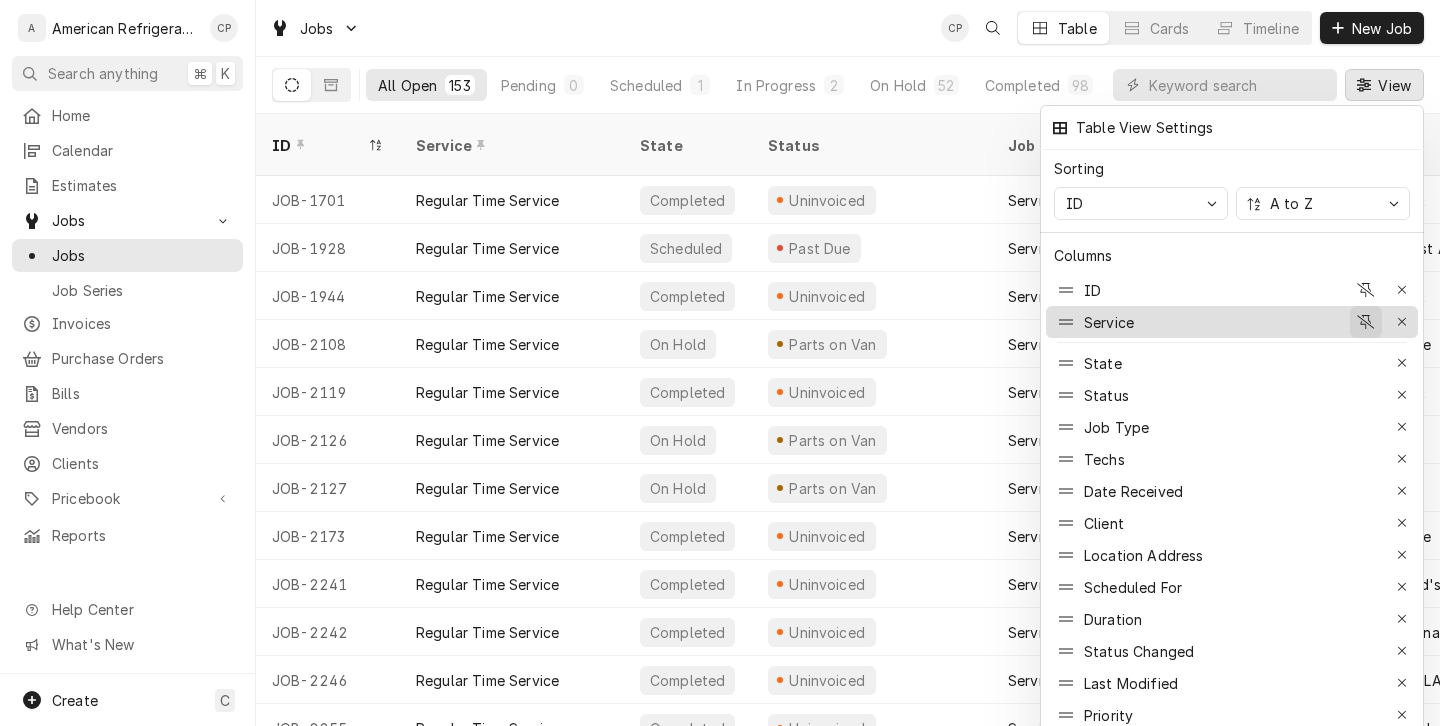 click 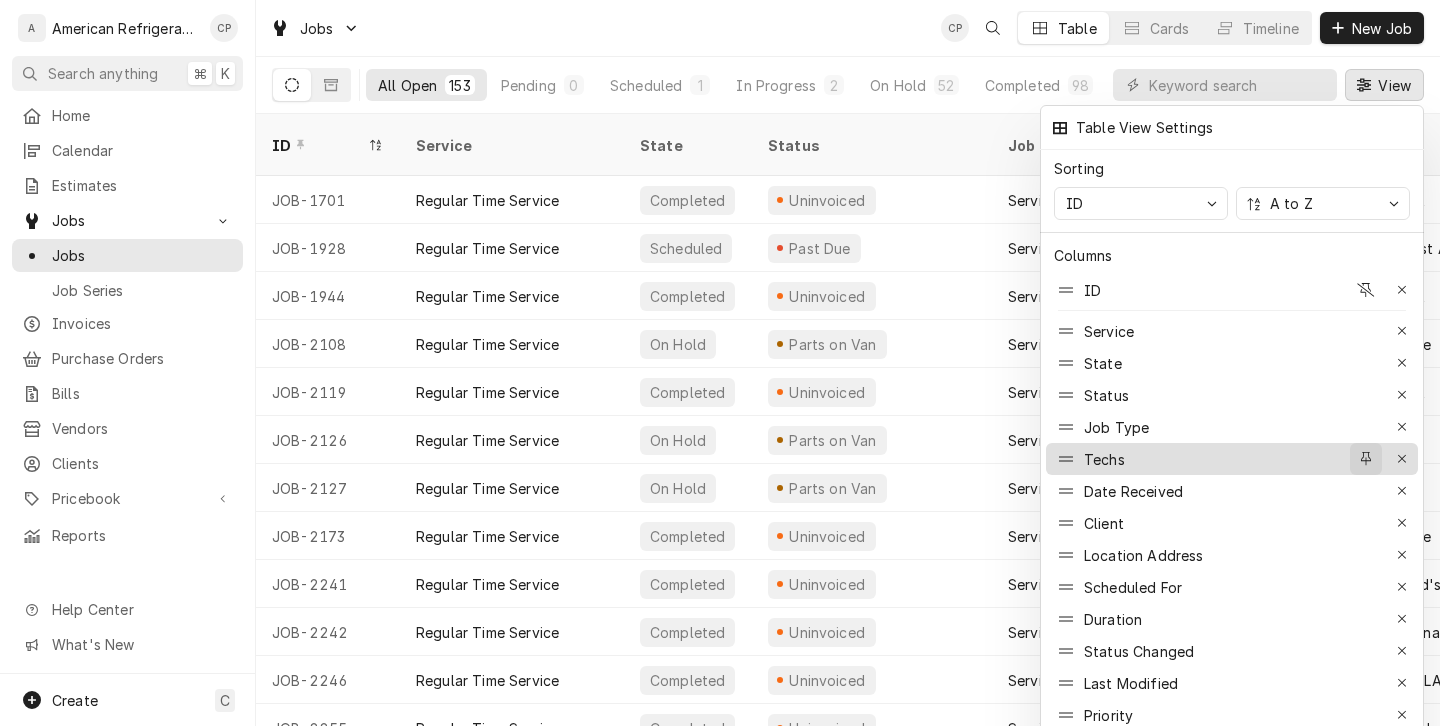 click 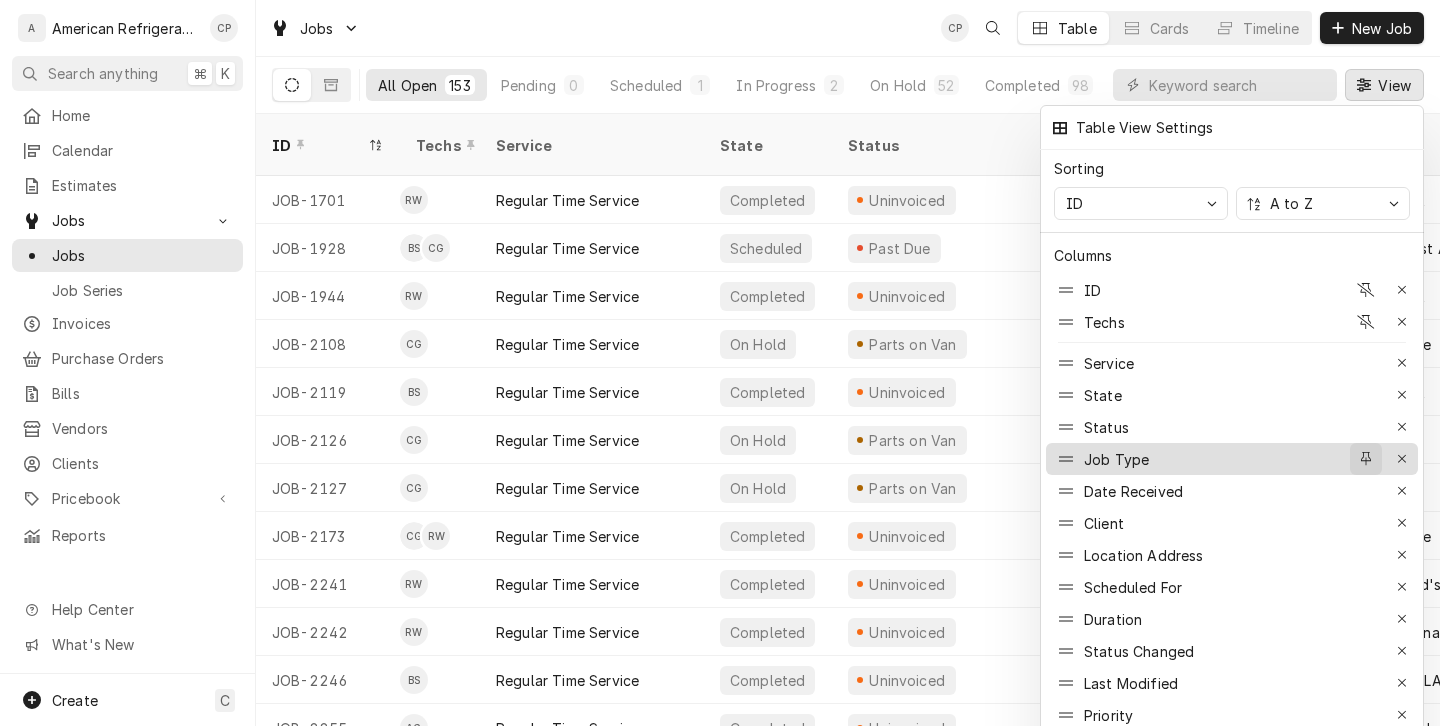 click 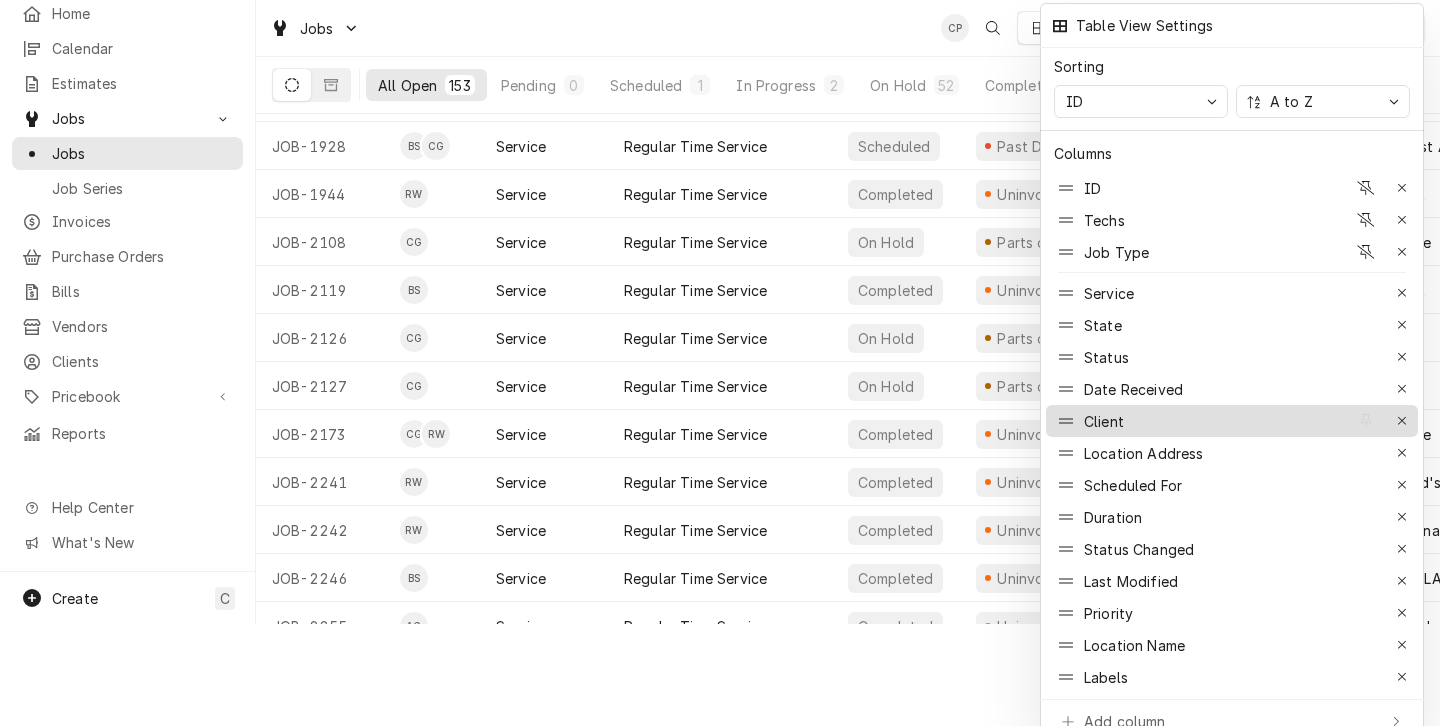 scroll, scrollTop: 107, scrollLeft: 0, axis: vertical 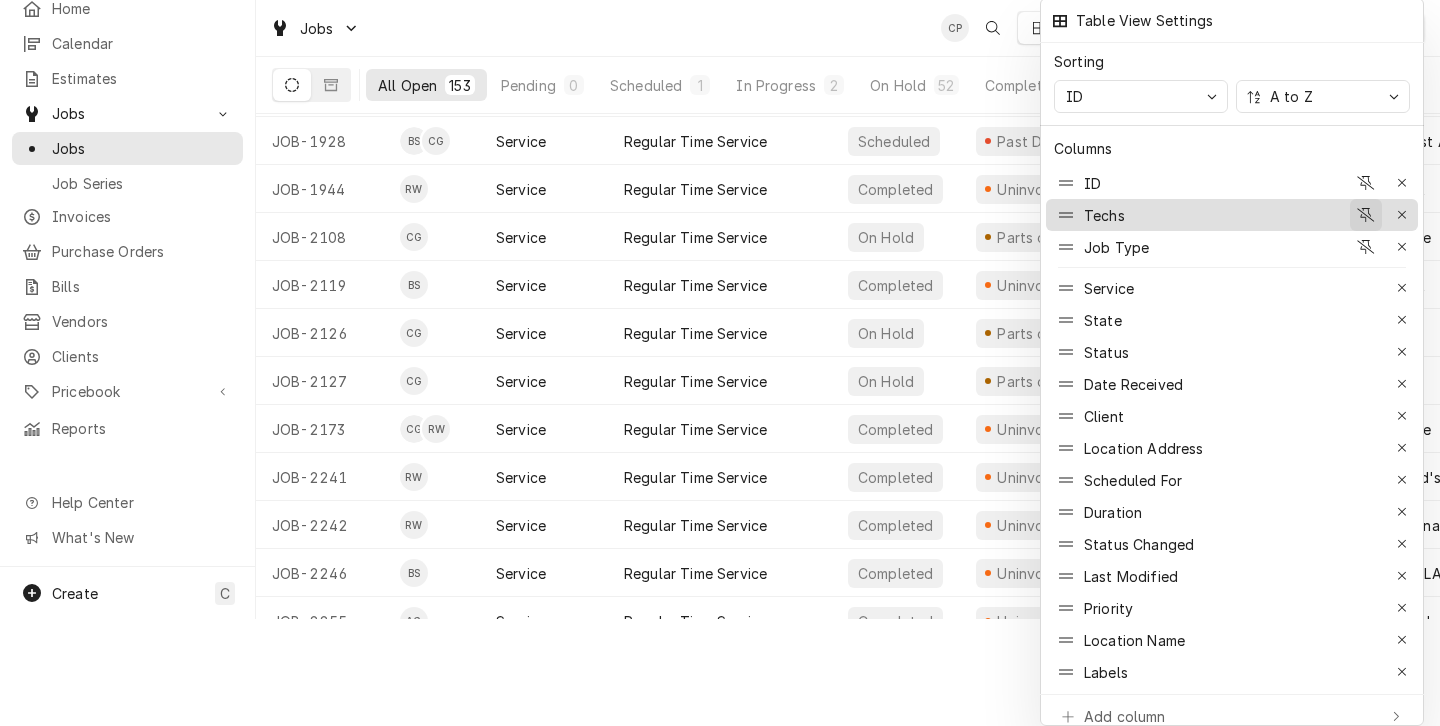 click 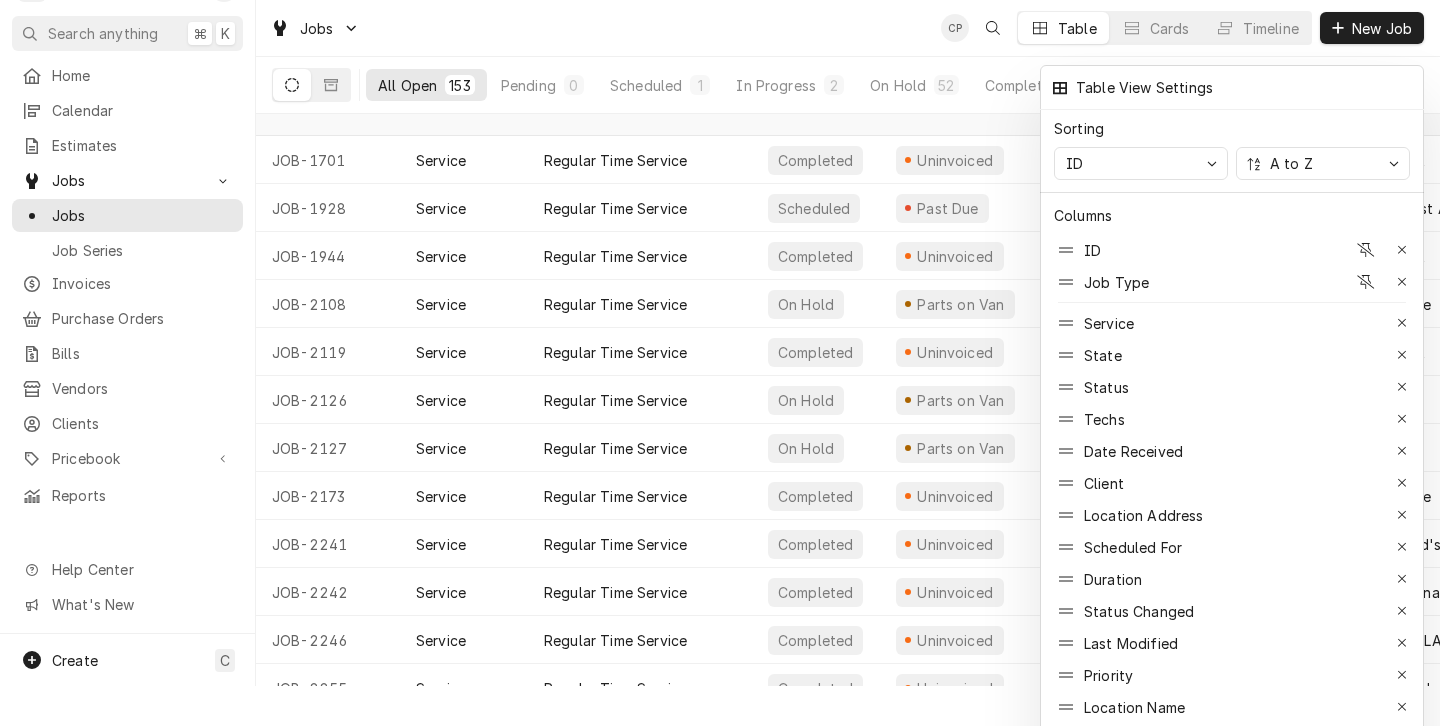 scroll, scrollTop: 0, scrollLeft: 0, axis: both 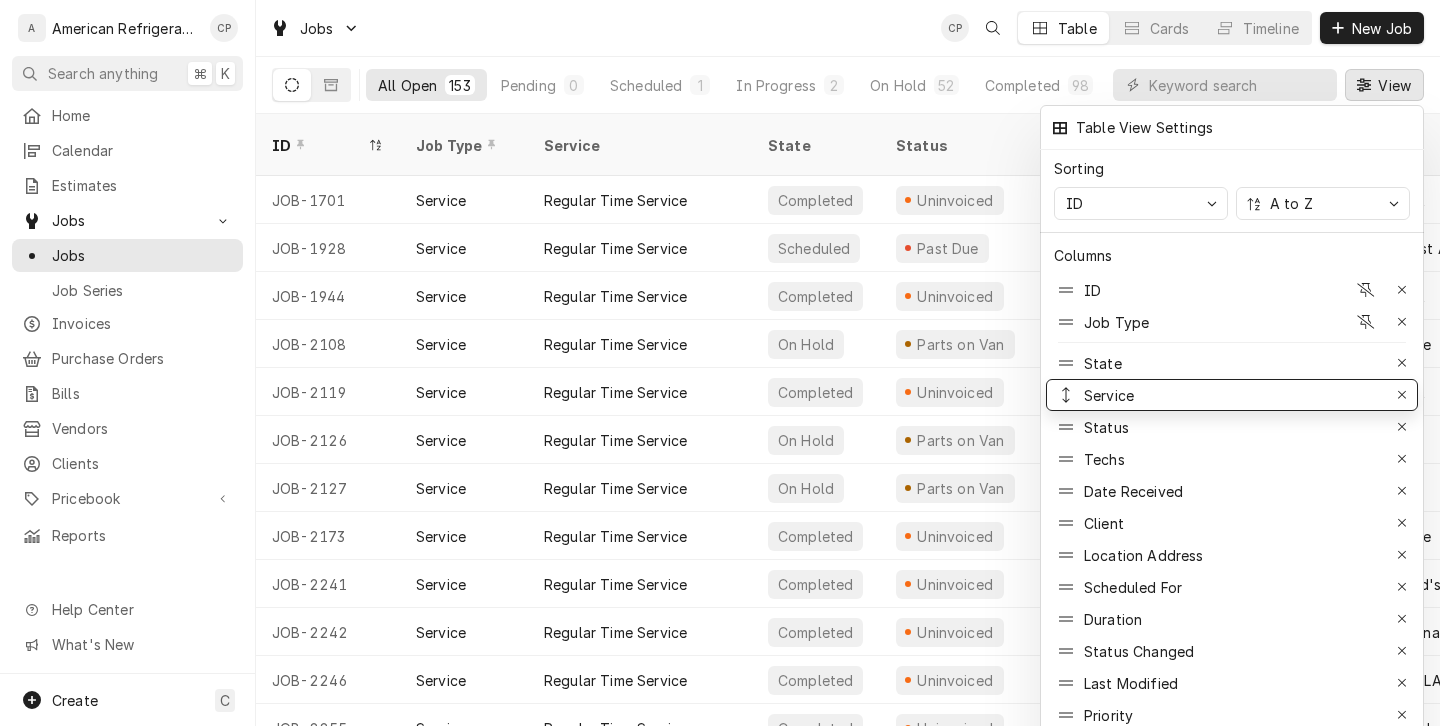 drag, startPoint x: 1065, startPoint y: 354, endPoint x: 1063, endPoint y: 386, distance: 32.06244 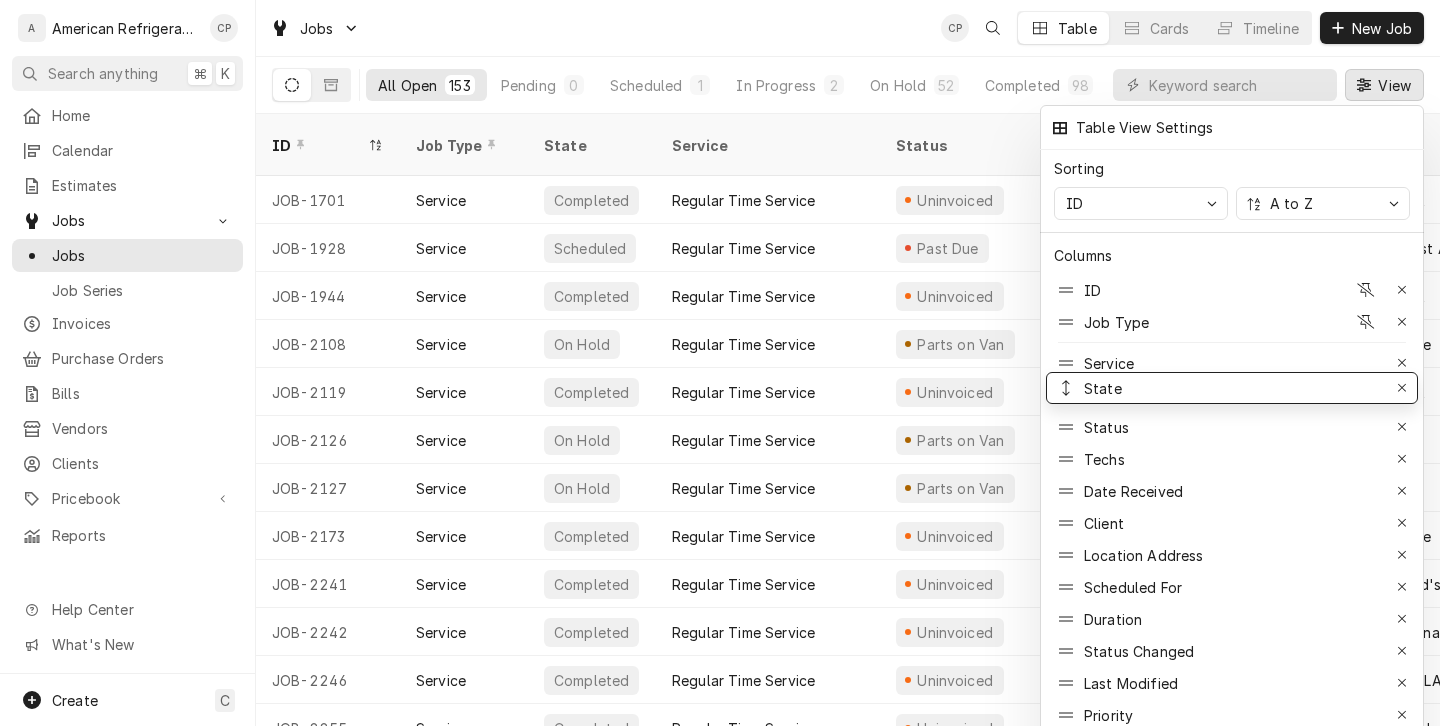 drag, startPoint x: 1069, startPoint y: 350, endPoint x: 1069, endPoint y: 375, distance: 25 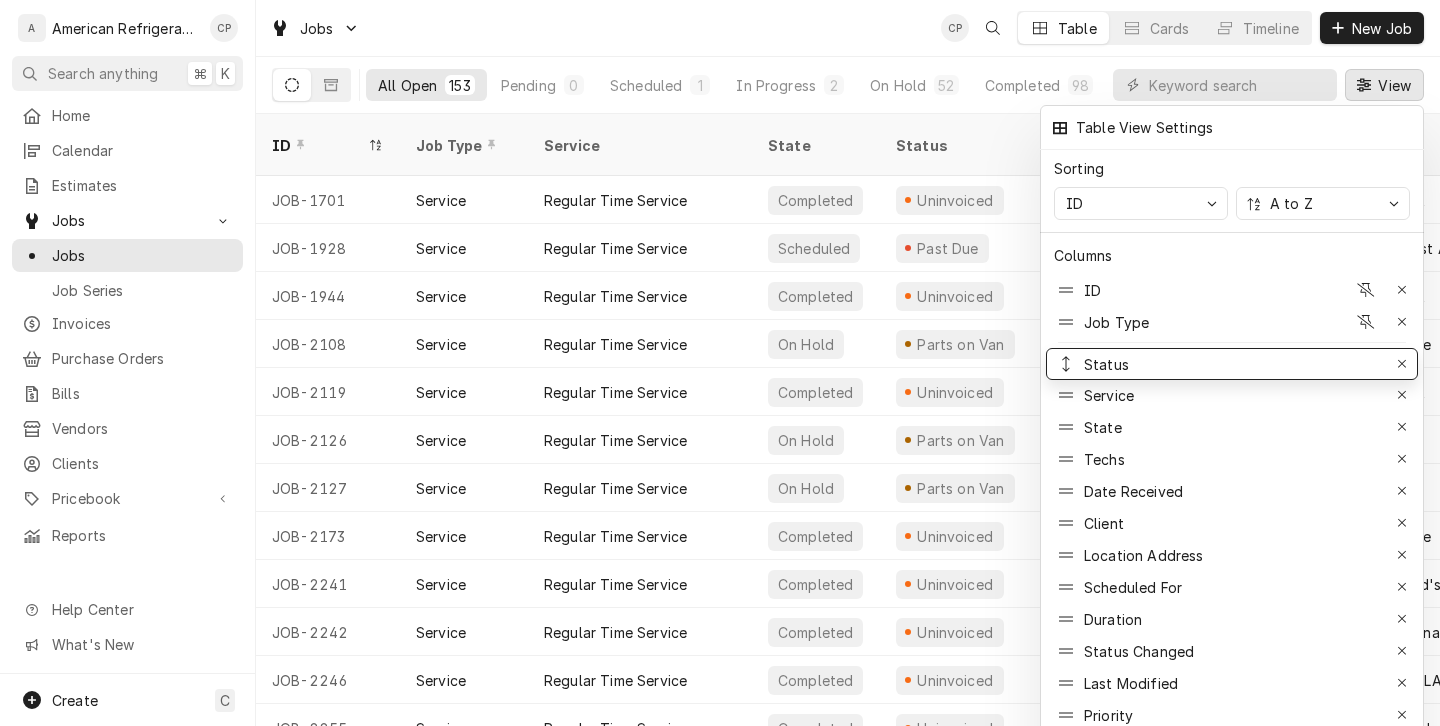 drag, startPoint x: 1065, startPoint y: 409, endPoint x: 1068, endPoint y: 347, distance: 62.072536 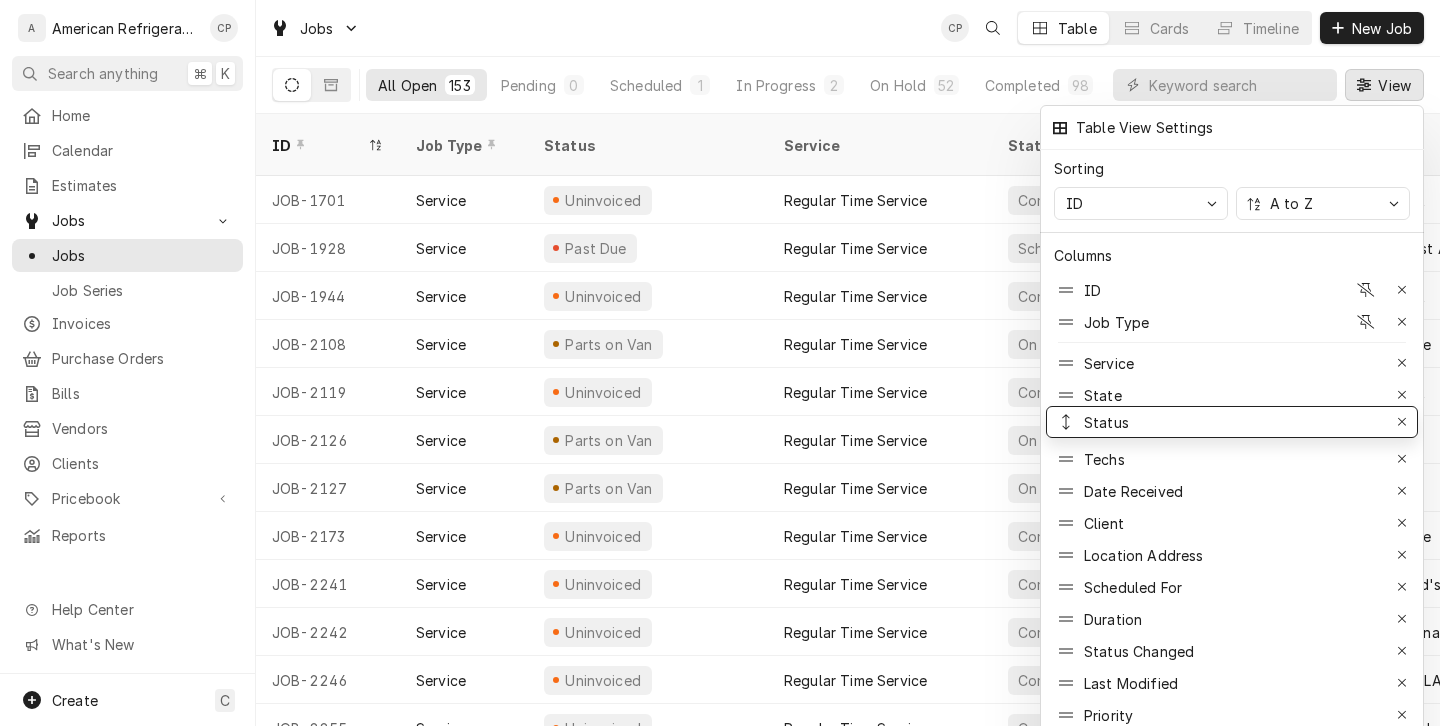 drag, startPoint x: 1068, startPoint y: 347, endPoint x: 1066, endPoint y: 409, distance: 62.03225 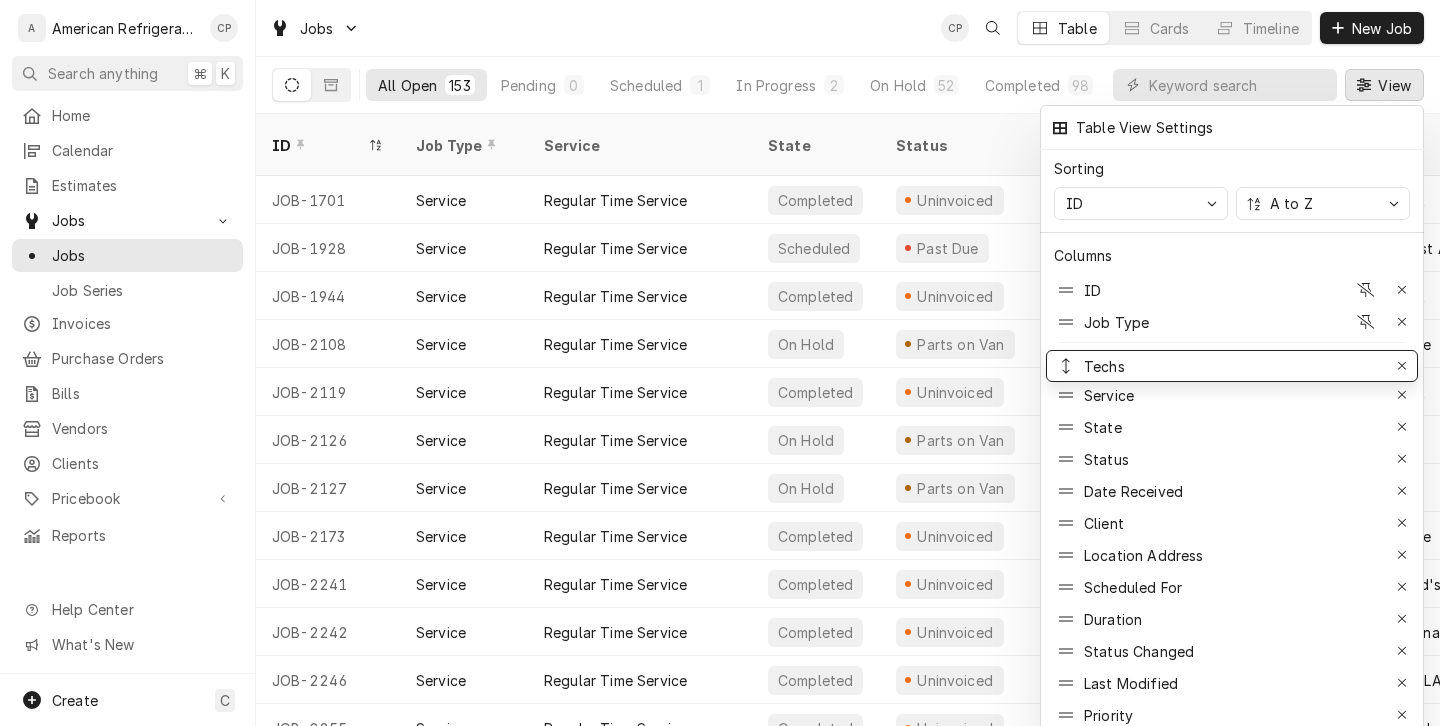 drag, startPoint x: 1066, startPoint y: 442, endPoint x: 1063, endPoint y: 349, distance: 93.04838 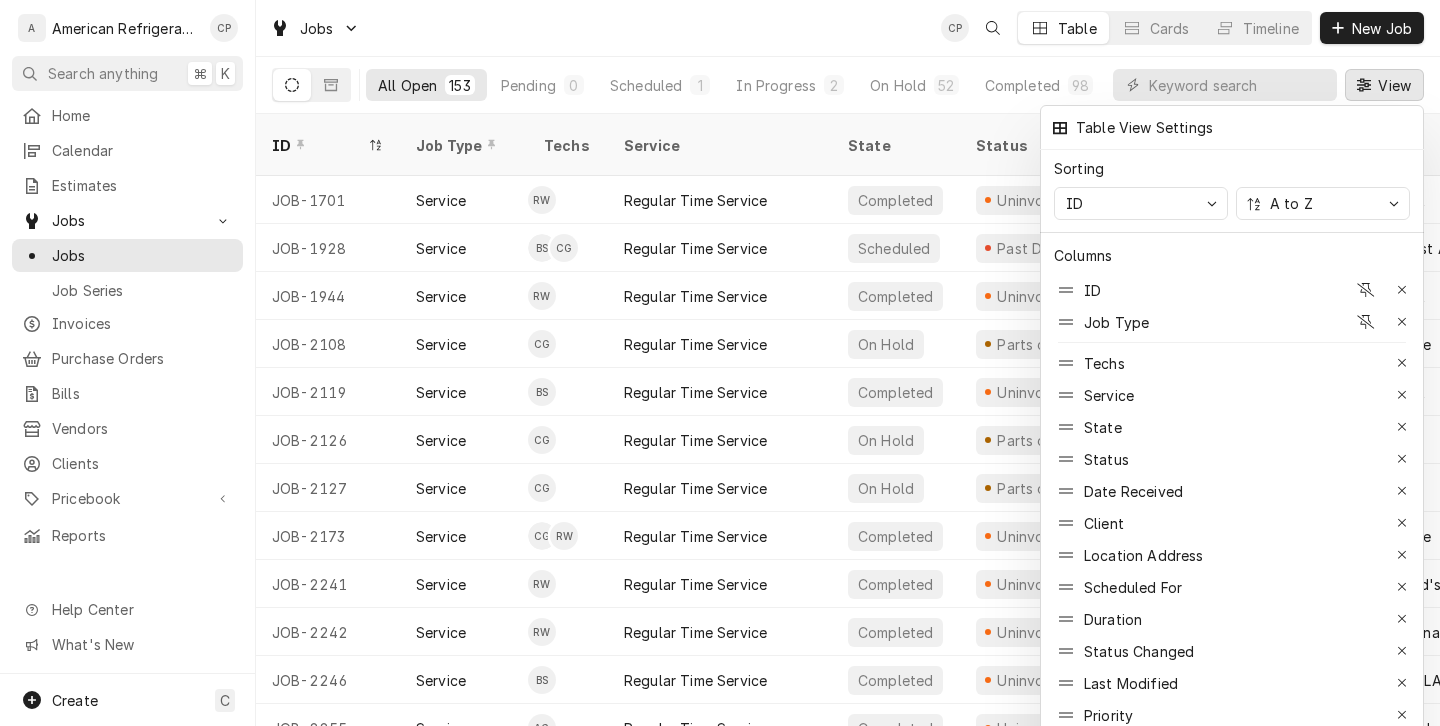 click at bounding box center [720, 363] 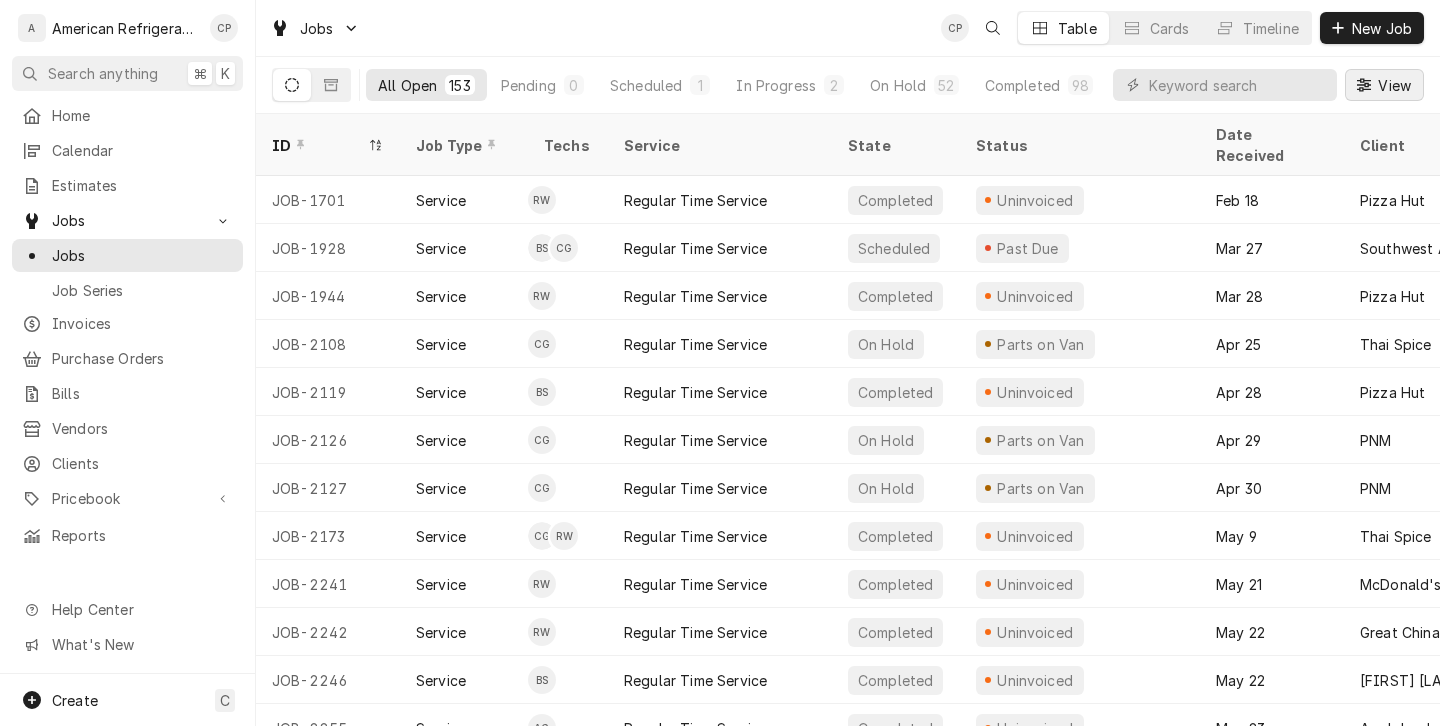 click at bounding box center (1364, 85) 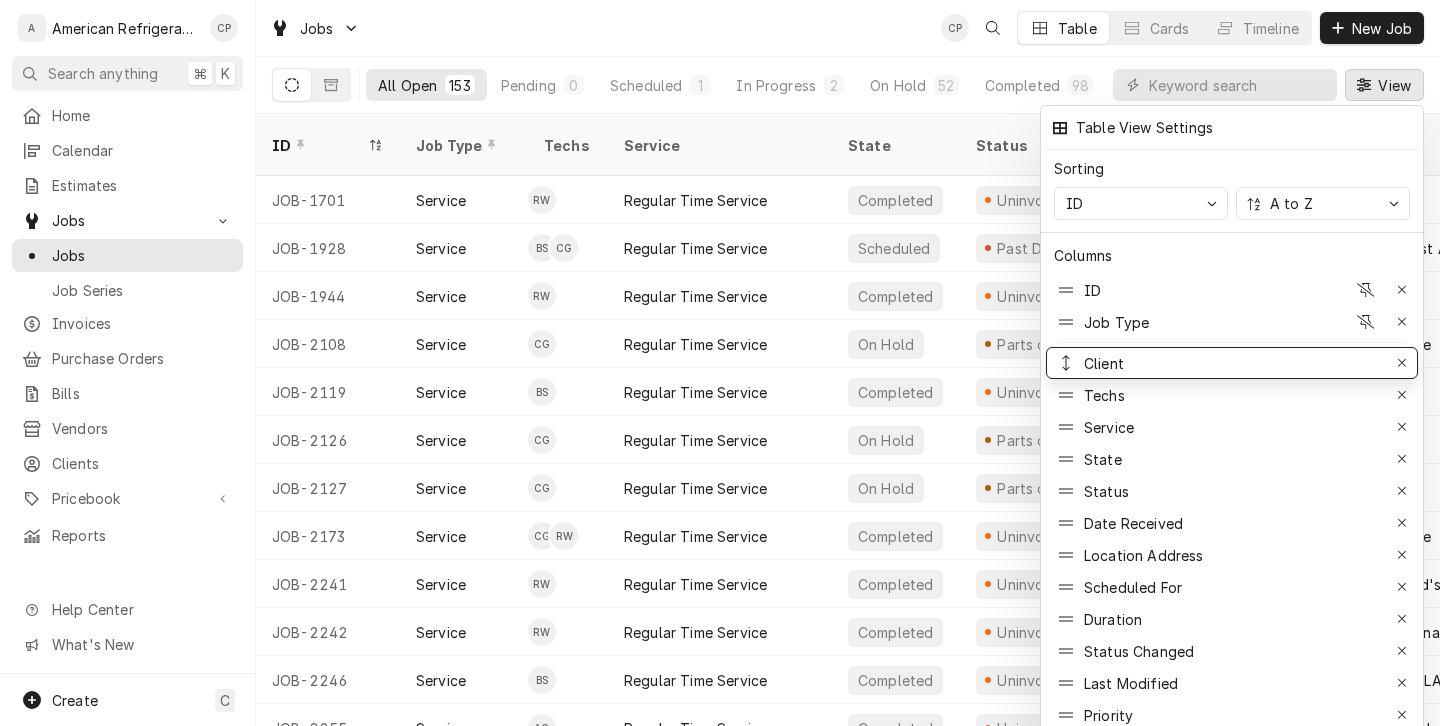 drag, startPoint x: 1070, startPoint y: 506, endPoint x: 1064, endPoint y: 346, distance: 160.11246 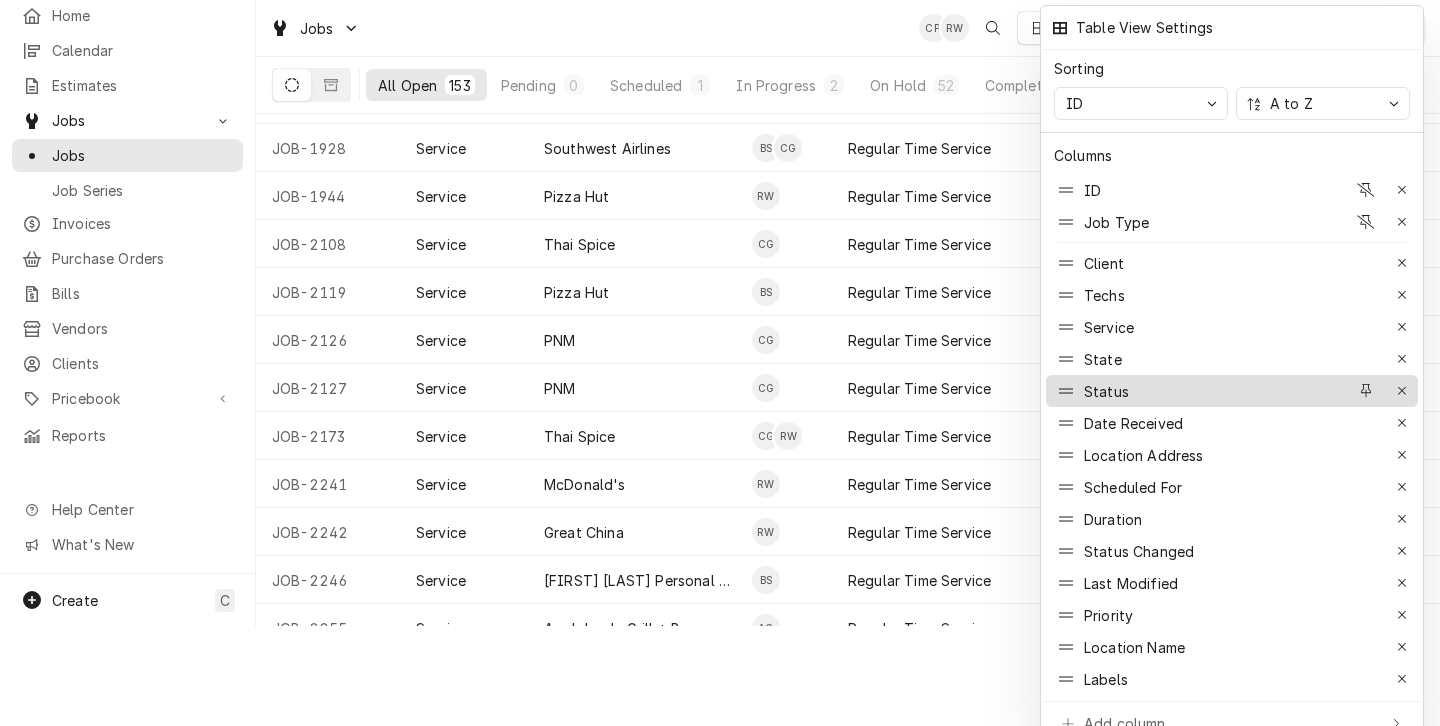 scroll, scrollTop: 107, scrollLeft: 0, axis: vertical 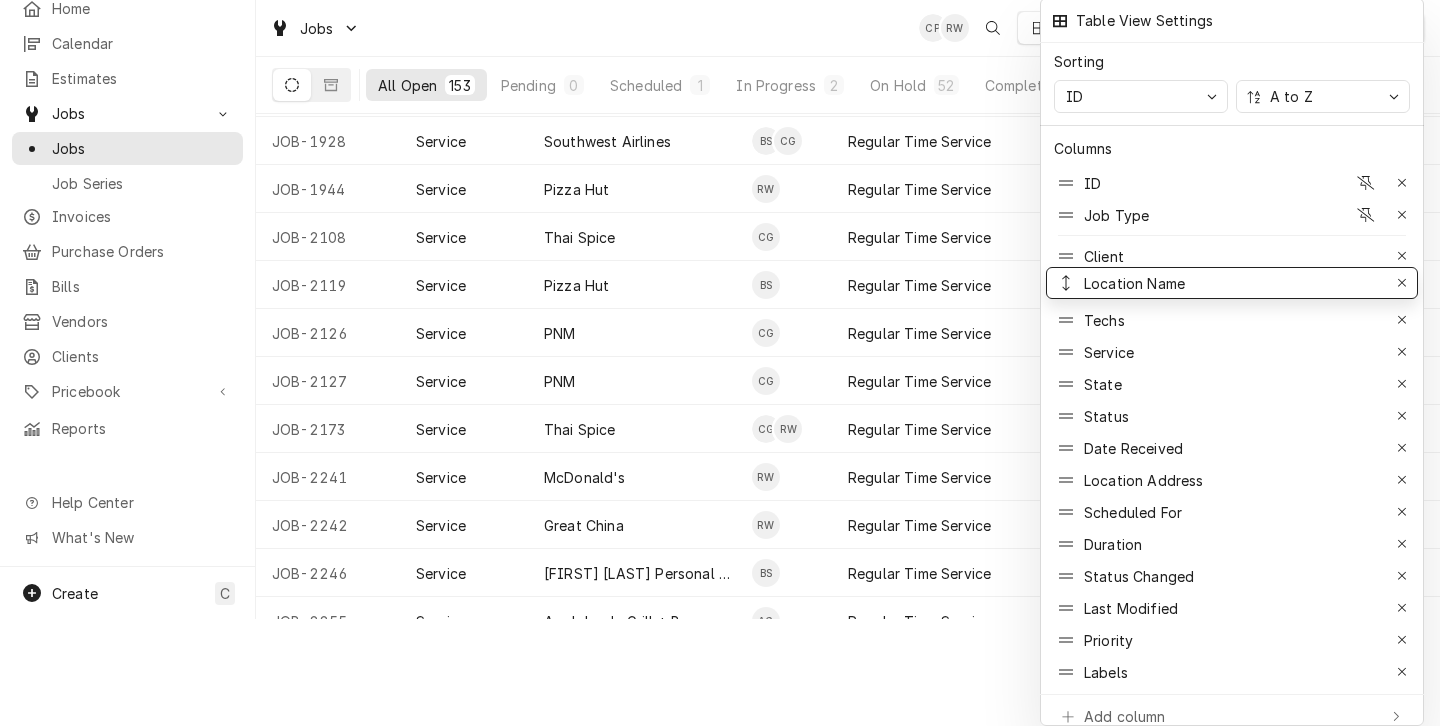 drag, startPoint x: 1068, startPoint y: 622, endPoint x: 1063, endPoint y: 267, distance: 355.03522 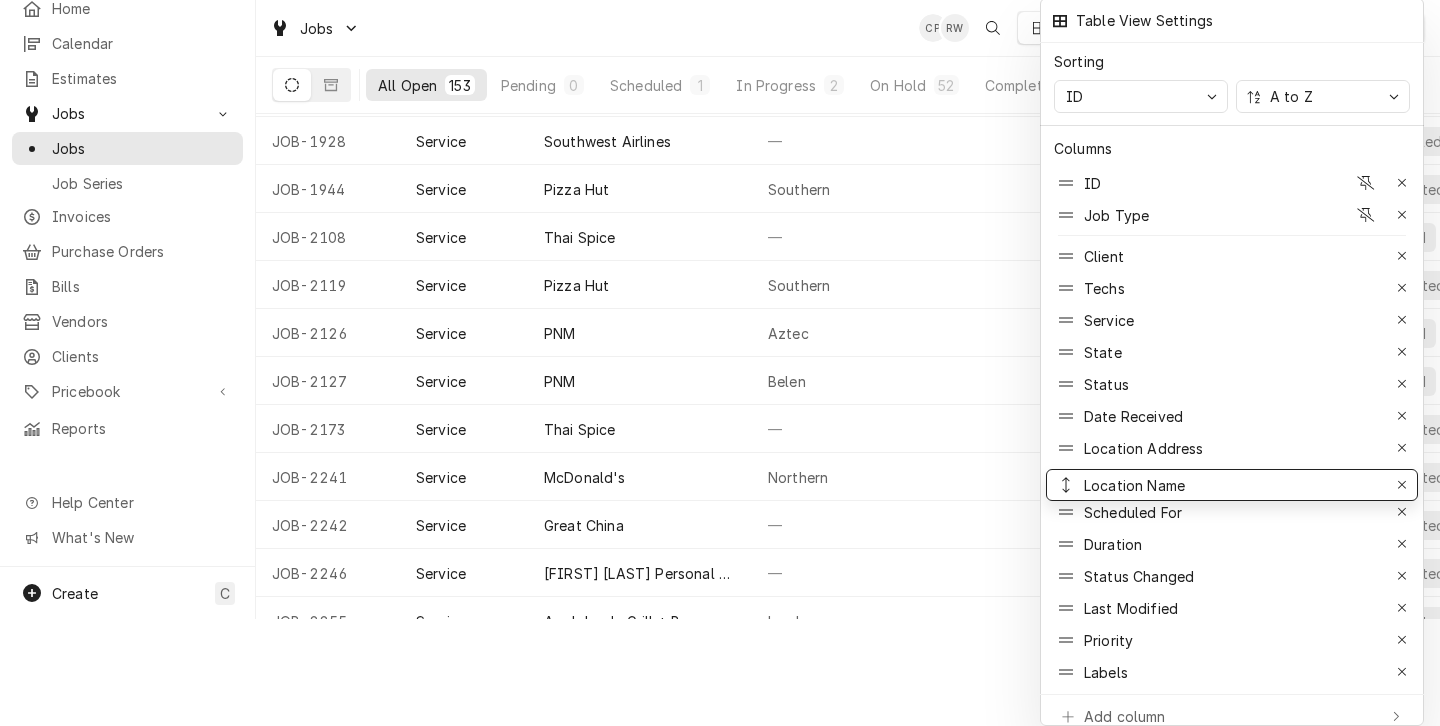 drag, startPoint x: 1062, startPoint y: 272, endPoint x: 1066, endPoint y: 469, distance: 197.0406 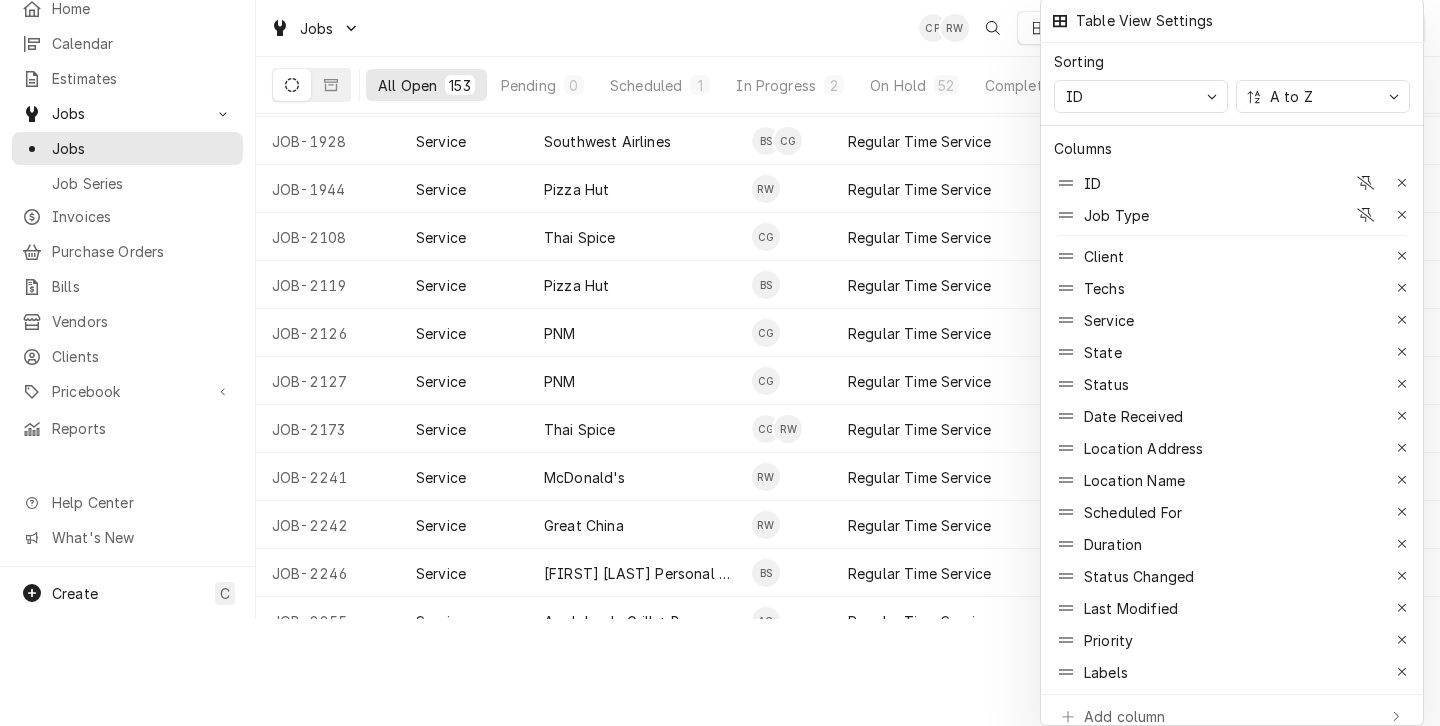 scroll, scrollTop: 0, scrollLeft: 0, axis: both 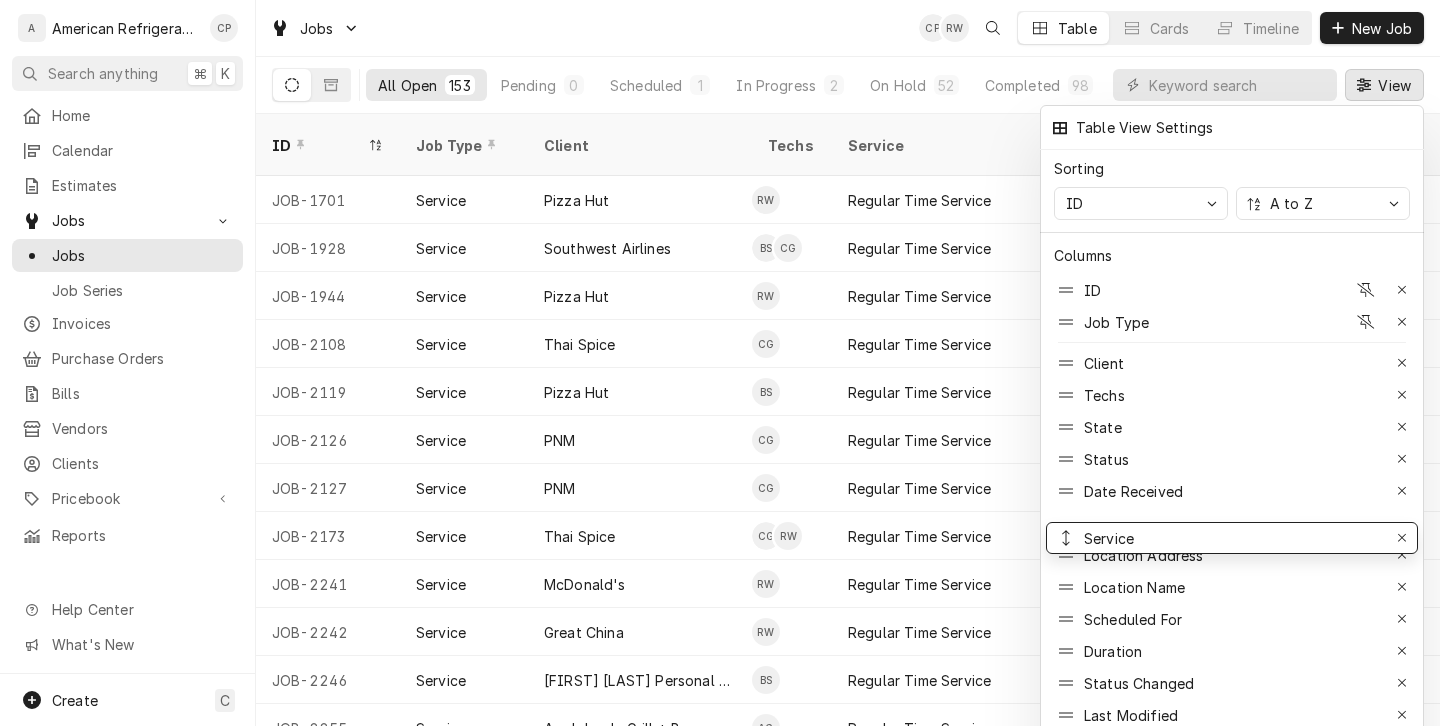 drag, startPoint x: 1062, startPoint y: 413, endPoint x: 1054, endPoint y: 524, distance: 111.28792 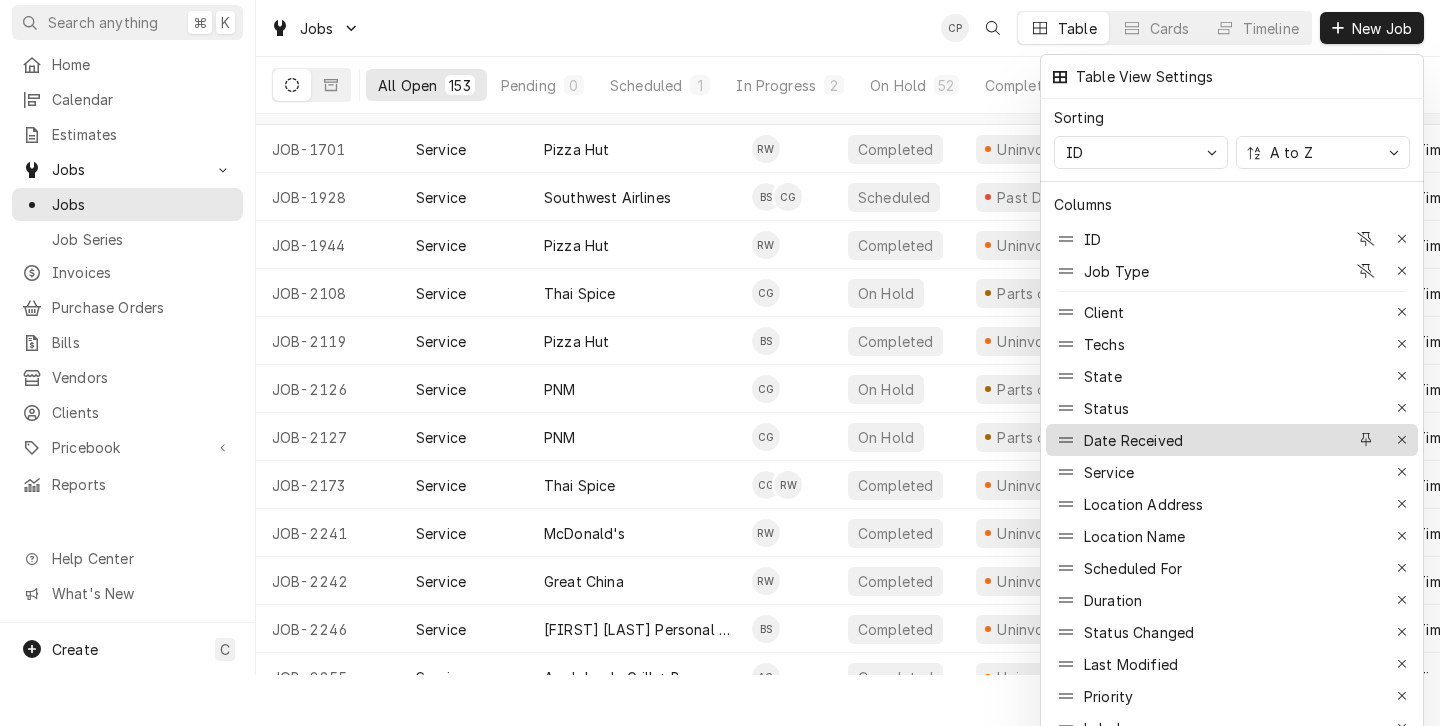 scroll, scrollTop: 0, scrollLeft: 0, axis: both 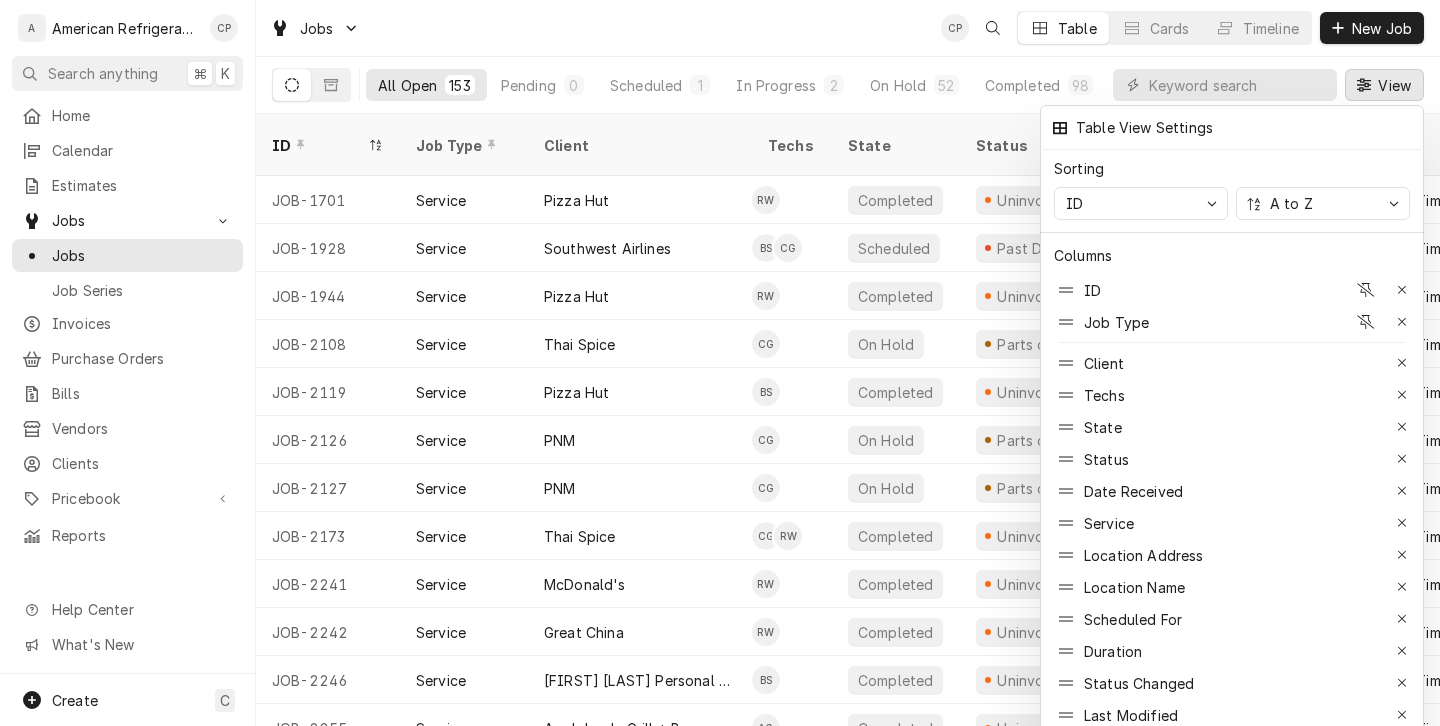 click at bounding box center [720, 363] 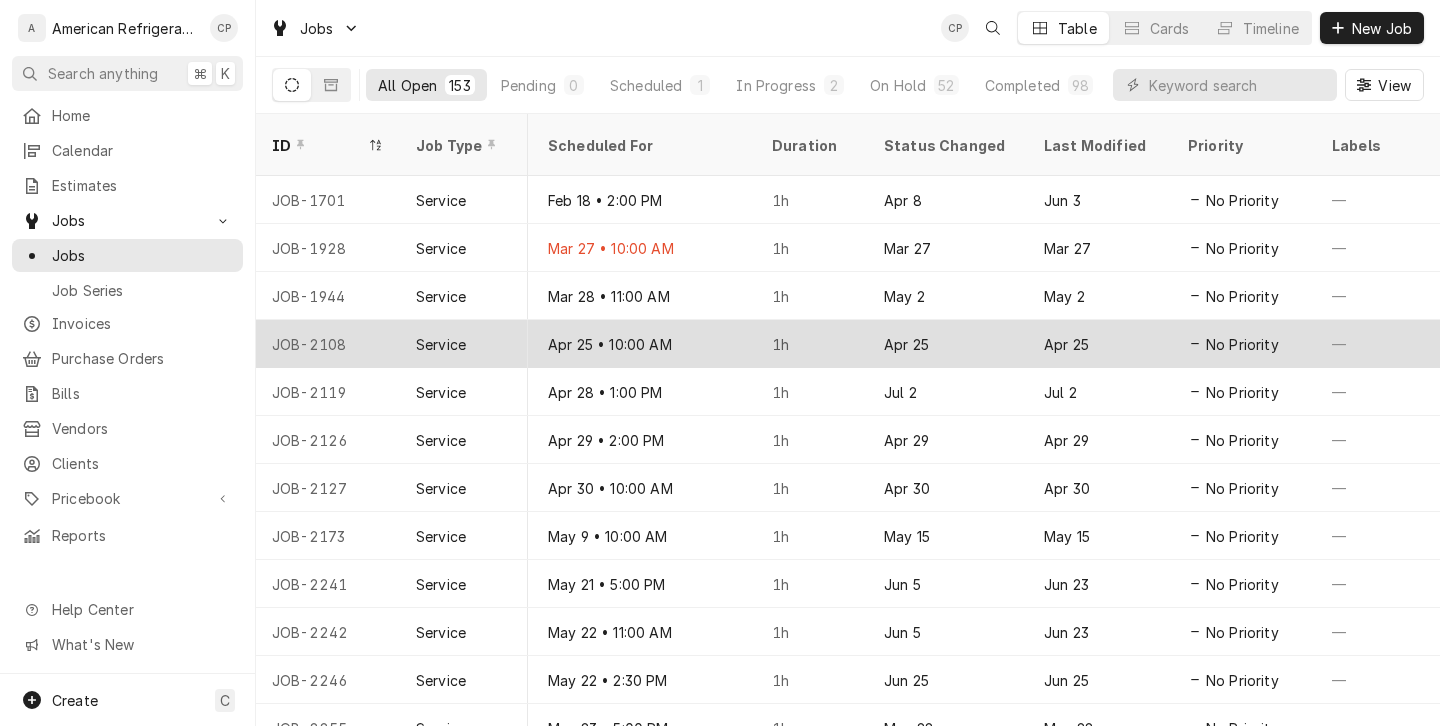scroll, scrollTop: 0, scrollLeft: 1728, axis: horizontal 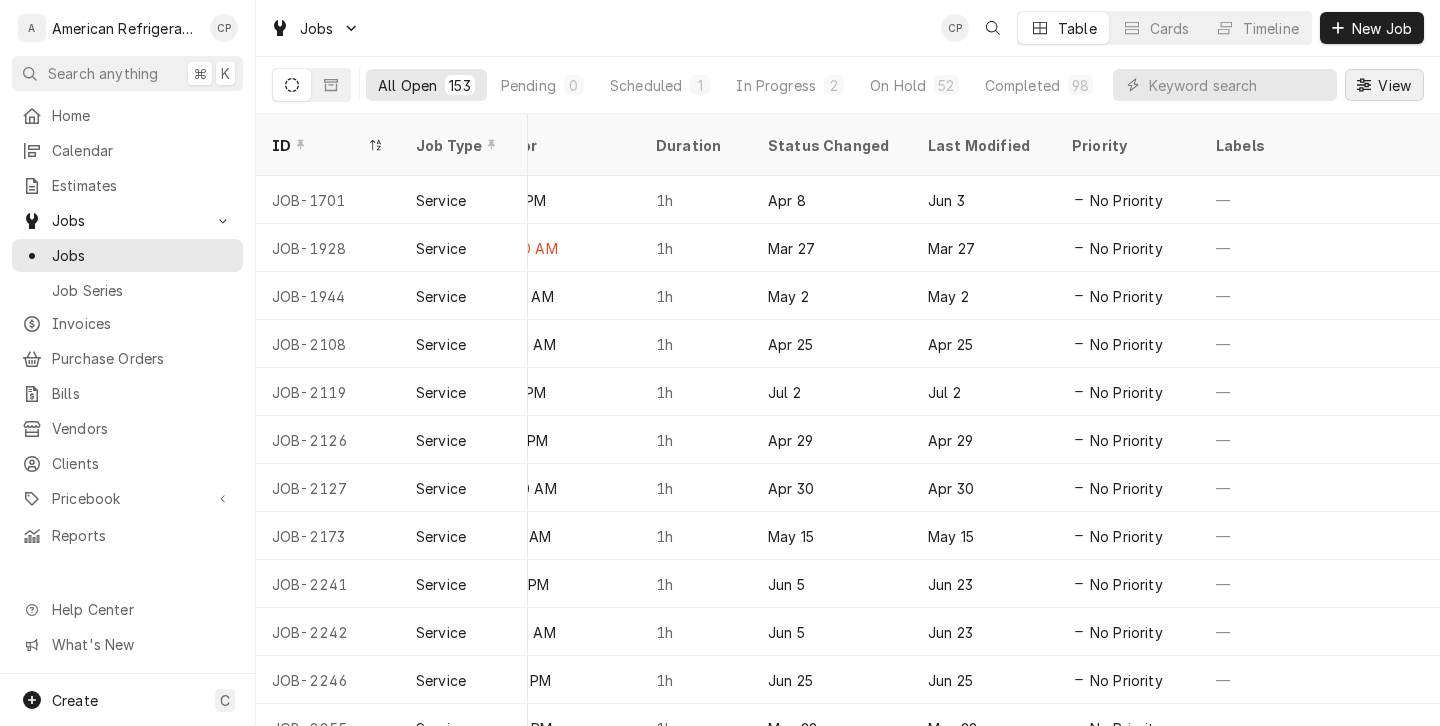 click on "View" at bounding box center (1394, 85) 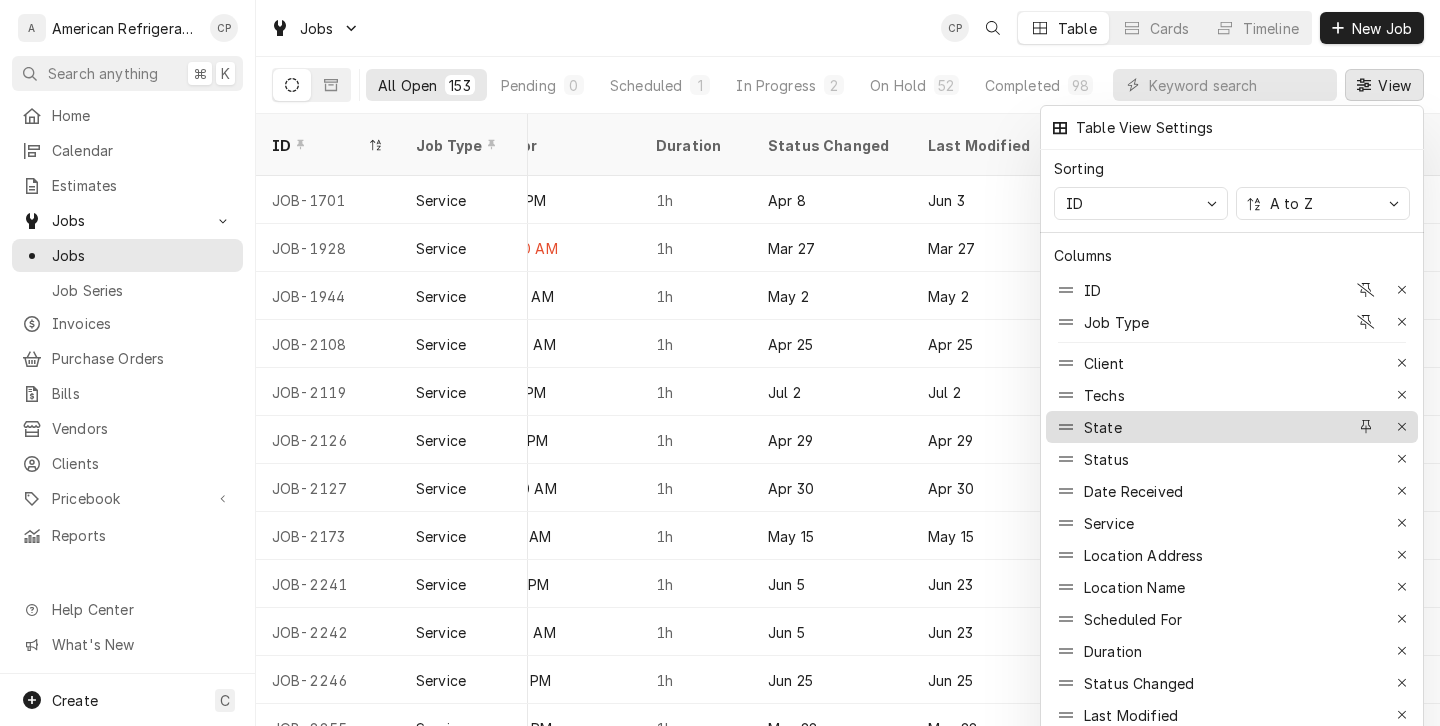 scroll, scrollTop: 107, scrollLeft: 0, axis: vertical 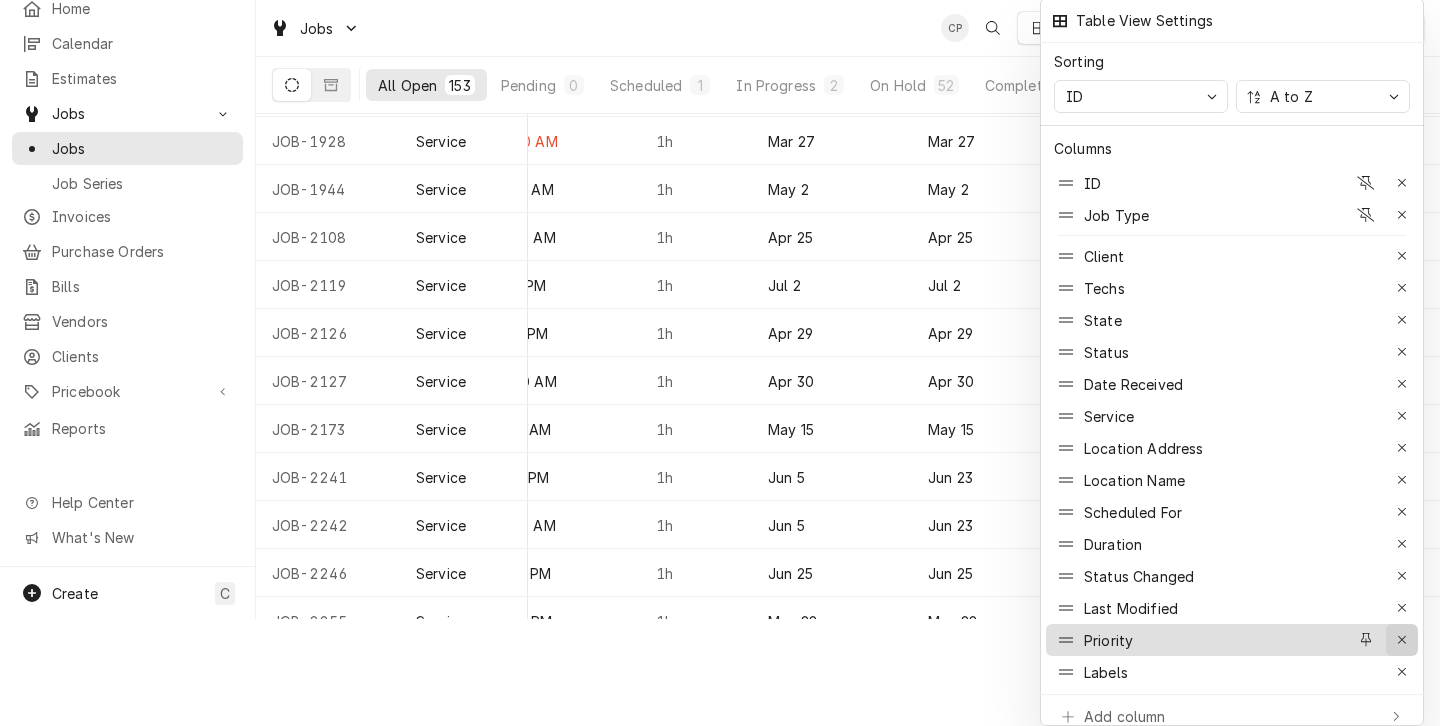 click 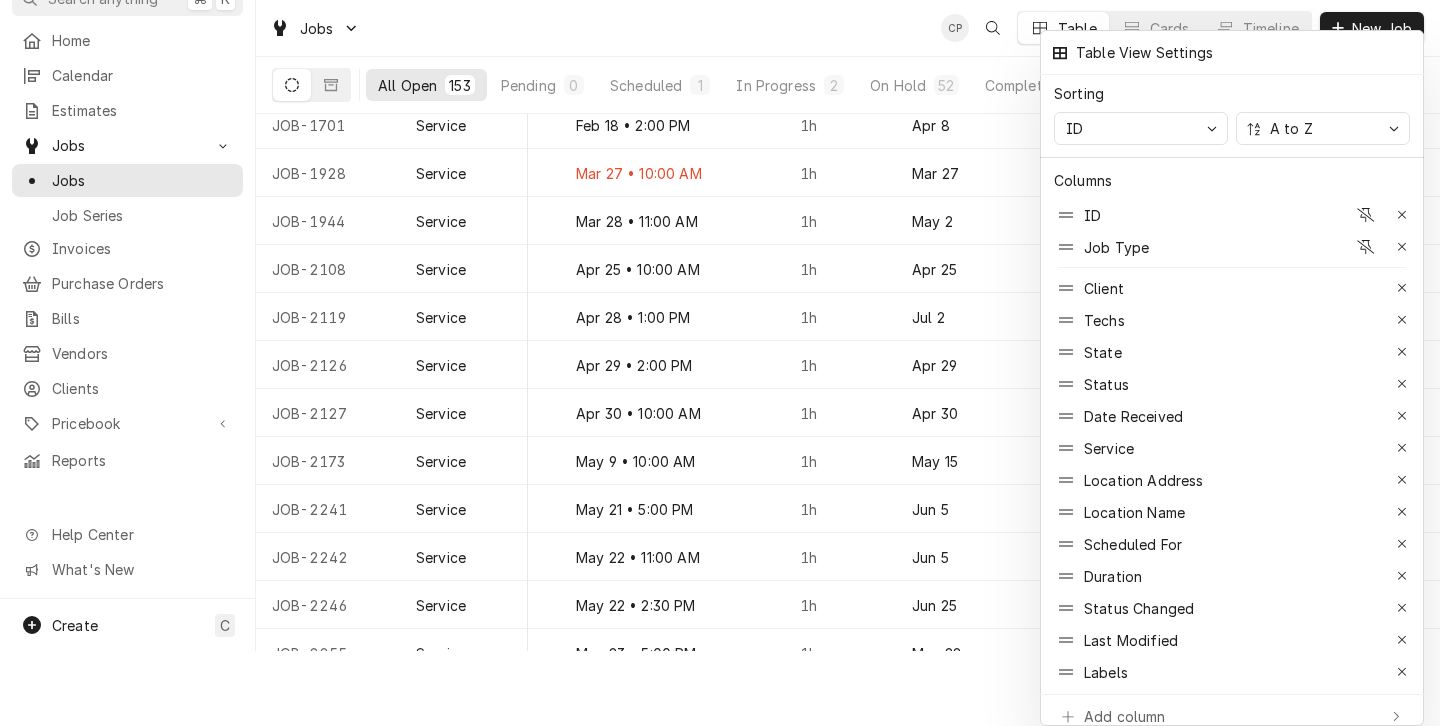 scroll, scrollTop: 0, scrollLeft: 1584, axis: horizontal 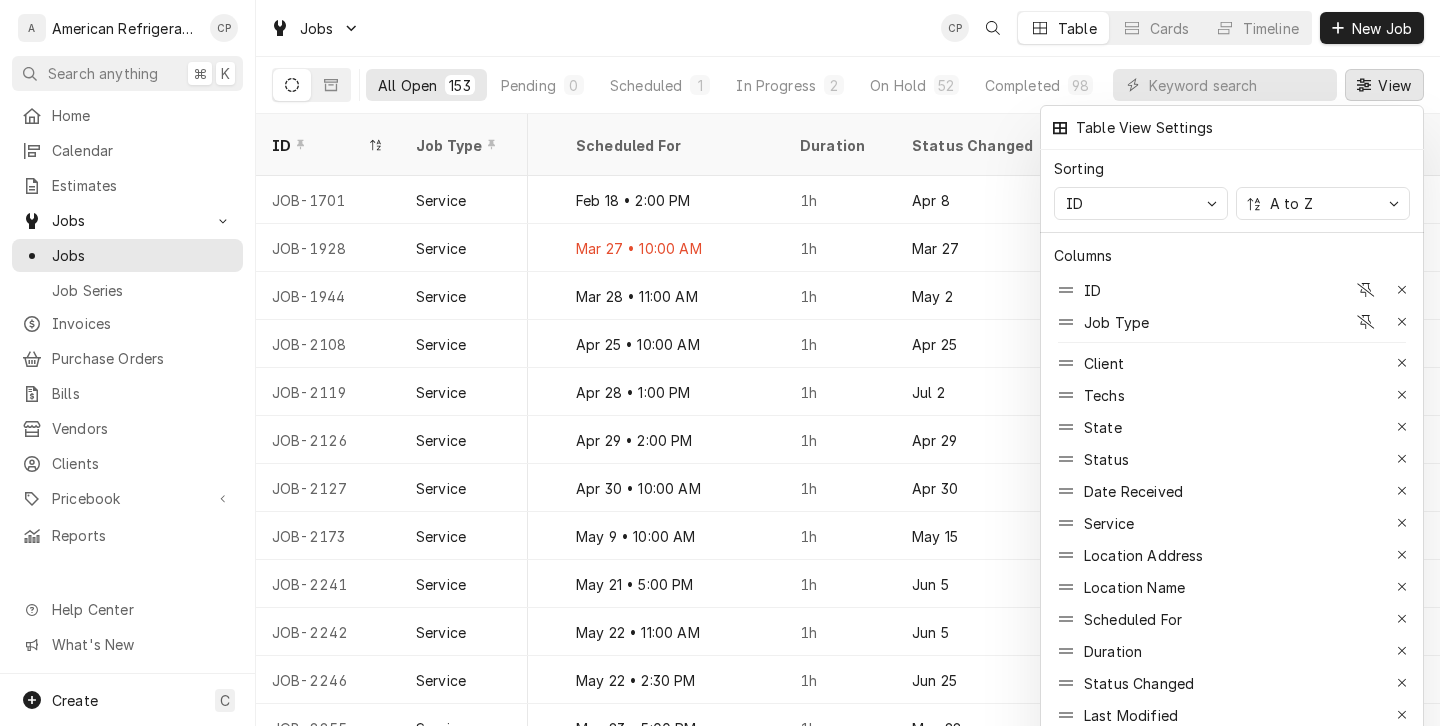 click at bounding box center [720, 363] 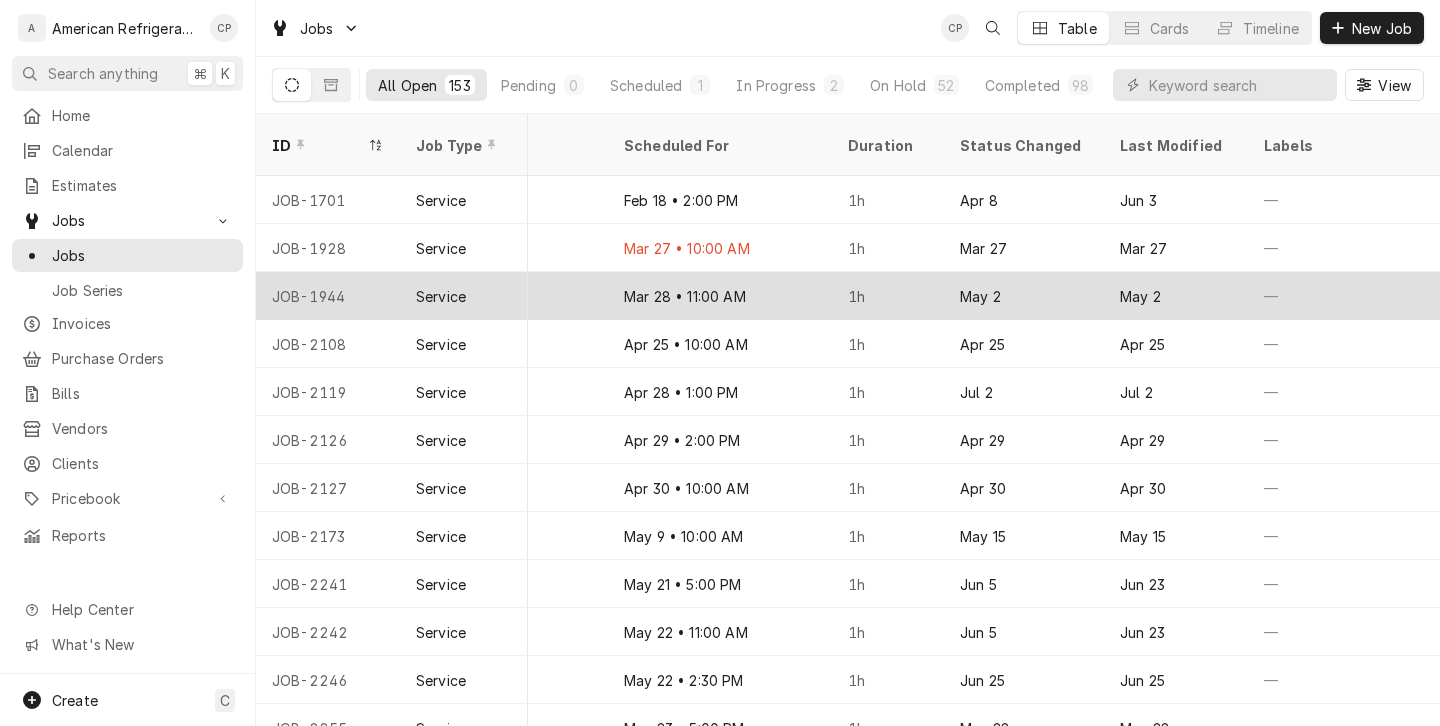 scroll, scrollTop: 0, scrollLeft: 1584, axis: horizontal 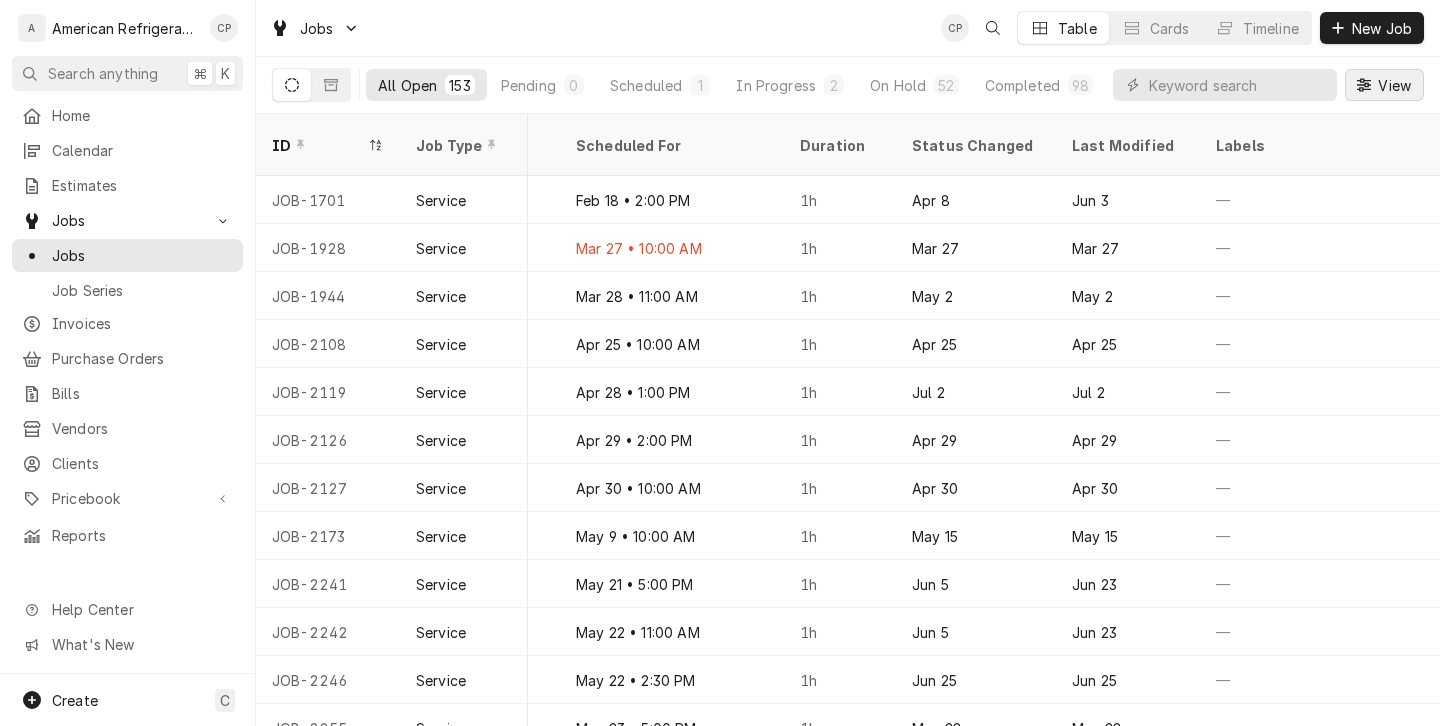 click 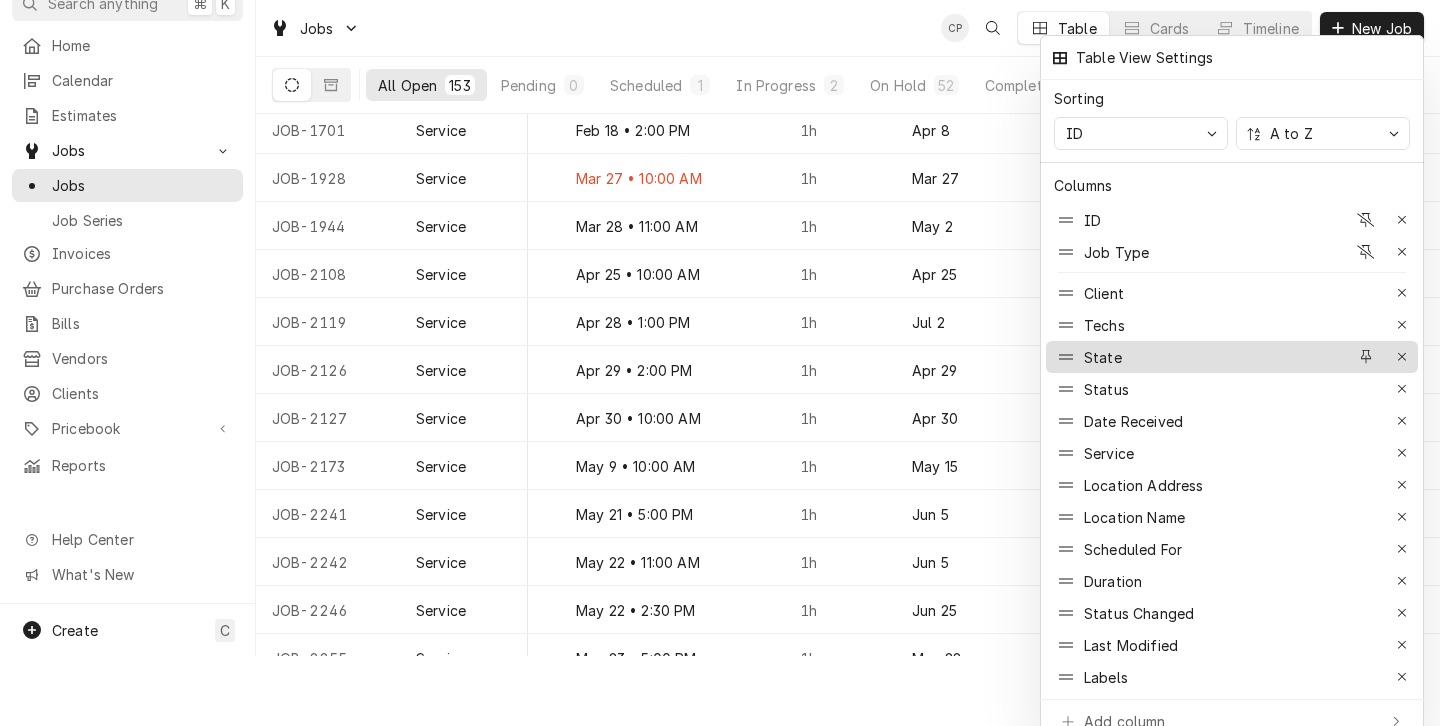 scroll, scrollTop: 75, scrollLeft: 0, axis: vertical 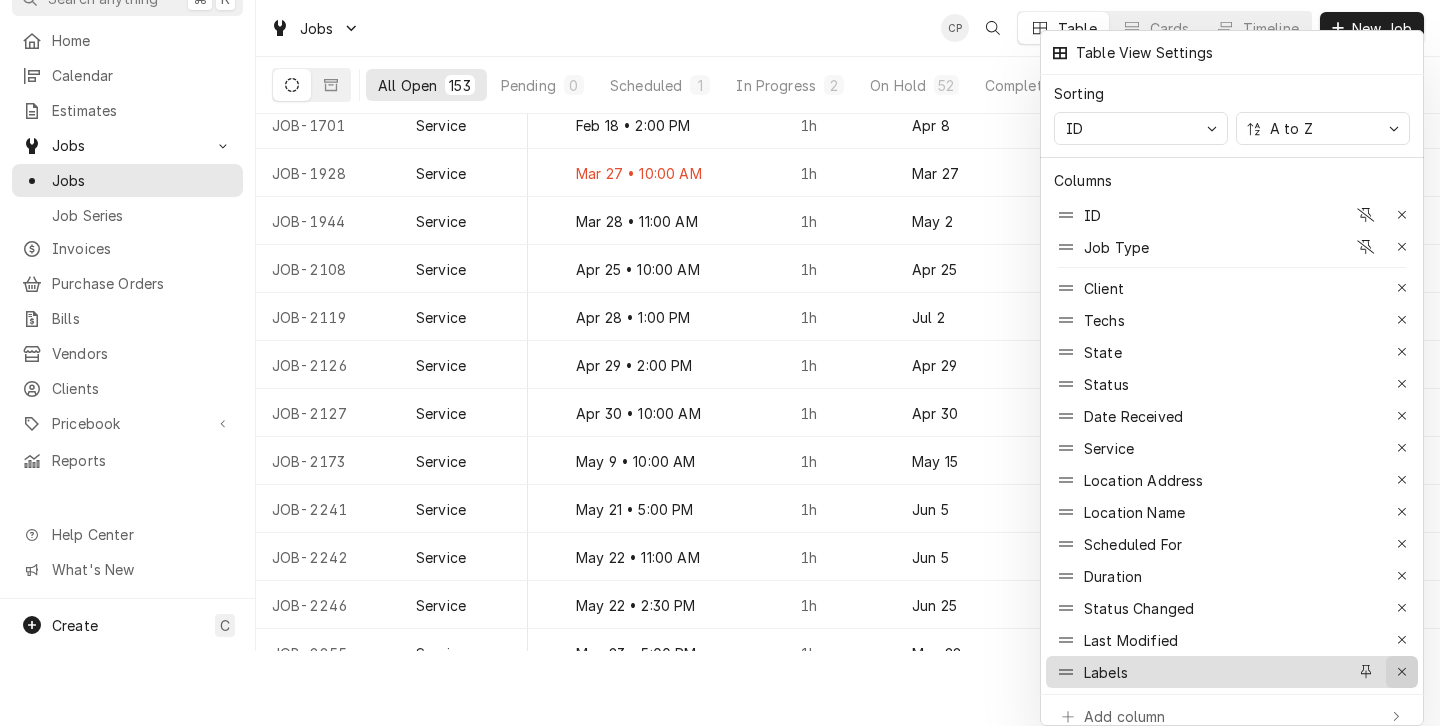click 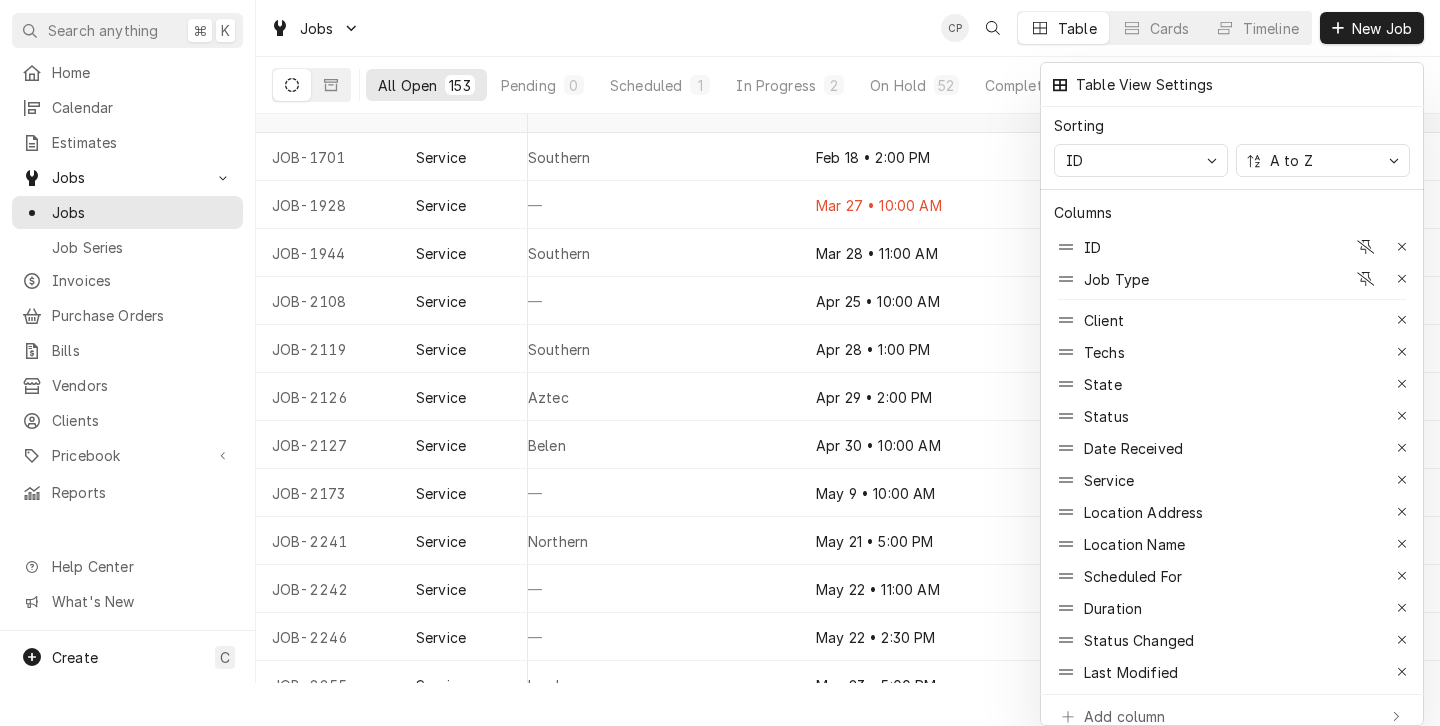 scroll, scrollTop: 43, scrollLeft: 0, axis: vertical 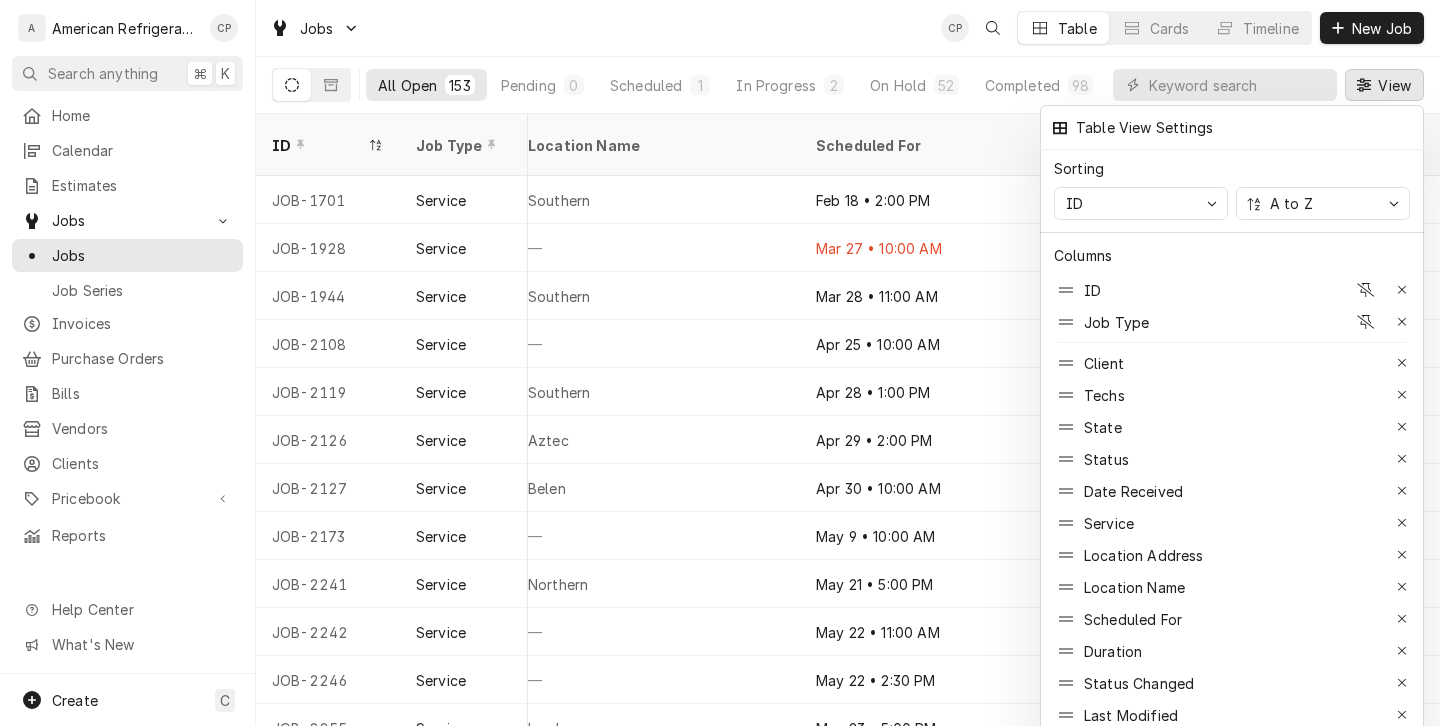 click at bounding box center (720, 363) 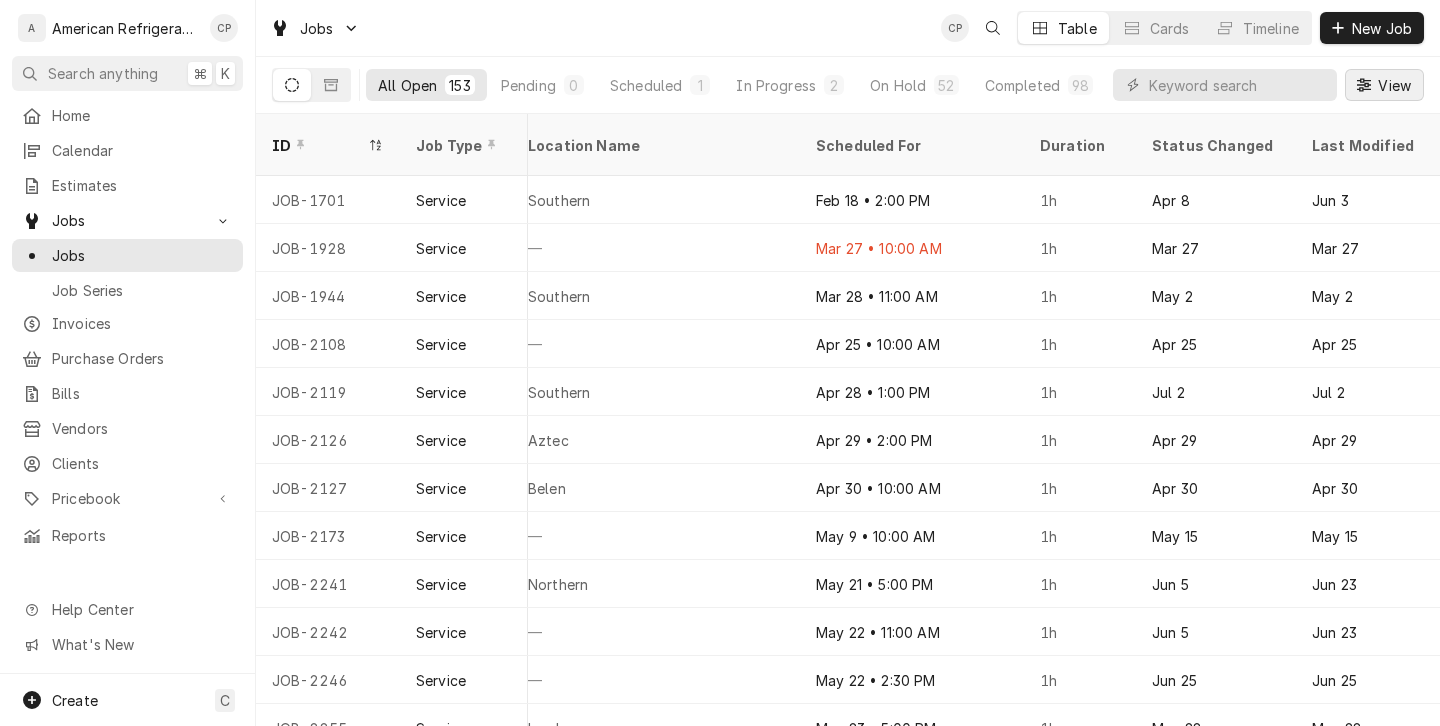 click on "View" at bounding box center [1394, 85] 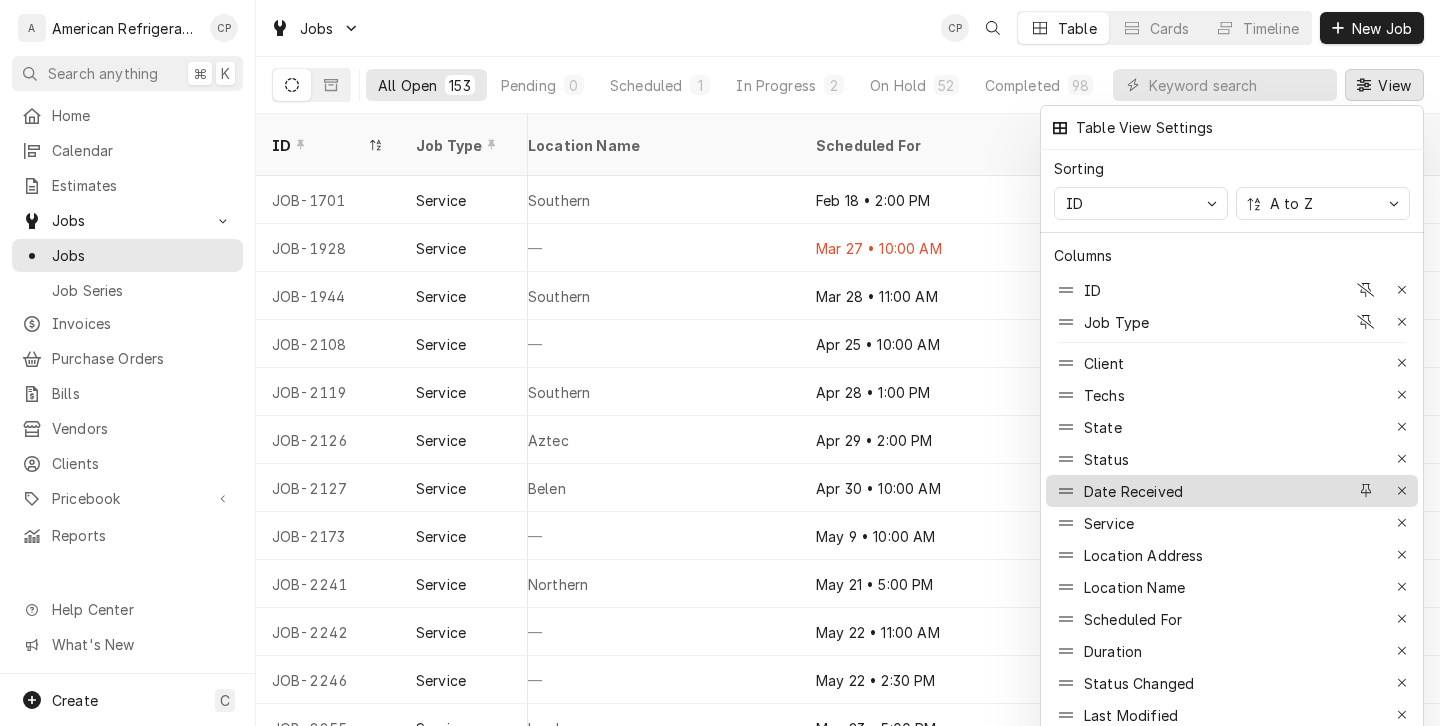 scroll, scrollTop: 43, scrollLeft: 0, axis: vertical 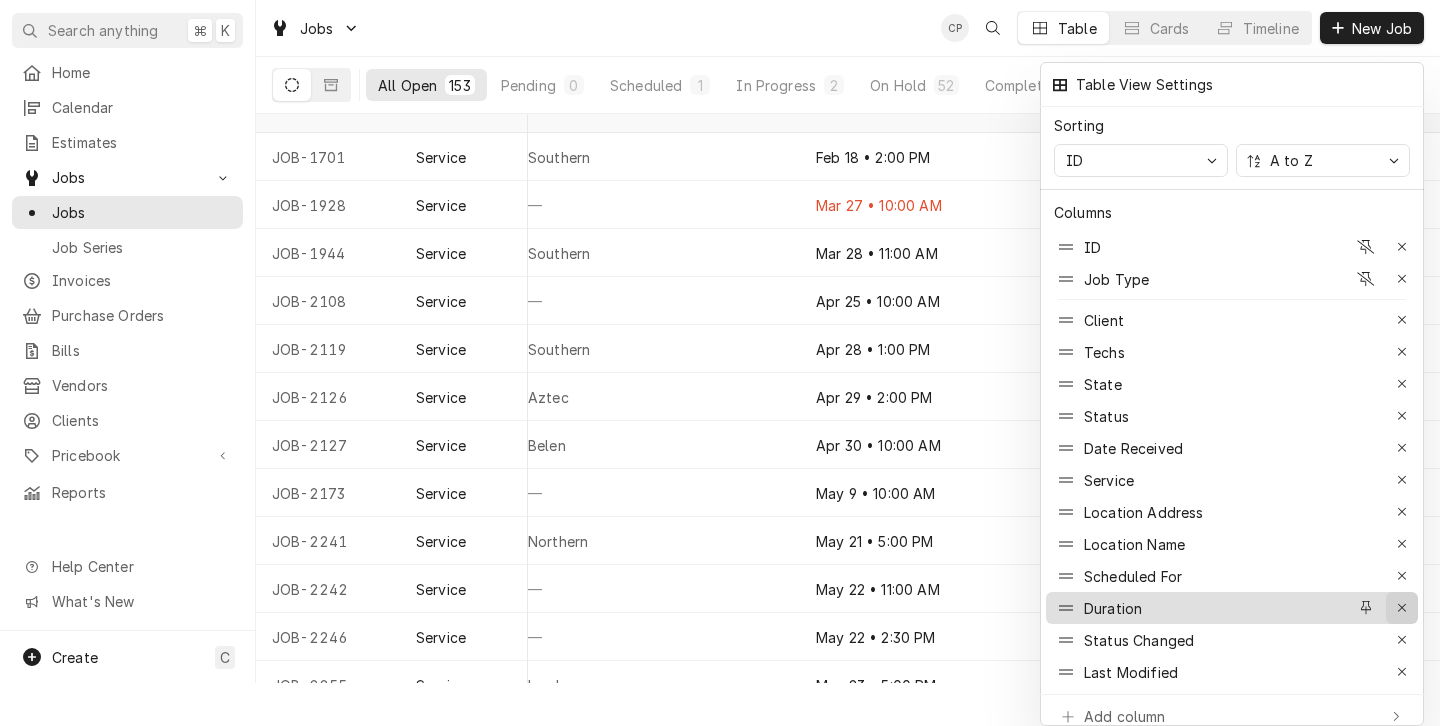 click 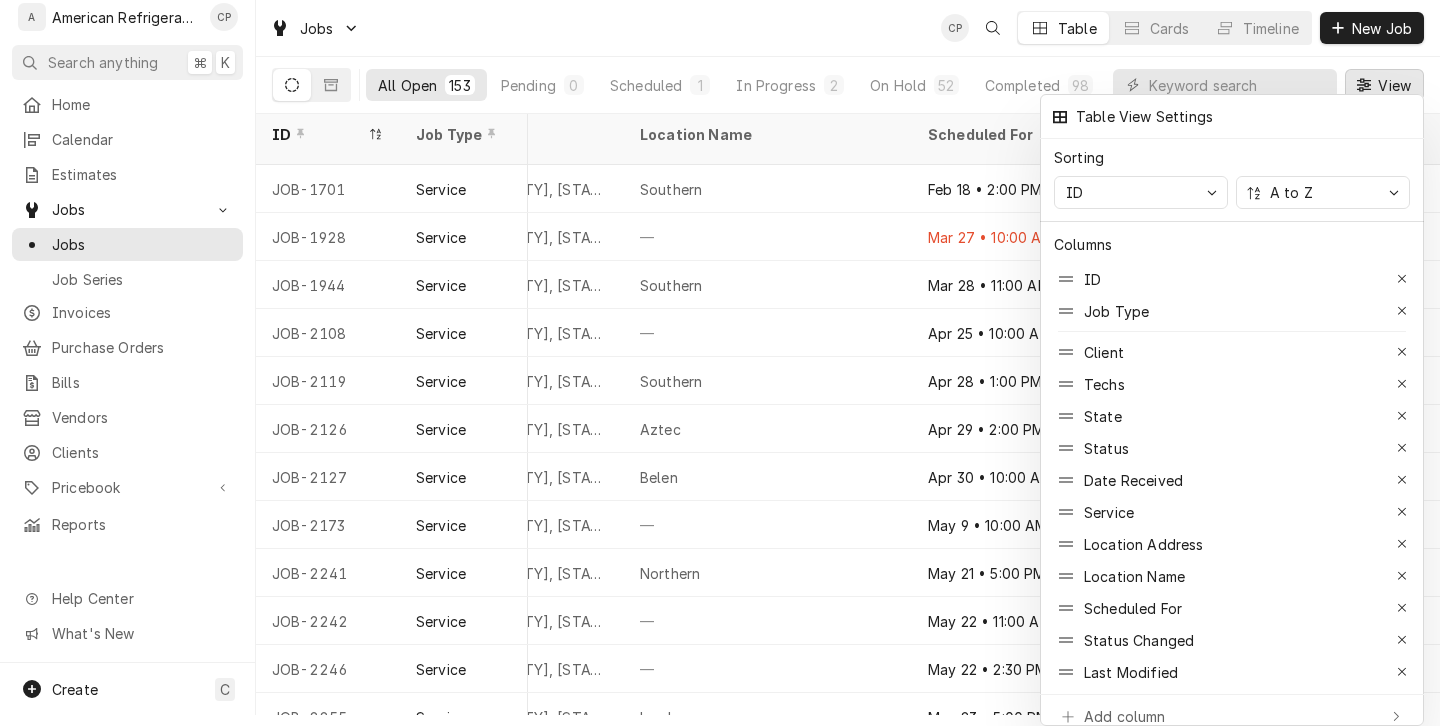 scroll, scrollTop: 11, scrollLeft: 0, axis: vertical 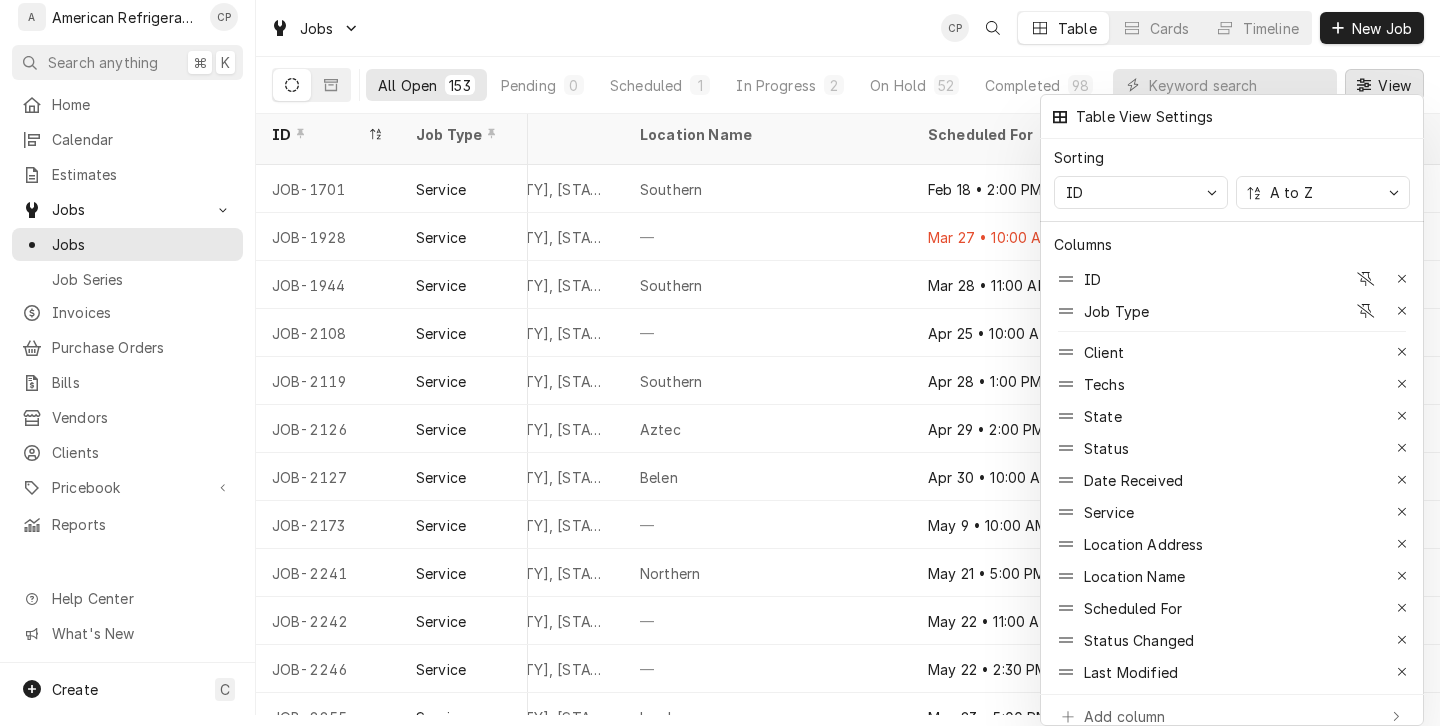 click at bounding box center (720, 363) 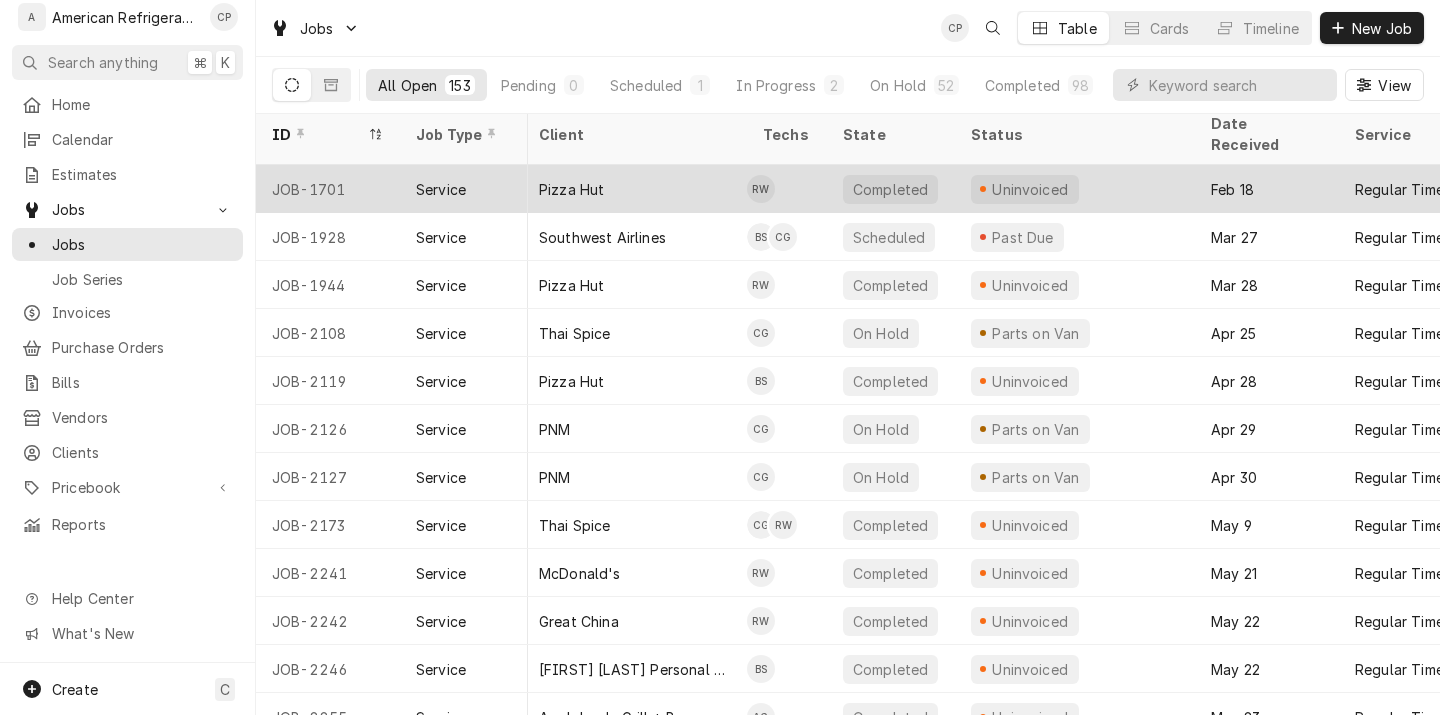 scroll, scrollTop: 0, scrollLeft: 0, axis: both 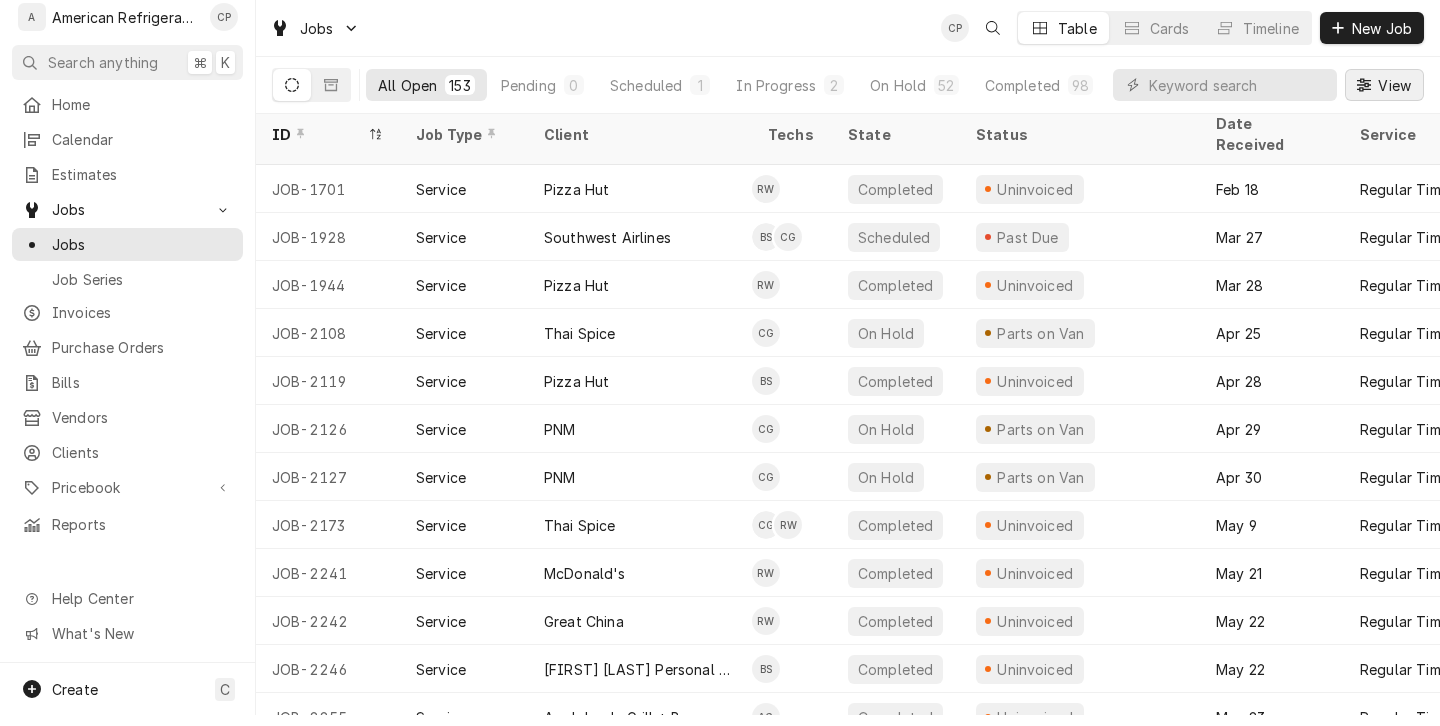 click 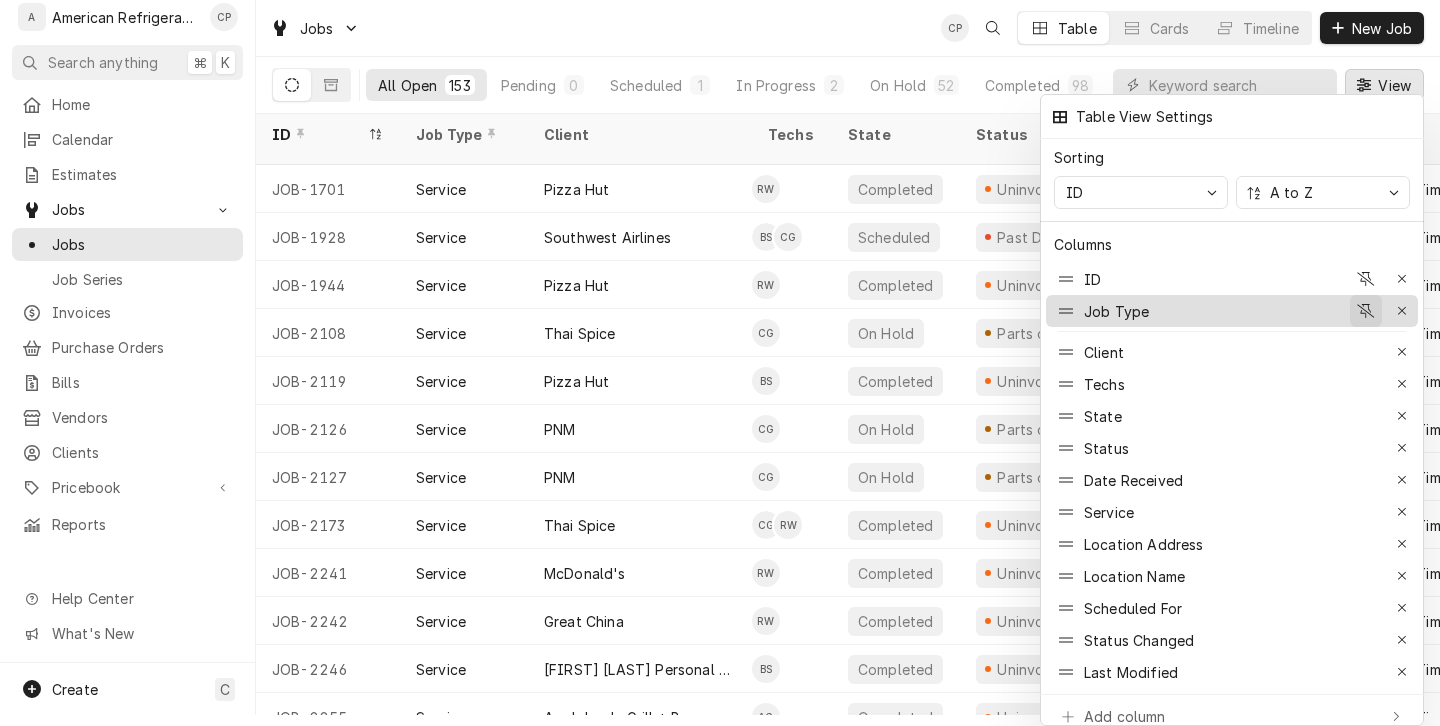 click 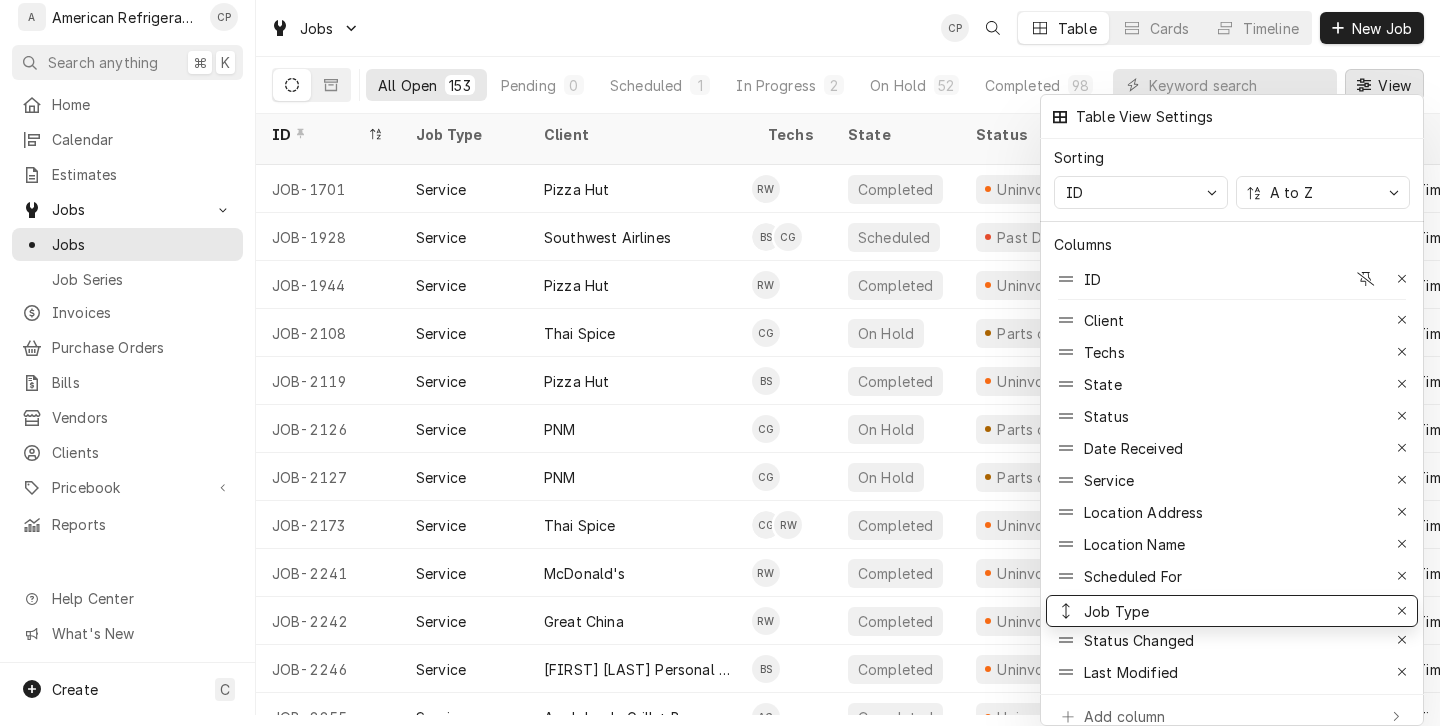 drag, startPoint x: 1070, startPoint y: 310, endPoint x: 1074, endPoint y: 601, distance: 291.0275 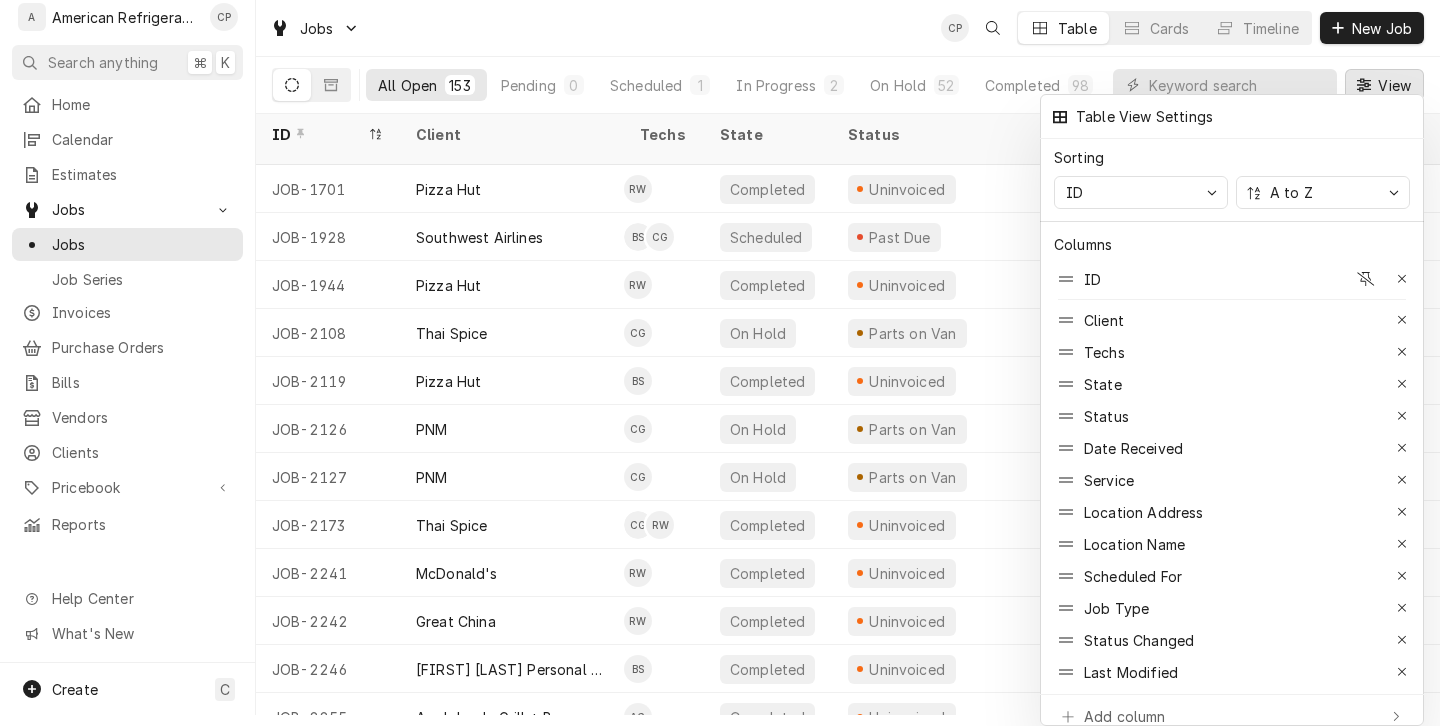 scroll, scrollTop: 0, scrollLeft: 0, axis: both 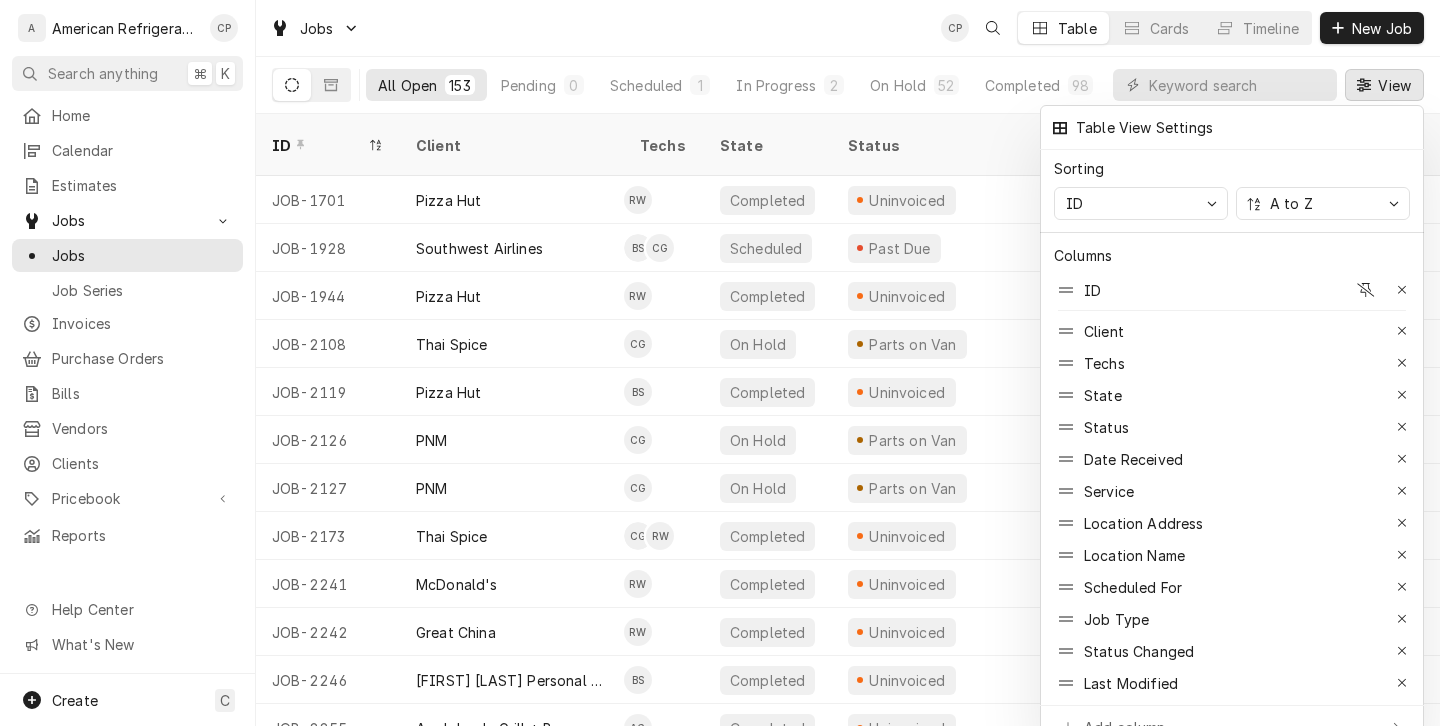 click at bounding box center [720, 363] 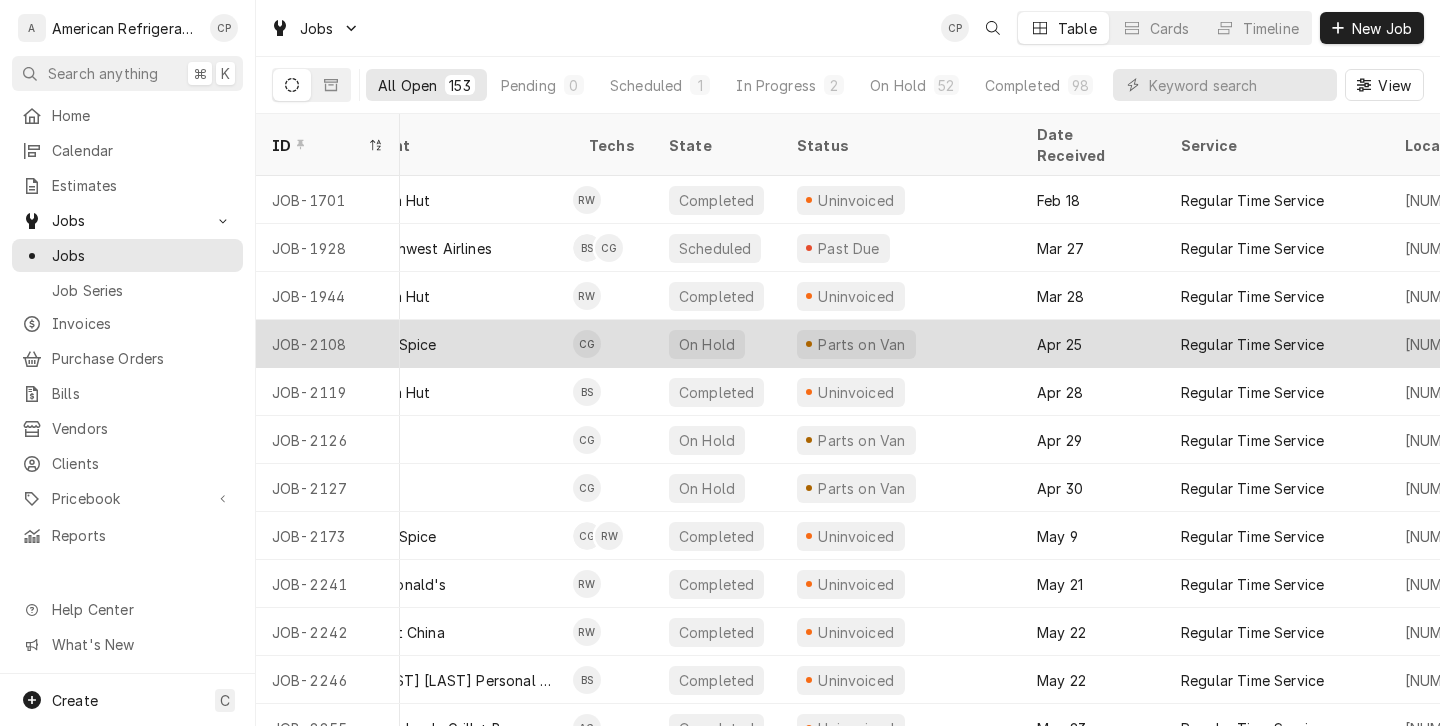 scroll, scrollTop: 0, scrollLeft: 0, axis: both 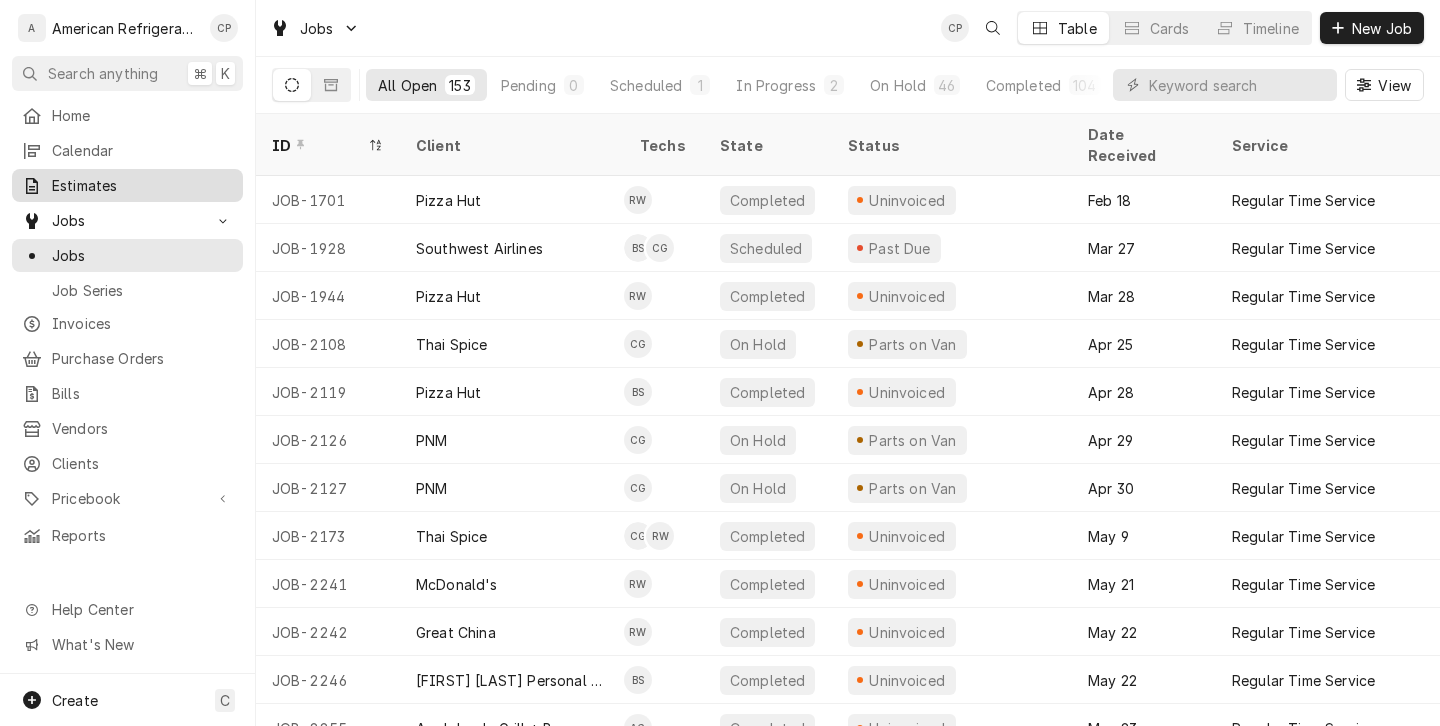 click on "Estimates" at bounding box center (142, 185) 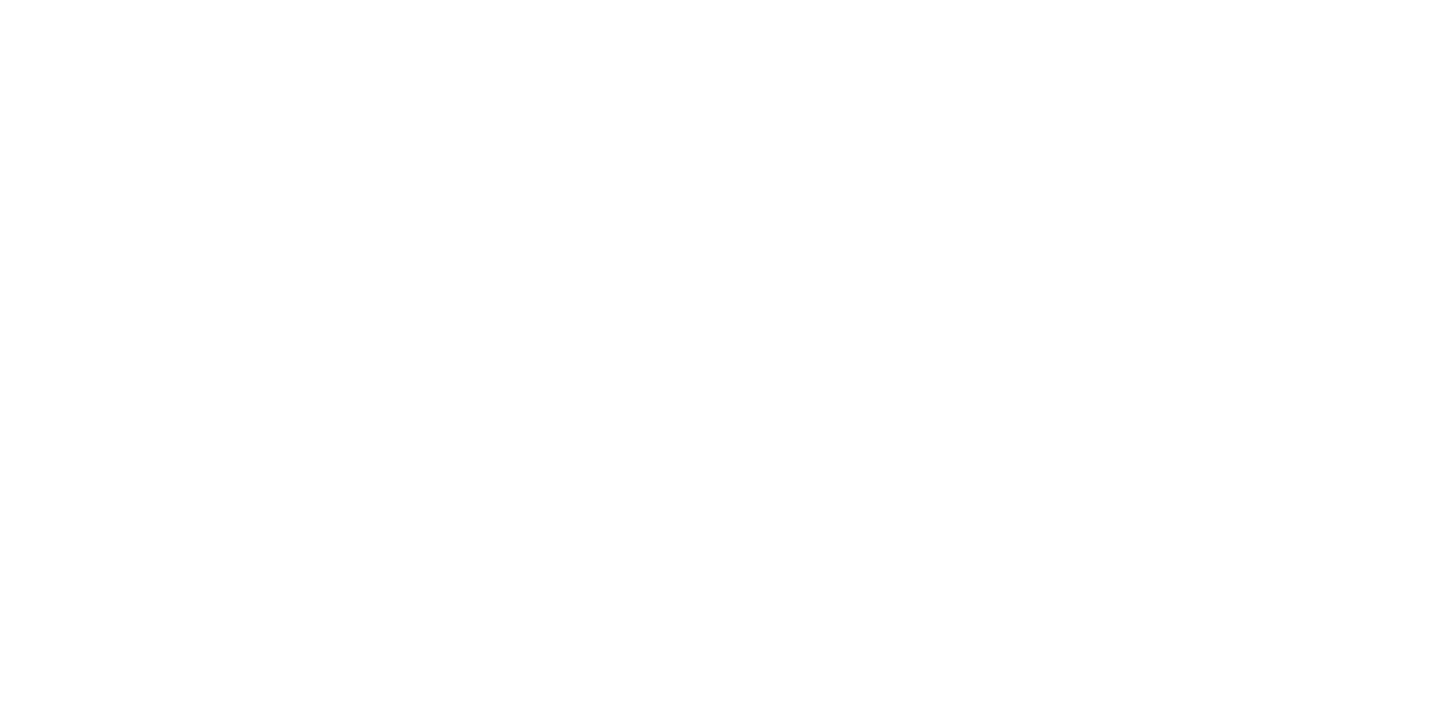 scroll, scrollTop: 0, scrollLeft: 0, axis: both 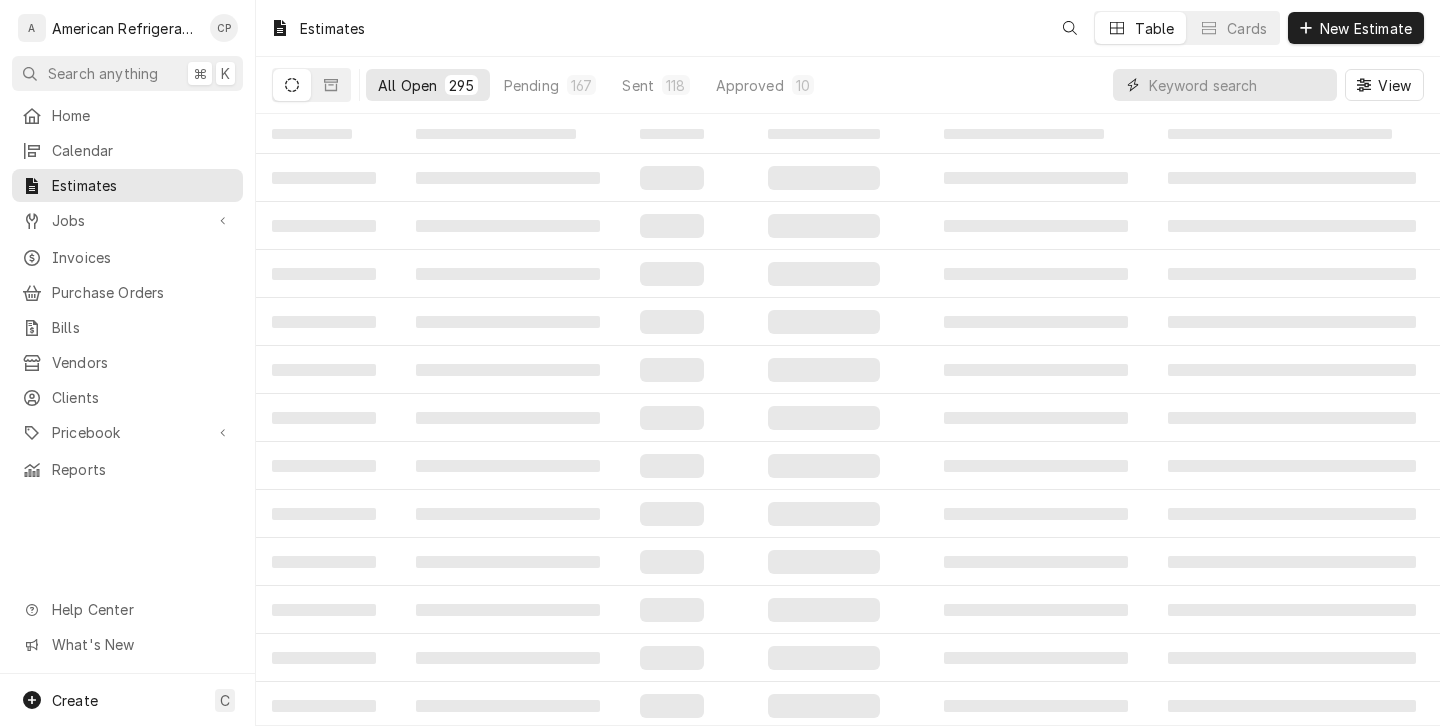 click at bounding box center (1238, 85) 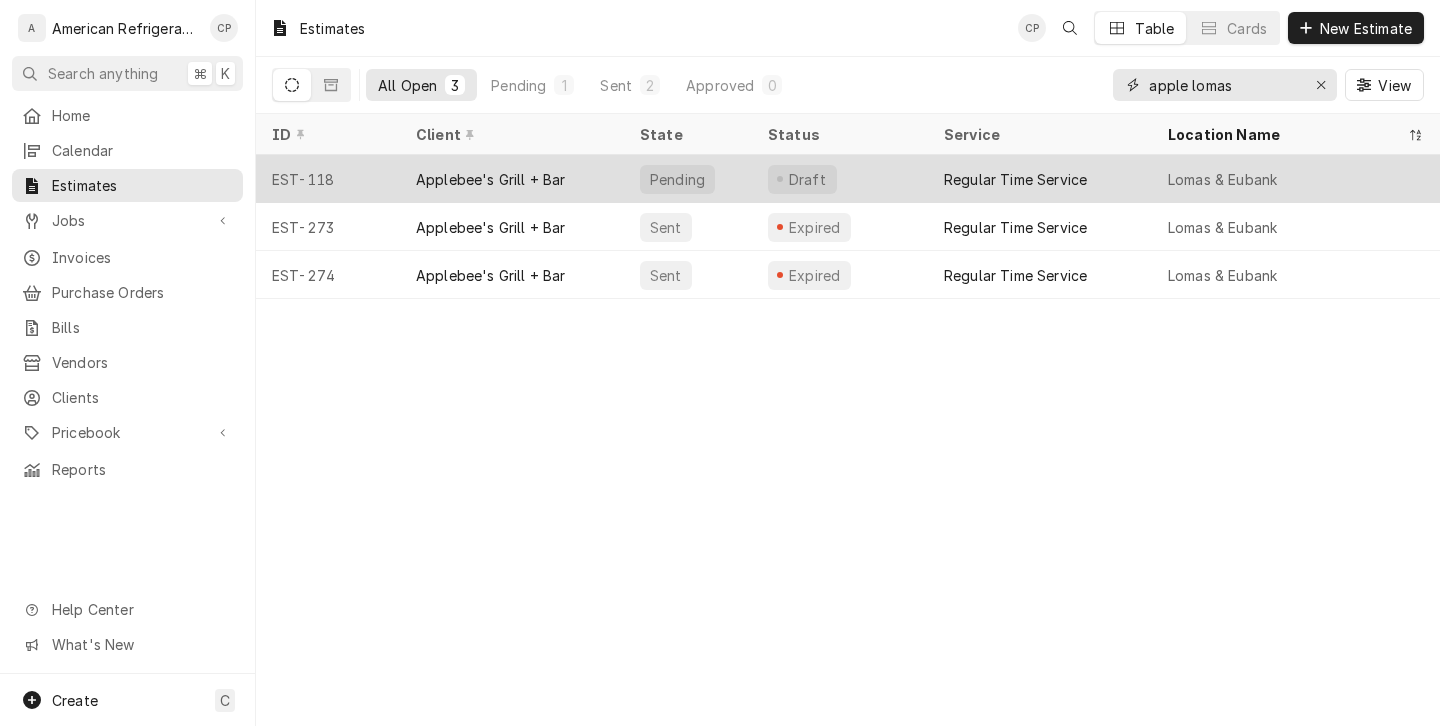 type on "apple lomas" 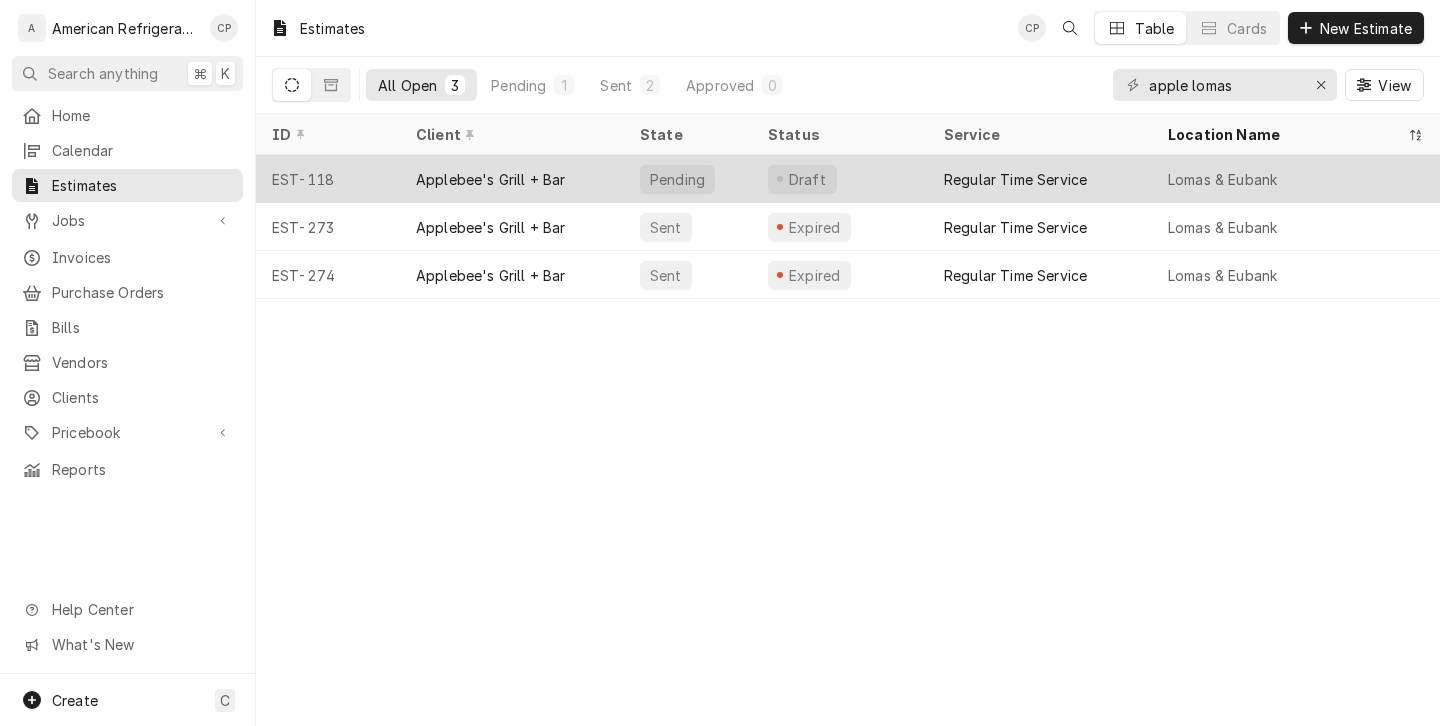 click on "Applebee's Grill + Bar" at bounding box center (491, 179) 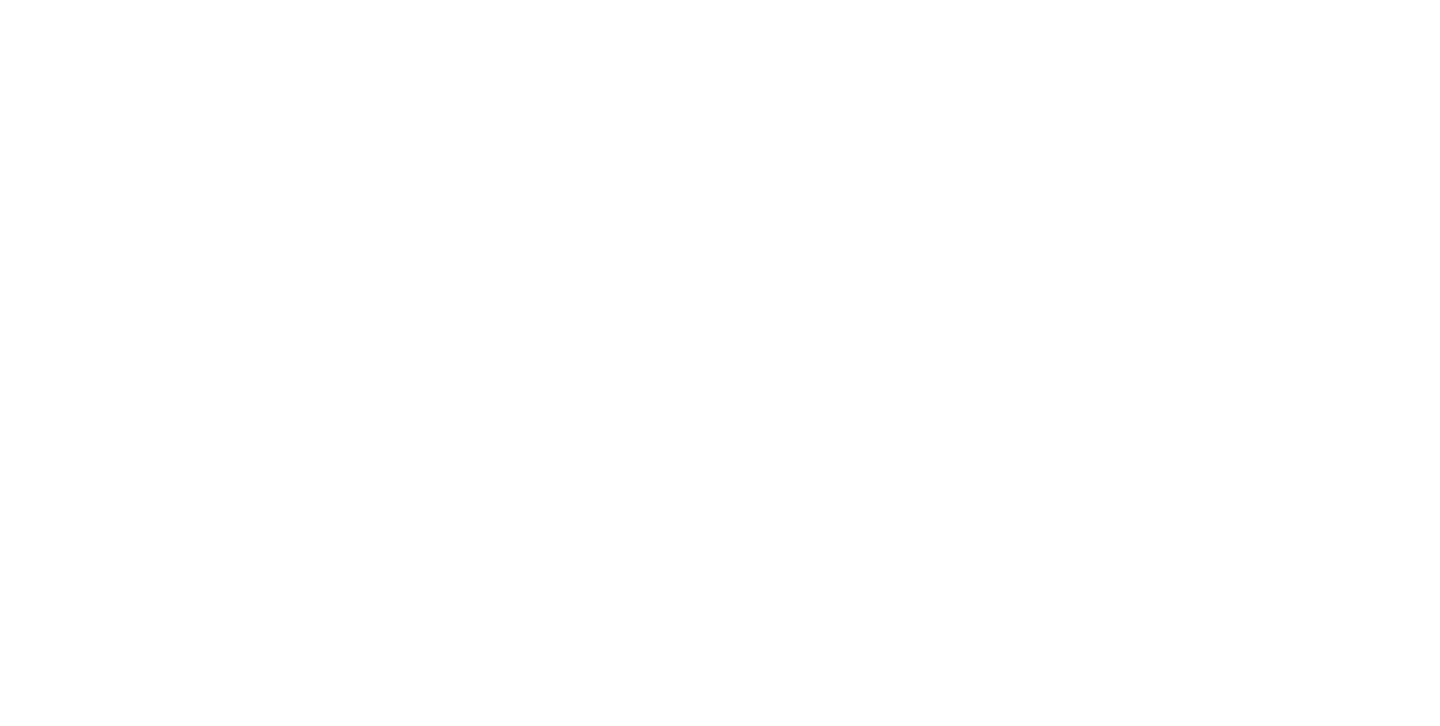 scroll, scrollTop: 0, scrollLeft: 0, axis: both 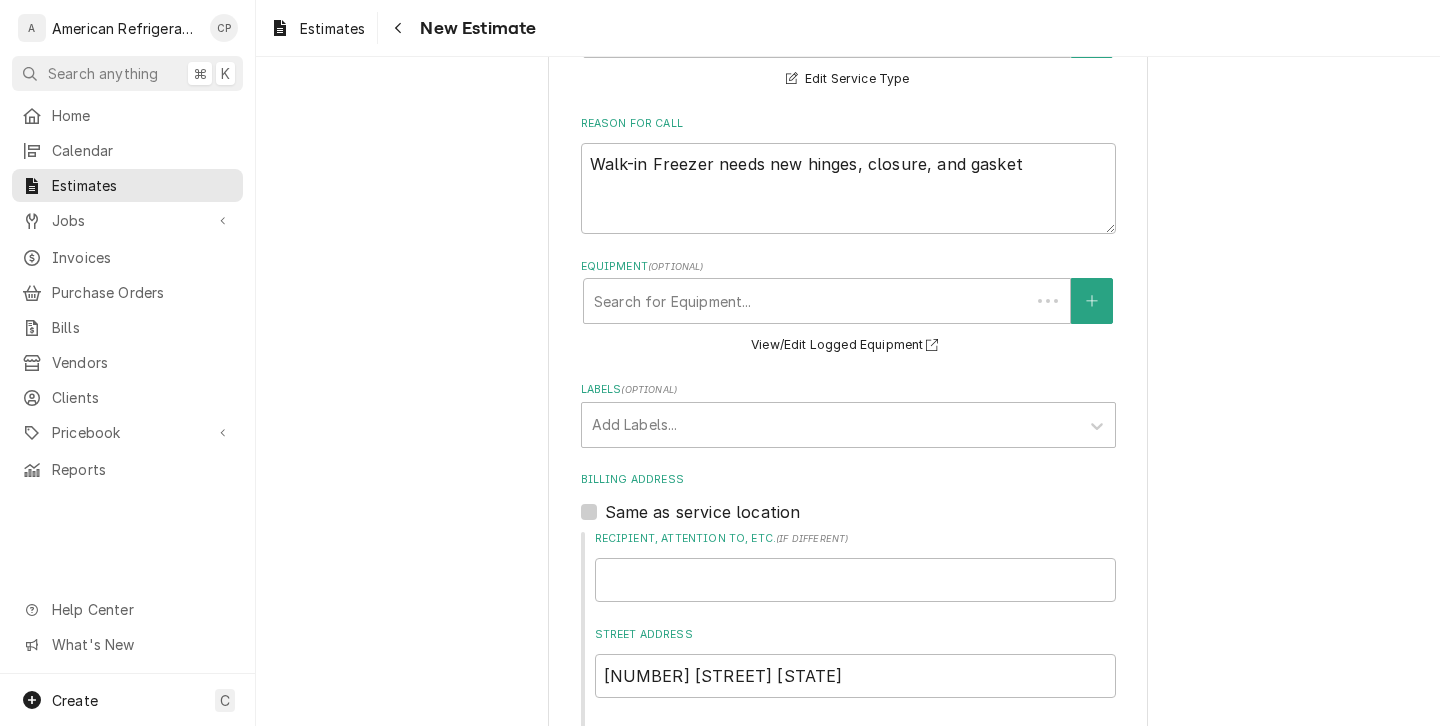 type on "x" 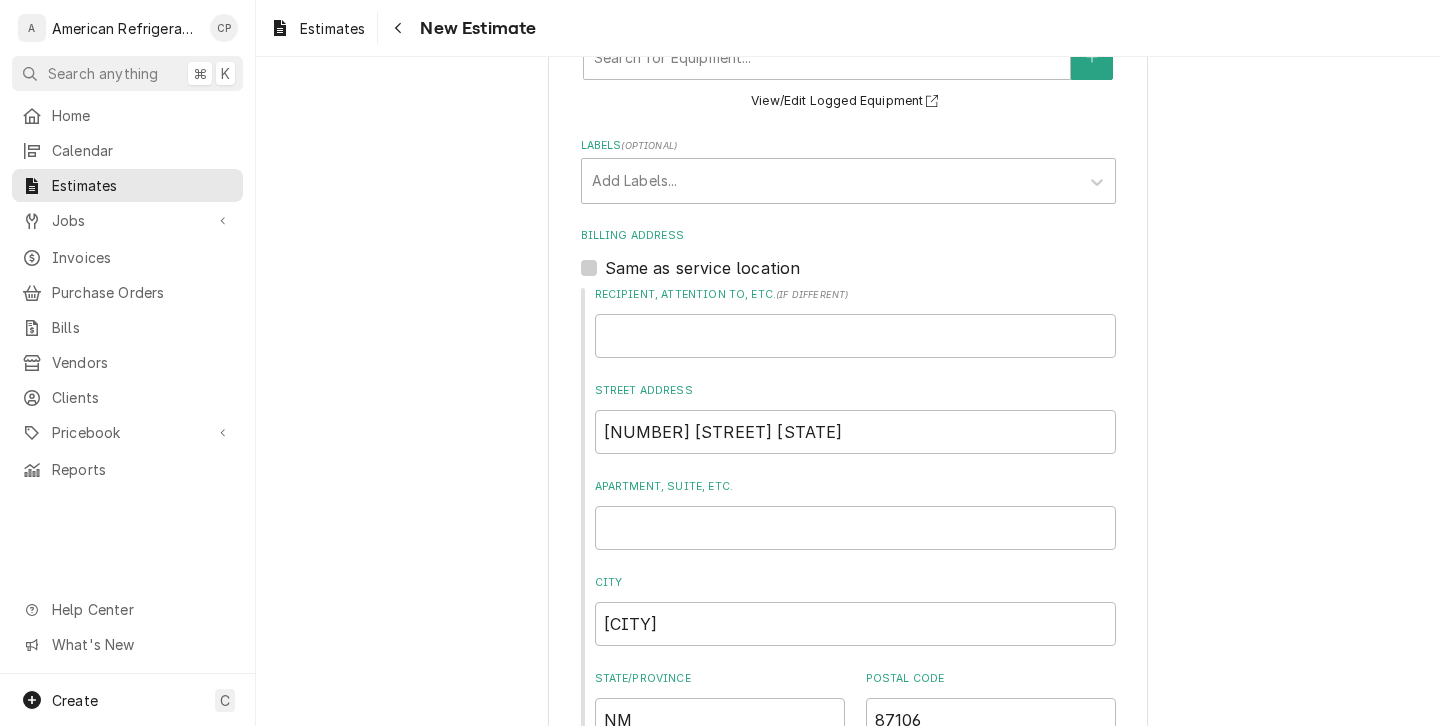 scroll, scrollTop: 426, scrollLeft: 0, axis: vertical 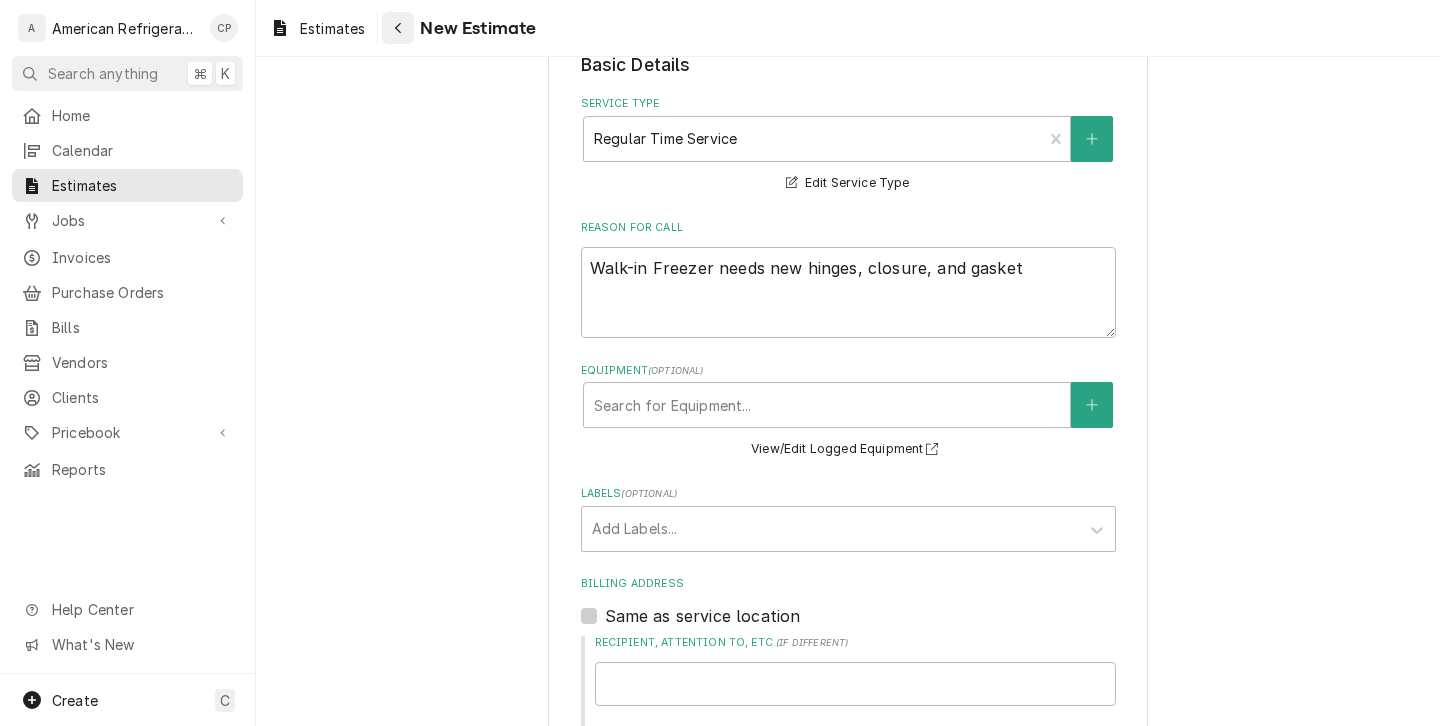 click at bounding box center [398, 28] 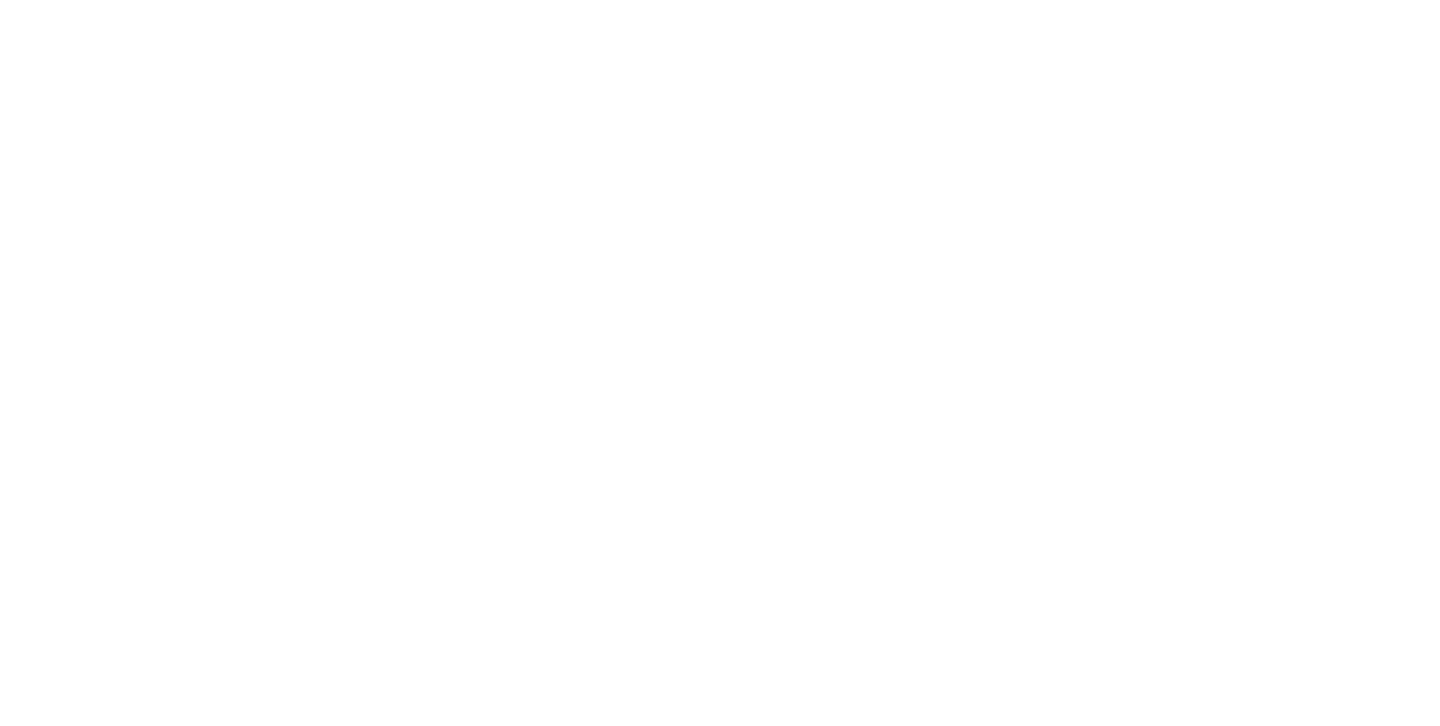 scroll, scrollTop: 0, scrollLeft: 0, axis: both 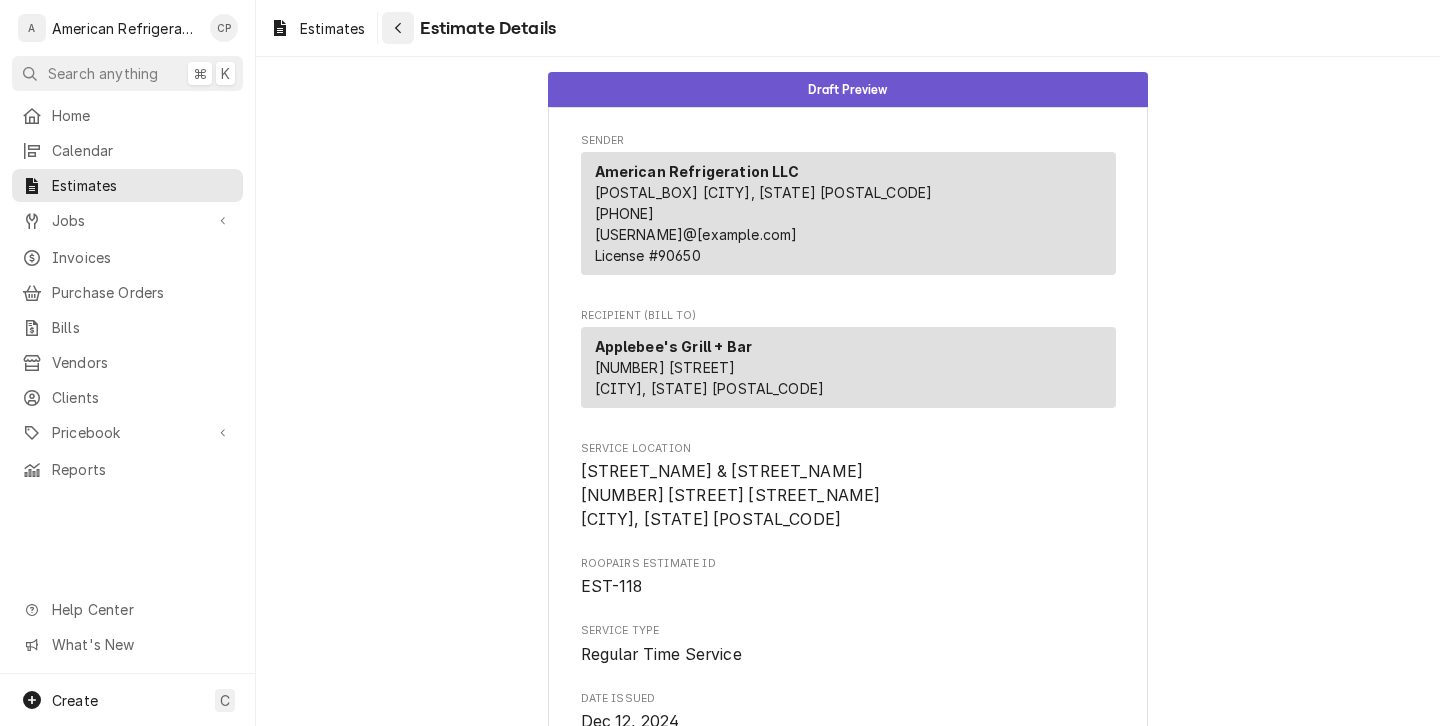 click 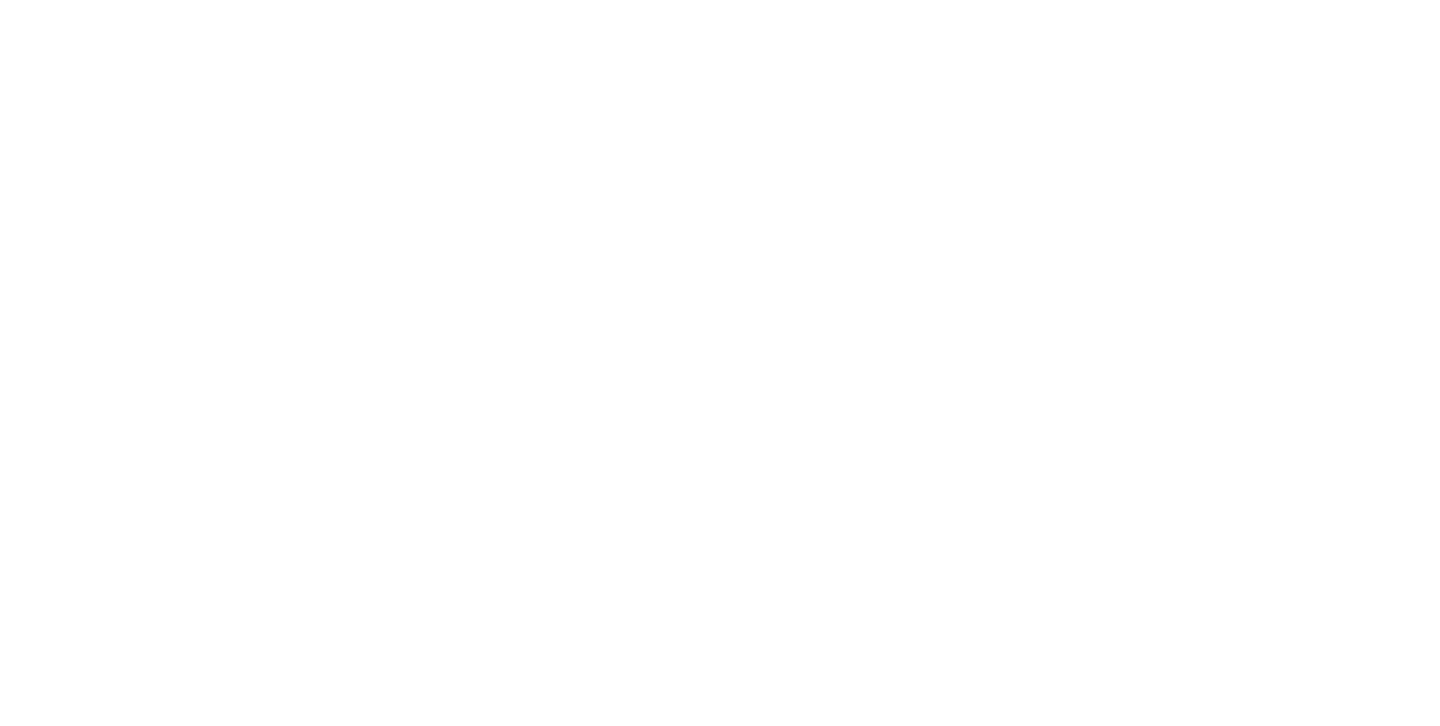 scroll, scrollTop: 0, scrollLeft: 0, axis: both 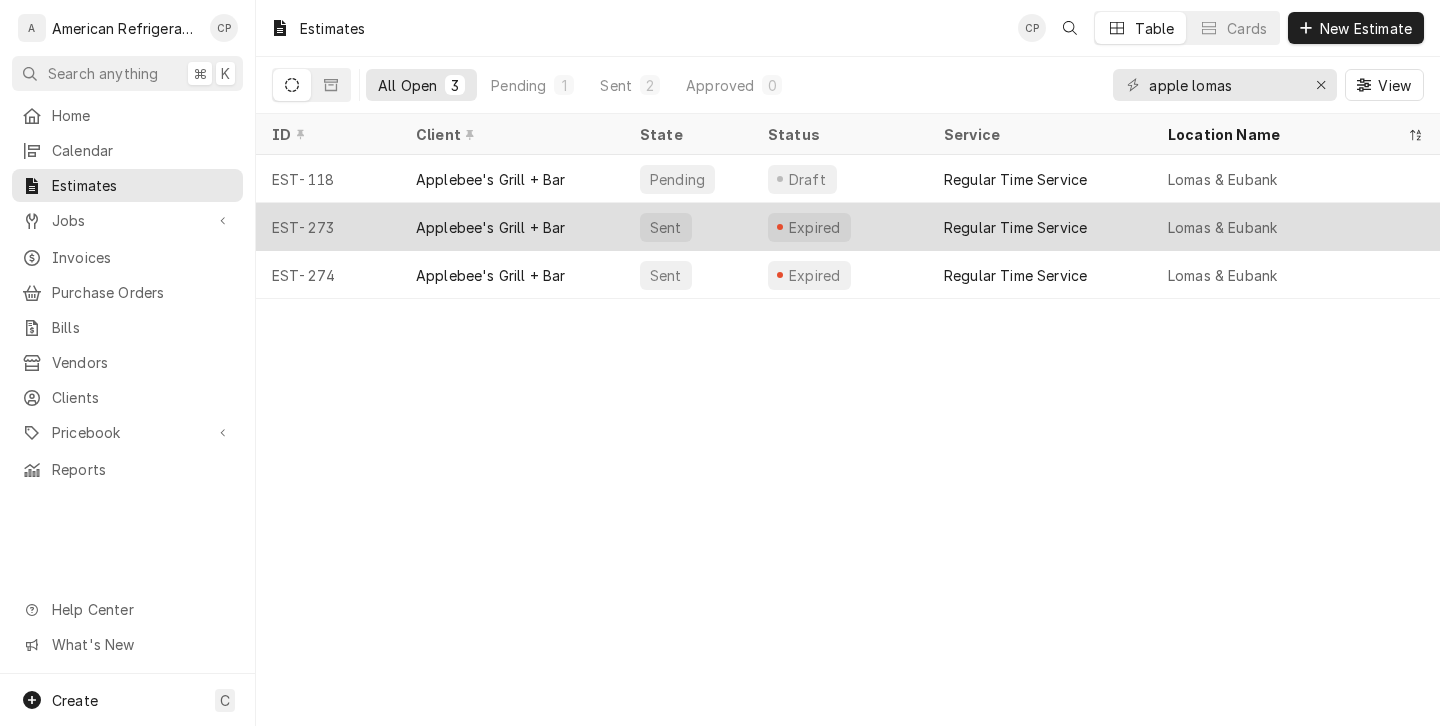 click on "Applebee's Grill + Bar" at bounding box center [491, 227] 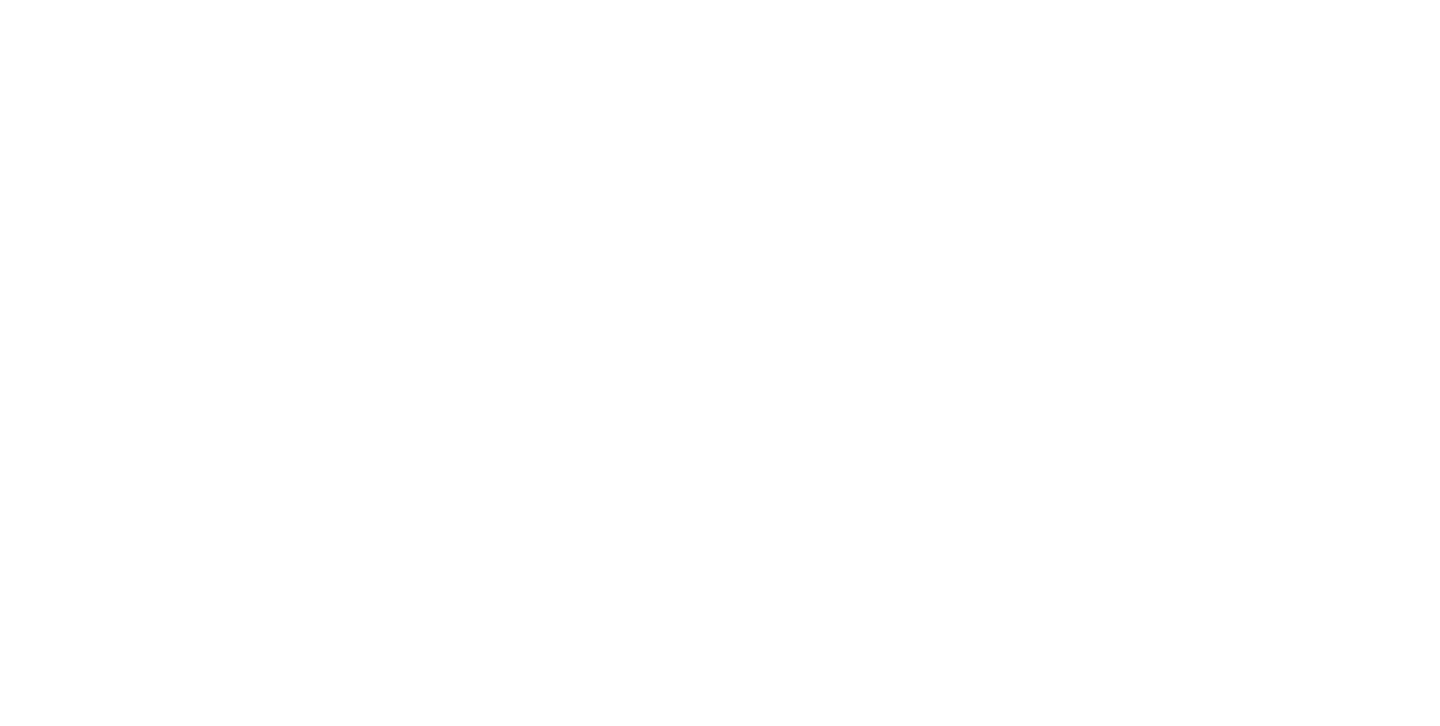 scroll, scrollTop: 0, scrollLeft: 0, axis: both 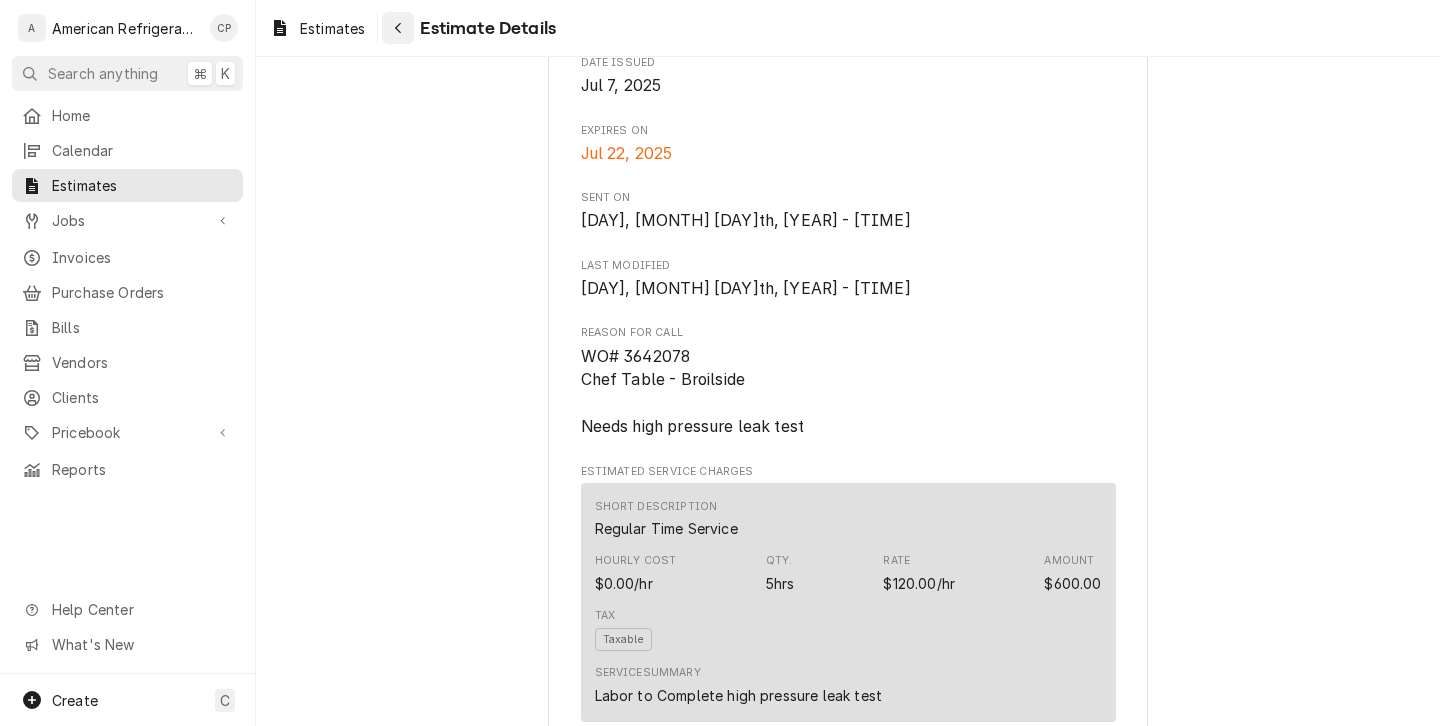 click at bounding box center [398, 28] 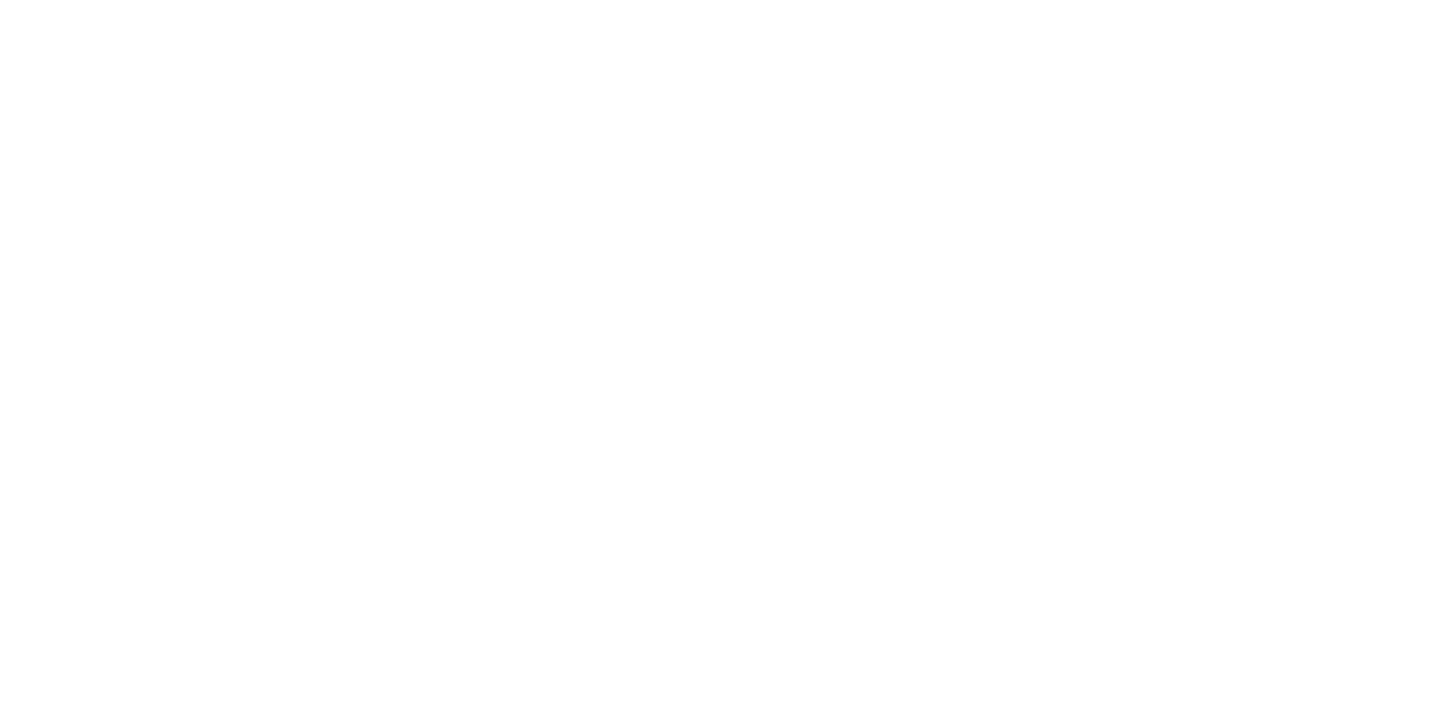 scroll, scrollTop: 0, scrollLeft: 0, axis: both 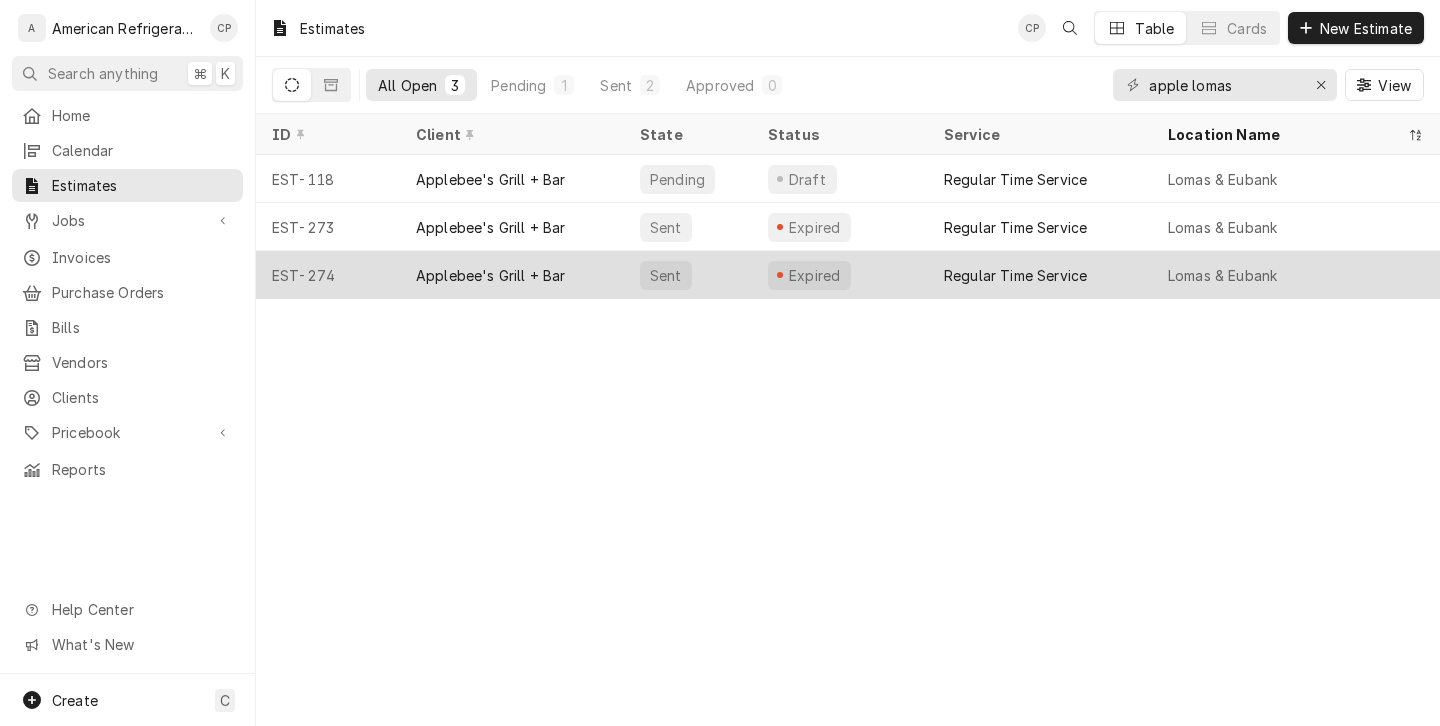 click on "Applebee's Grill + Bar" at bounding box center [491, 275] 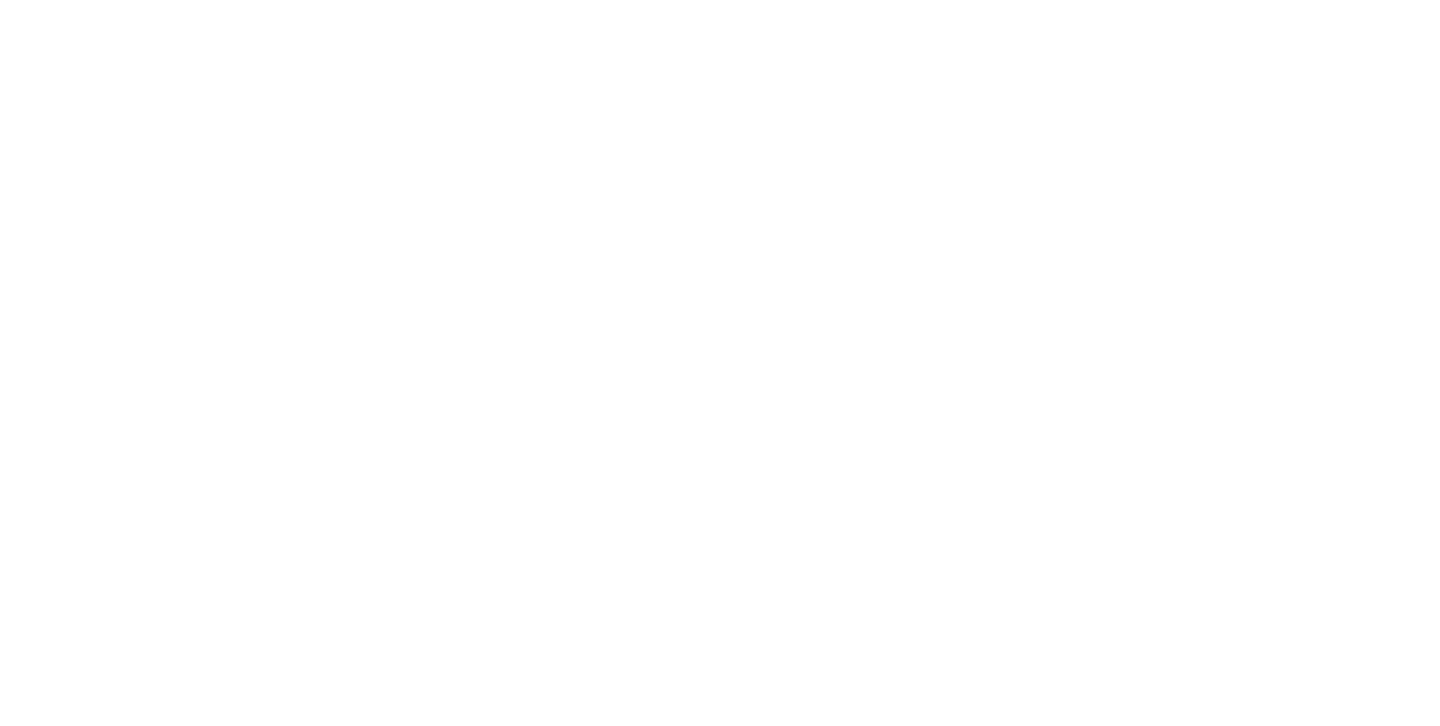 scroll, scrollTop: 0, scrollLeft: 0, axis: both 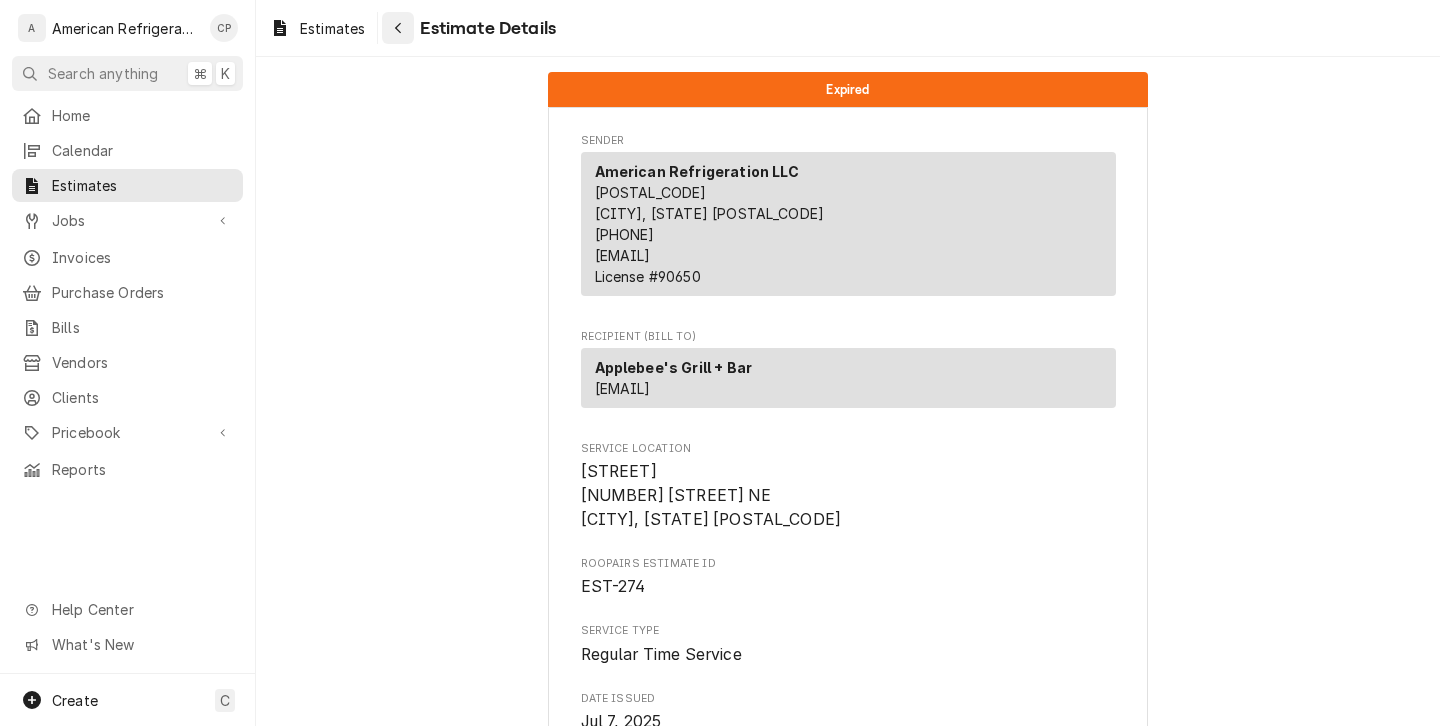 click 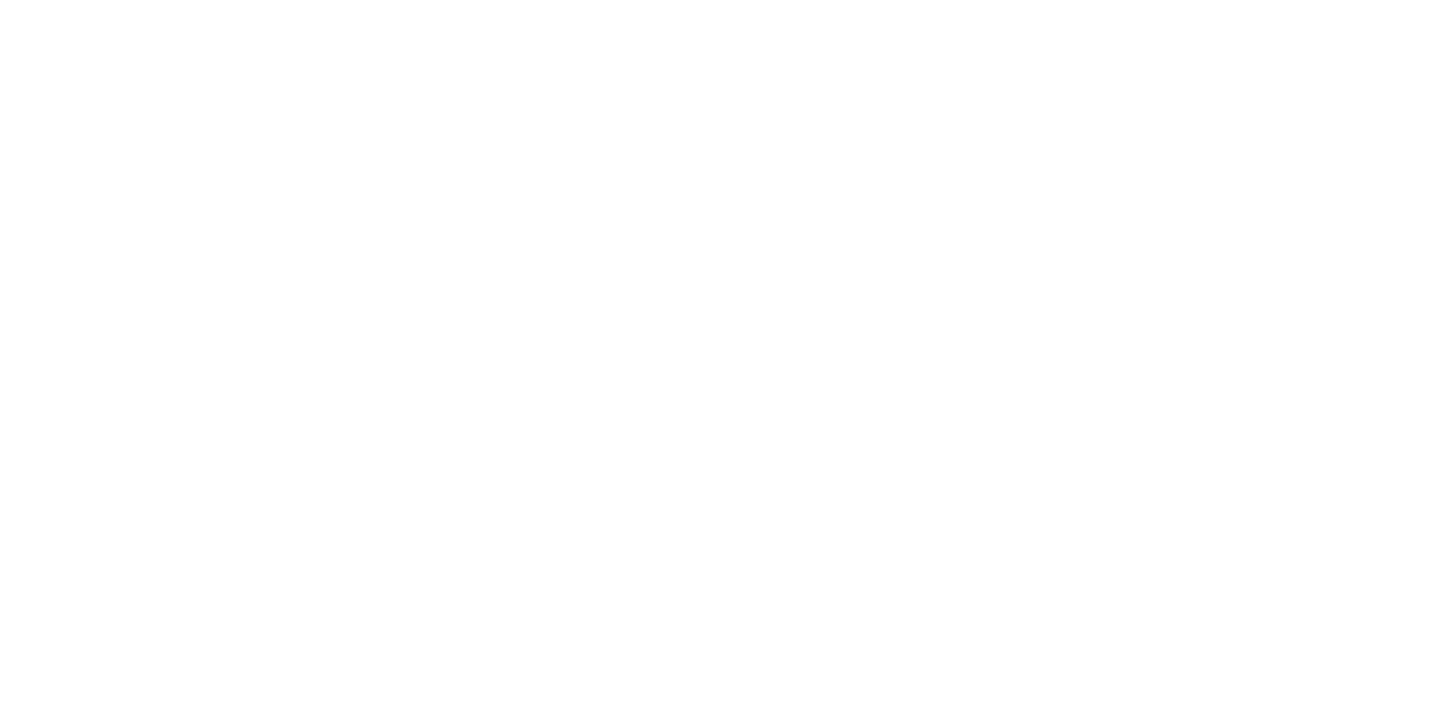scroll, scrollTop: 0, scrollLeft: 0, axis: both 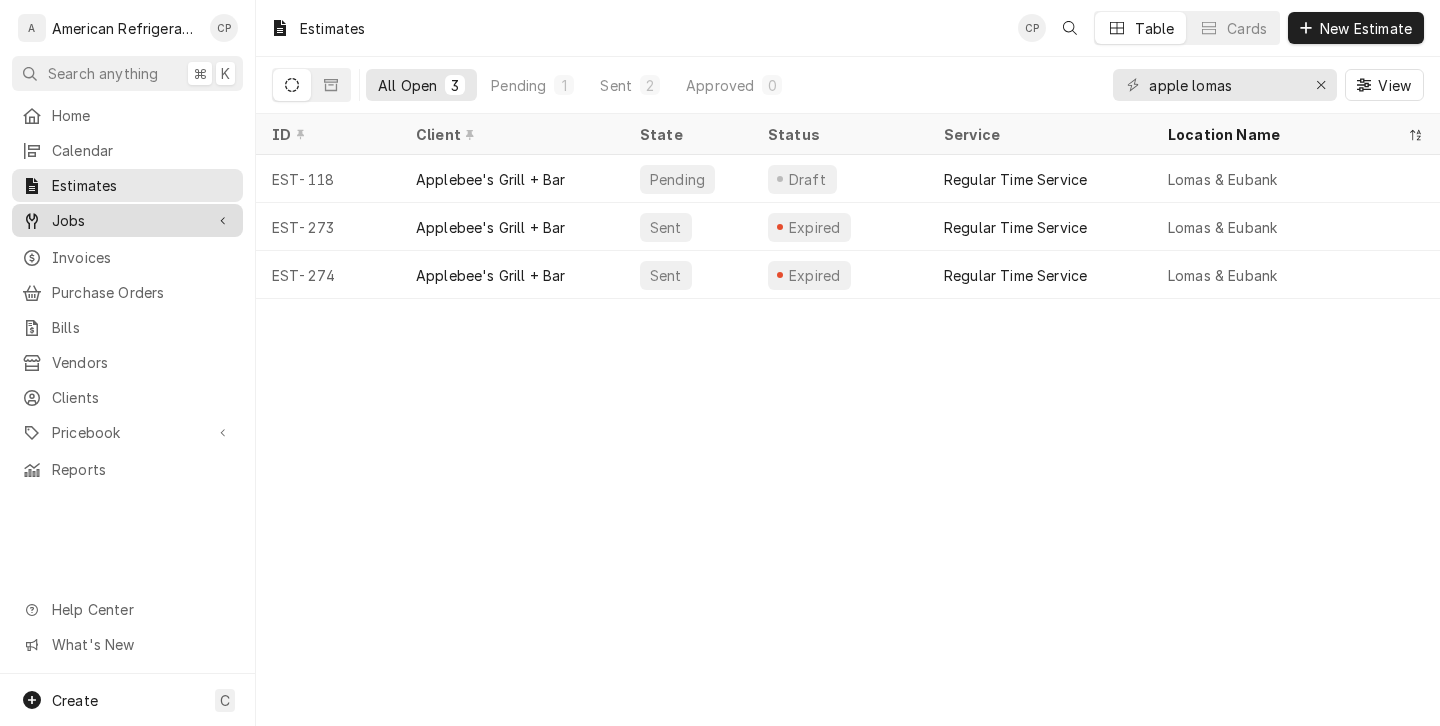 click on "Jobs" at bounding box center (127, 220) 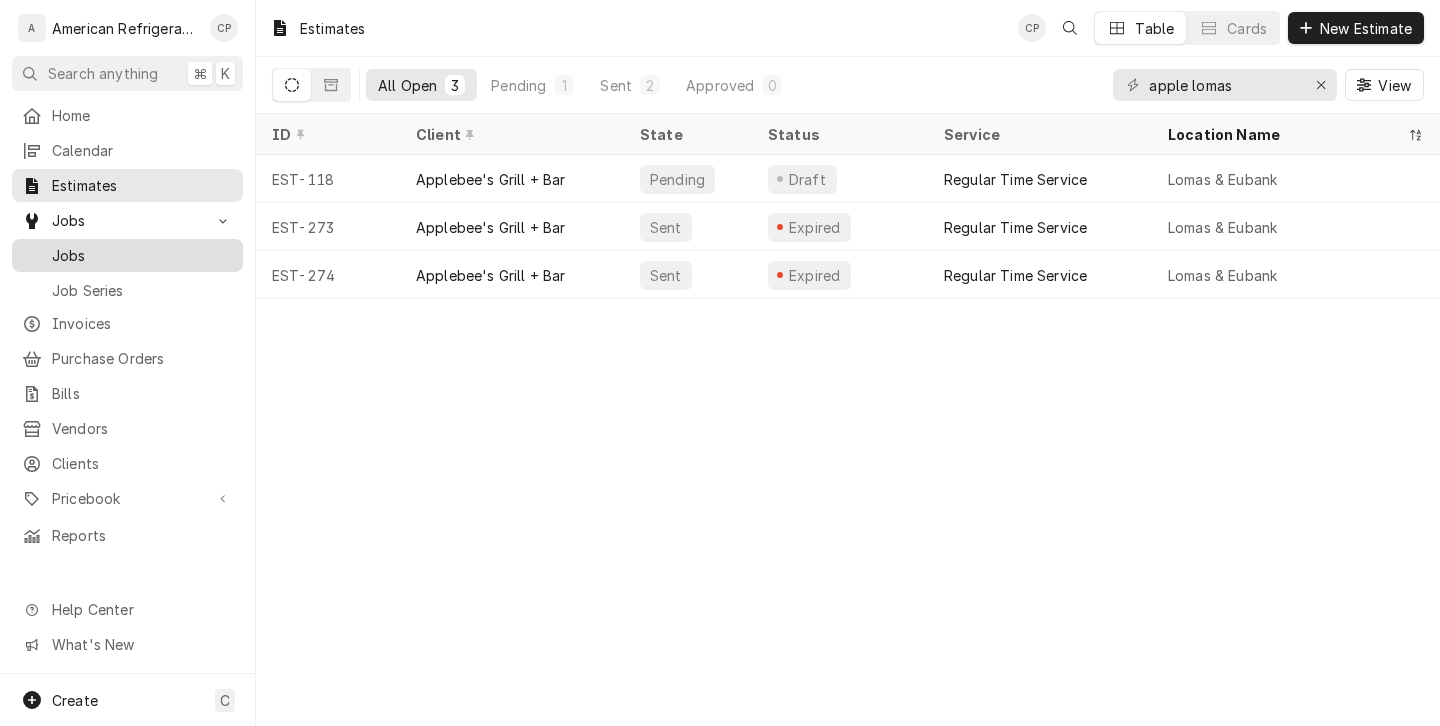 click on "Jobs" at bounding box center (142, 255) 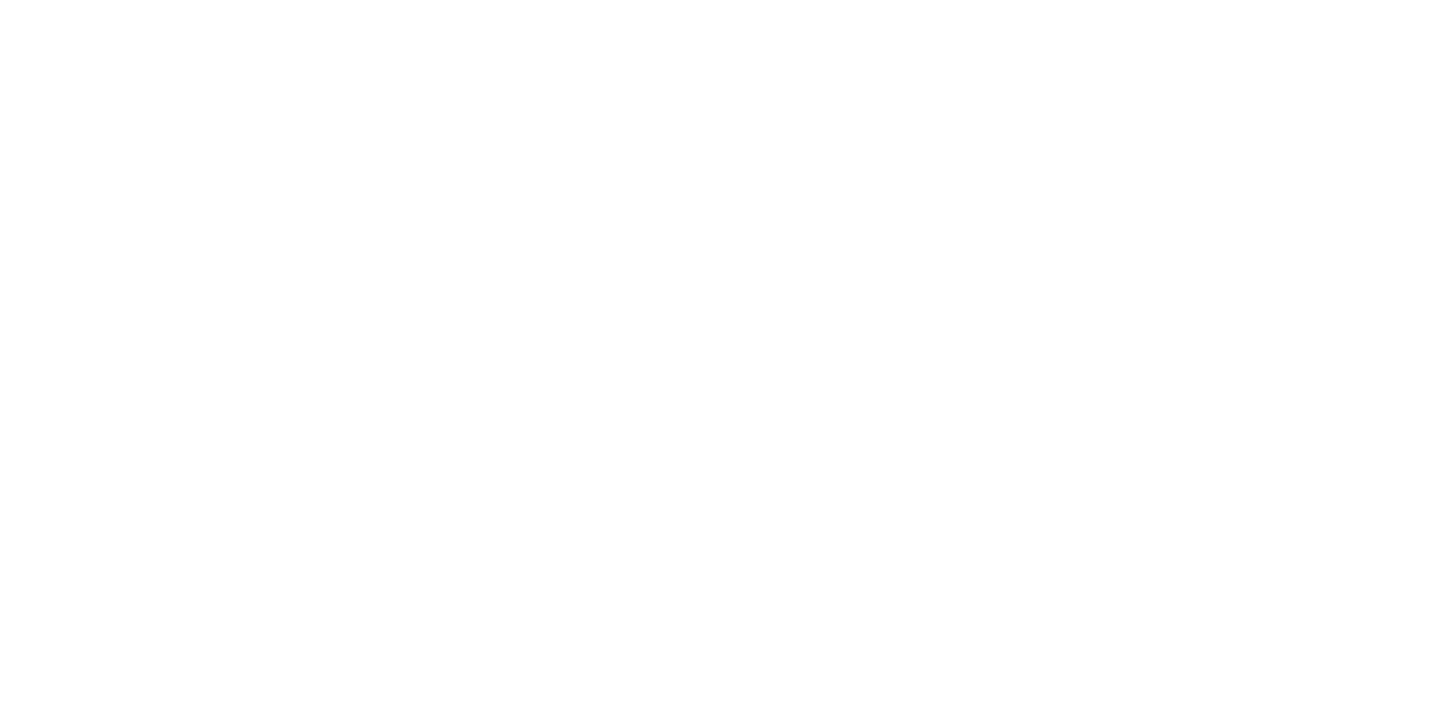 scroll, scrollTop: 0, scrollLeft: 0, axis: both 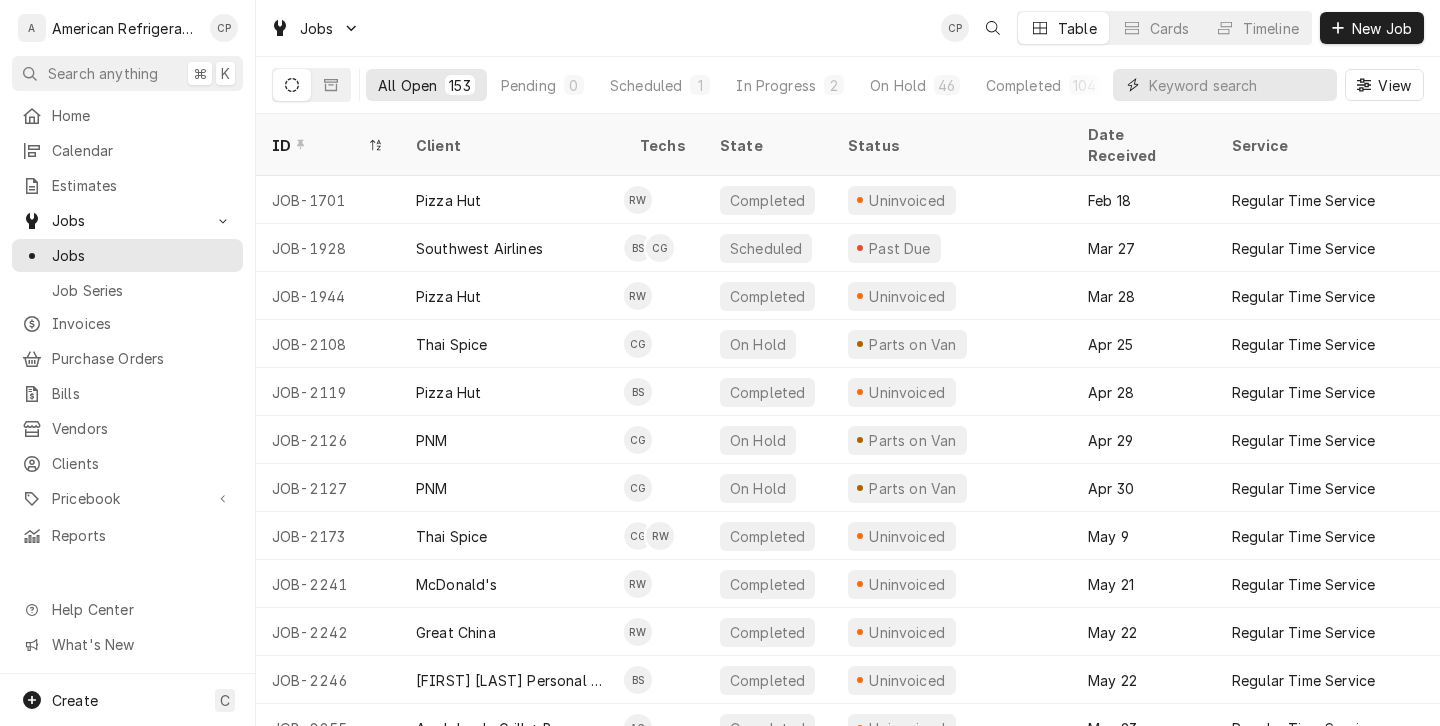 click at bounding box center (1238, 85) 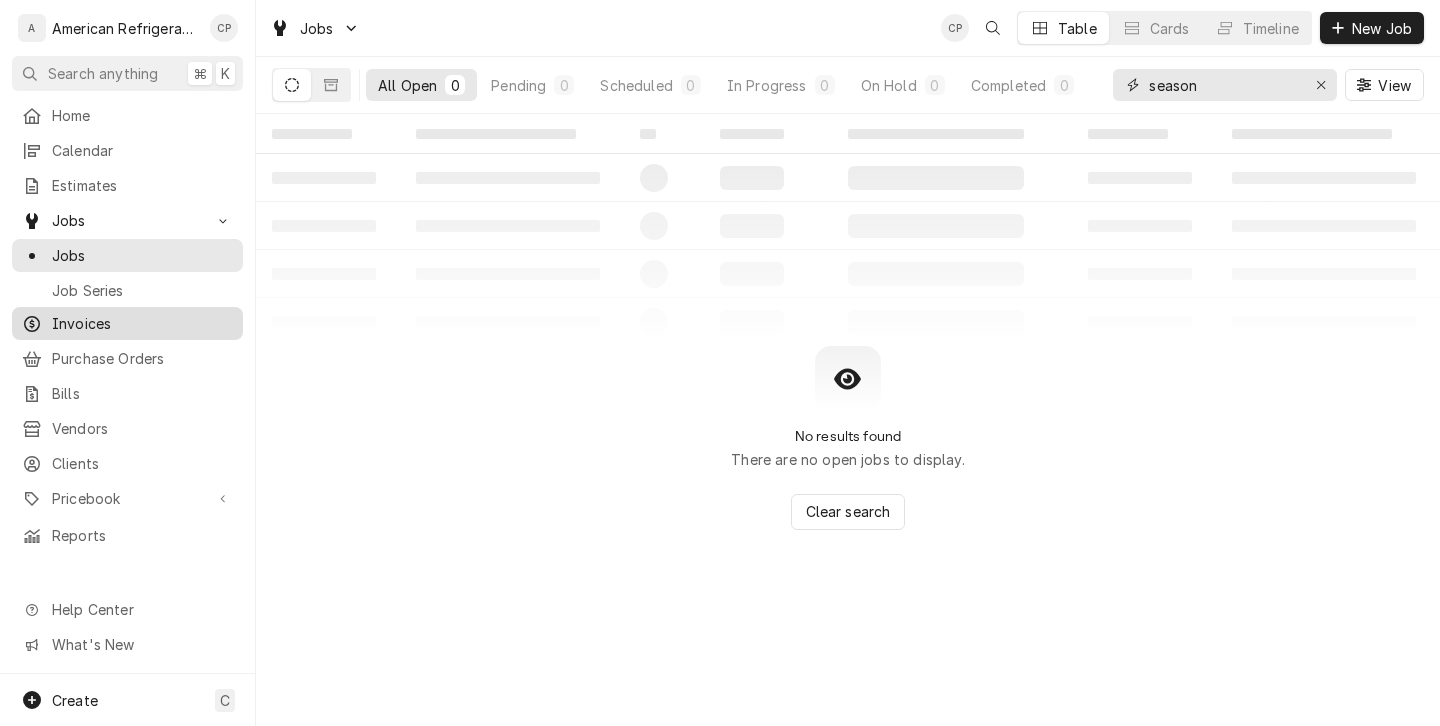 type on "season" 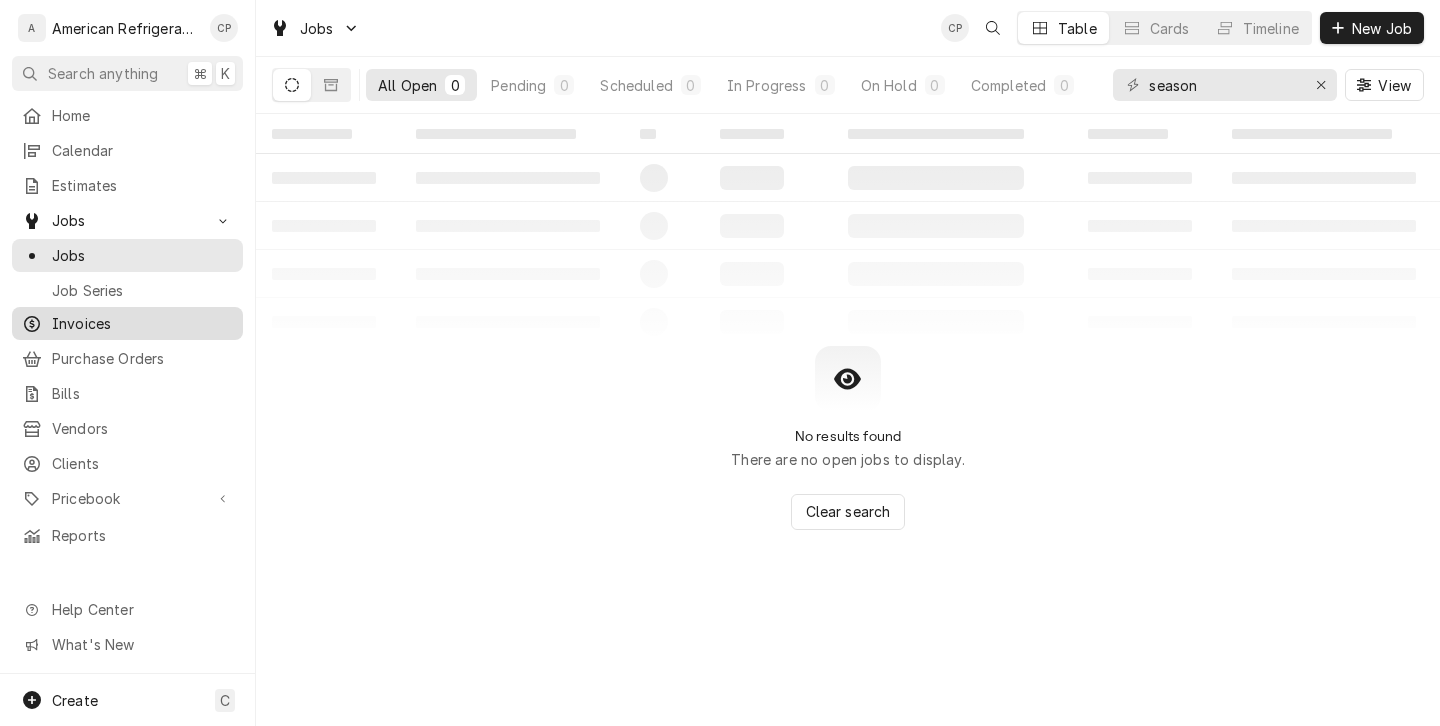 click on "Invoices" at bounding box center [142, 323] 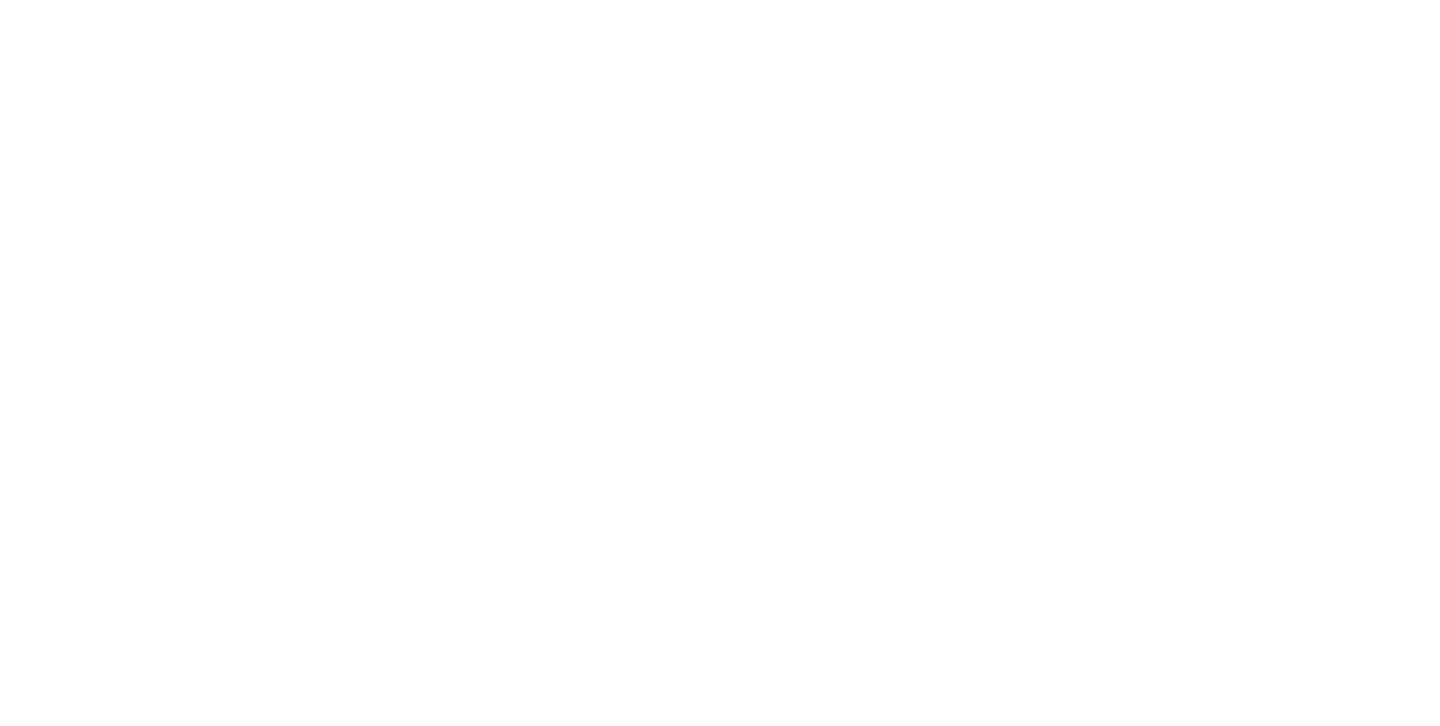 scroll, scrollTop: 0, scrollLeft: 0, axis: both 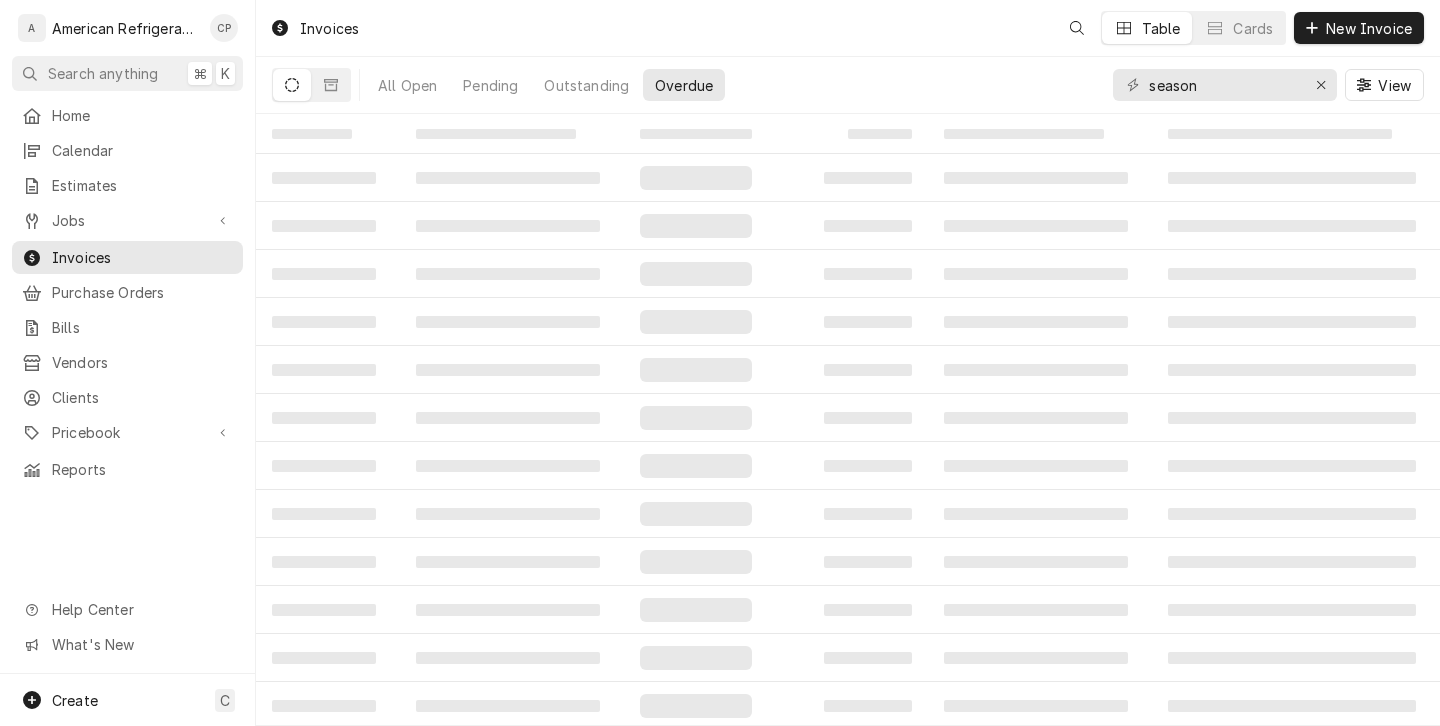 click on "season" at bounding box center [1224, 85] 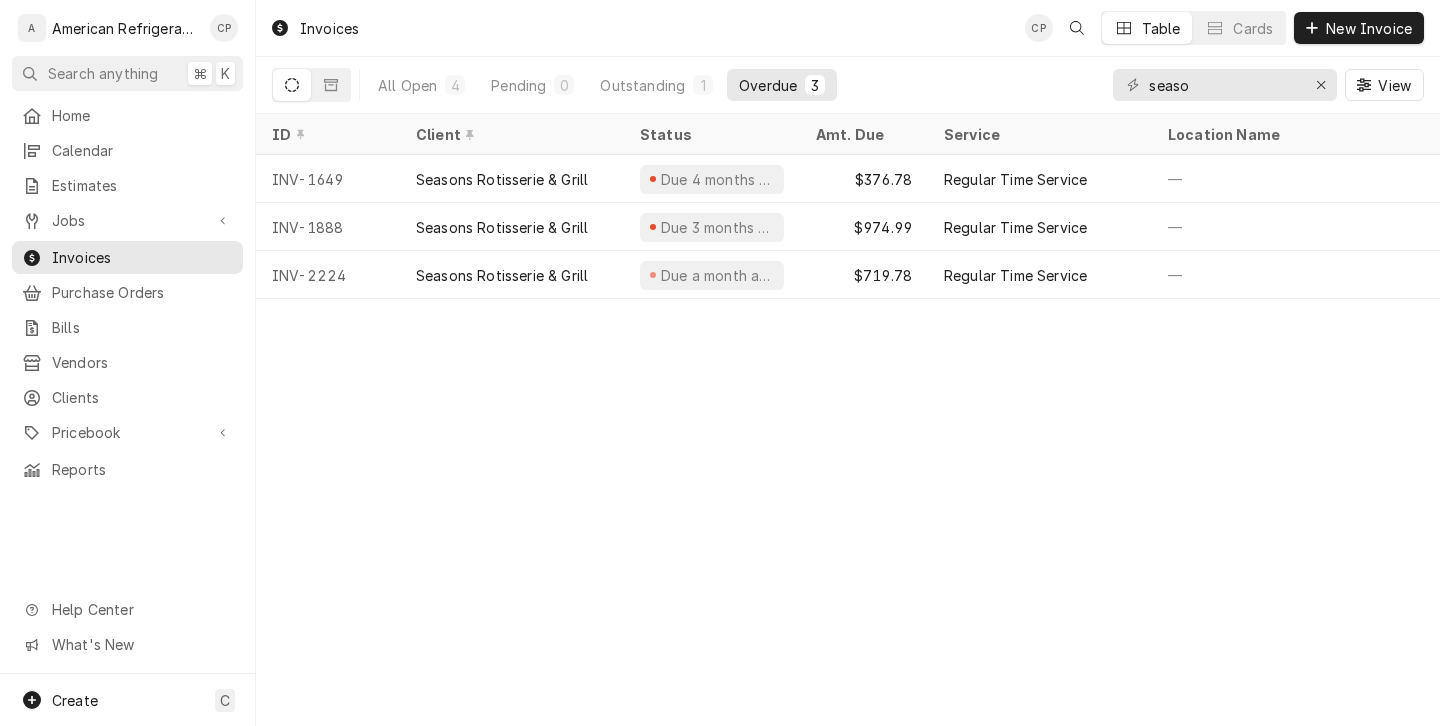 type on "season" 